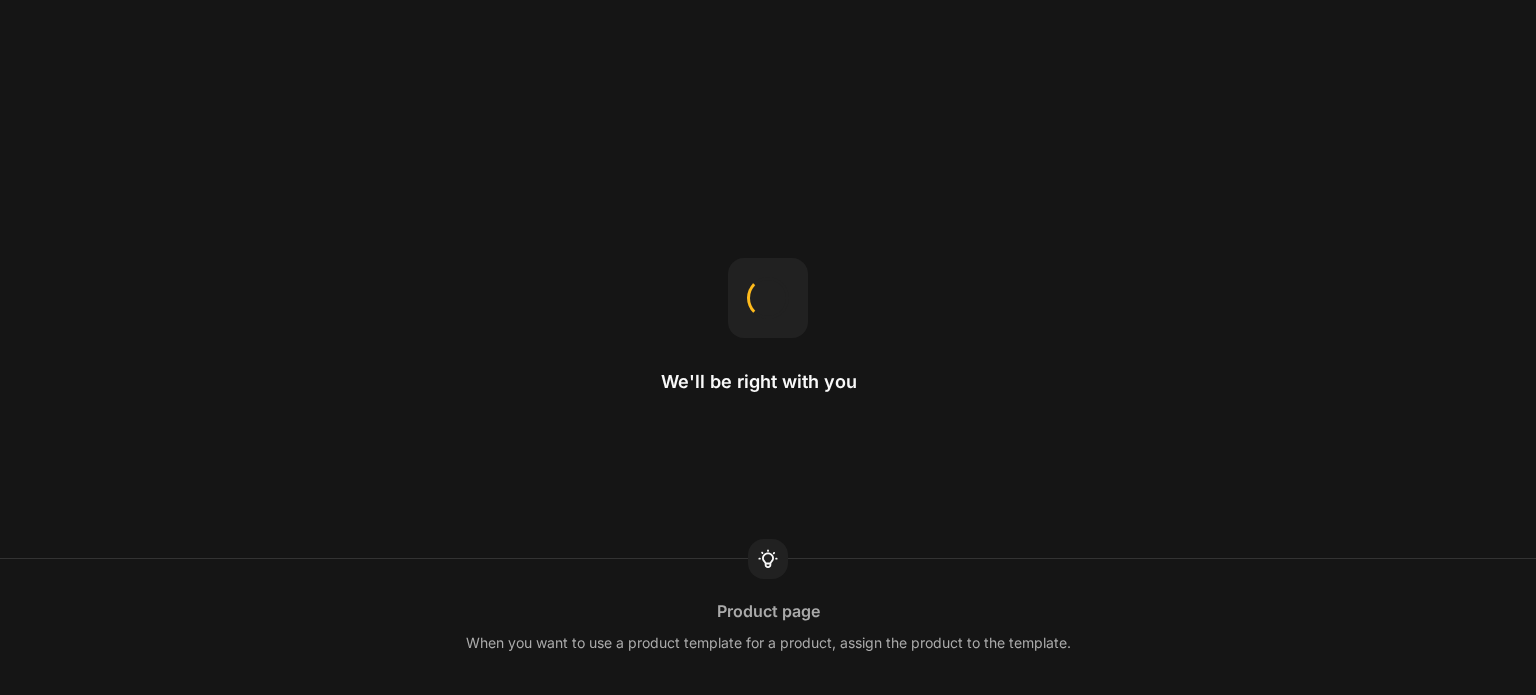 scroll, scrollTop: 0, scrollLeft: 0, axis: both 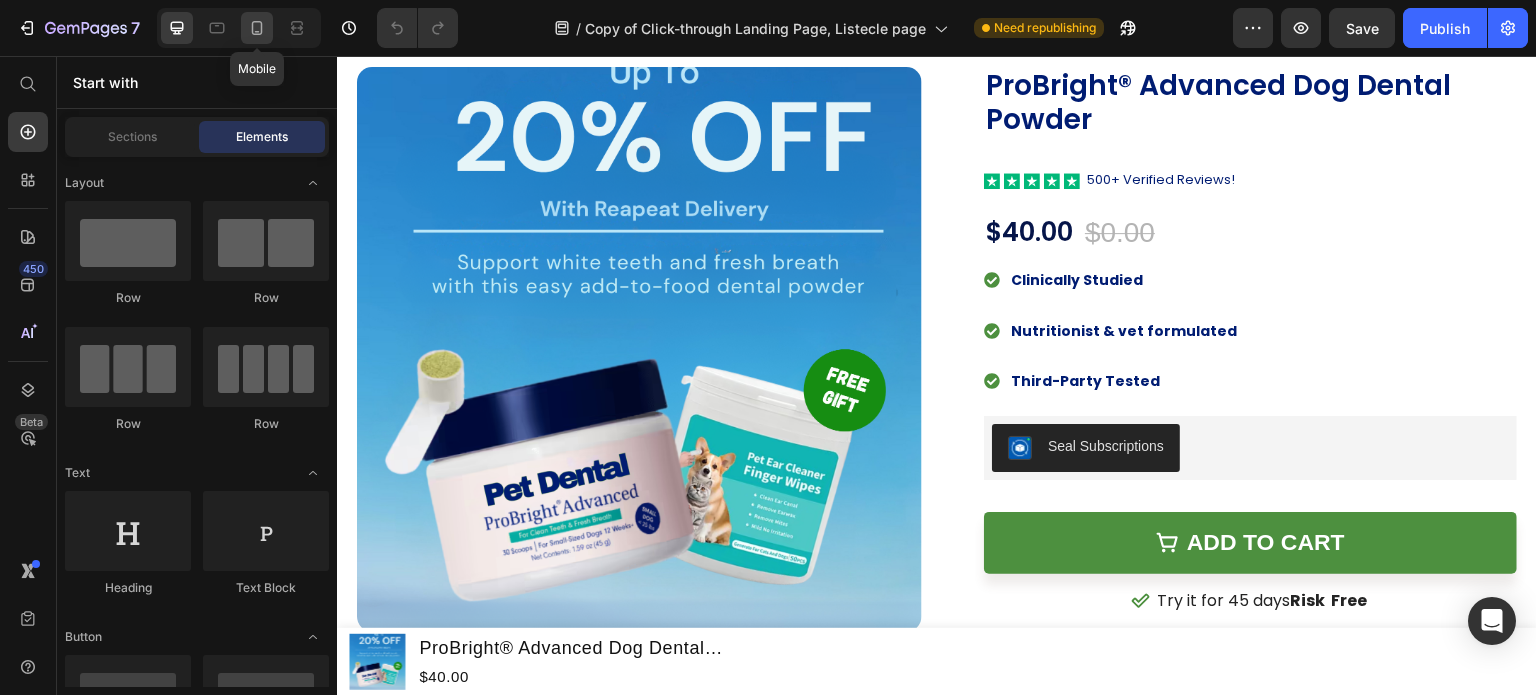 click 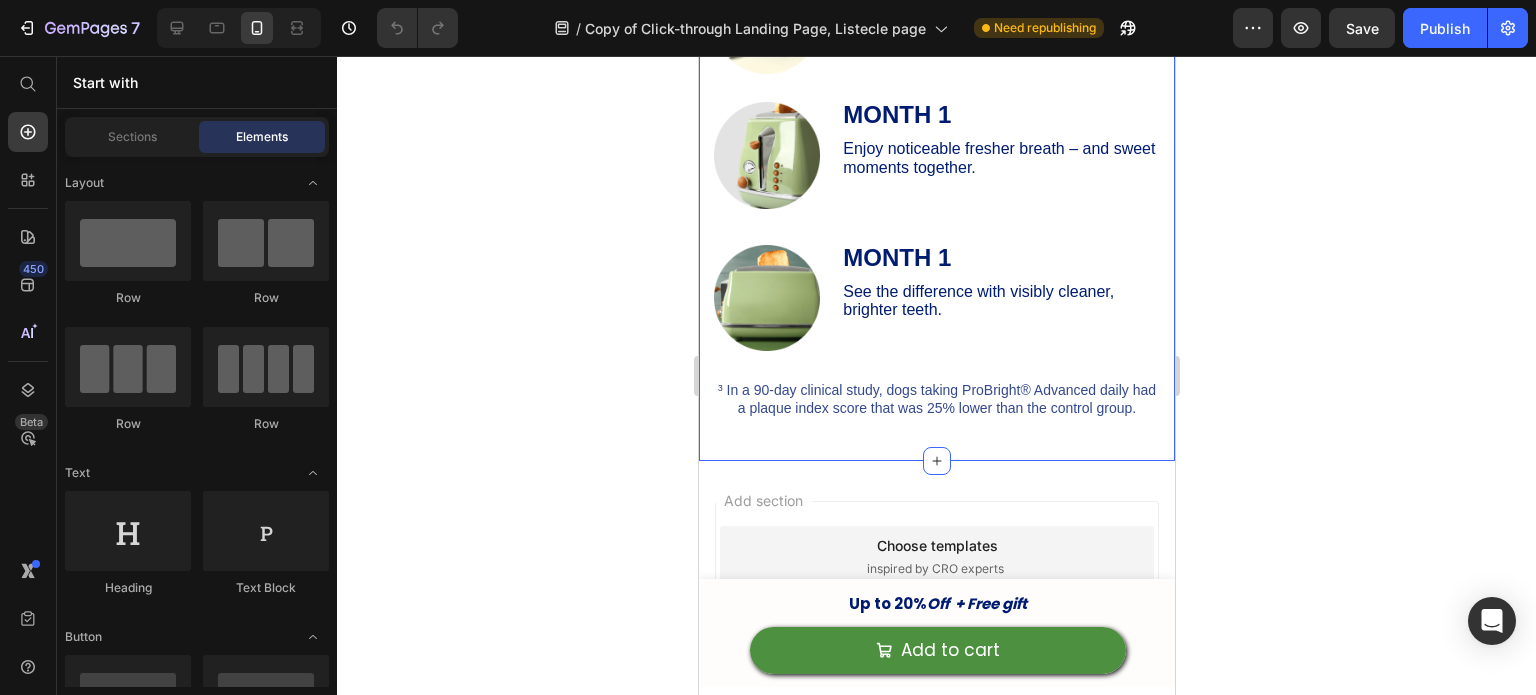 scroll, scrollTop: 6980, scrollLeft: 0, axis: vertical 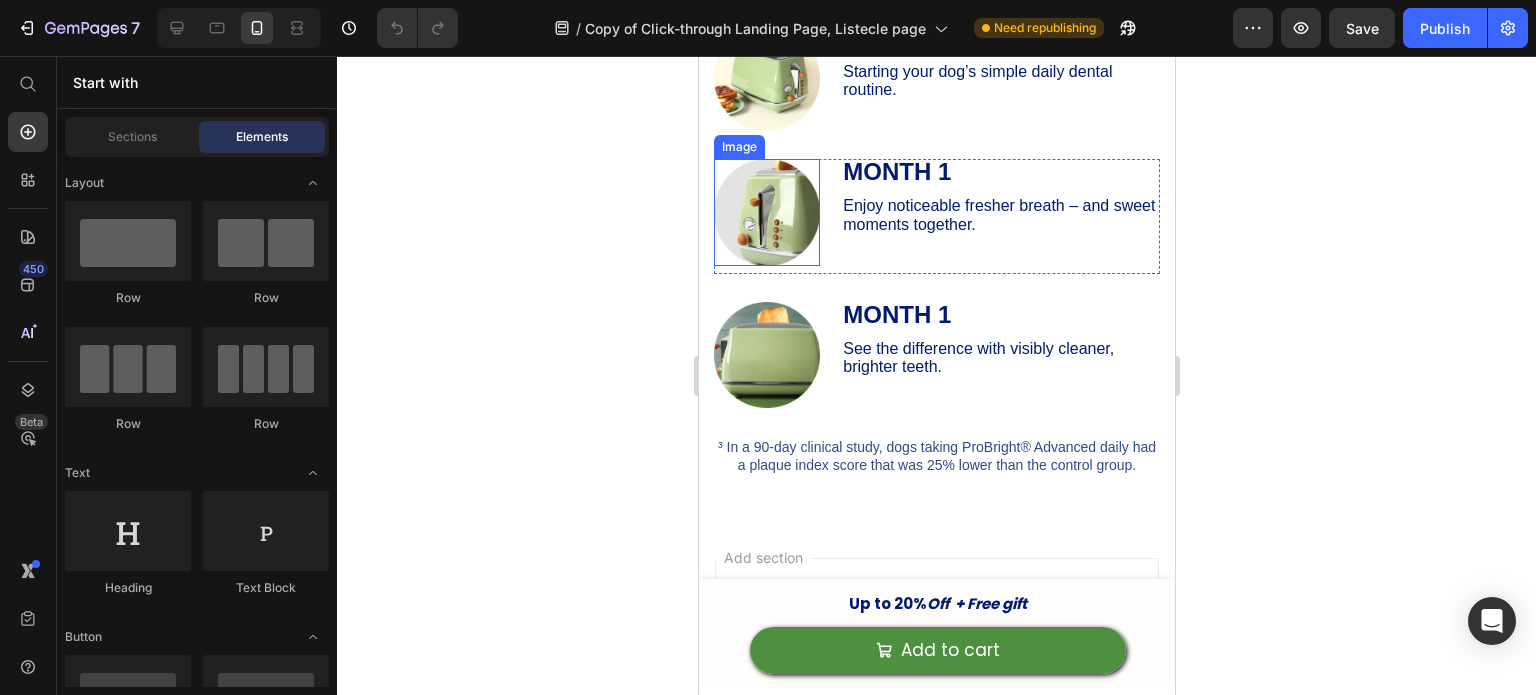click at bounding box center (766, 212) 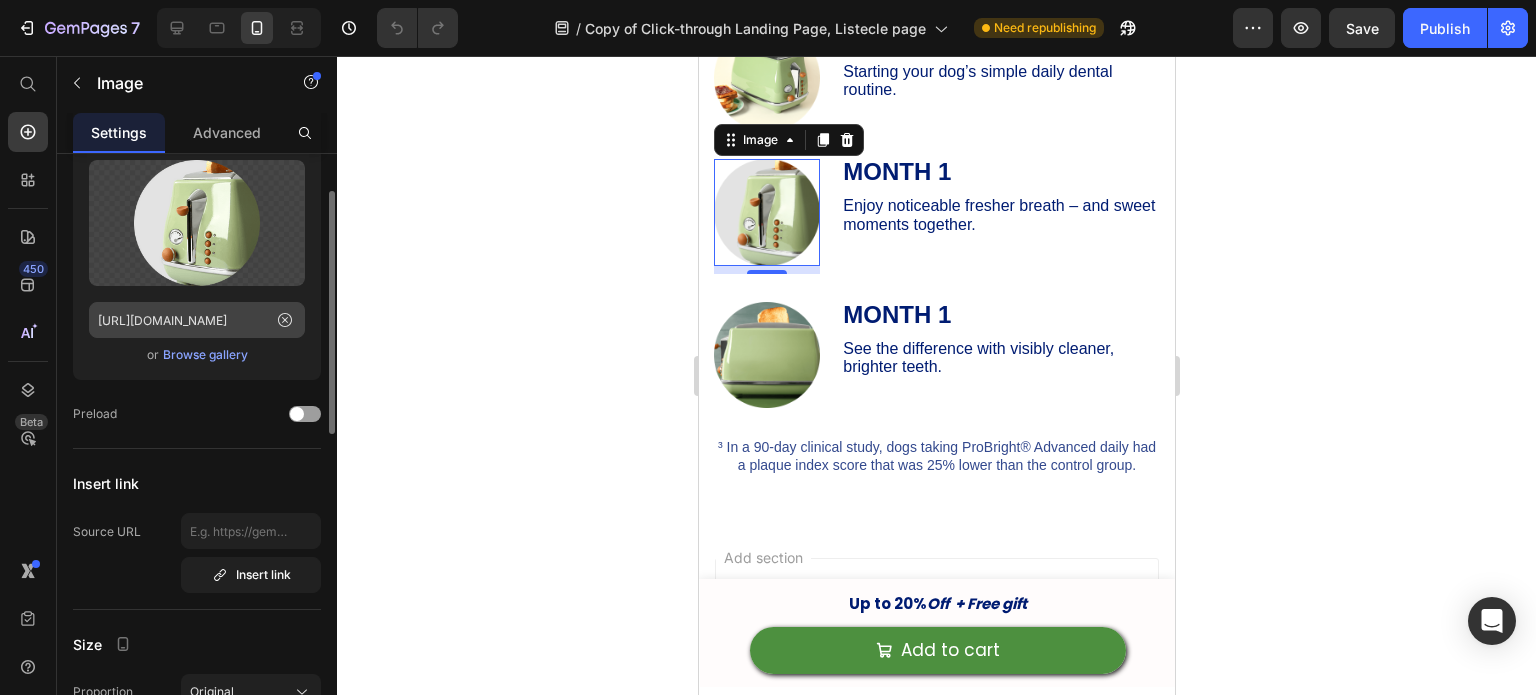 scroll, scrollTop: 0, scrollLeft: 0, axis: both 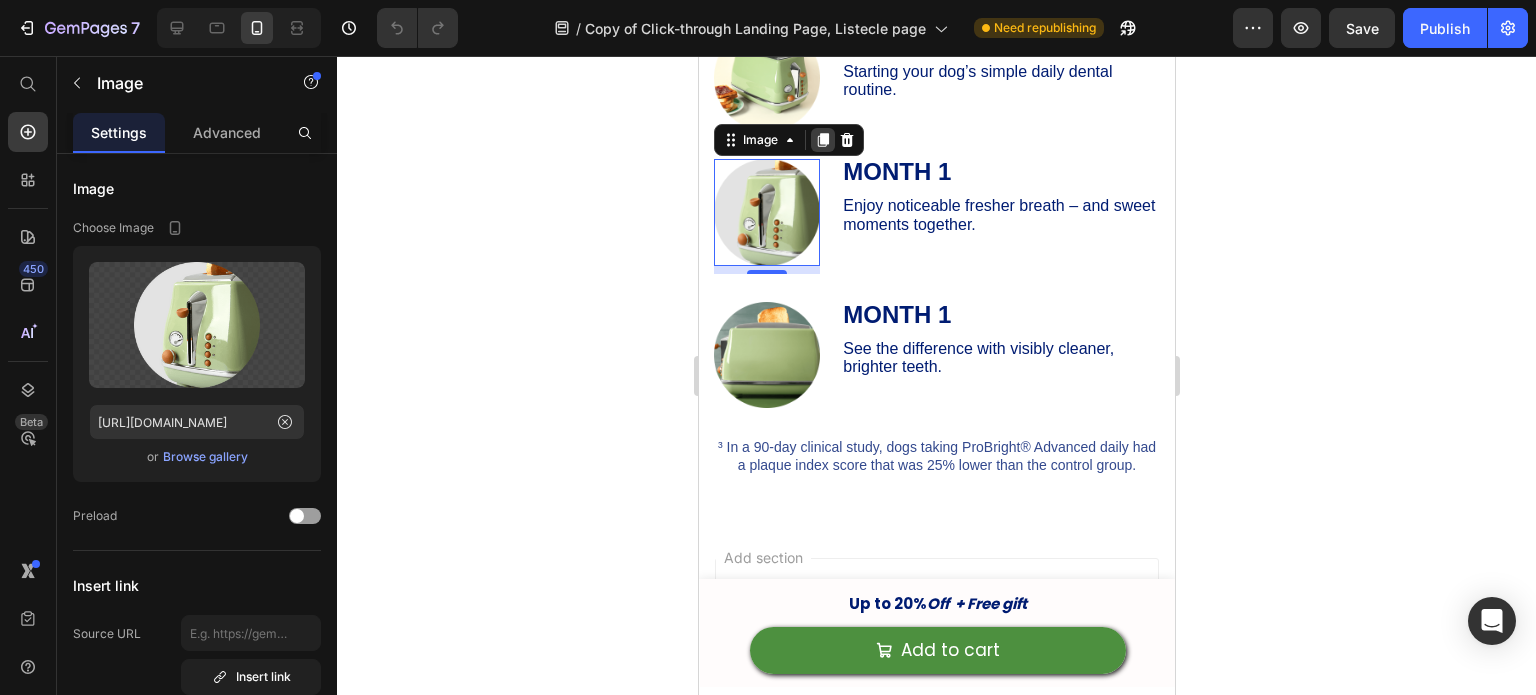 click at bounding box center (822, 140) 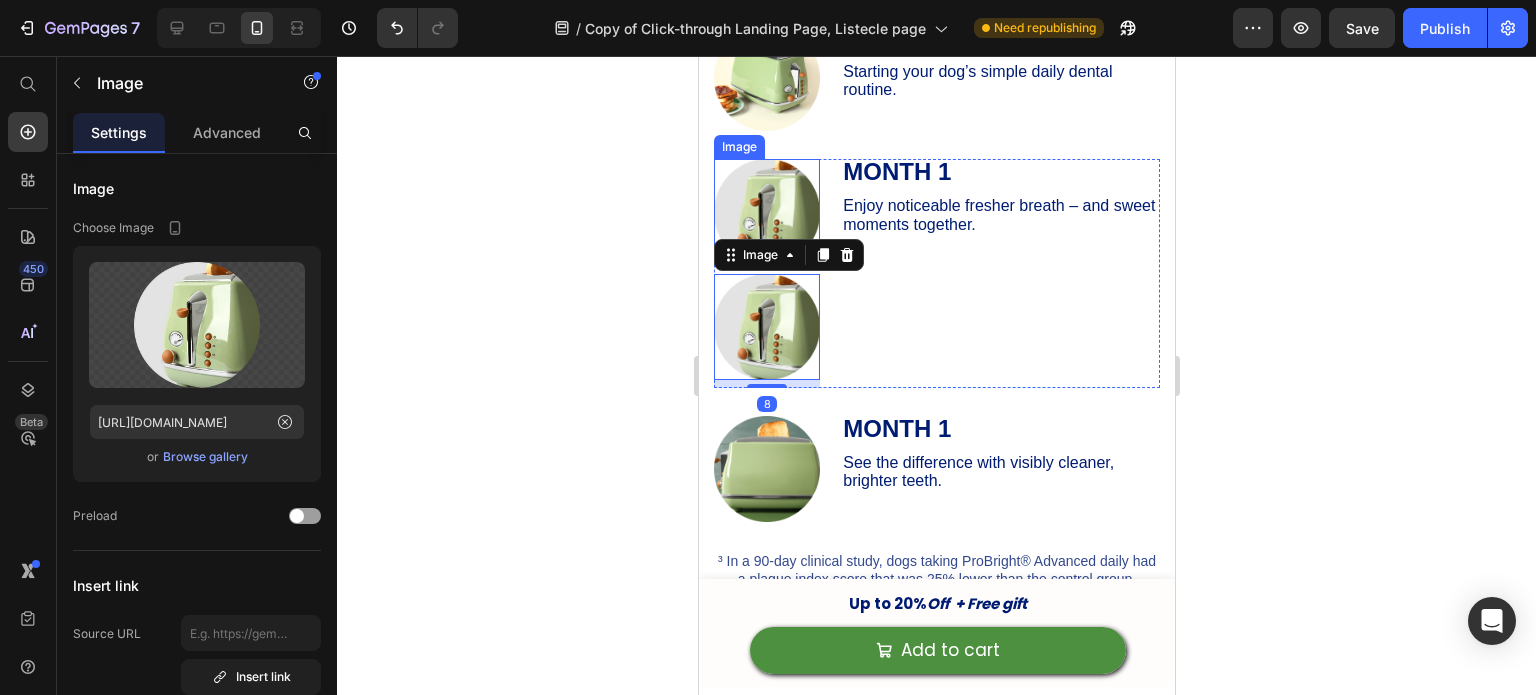 drag, startPoint x: 839, startPoint y: 240, endPoint x: 775, endPoint y: 201, distance: 74.94665 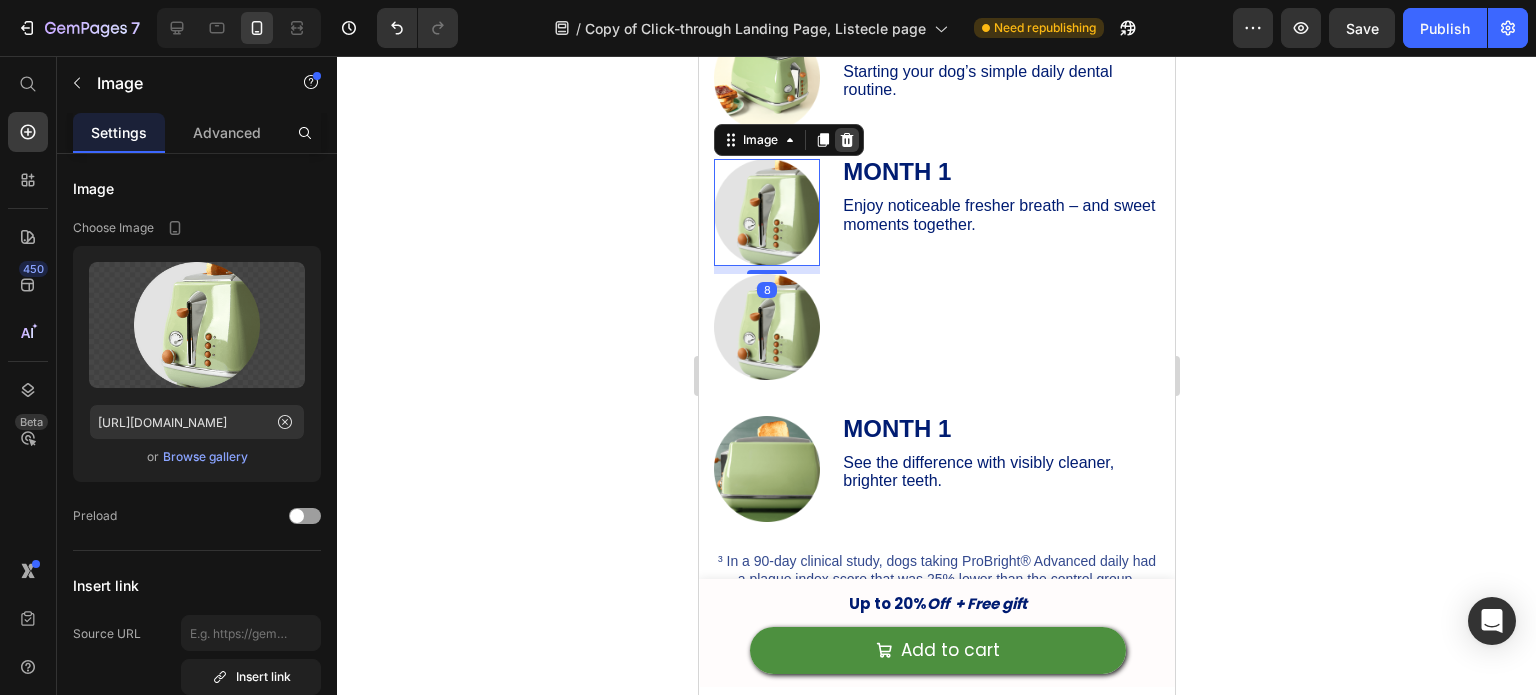 click 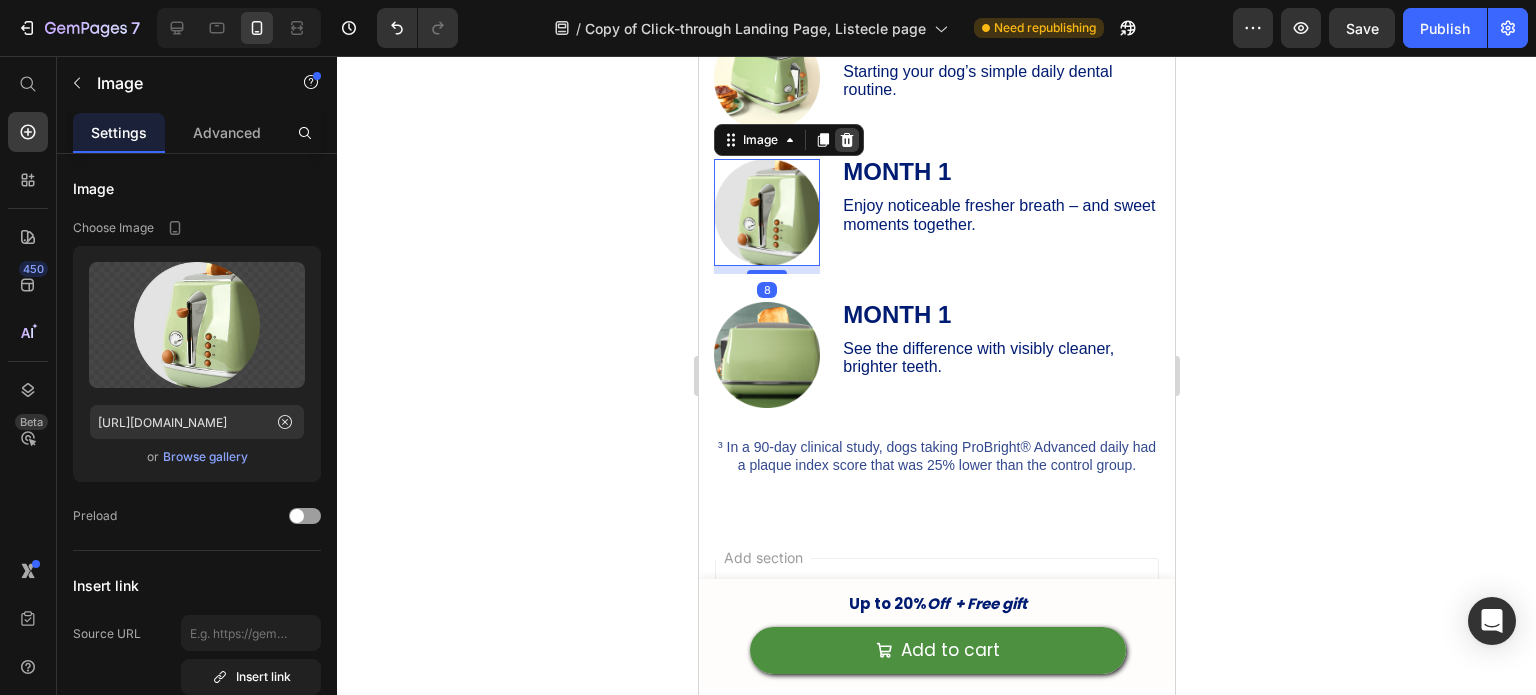click 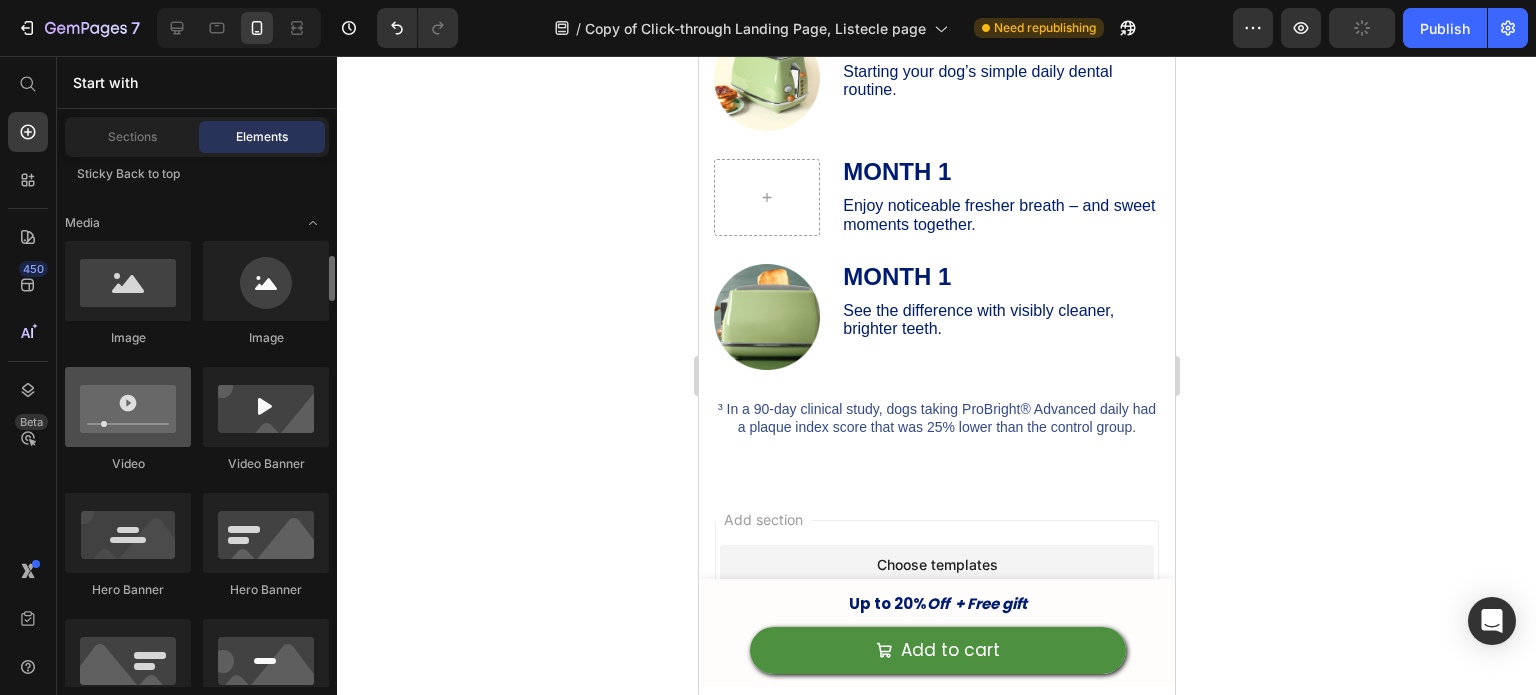 scroll, scrollTop: 702, scrollLeft: 0, axis: vertical 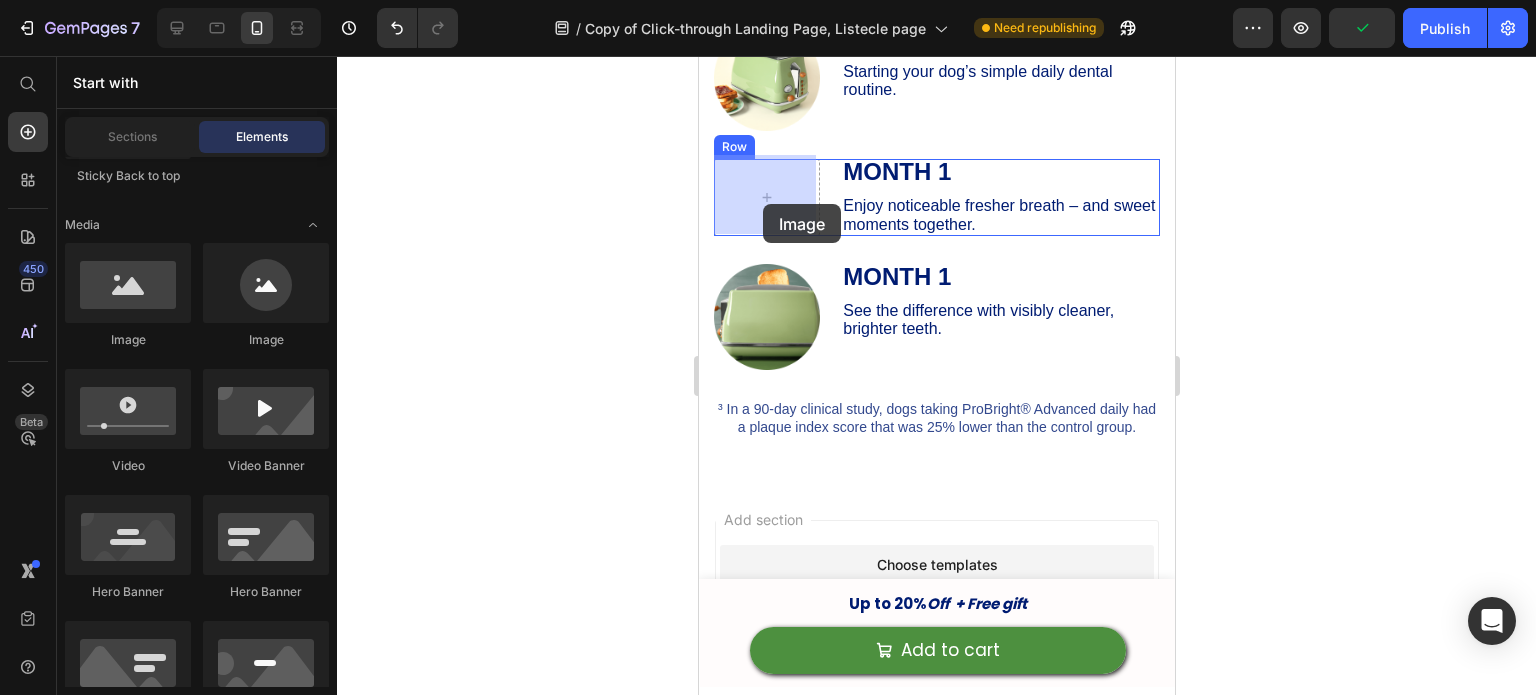 drag, startPoint x: 852, startPoint y: 341, endPoint x: 762, endPoint y: 204, distance: 163.91766 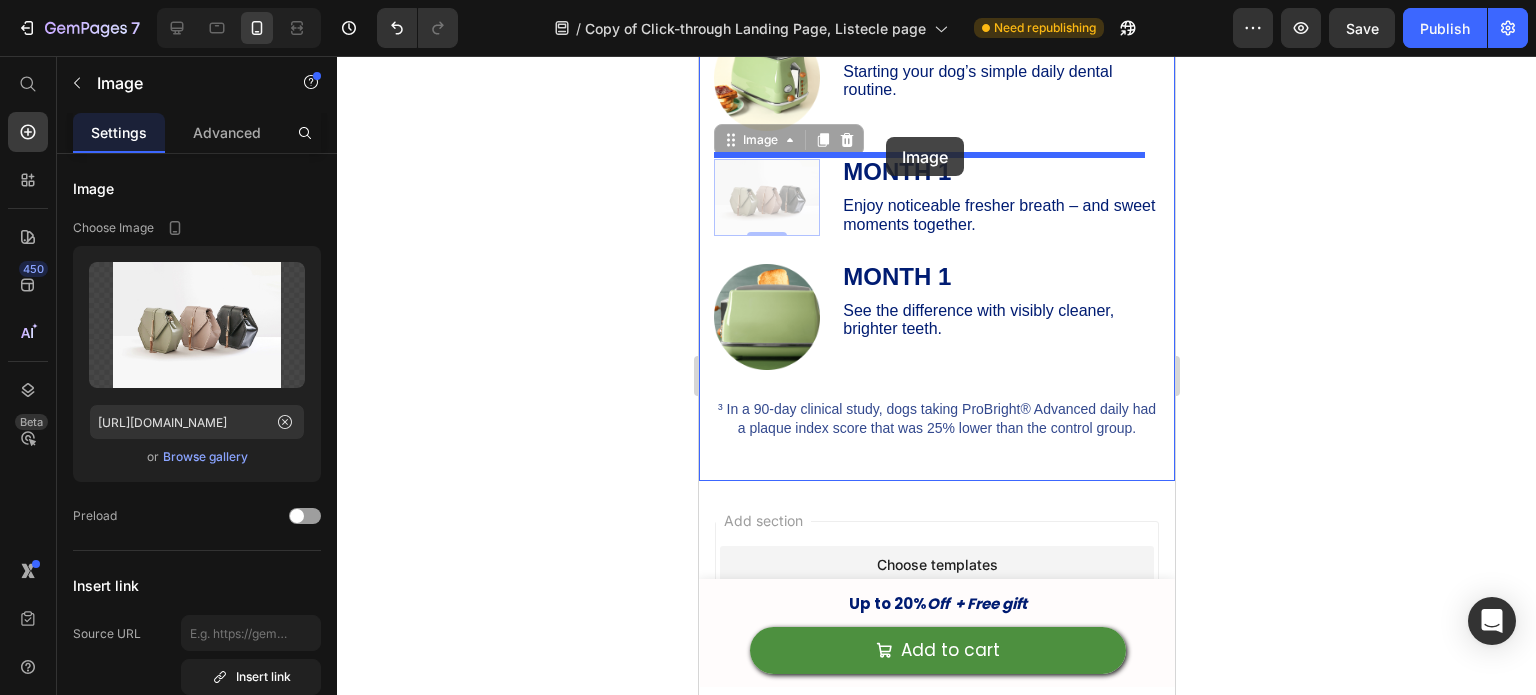 drag, startPoint x: 751, startPoint y: 143, endPoint x: 889, endPoint y: 135, distance: 138.23169 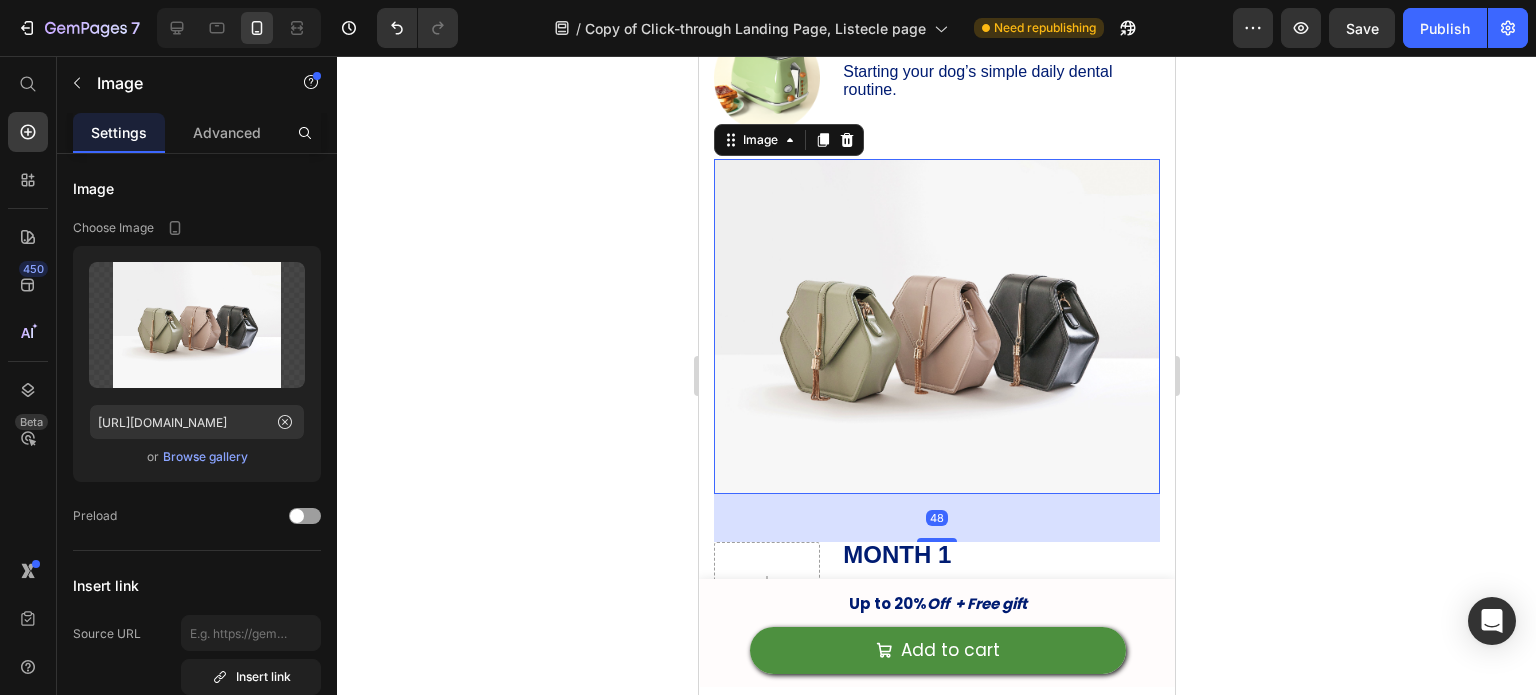 scroll, scrollTop: 7067, scrollLeft: 0, axis: vertical 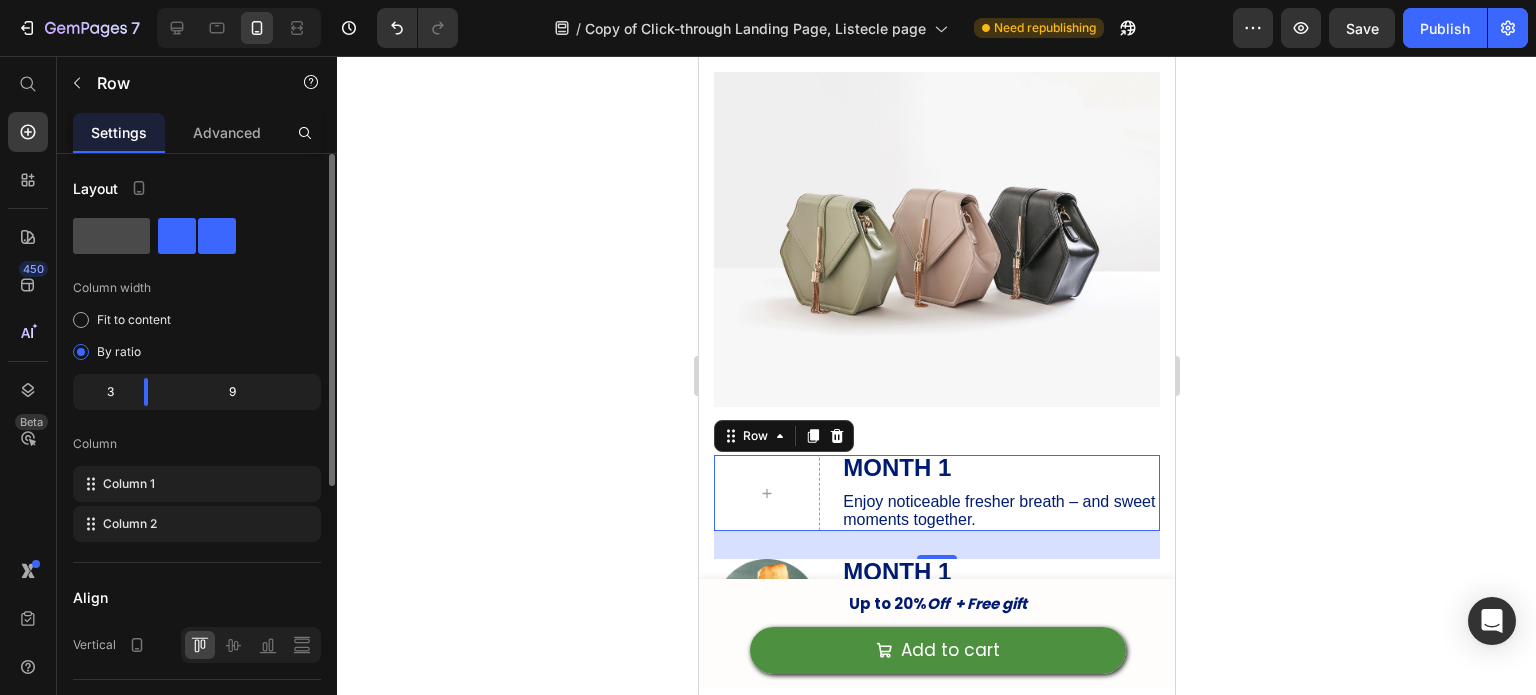 click 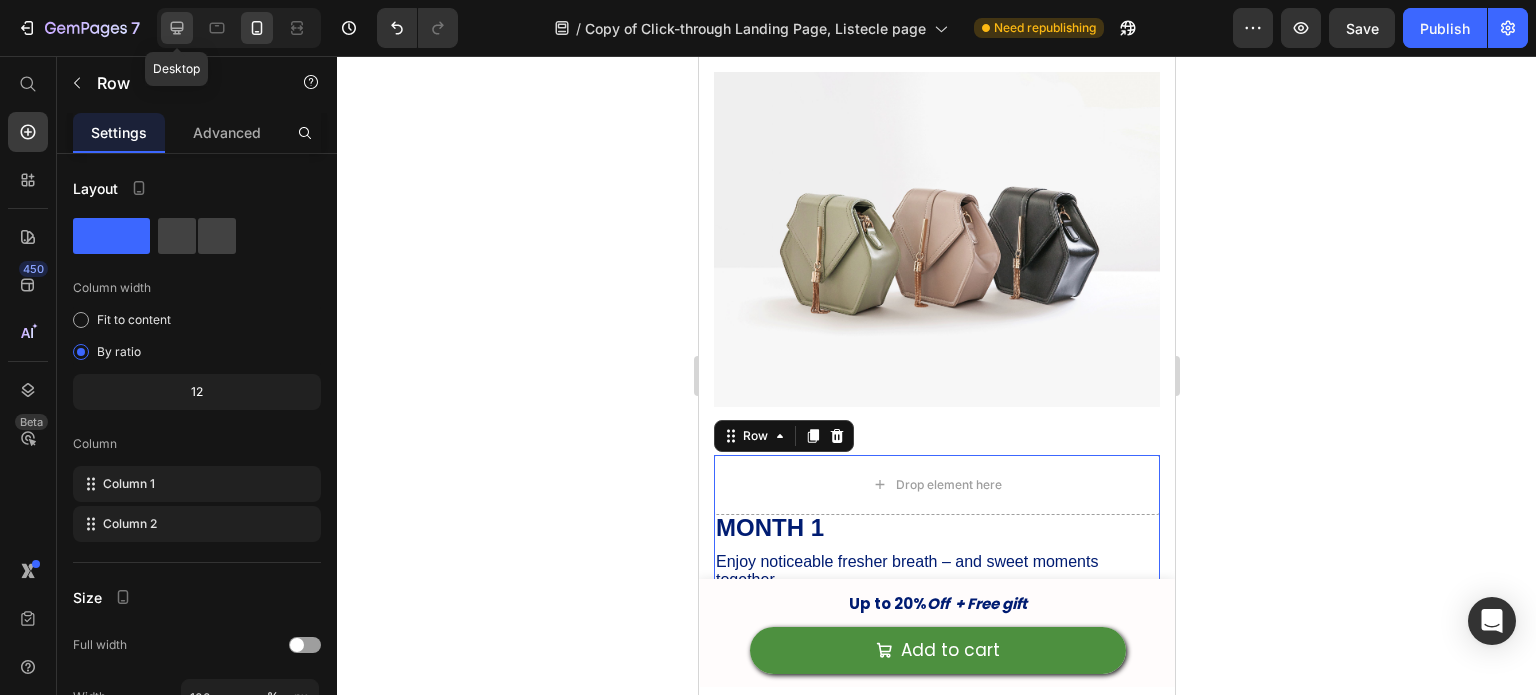 click 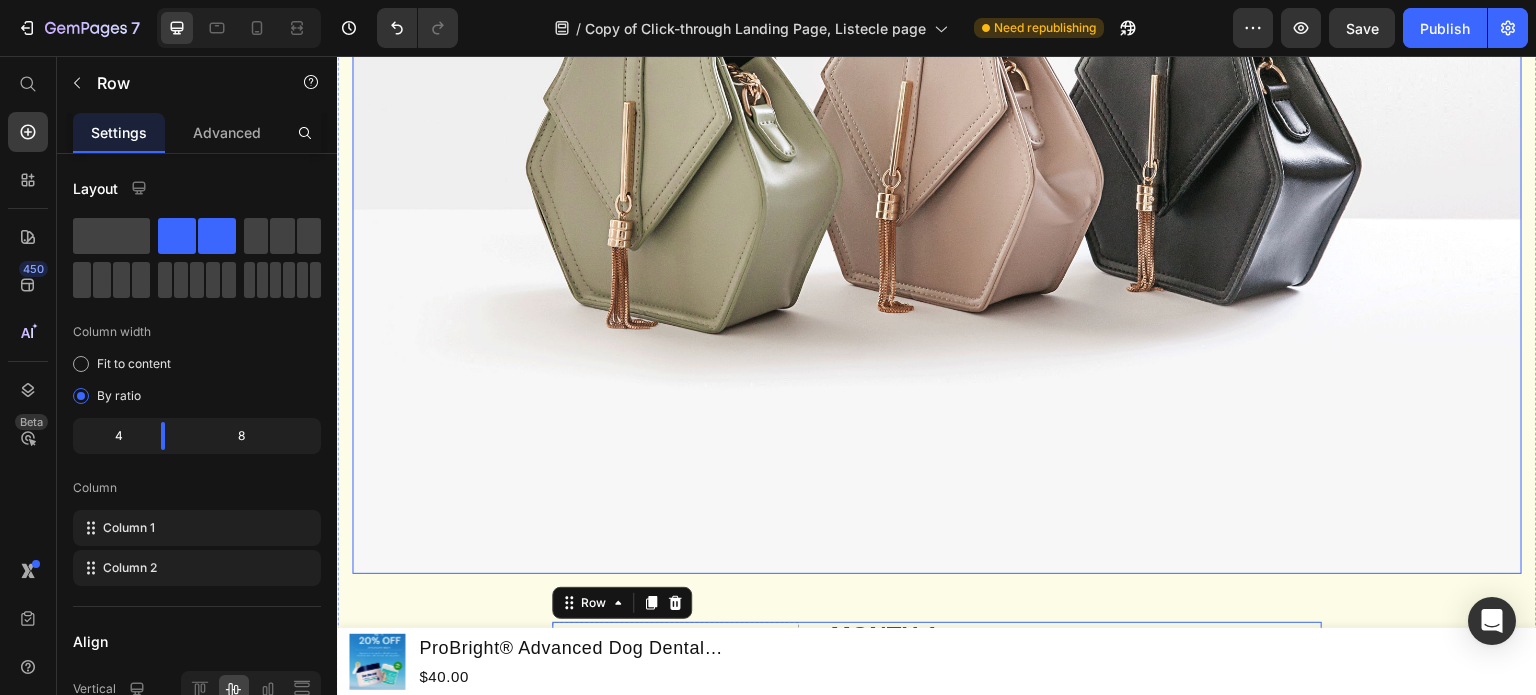 scroll, scrollTop: 7660, scrollLeft: 0, axis: vertical 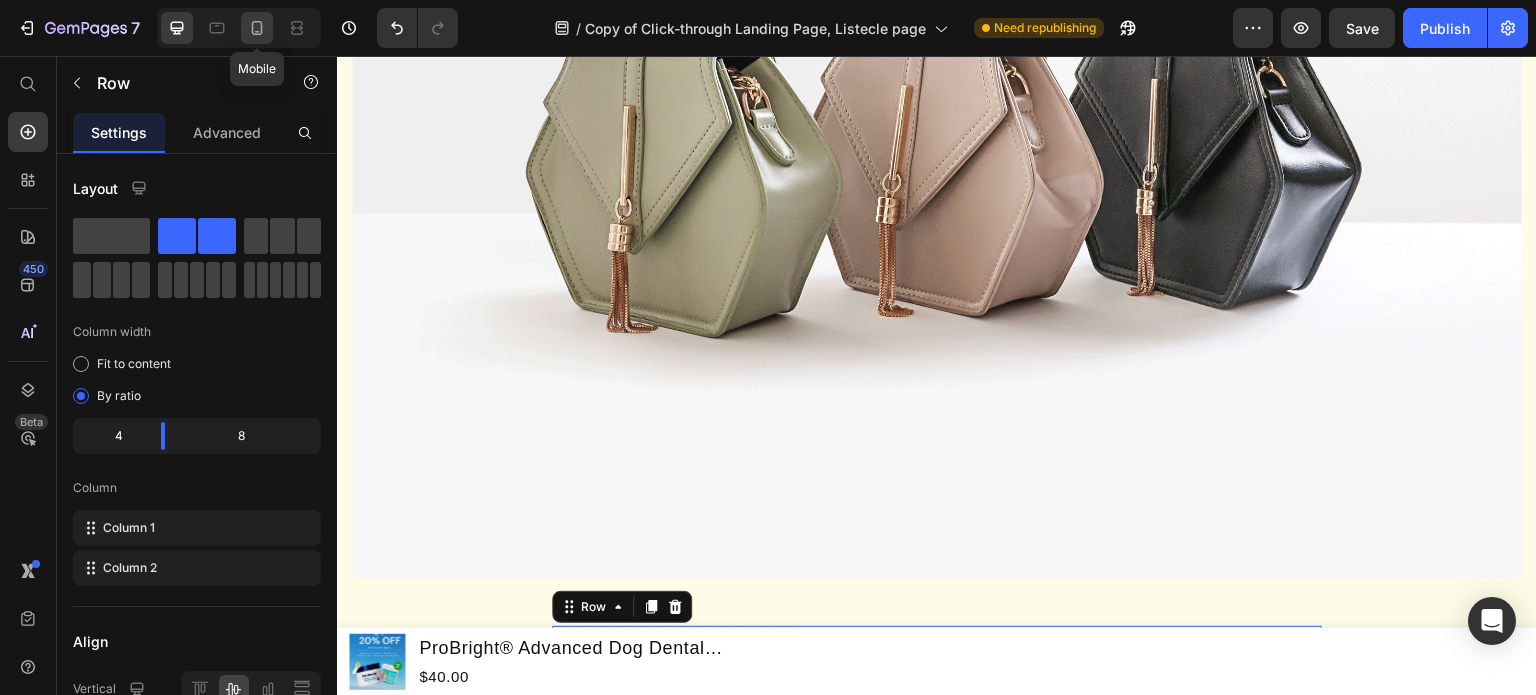click 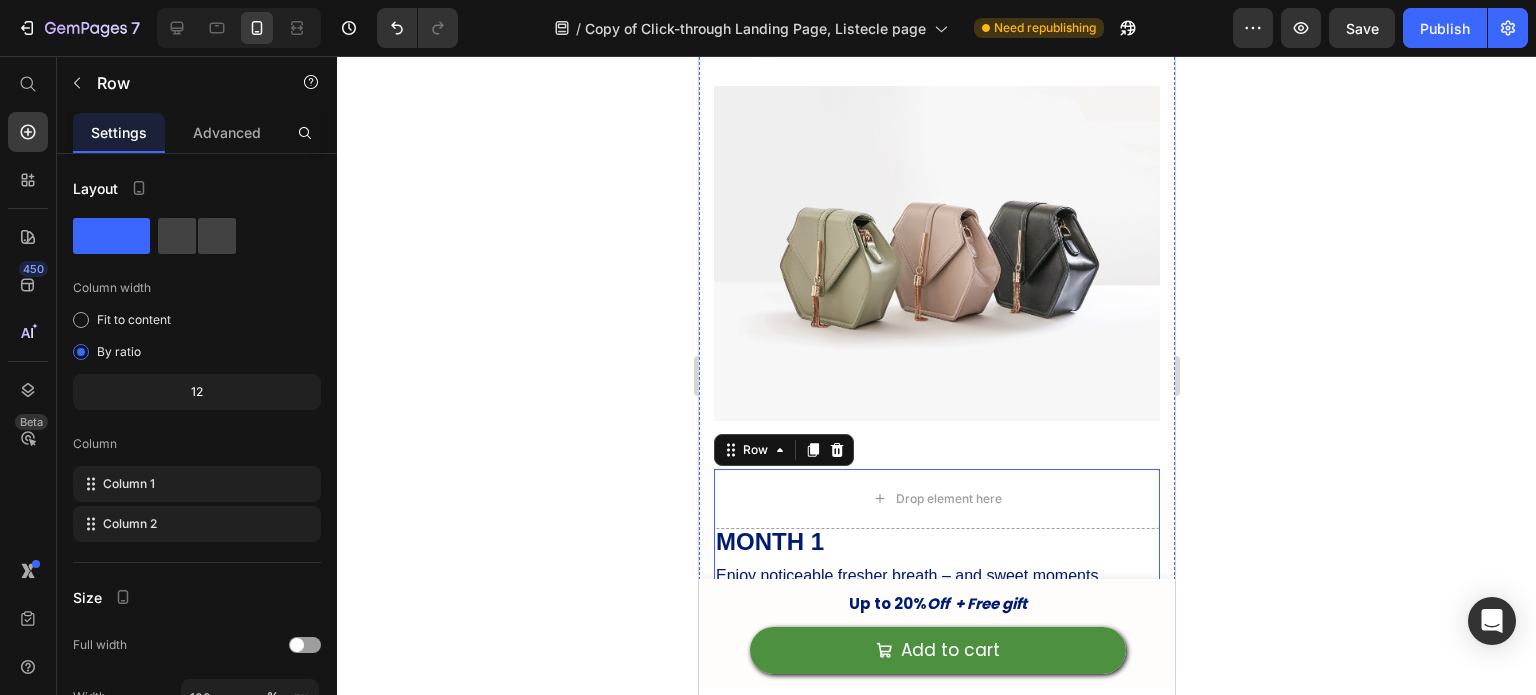 scroll, scrollTop: 7052, scrollLeft: 0, axis: vertical 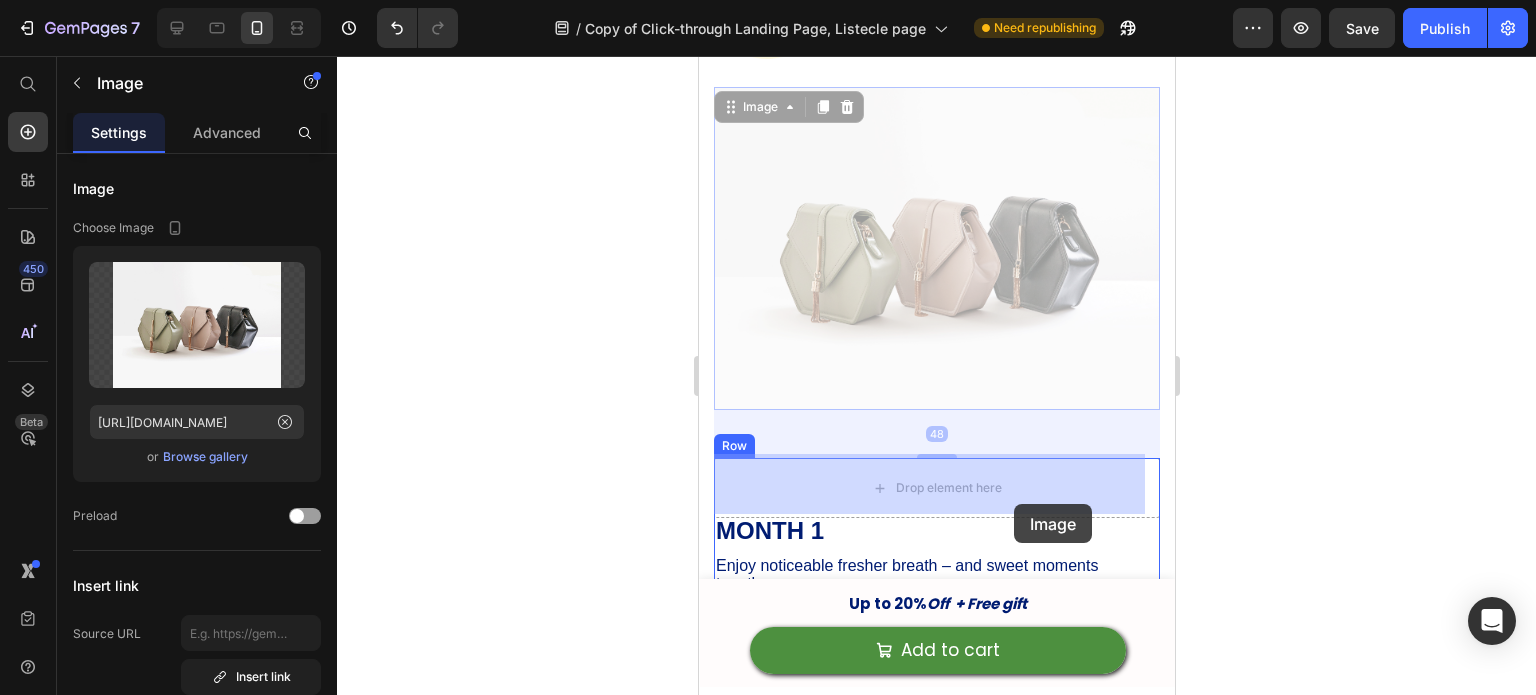 drag, startPoint x: 967, startPoint y: 342, endPoint x: 1013, endPoint y: 505, distance: 169.36647 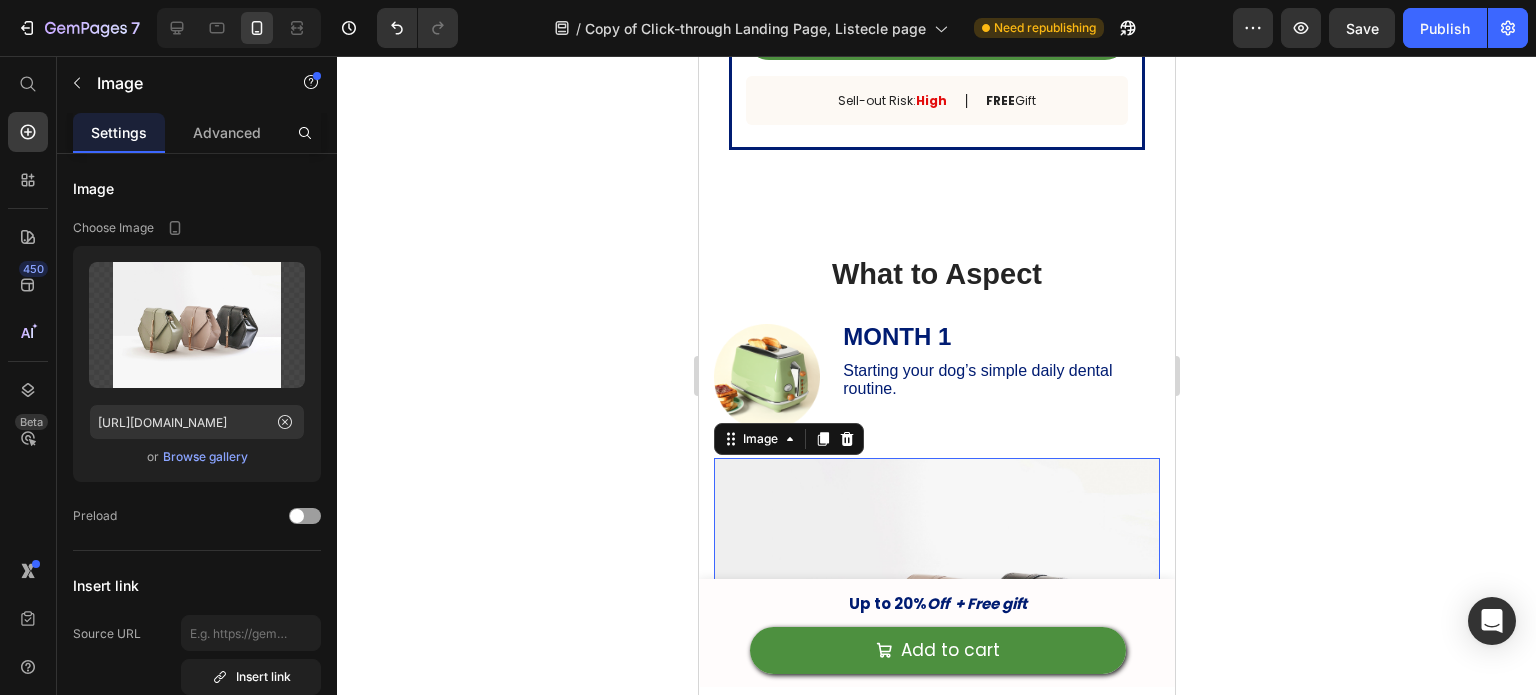 click 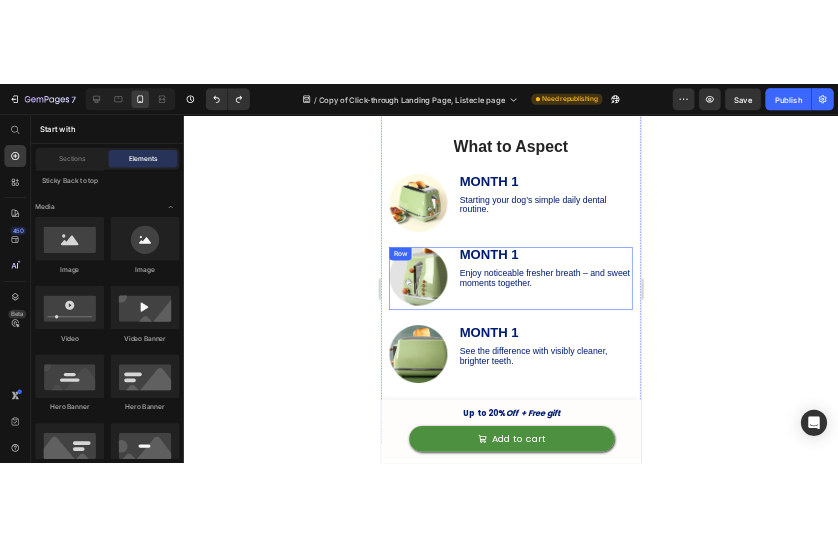 scroll, scrollTop: 6834, scrollLeft: 0, axis: vertical 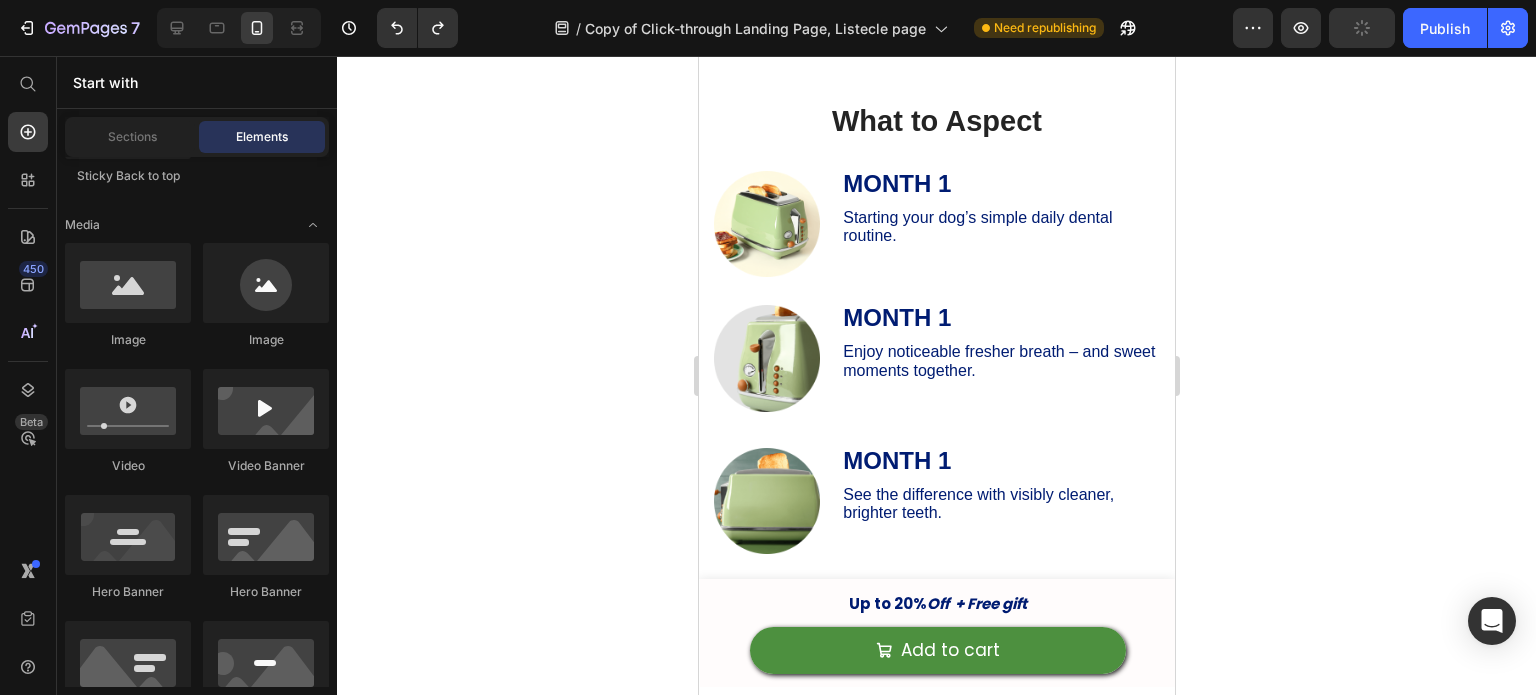 click 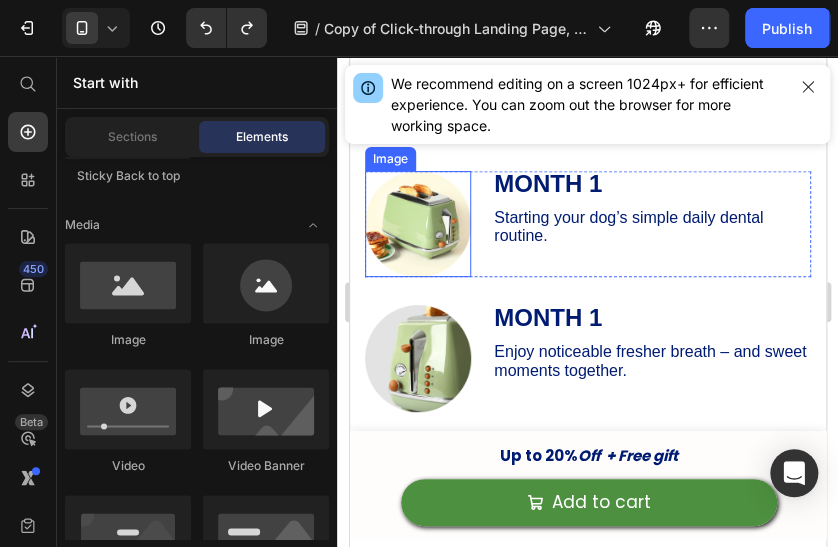 click at bounding box center [417, 224] 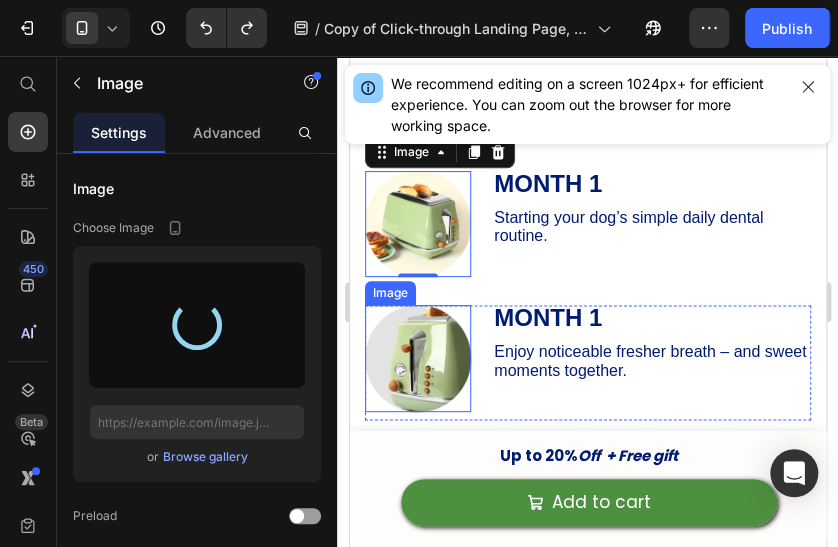 type on "[URL][DOMAIN_NAME]" 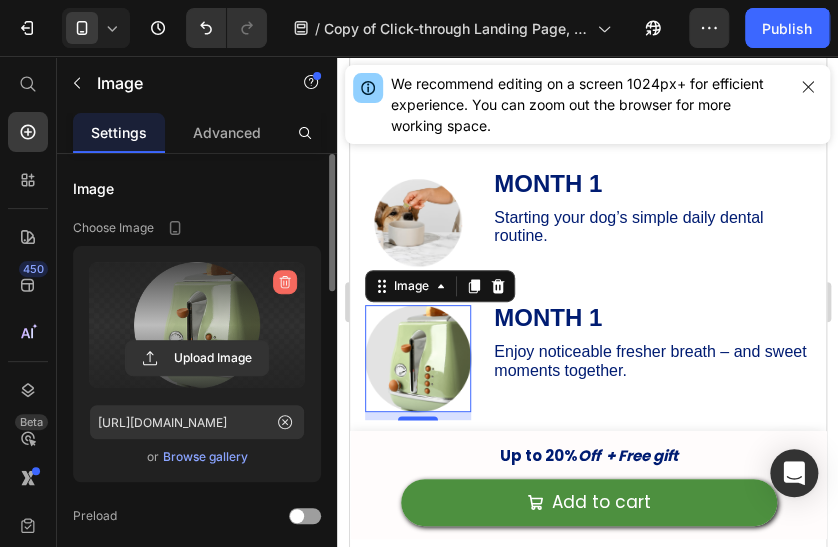 click at bounding box center [285, 282] 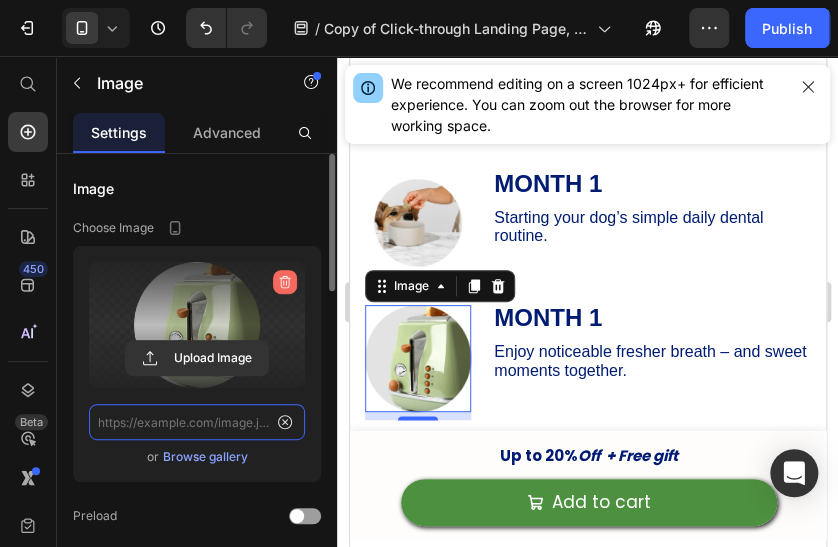 scroll, scrollTop: 0, scrollLeft: 0, axis: both 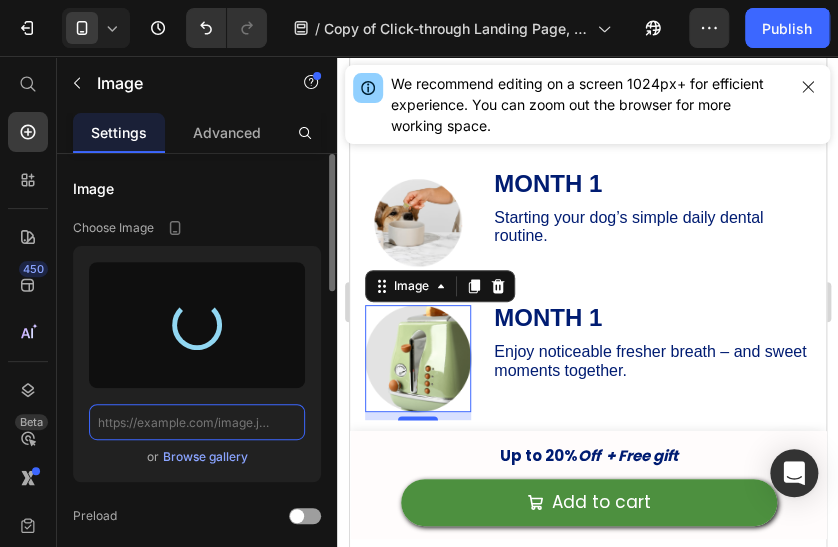 type on "[URL][DOMAIN_NAME]" 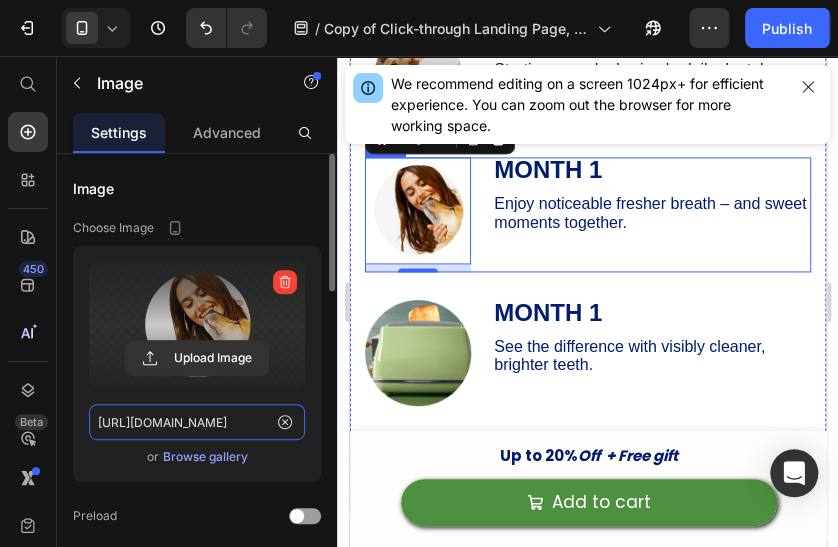 scroll, scrollTop: 6984, scrollLeft: 0, axis: vertical 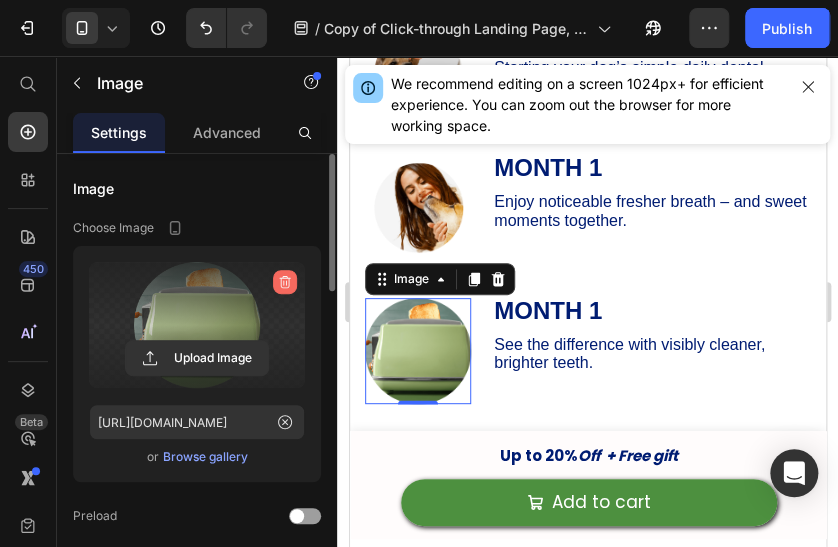 click at bounding box center (285, 282) 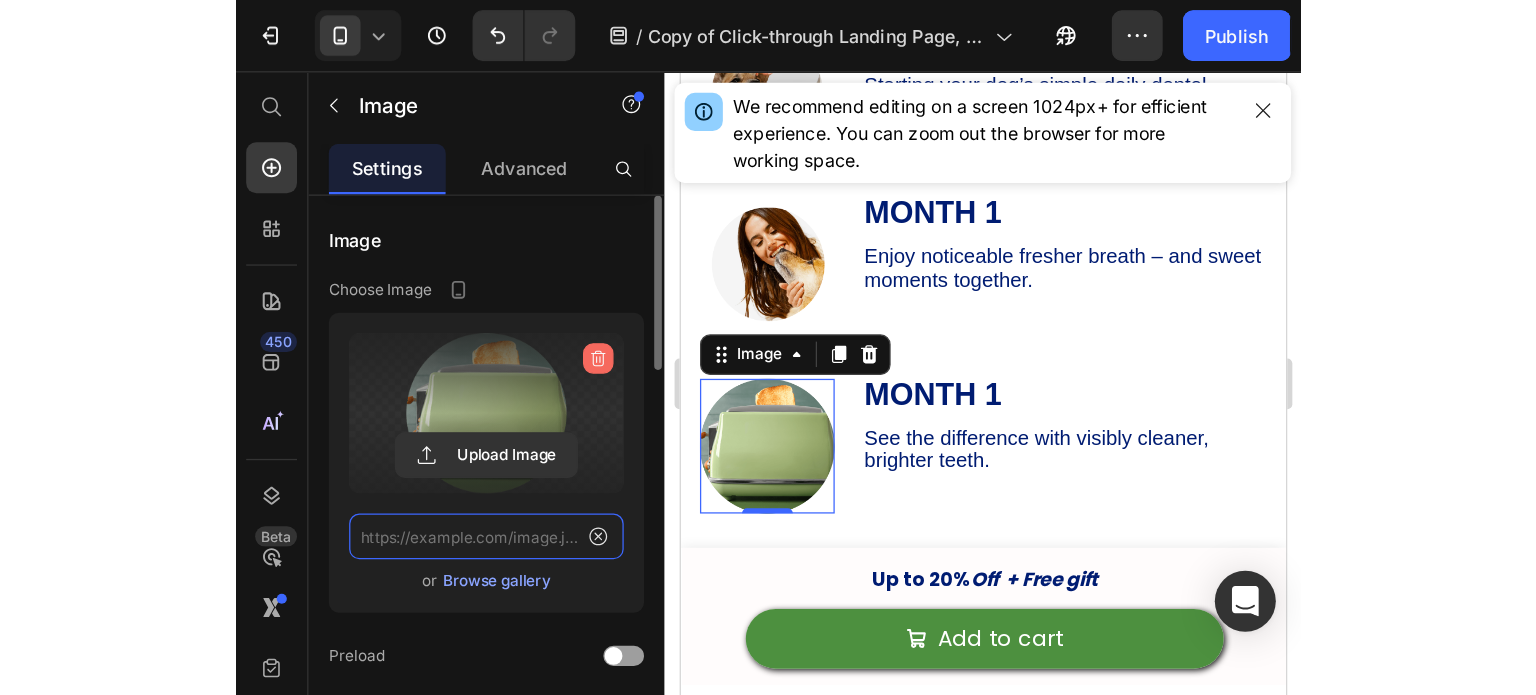 scroll, scrollTop: 0, scrollLeft: 0, axis: both 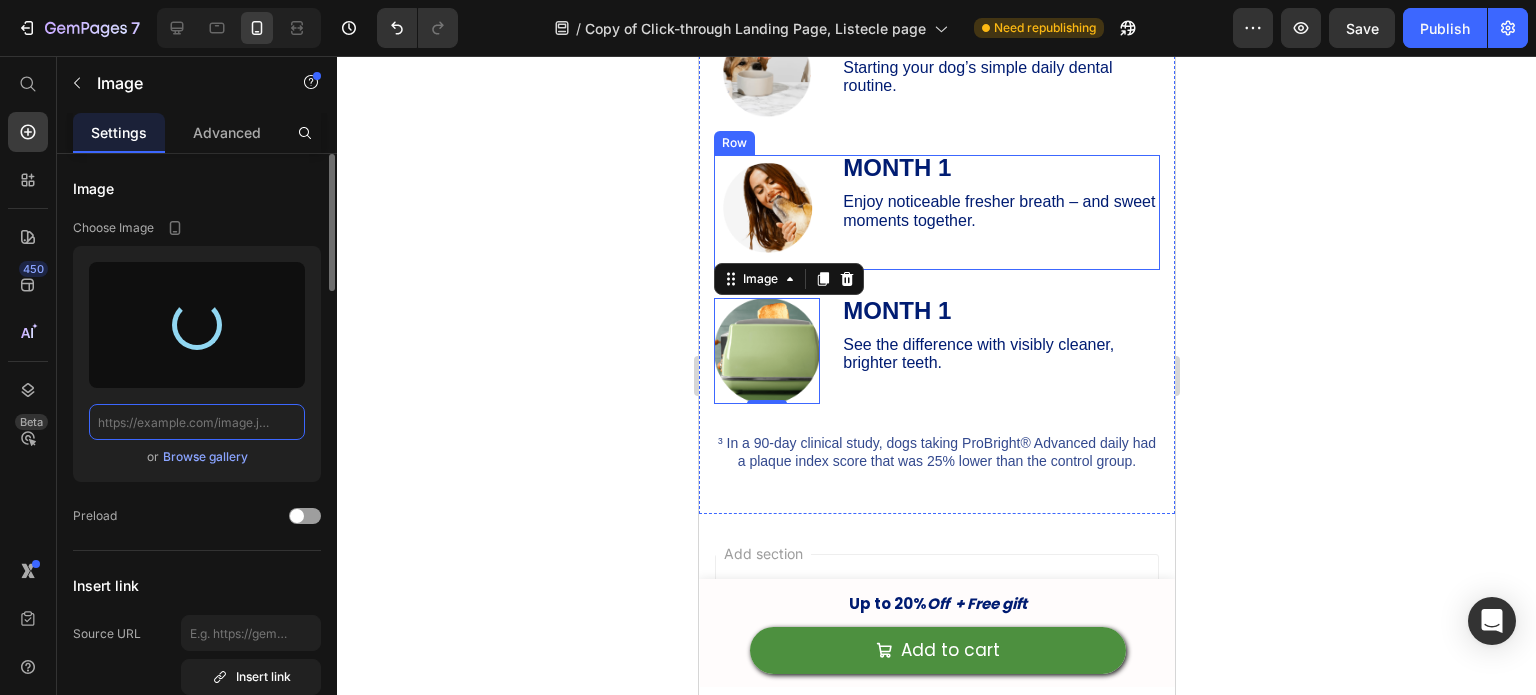 type on "[URL][DOMAIN_NAME]" 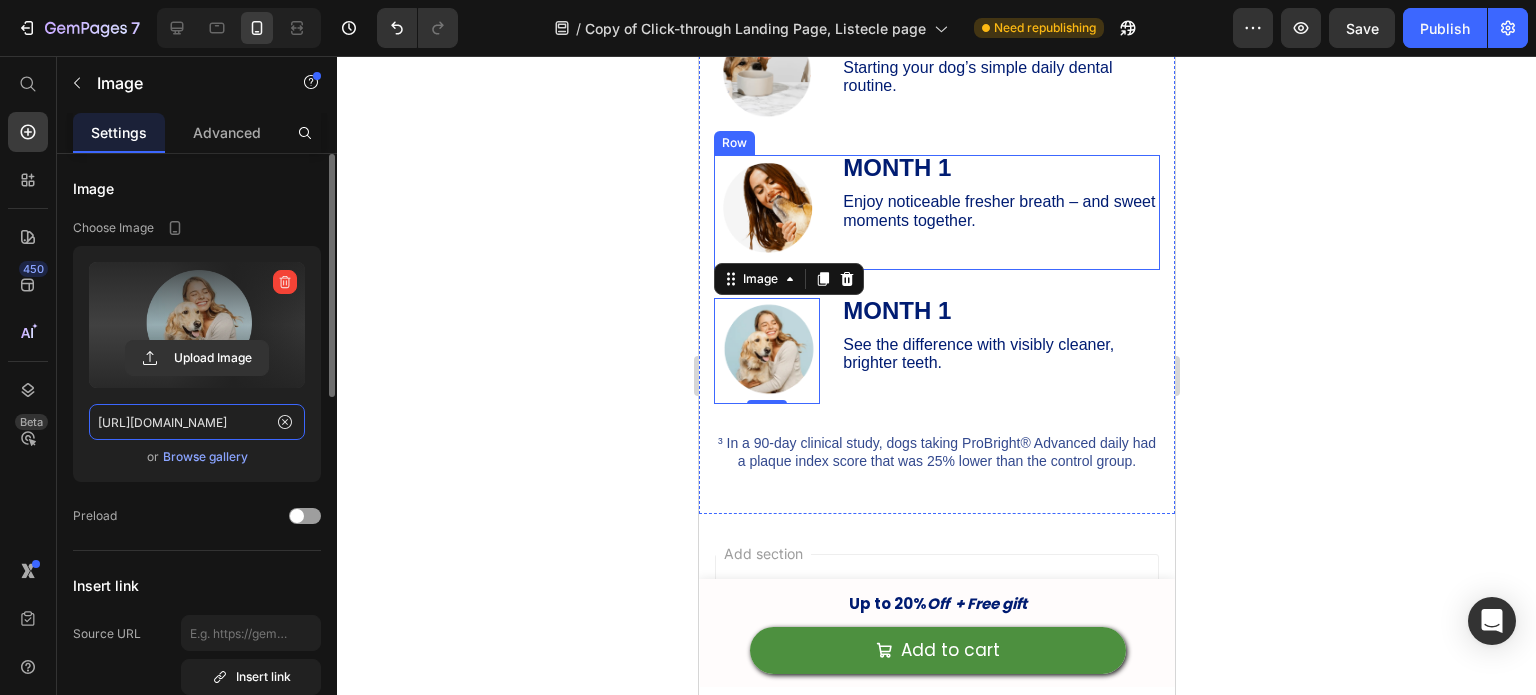 scroll, scrollTop: 6942, scrollLeft: 0, axis: vertical 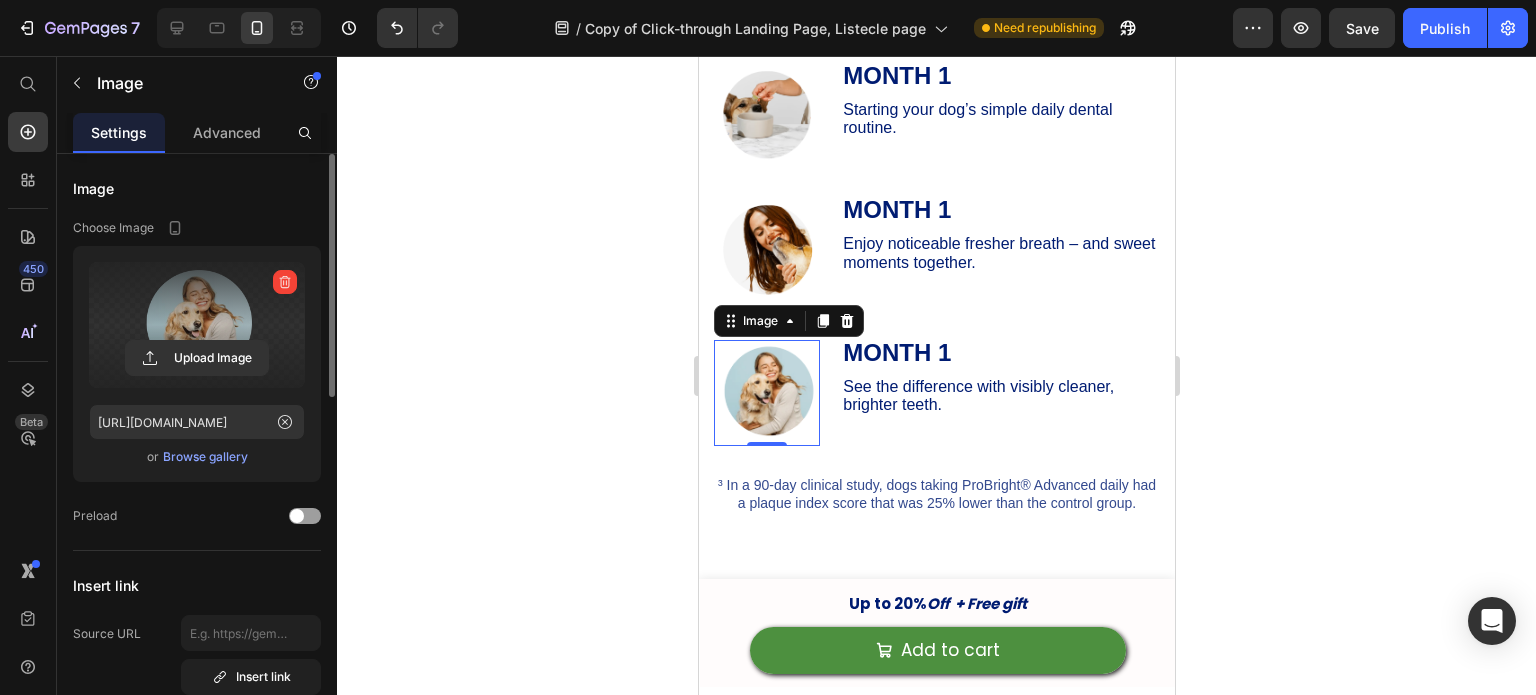 click 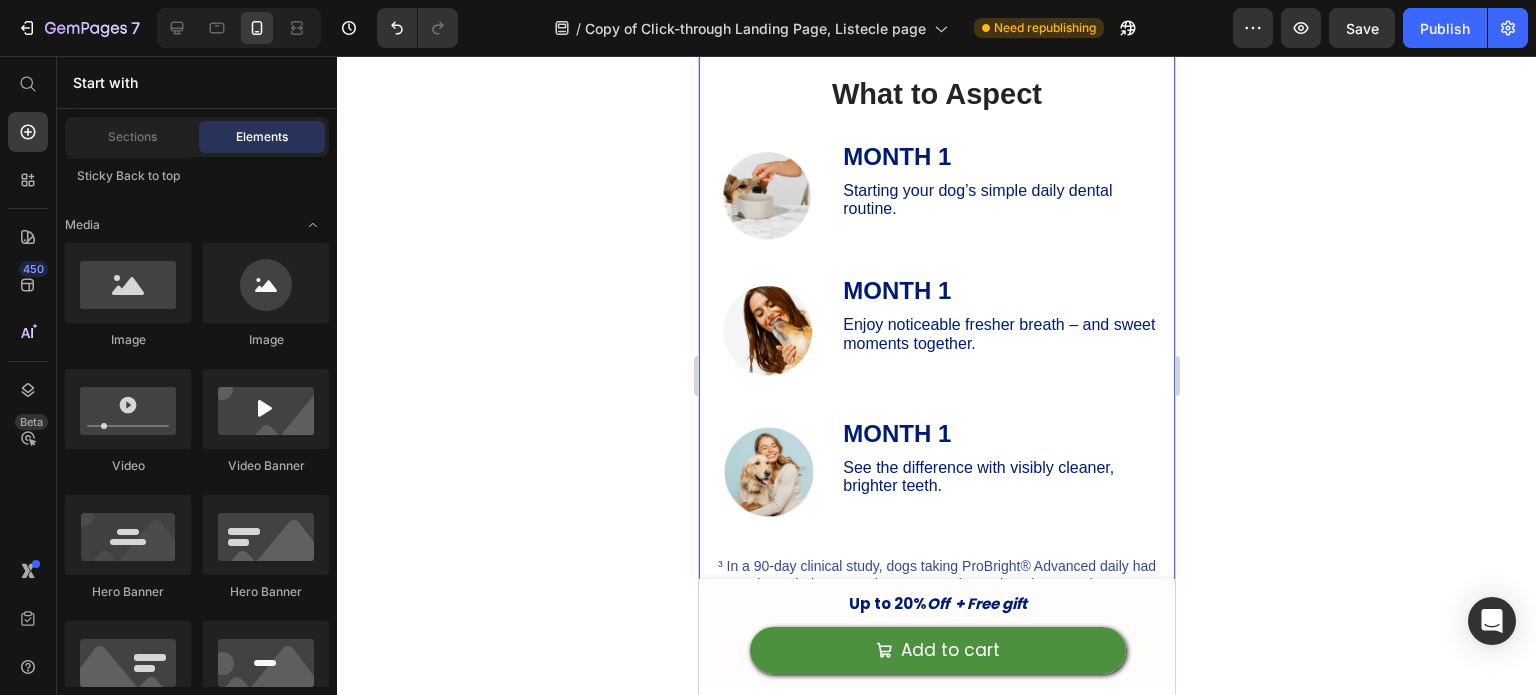 scroll, scrollTop: 6862, scrollLeft: 0, axis: vertical 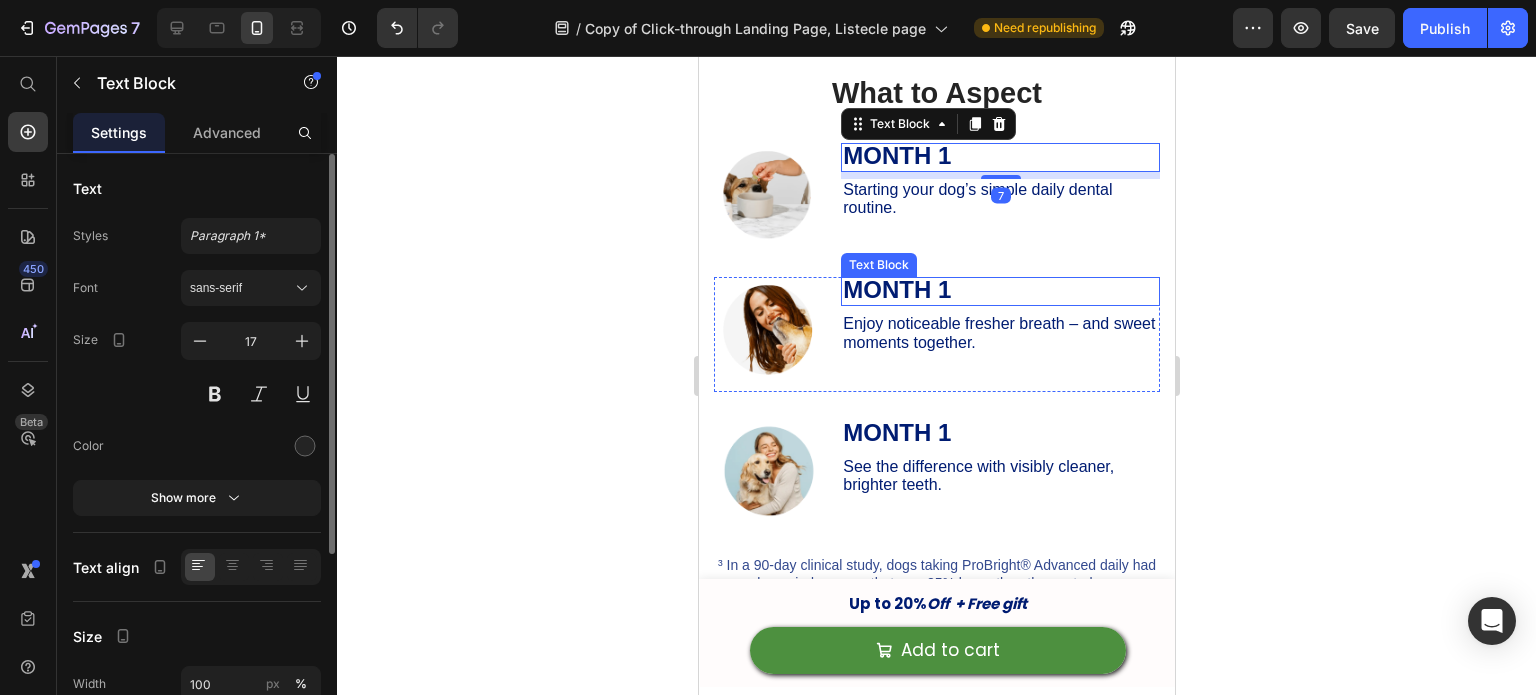 click on "MONTH 1" at bounding box center (999, 291) 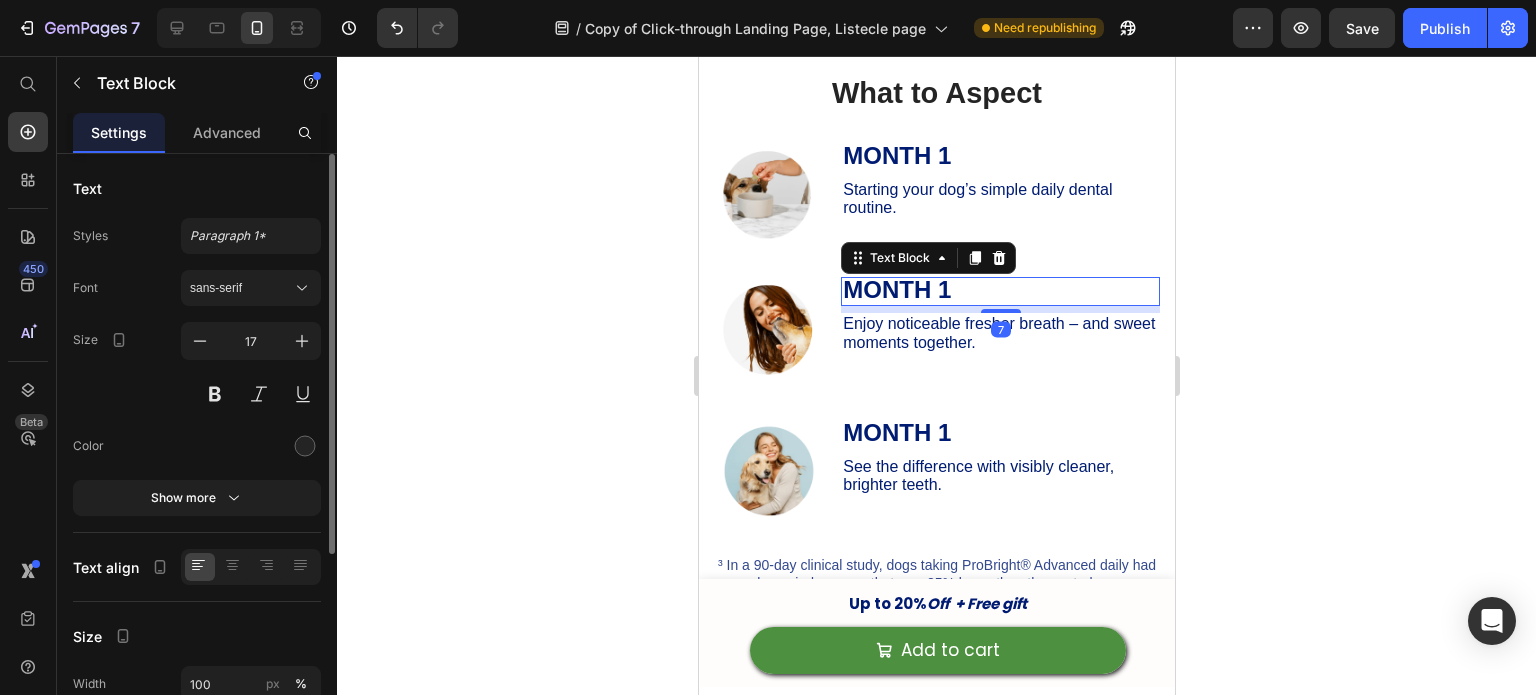 click on "MONTH 1" at bounding box center [999, 291] 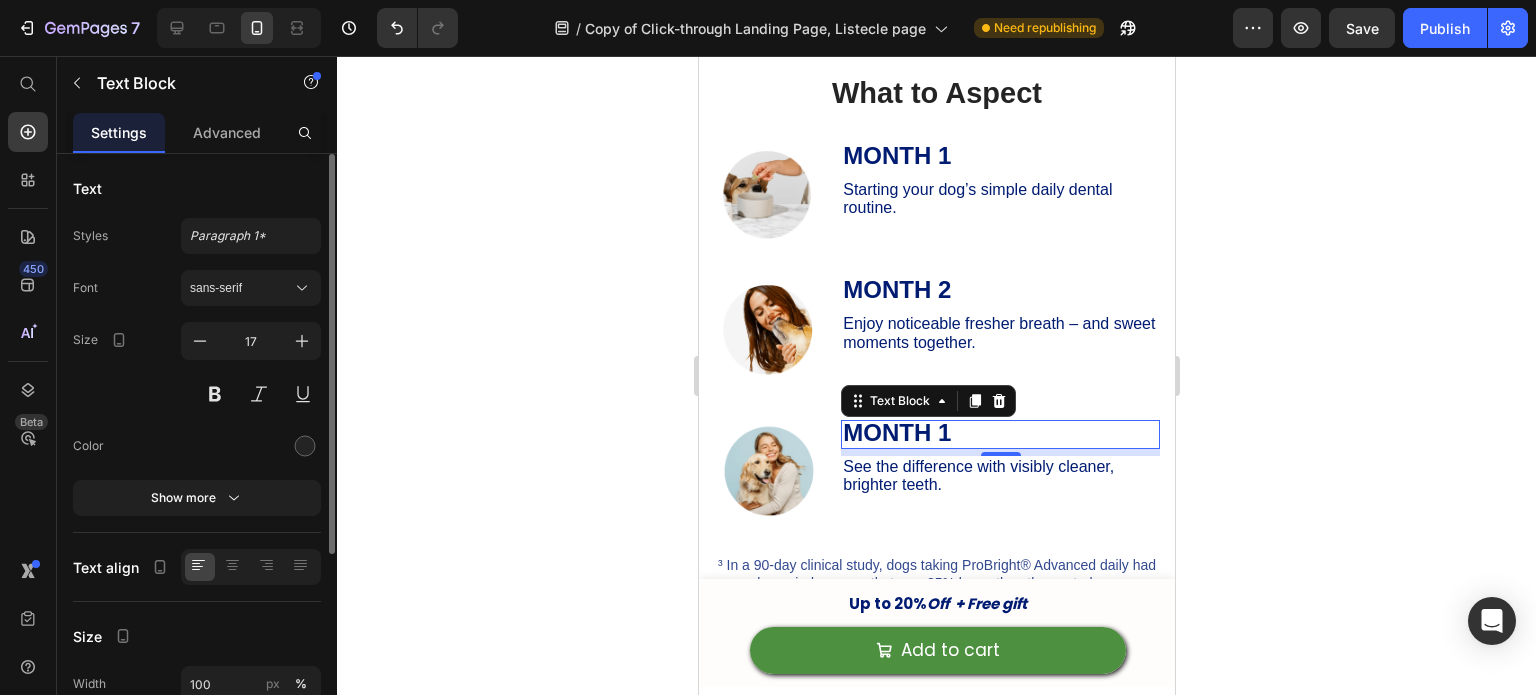 click on "MONTH 1" at bounding box center (999, 434) 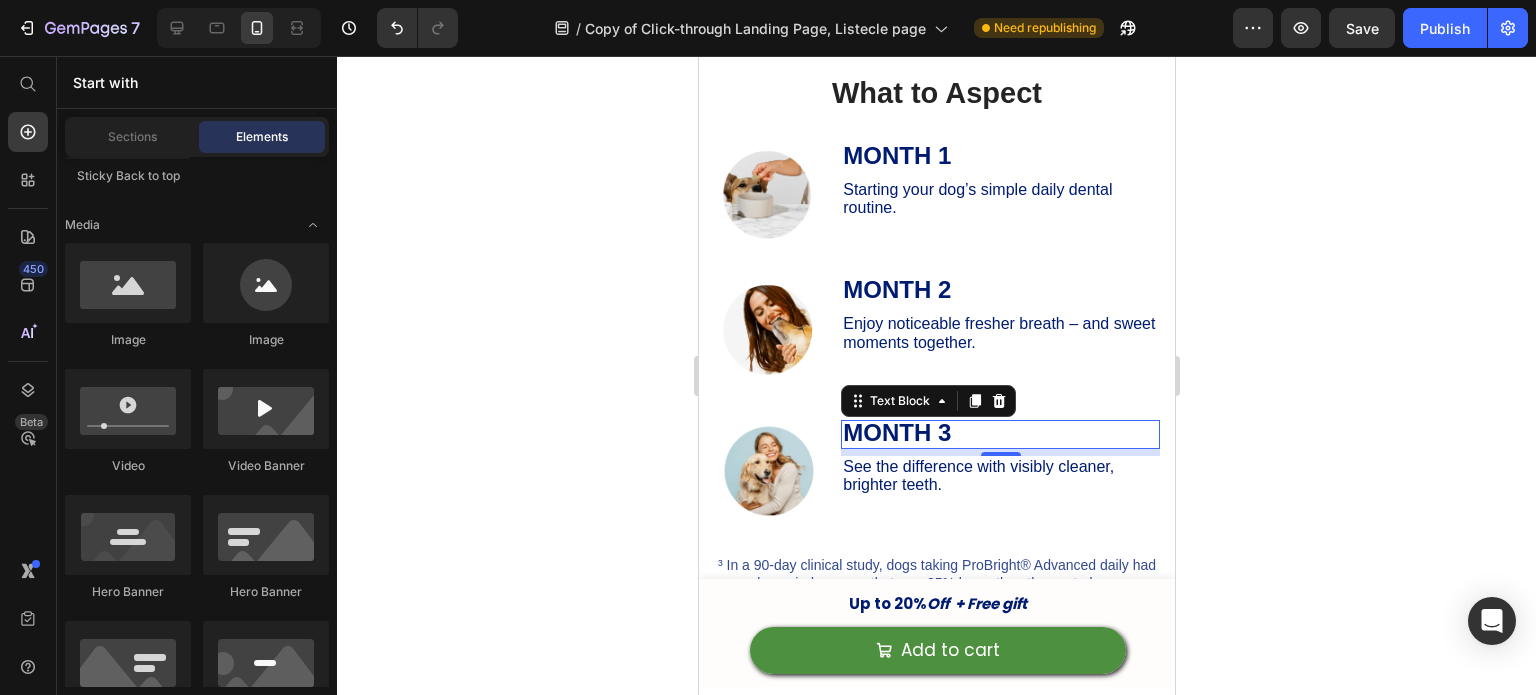 scroll, scrollTop: 6303, scrollLeft: 0, axis: vertical 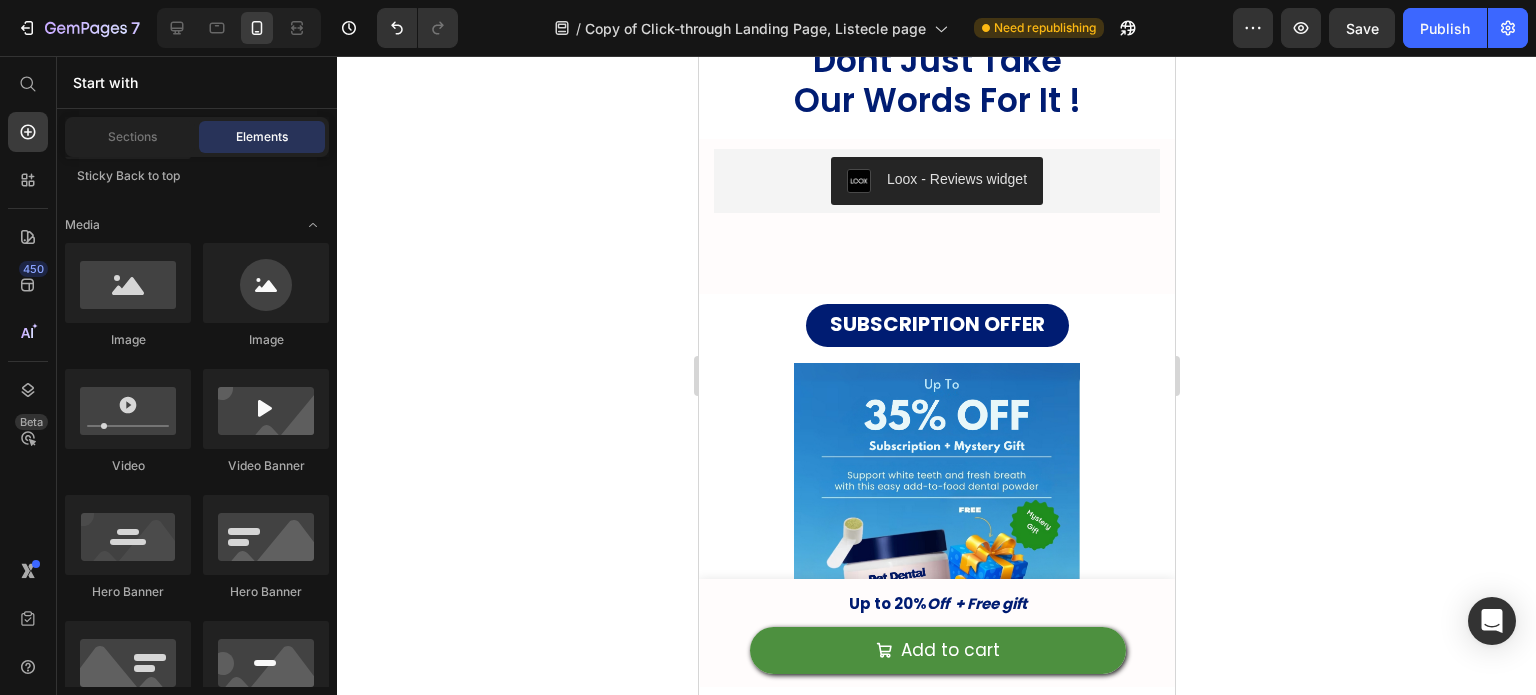 click 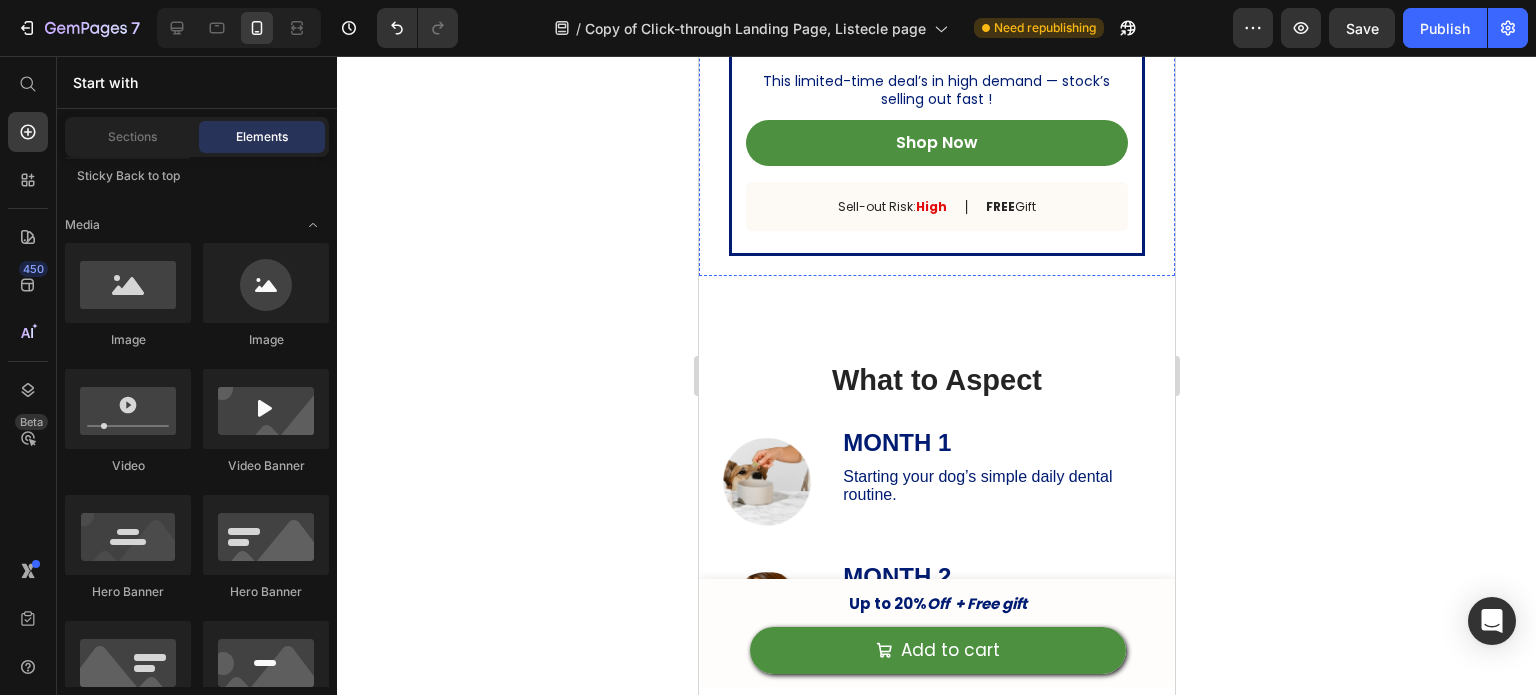 scroll, scrollTop: 6629, scrollLeft: 0, axis: vertical 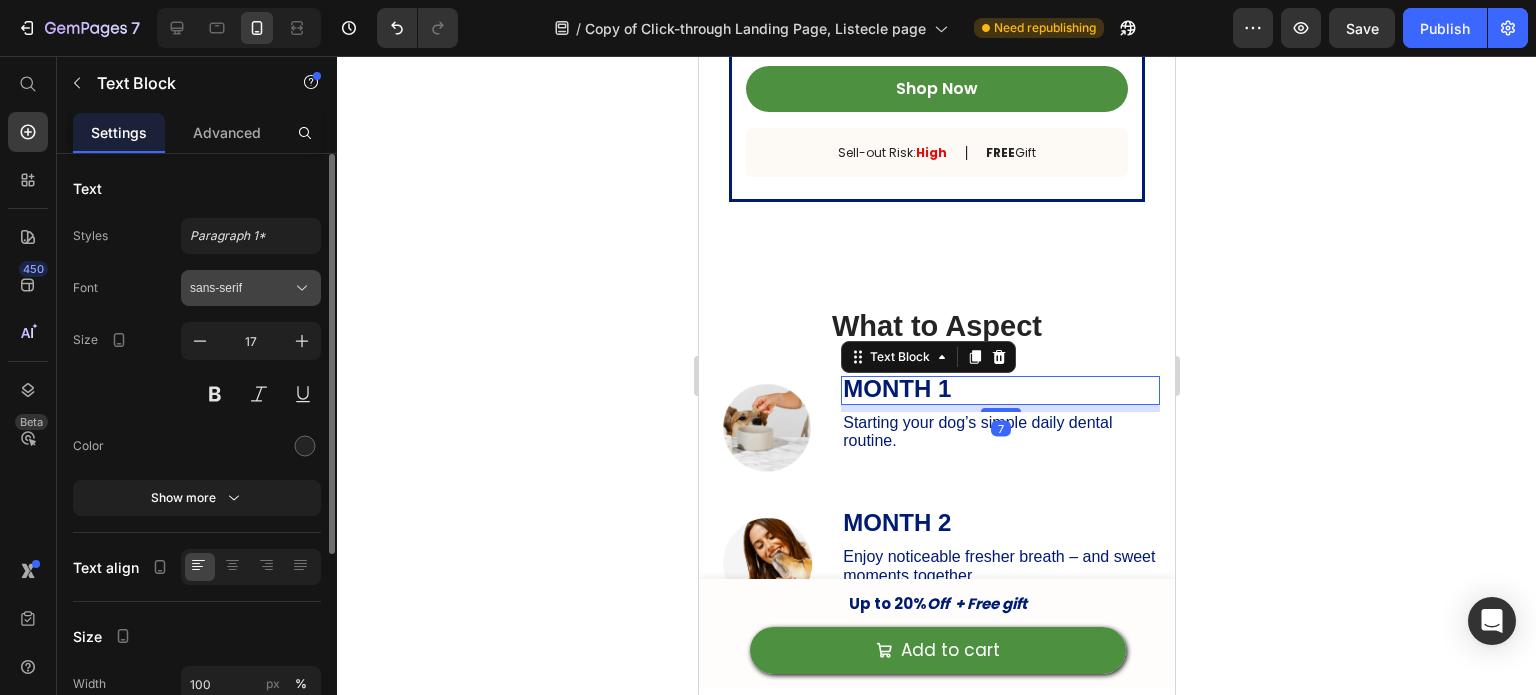 click on "sans-serif" at bounding box center [251, 288] 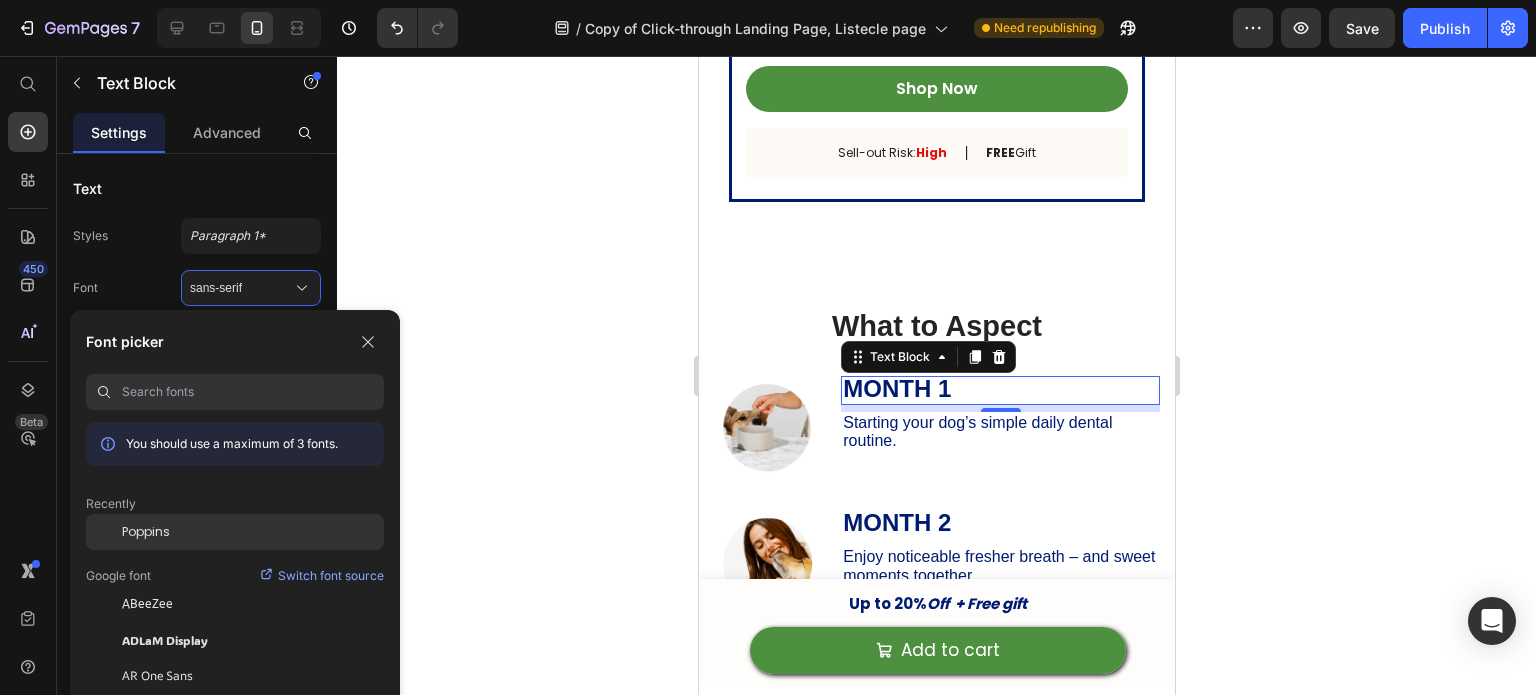 click on "Poppins" 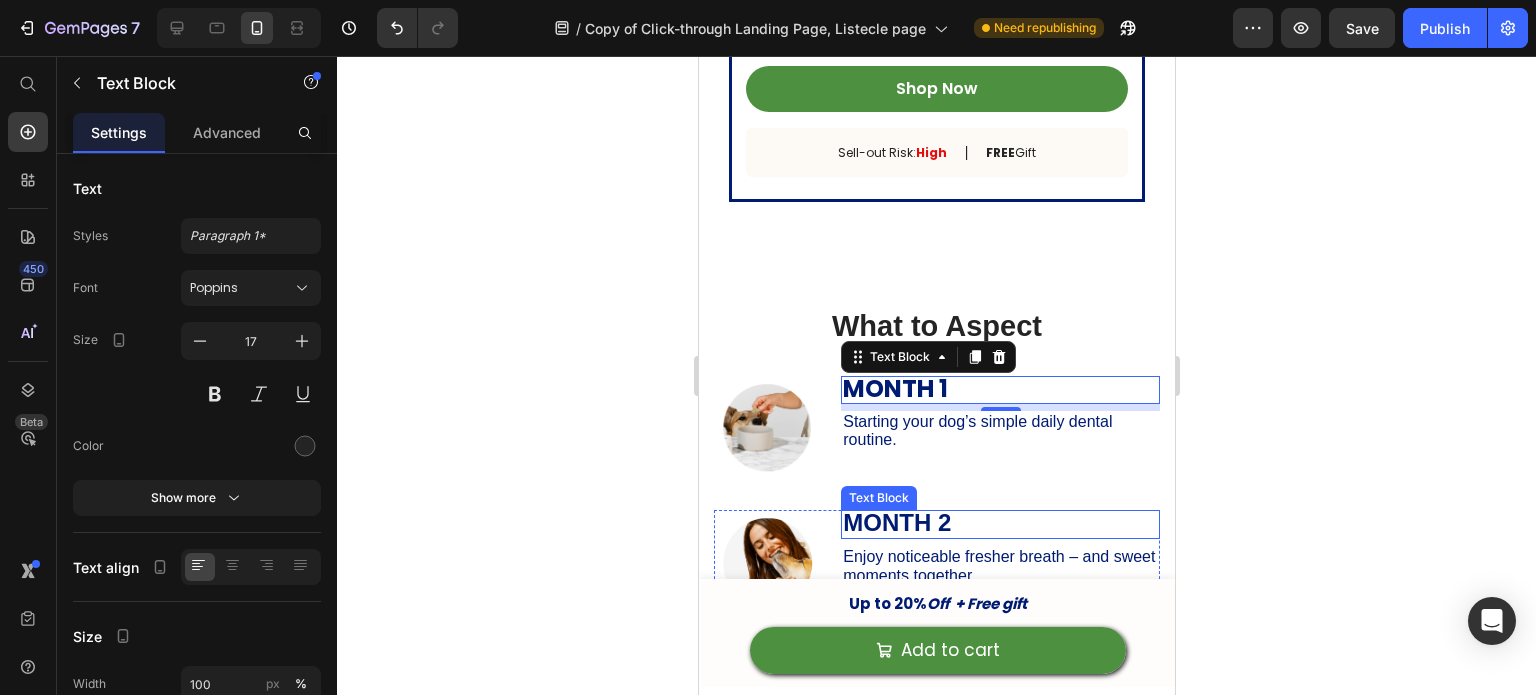scroll, scrollTop: 6712, scrollLeft: 0, axis: vertical 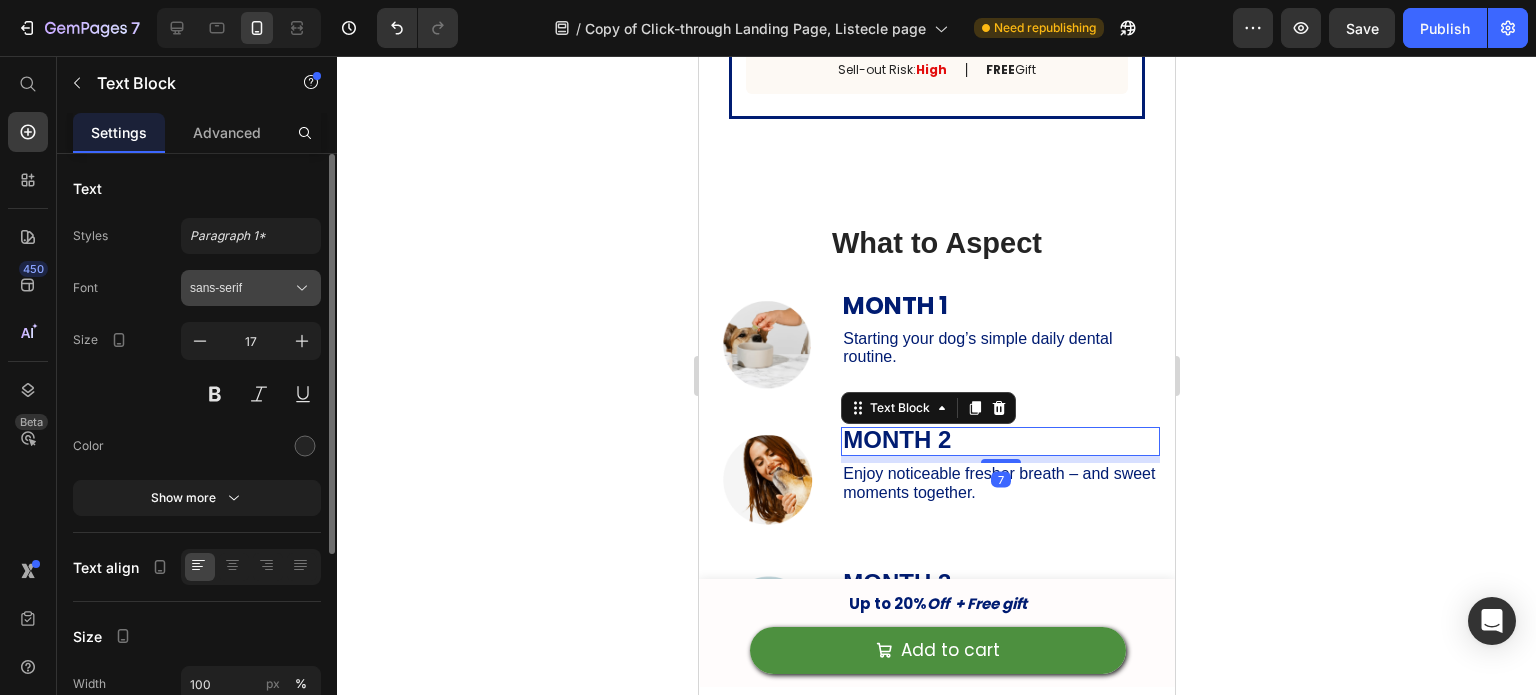 click on "sans-serif" at bounding box center [251, 288] 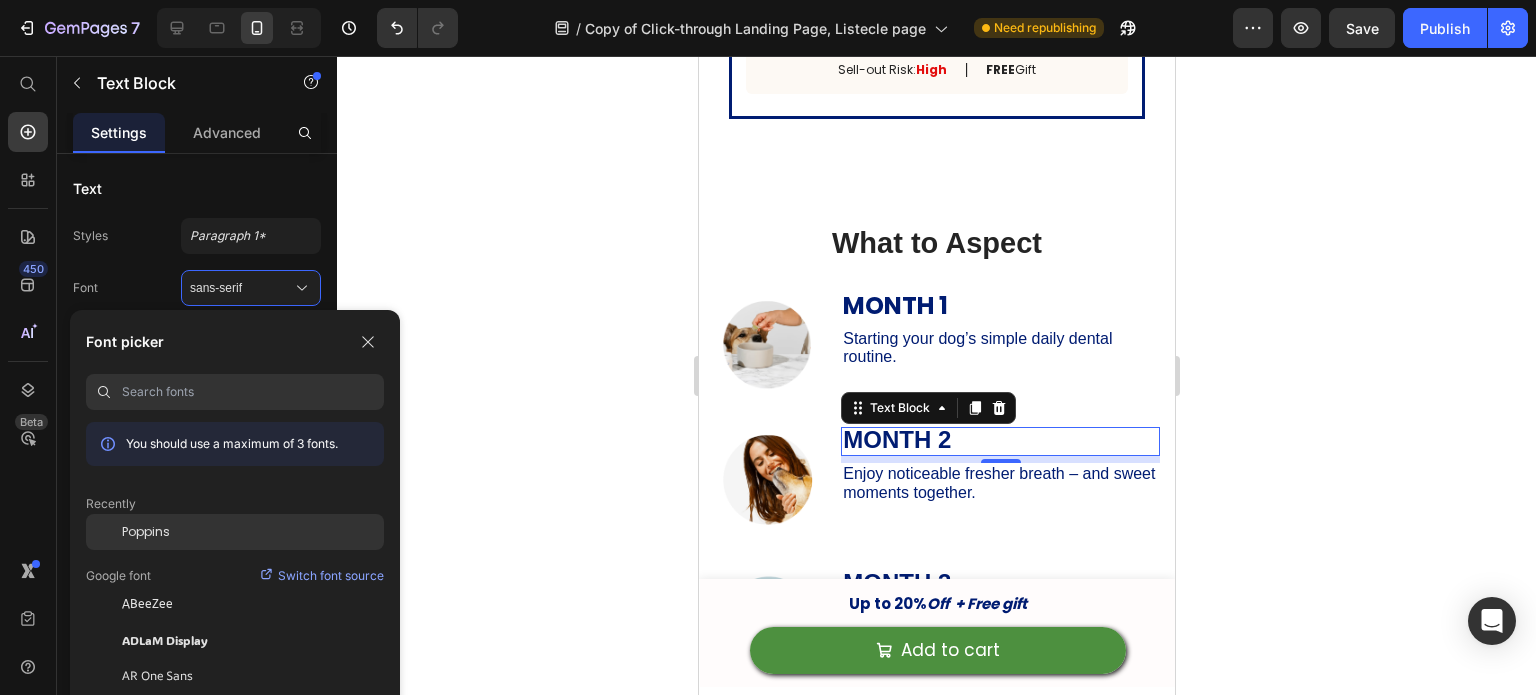 click on "Poppins" 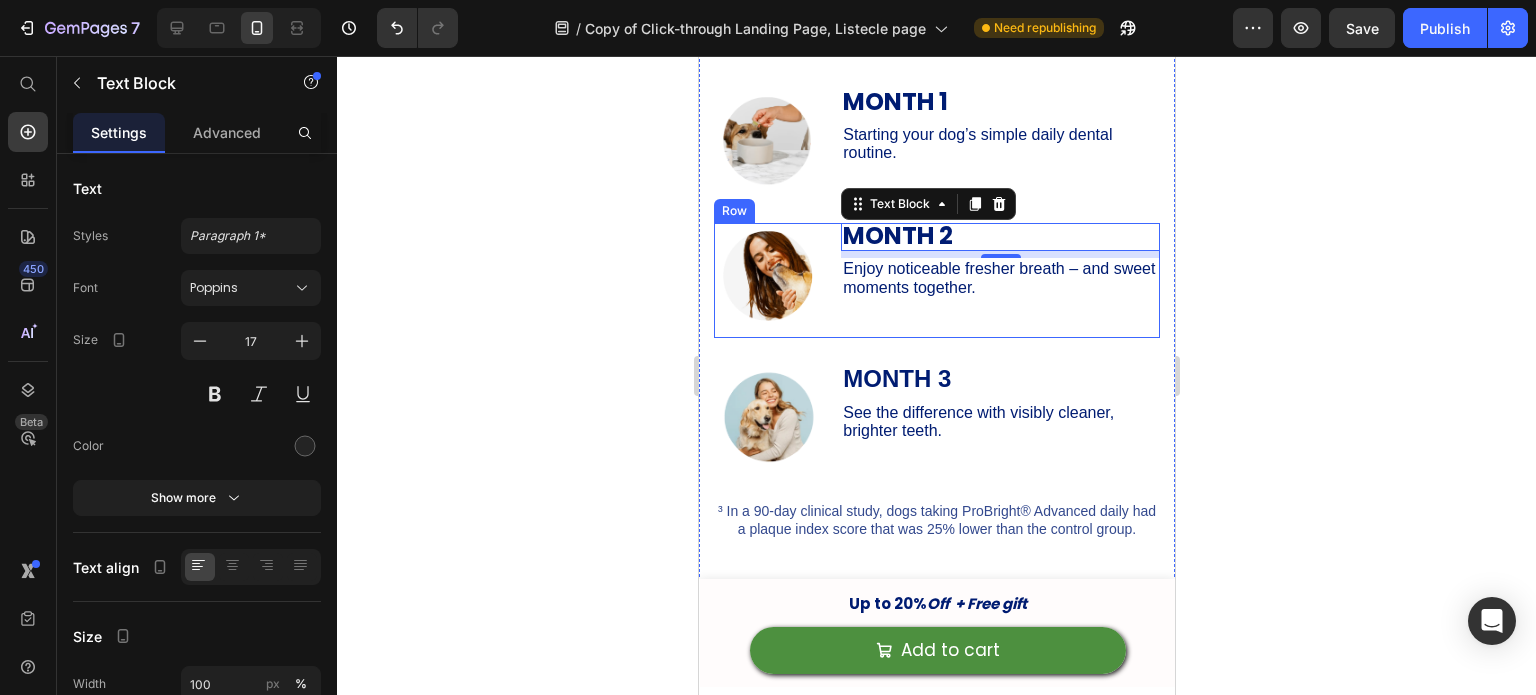 scroll, scrollTop: 6917, scrollLeft: 0, axis: vertical 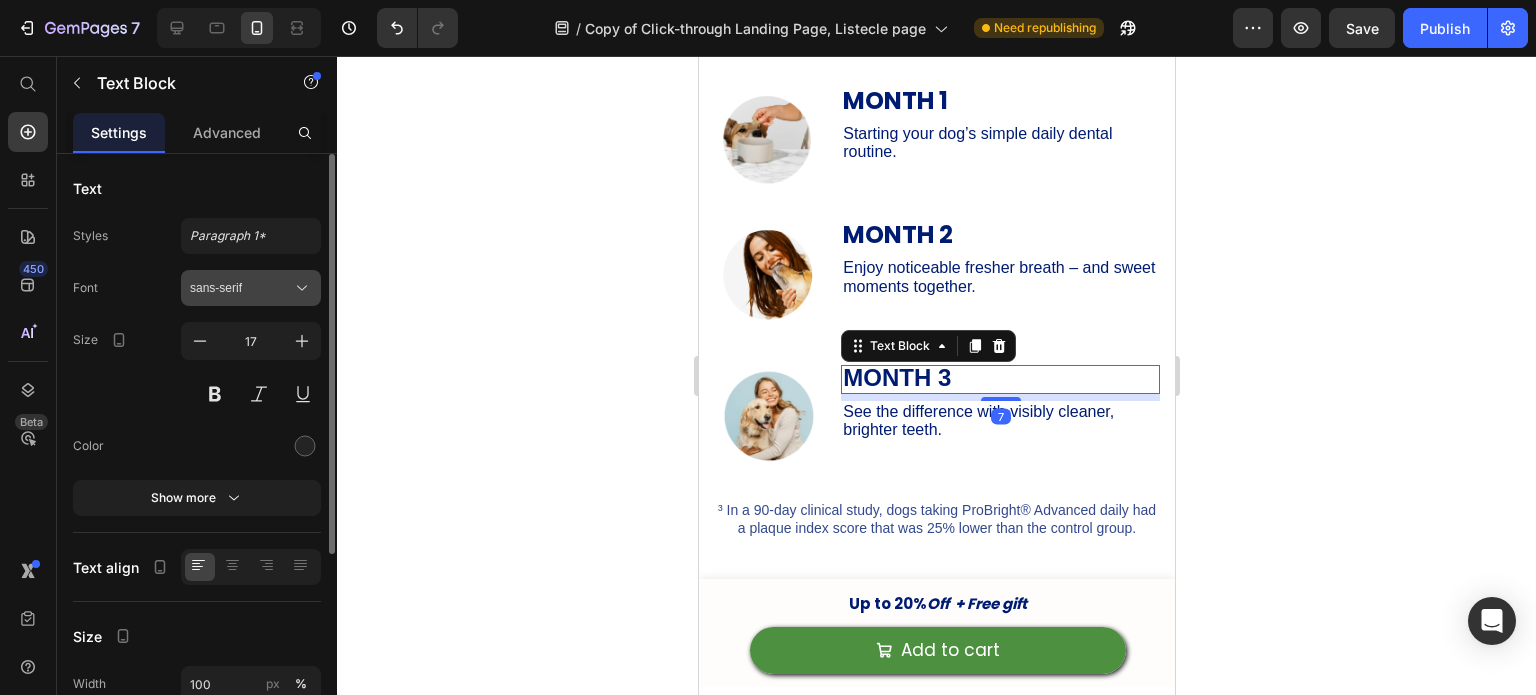 click on "sans-serif" at bounding box center (251, 288) 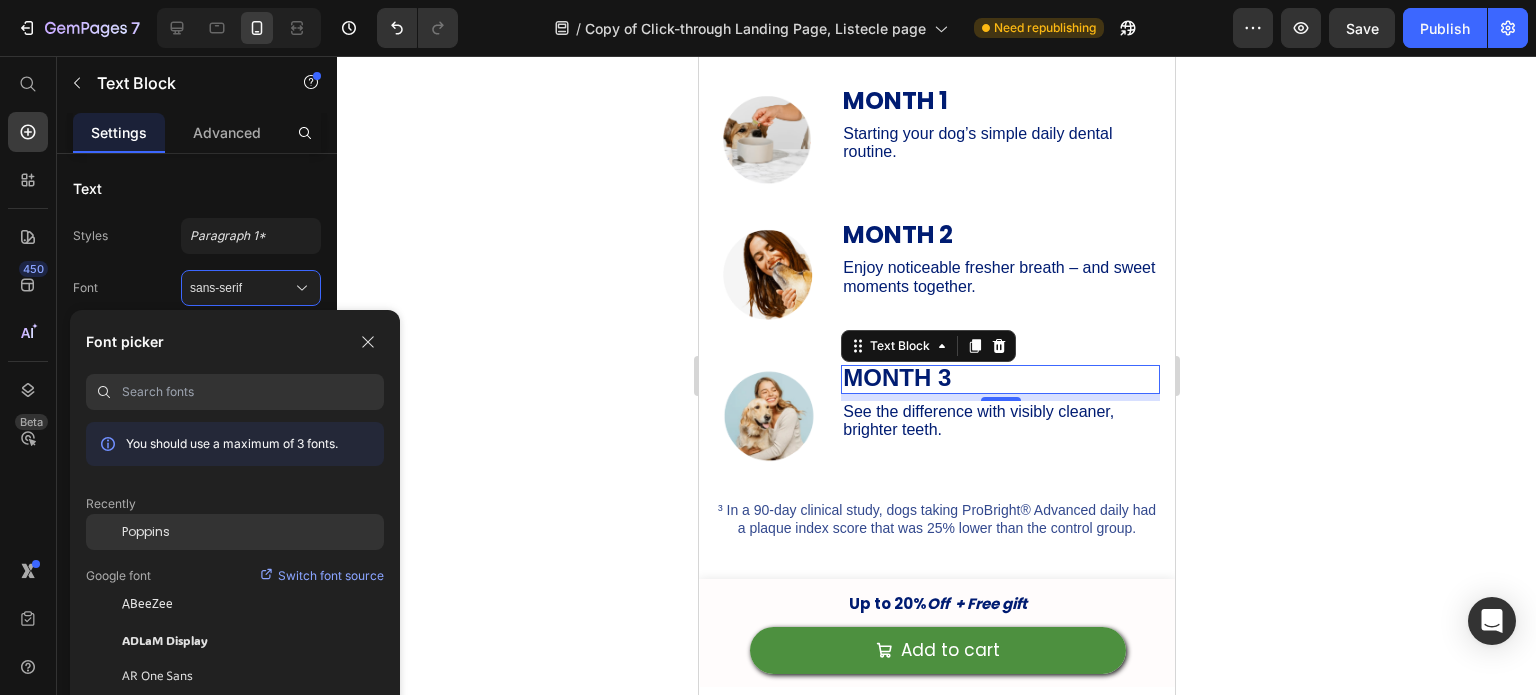 click on "Poppins" 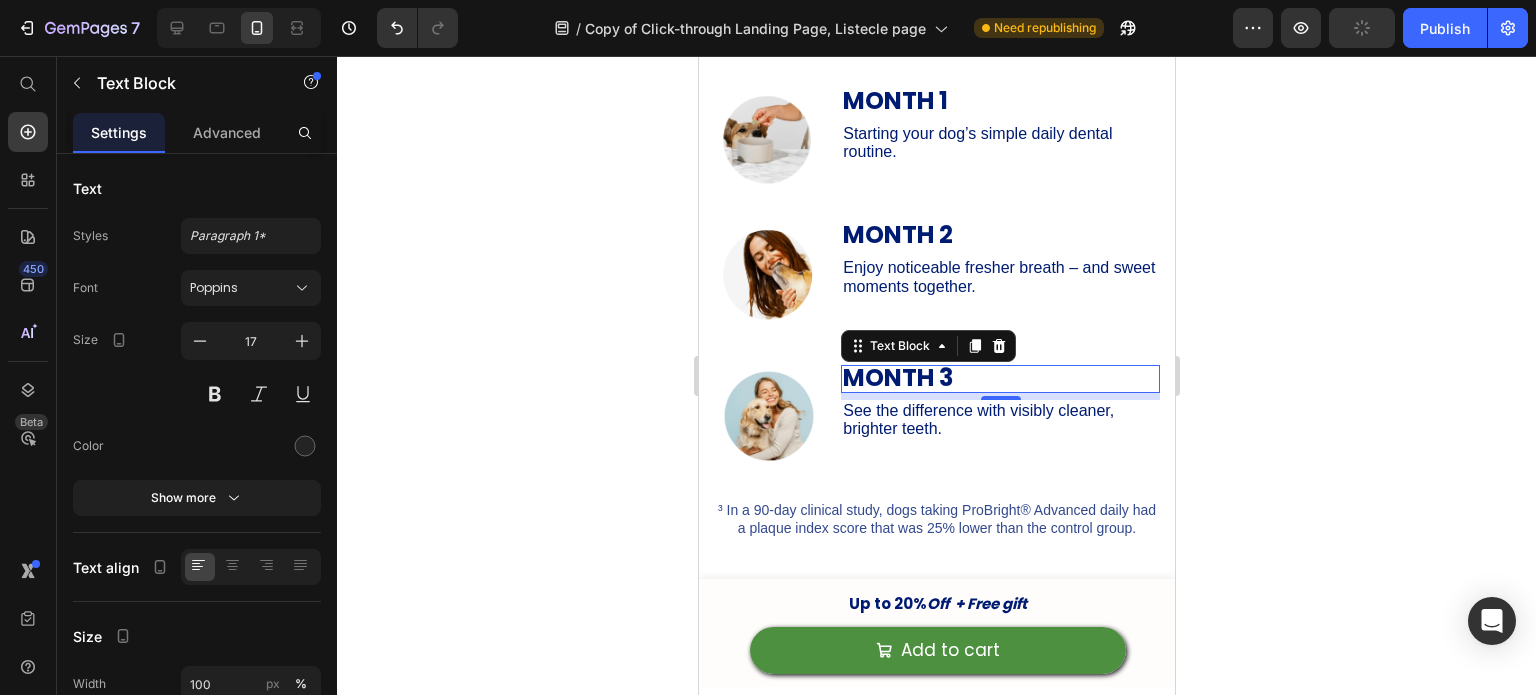 click 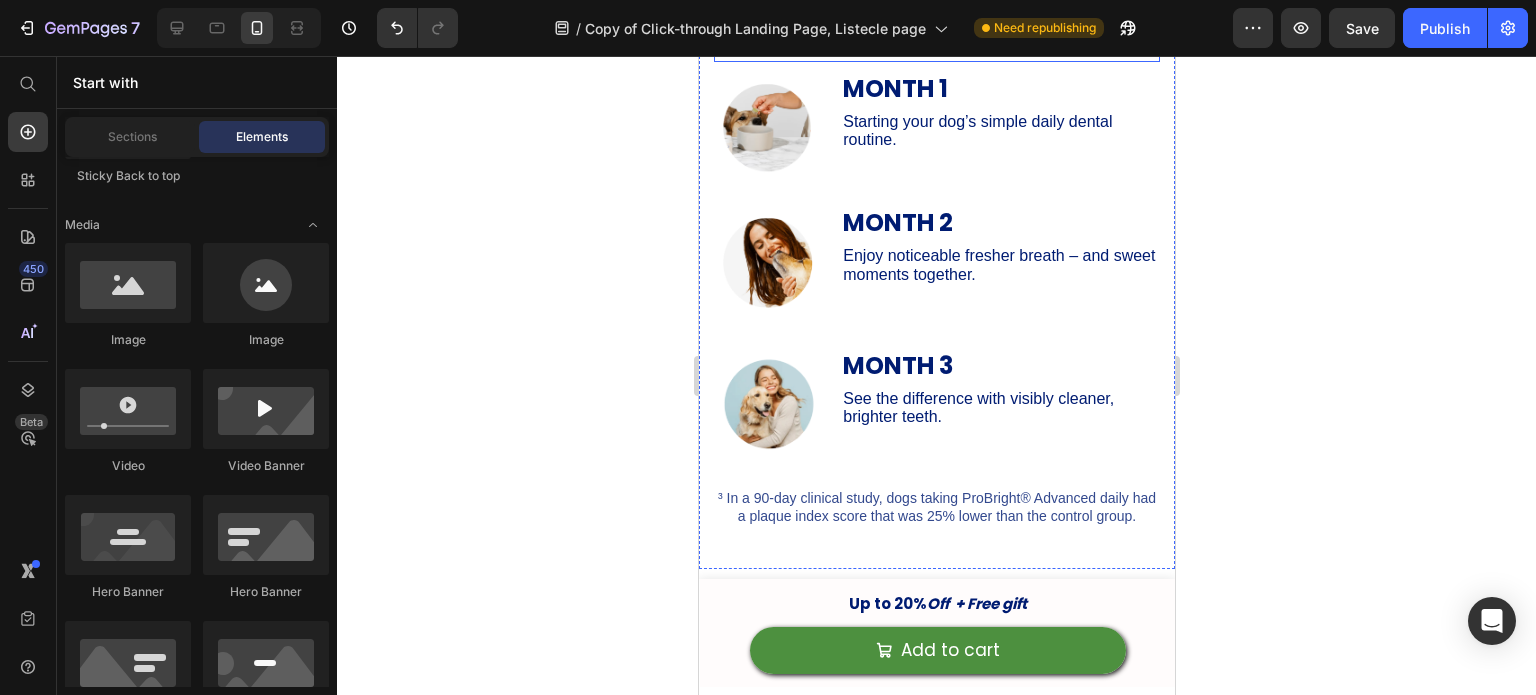scroll, scrollTop: 6936, scrollLeft: 0, axis: vertical 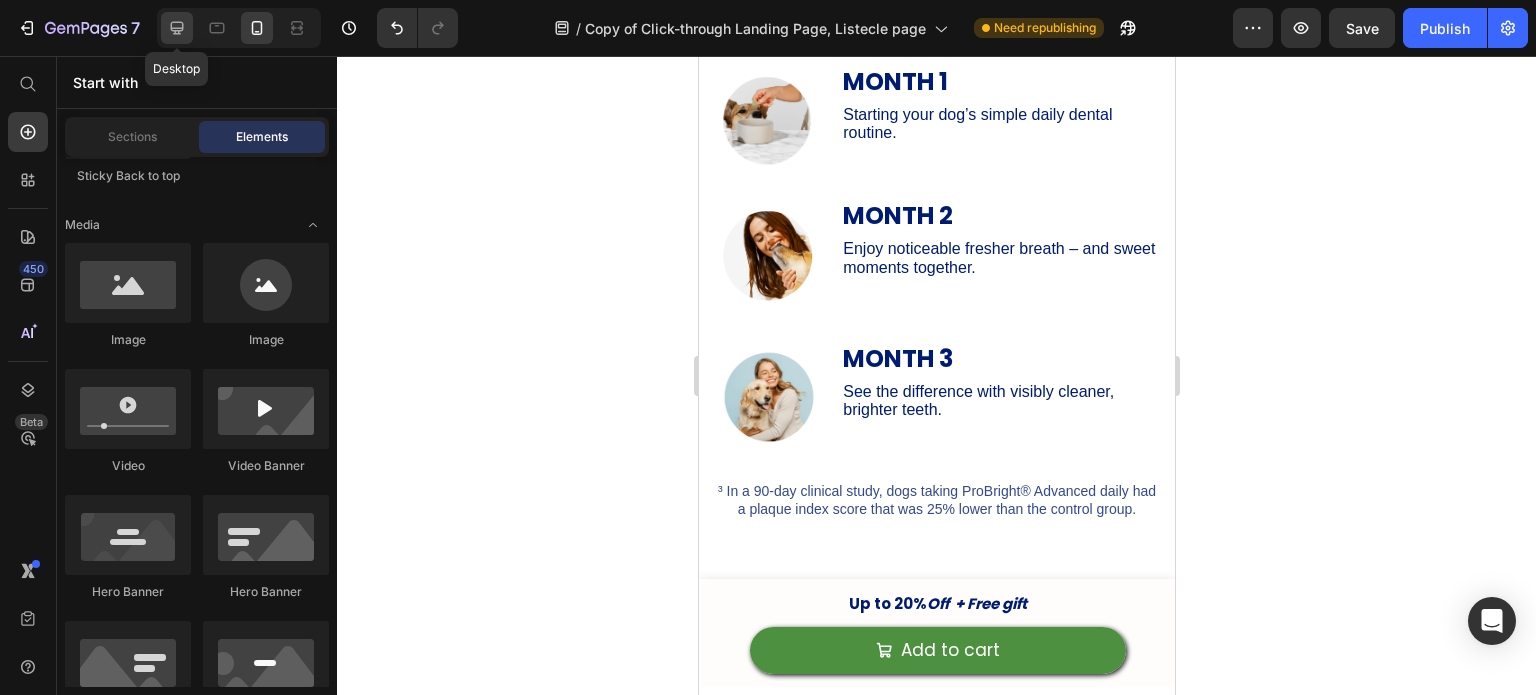 click 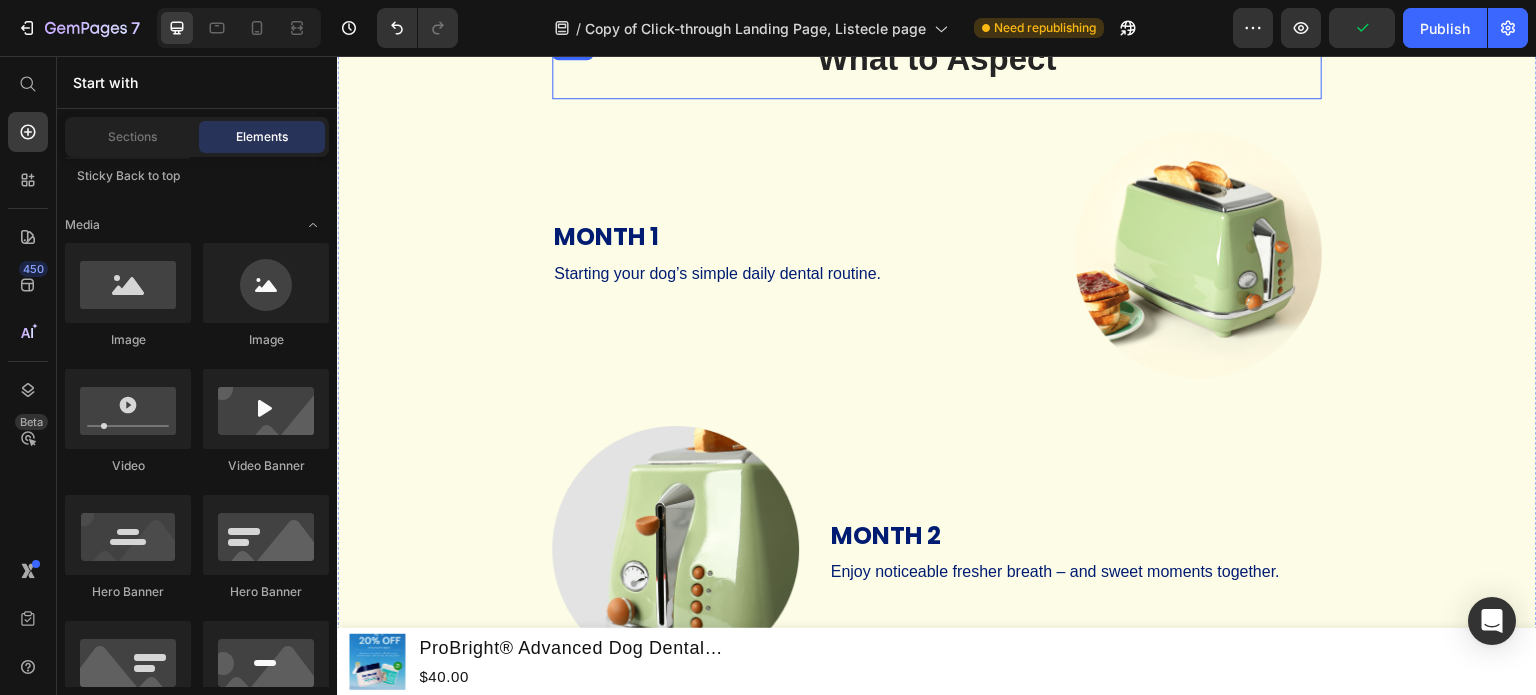 scroll, scrollTop: 6658, scrollLeft: 0, axis: vertical 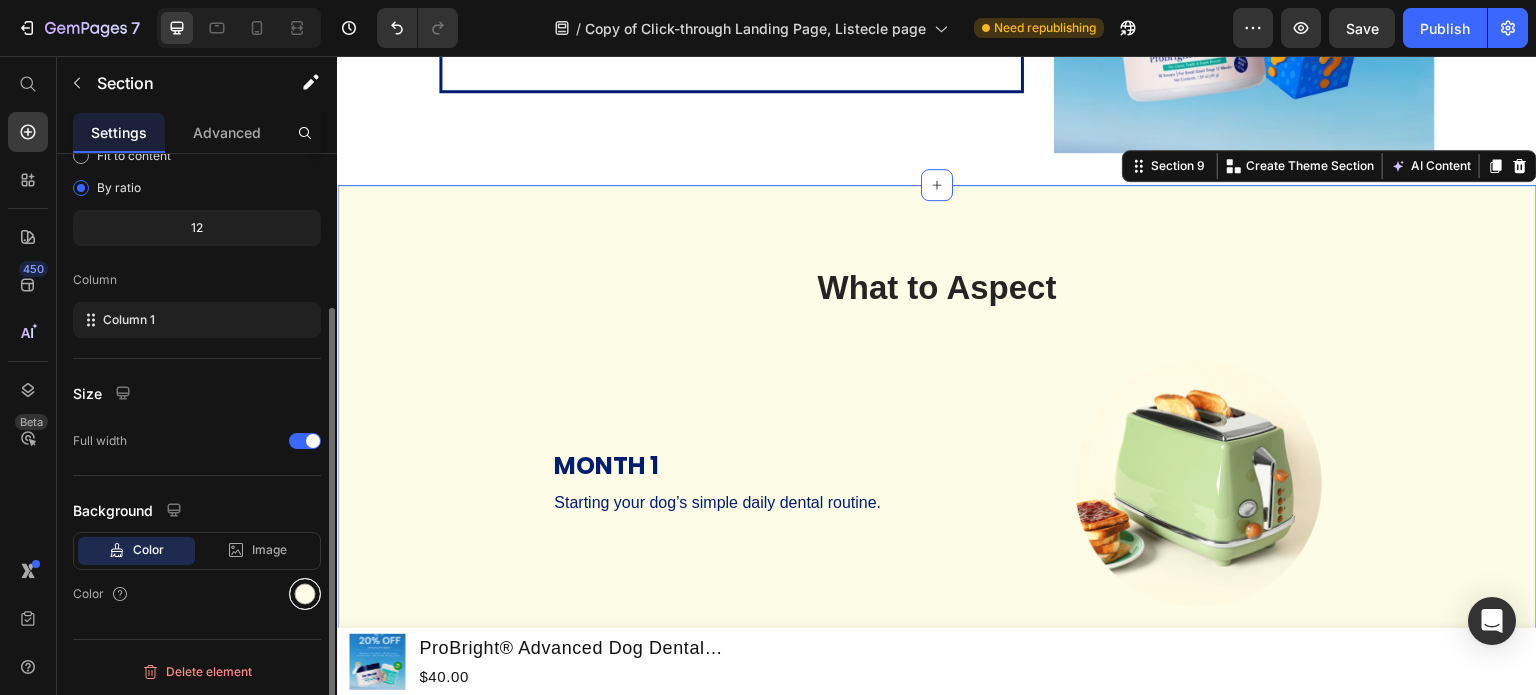 click at bounding box center [305, 594] 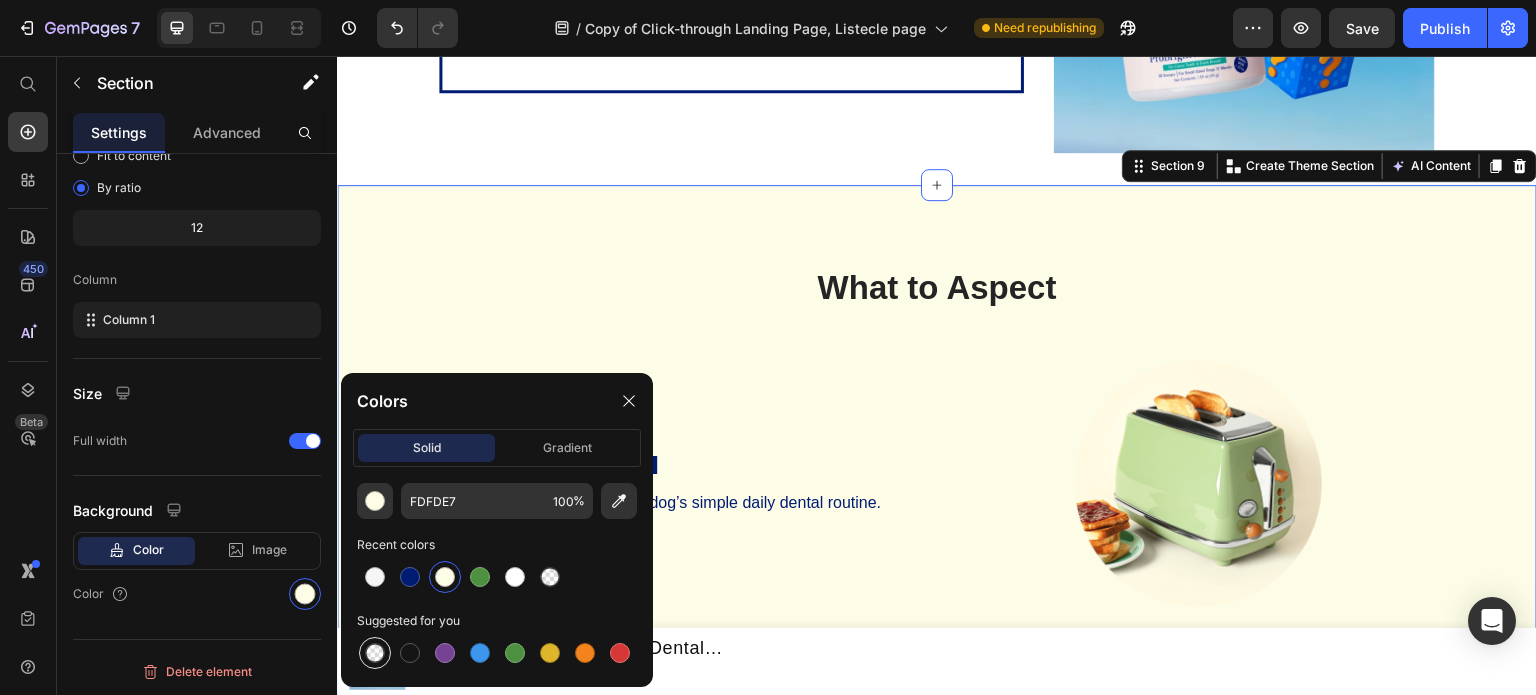 click at bounding box center (375, 653) 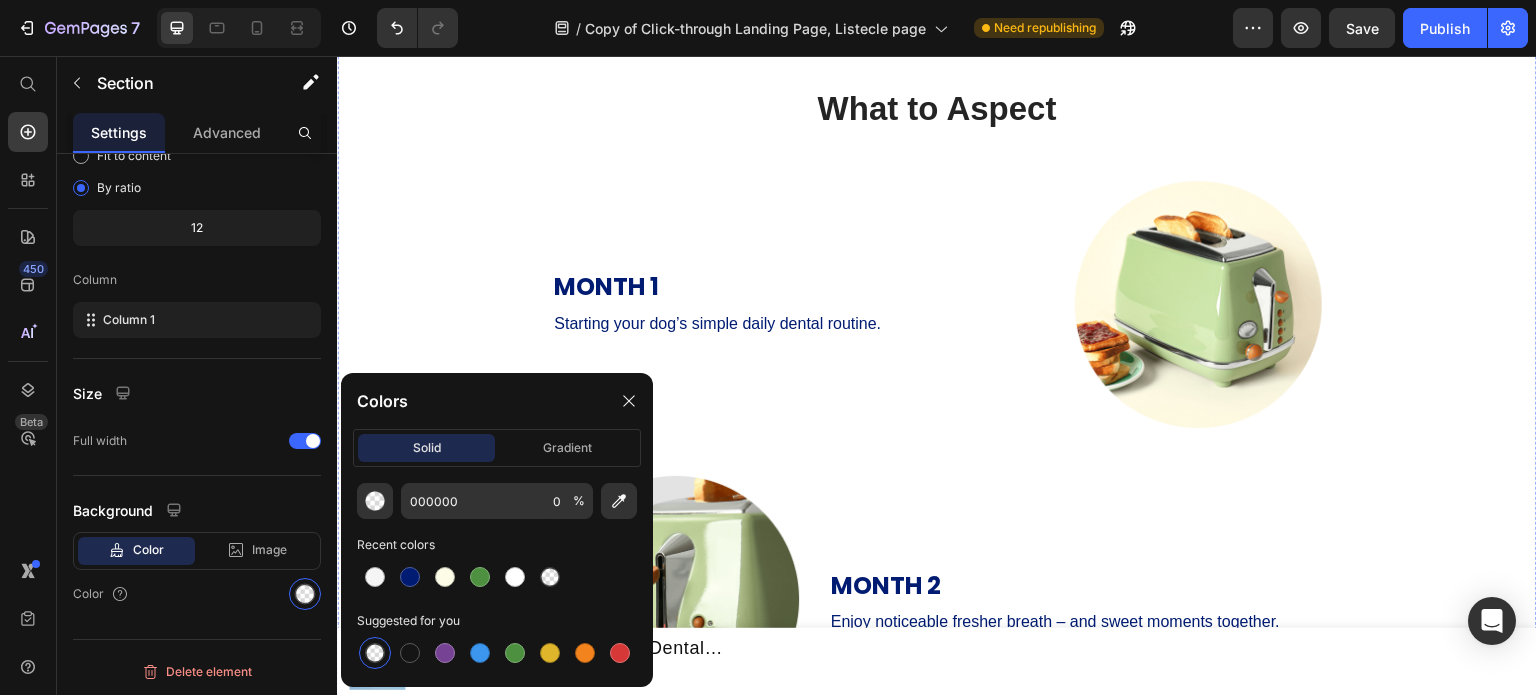 scroll, scrollTop: 6836, scrollLeft: 0, axis: vertical 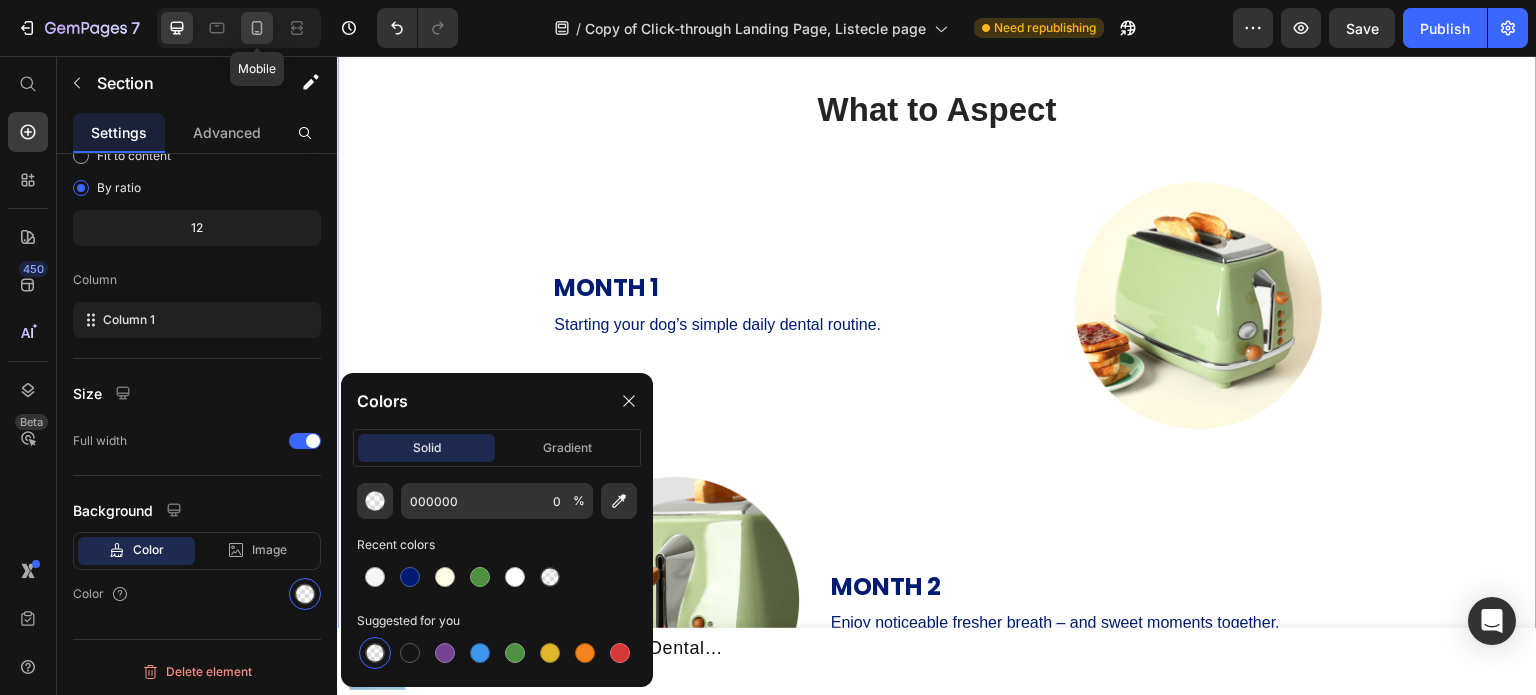 click 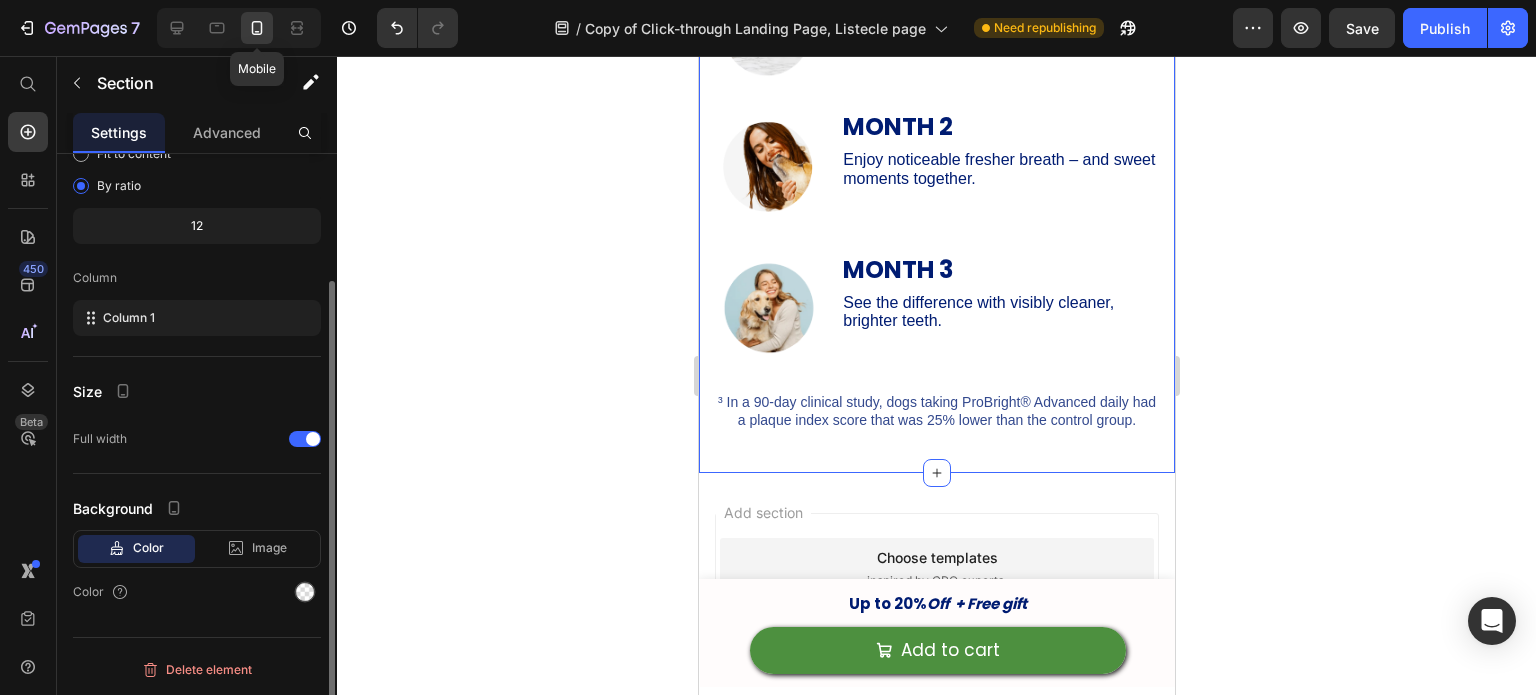 scroll, scrollTop: 164, scrollLeft: 0, axis: vertical 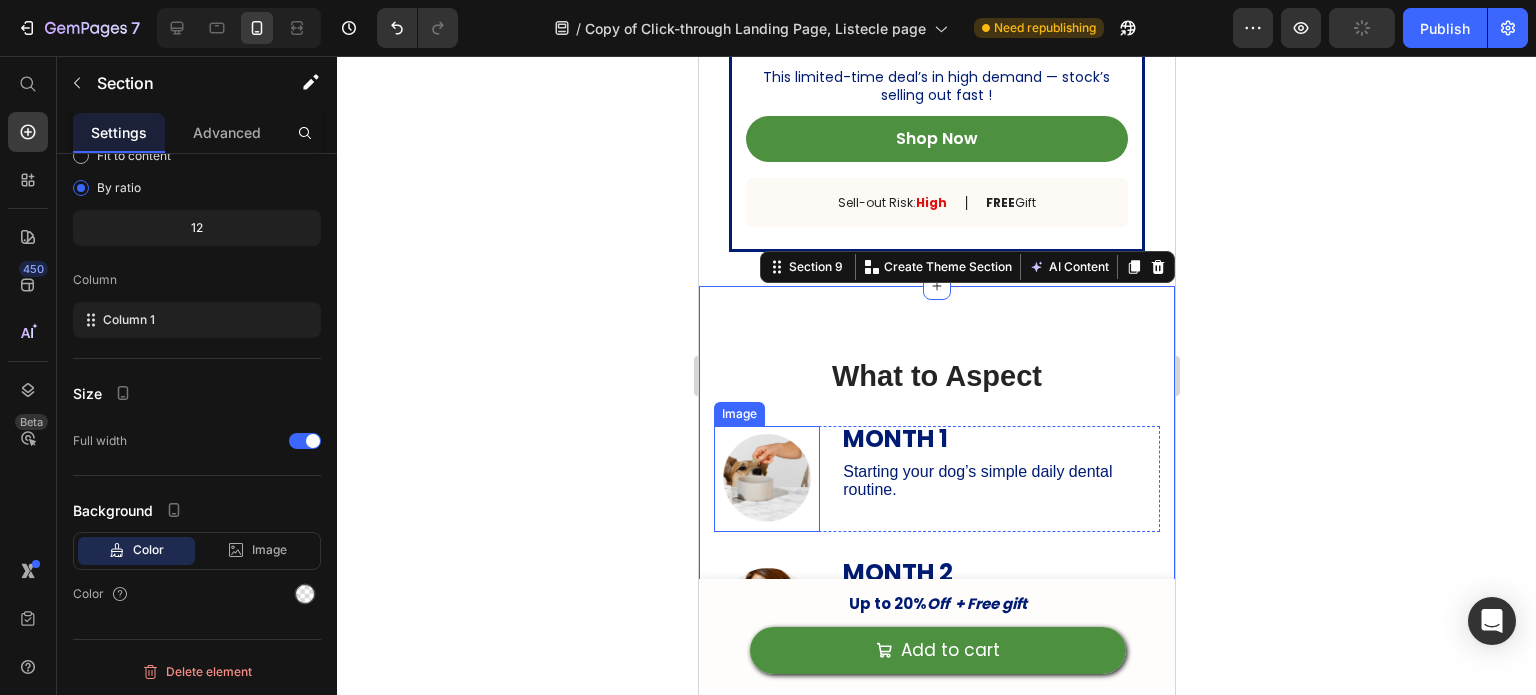 click at bounding box center (766, 479) 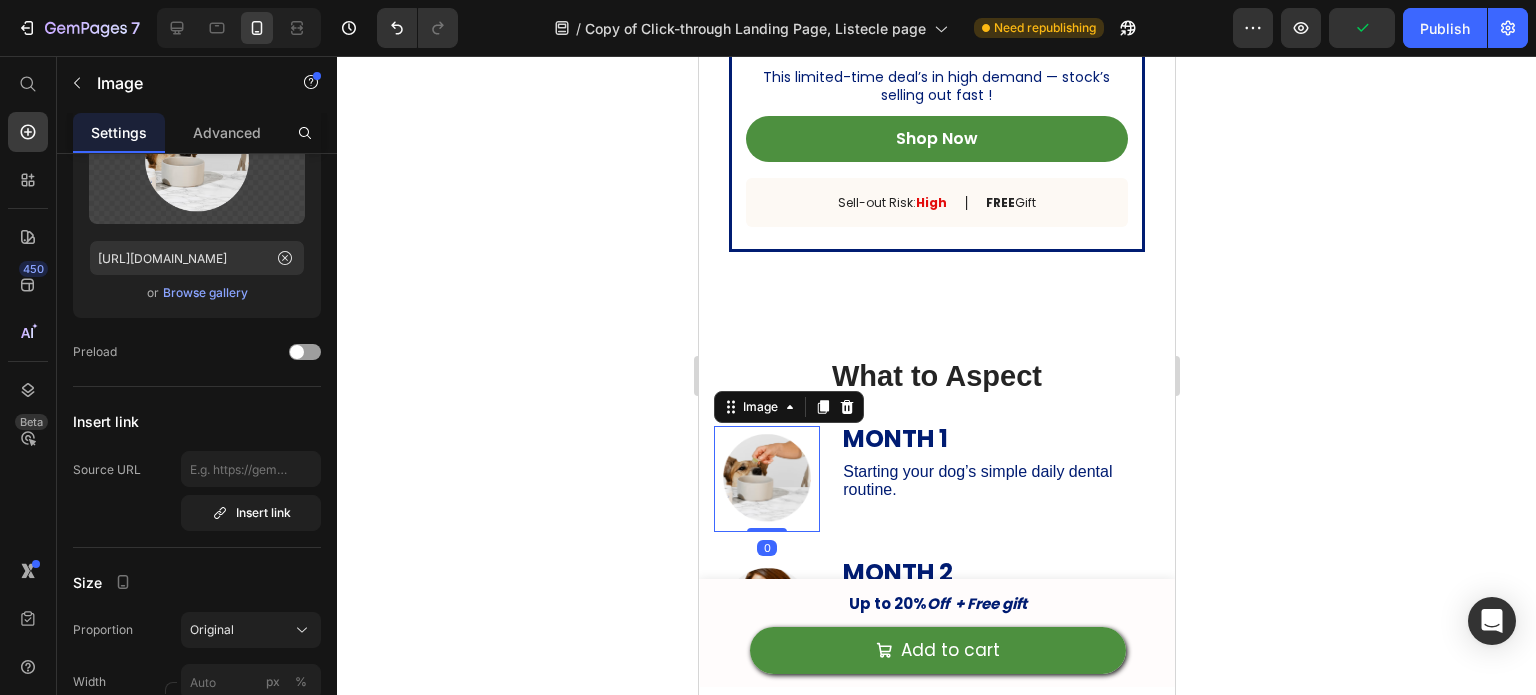 scroll, scrollTop: 0, scrollLeft: 0, axis: both 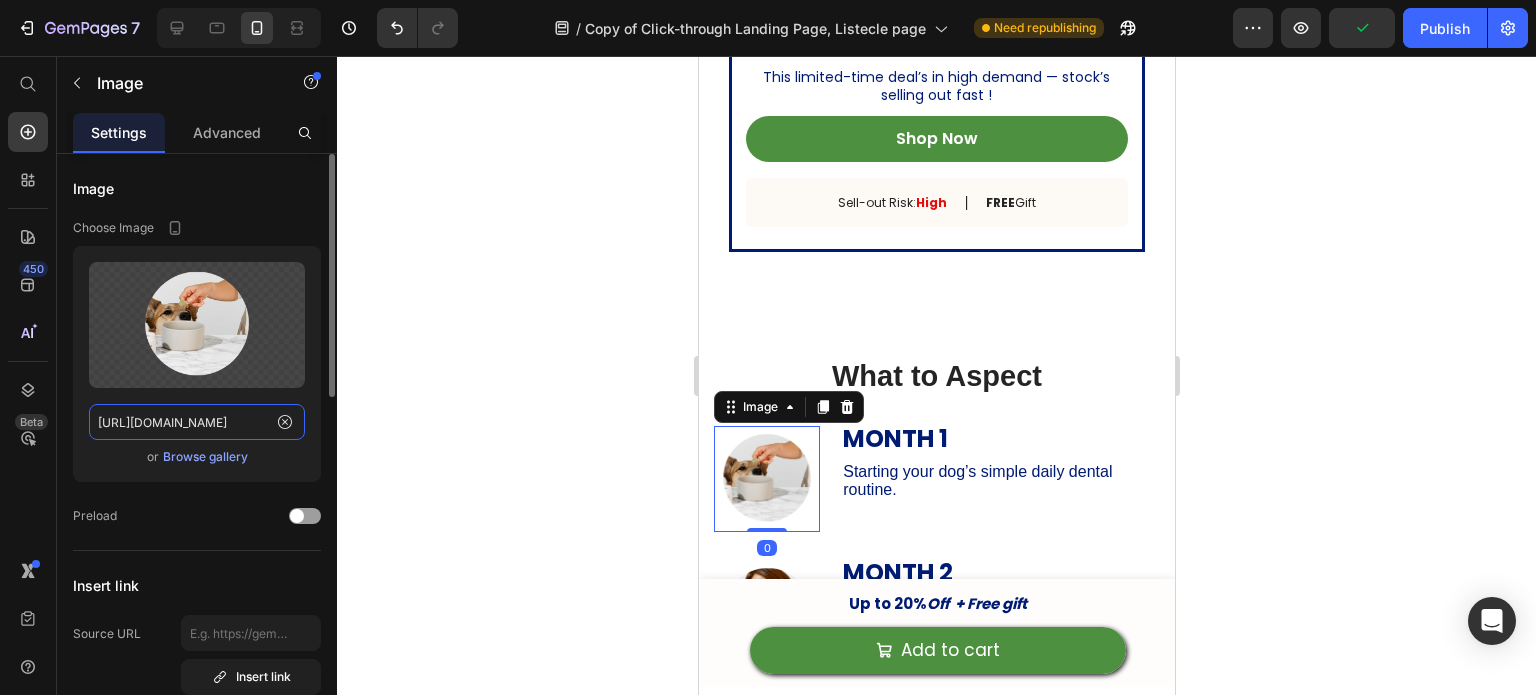 click on "[URL][DOMAIN_NAME]" 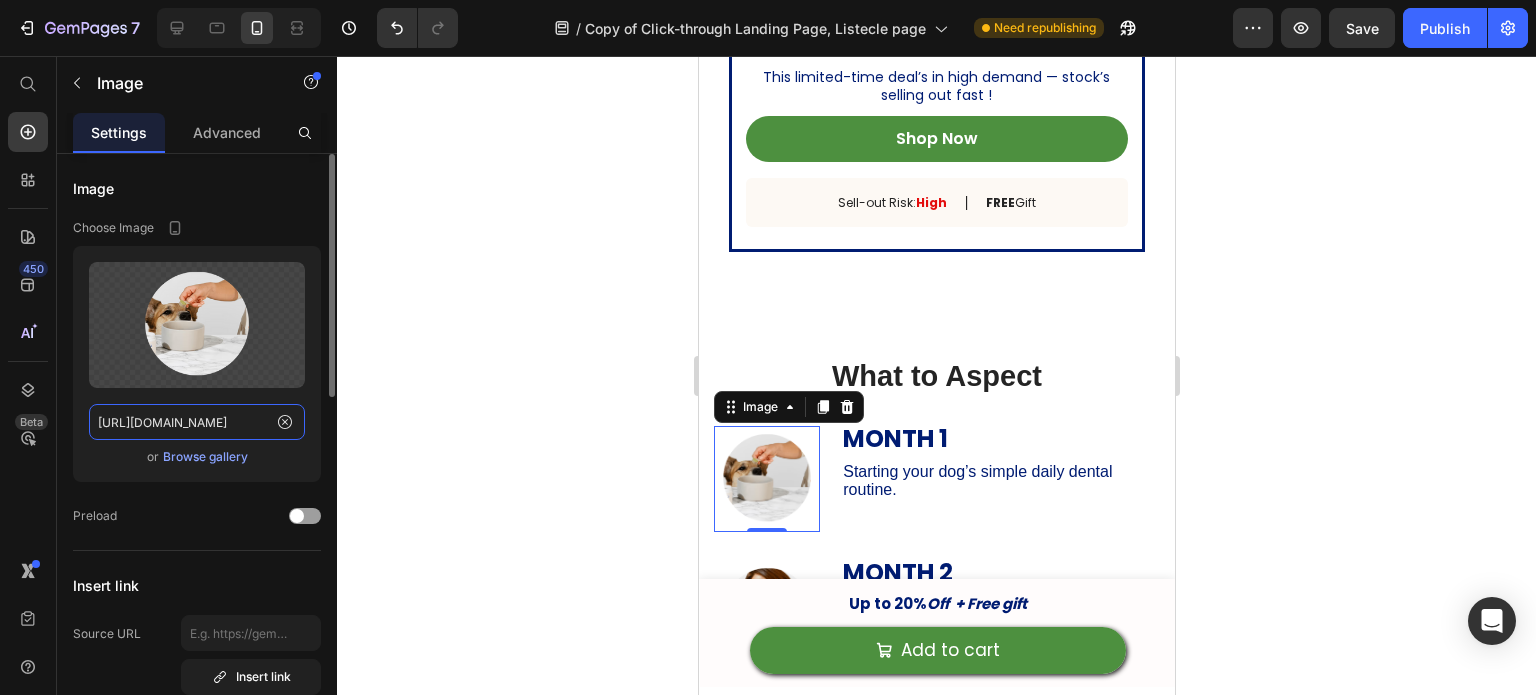 click on "[URL][DOMAIN_NAME]" 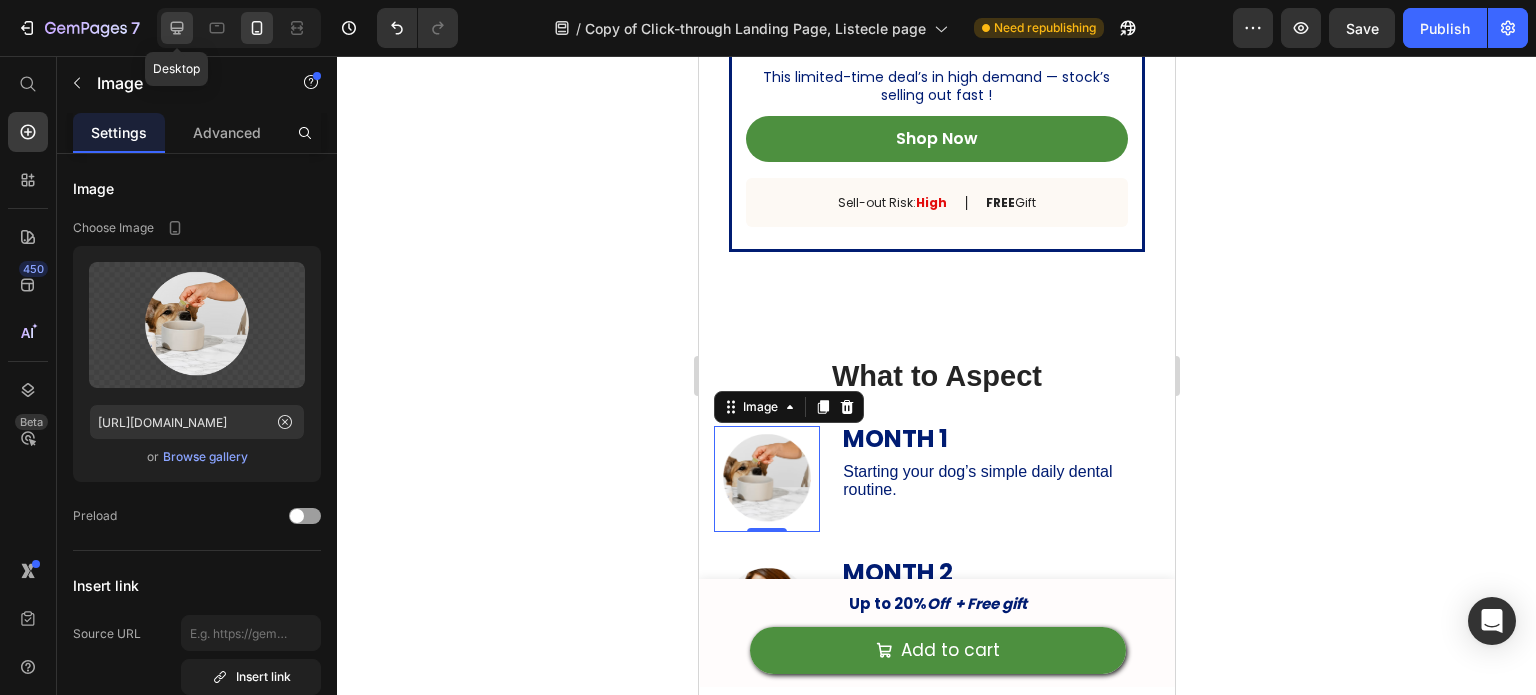 click 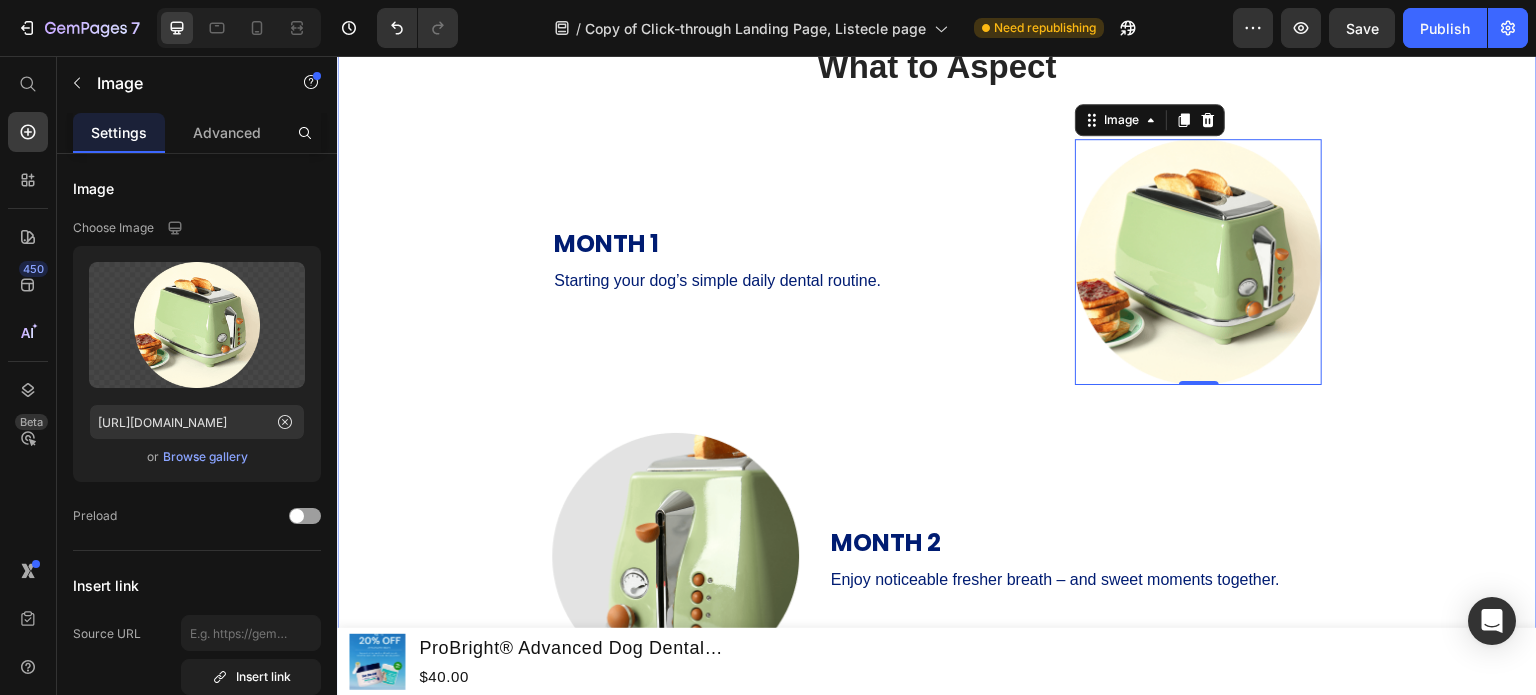scroll, scrollTop: 6787, scrollLeft: 0, axis: vertical 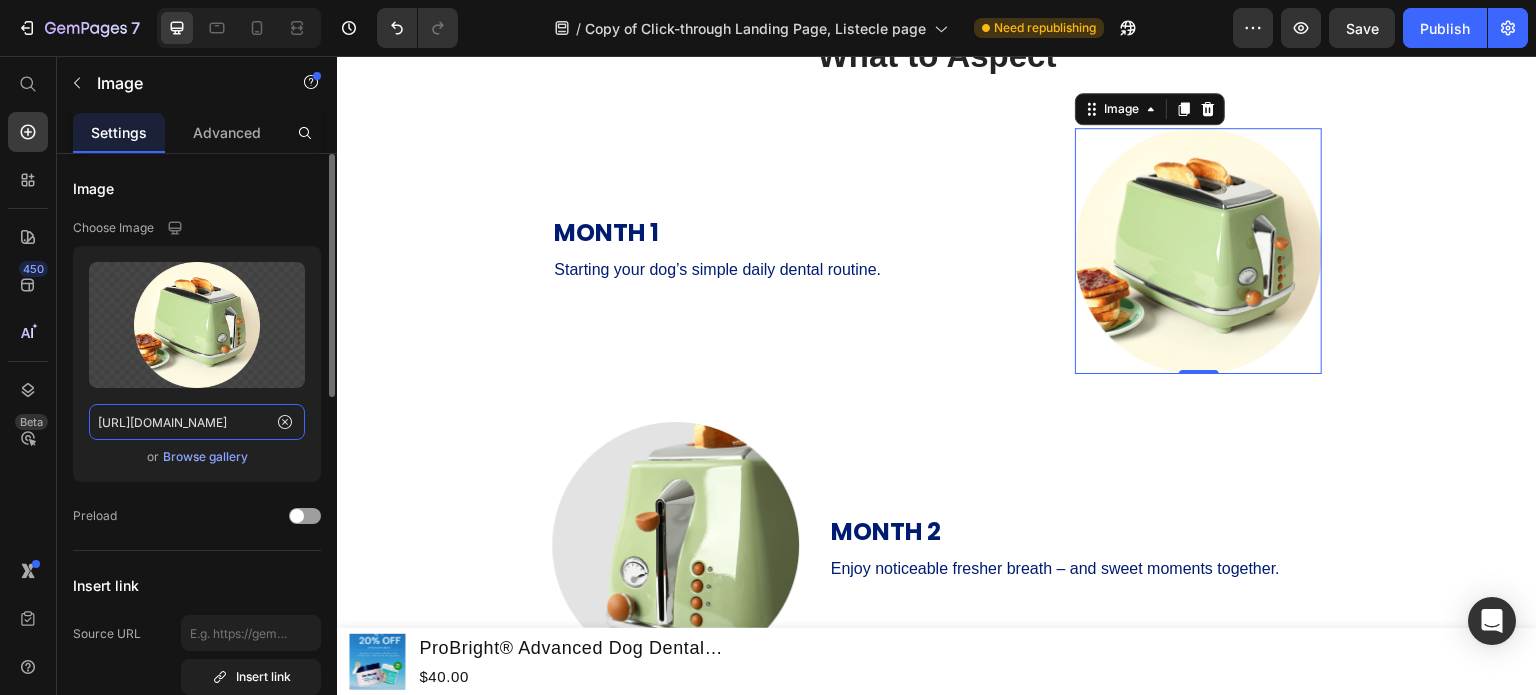 click on "[URL][DOMAIN_NAME]" 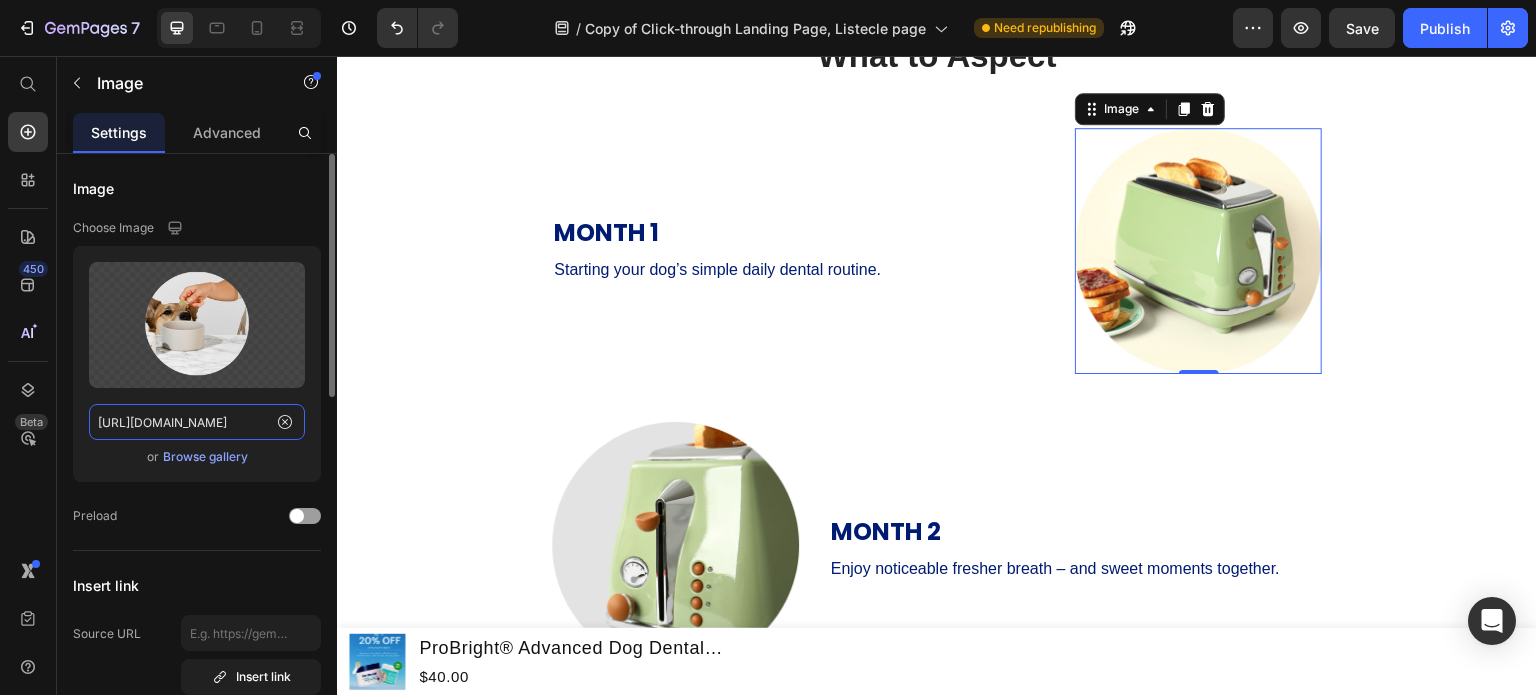 scroll, scrollTop: 0, scrollLeft: 608, axis: horizontal 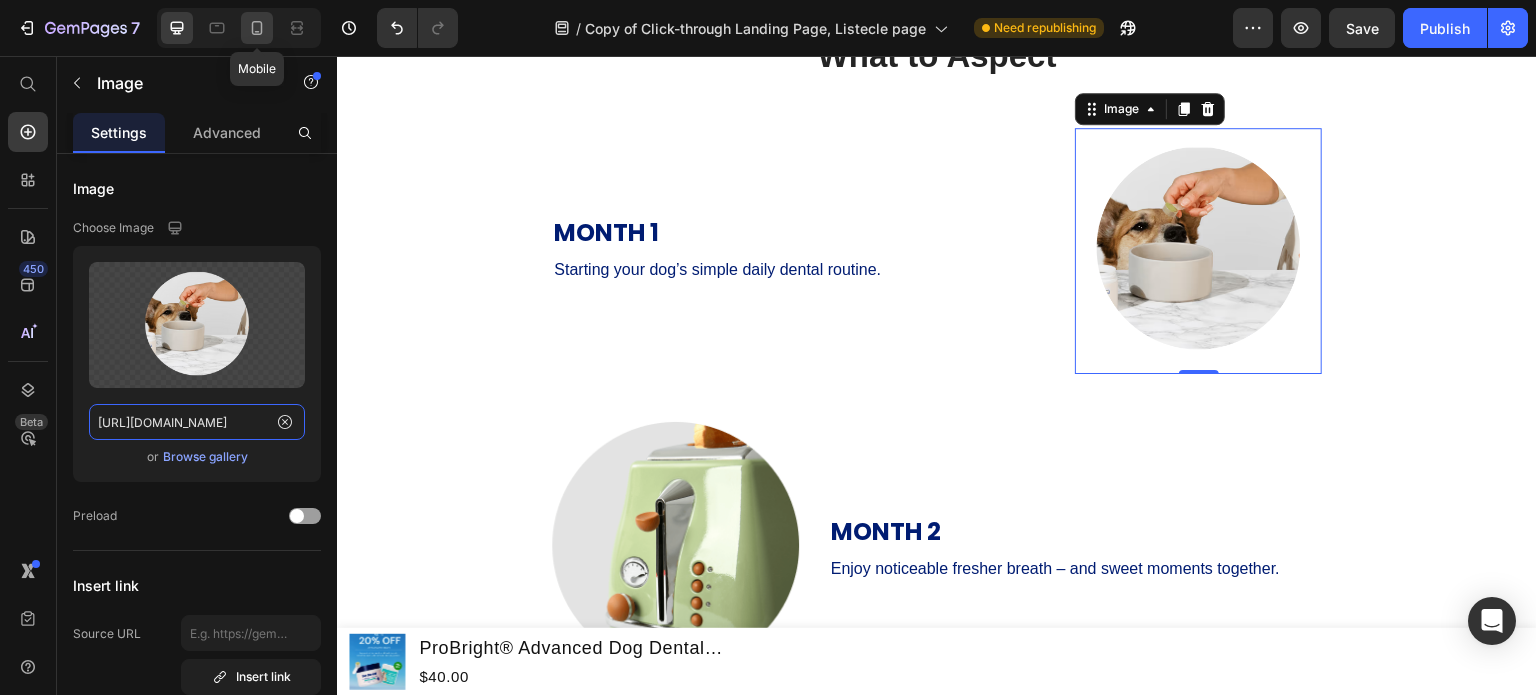 type on "[URL][DOMAIN_NAME]" 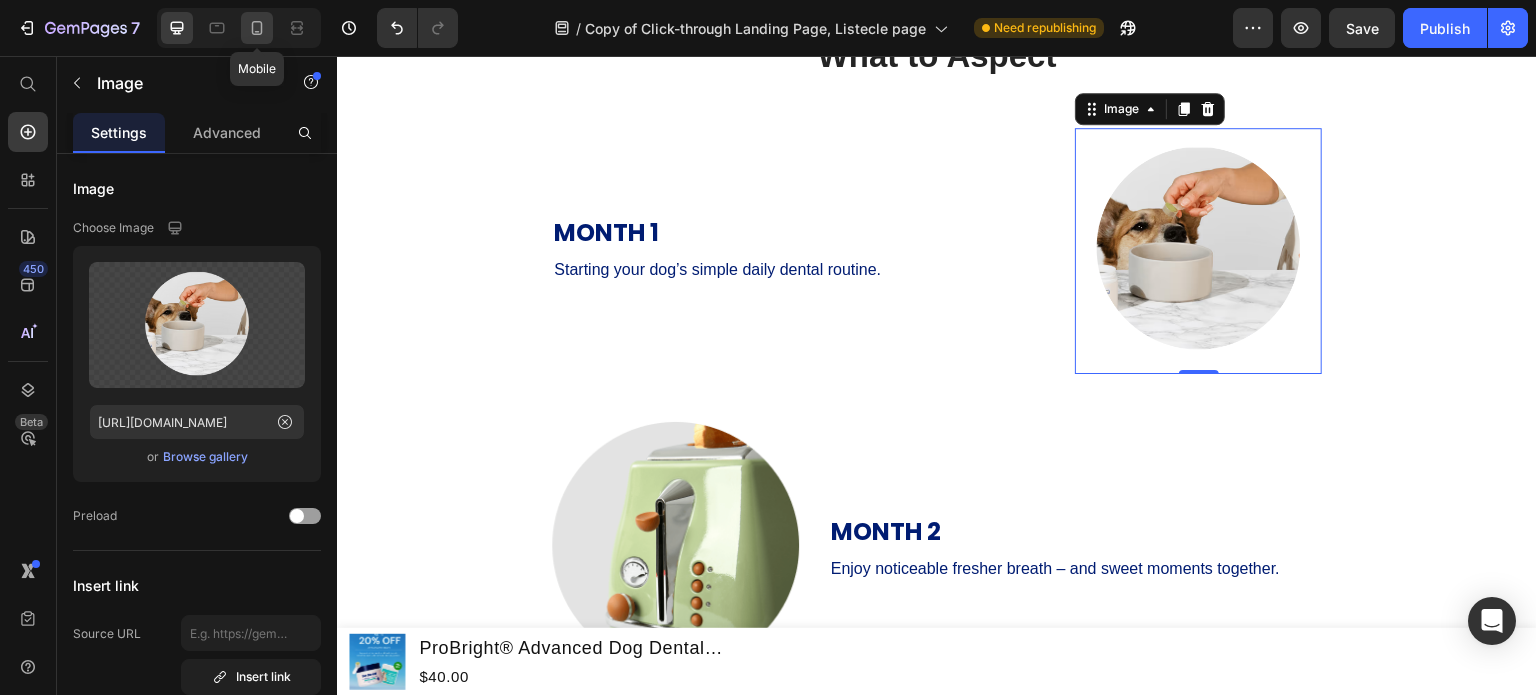 scroll, scrollTop: 0, scrollLeft: 0, axis: both 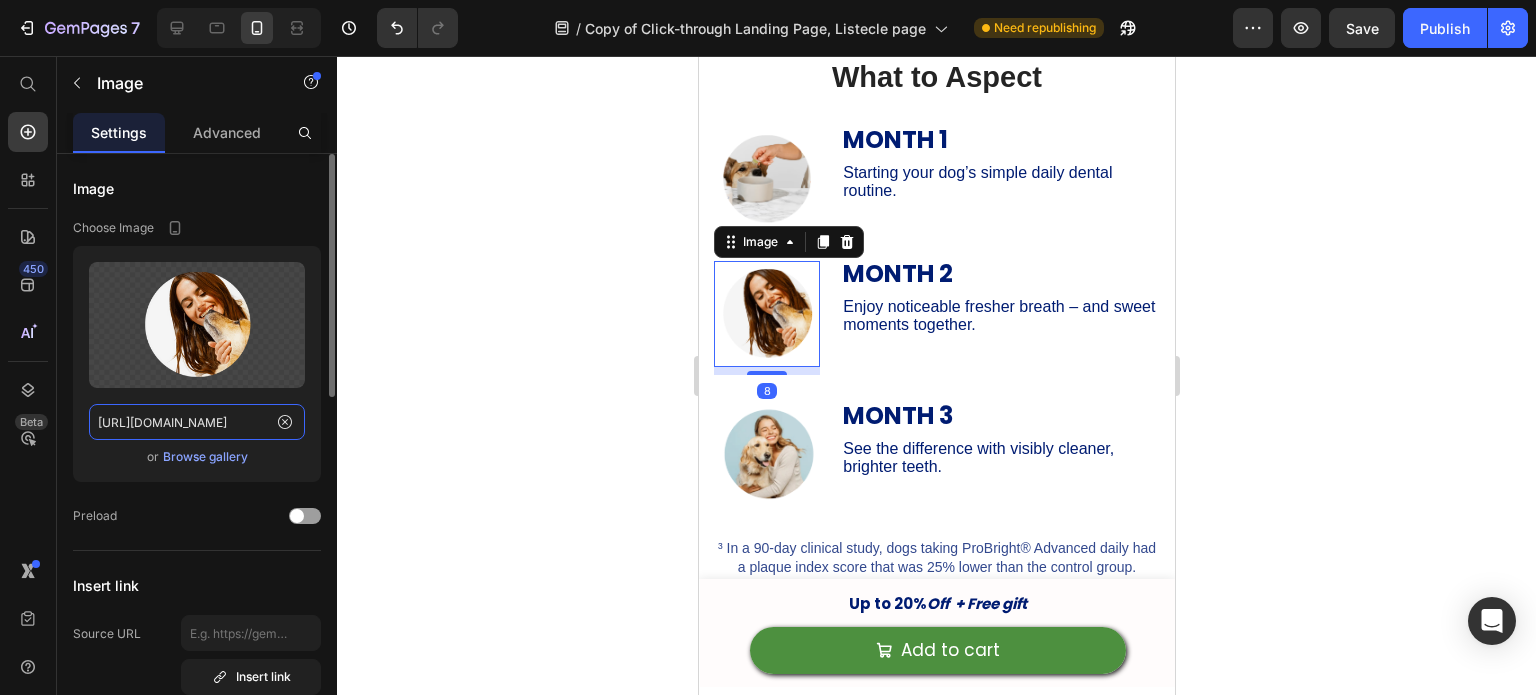 click on "[URL][DOMAIN_NAME]" 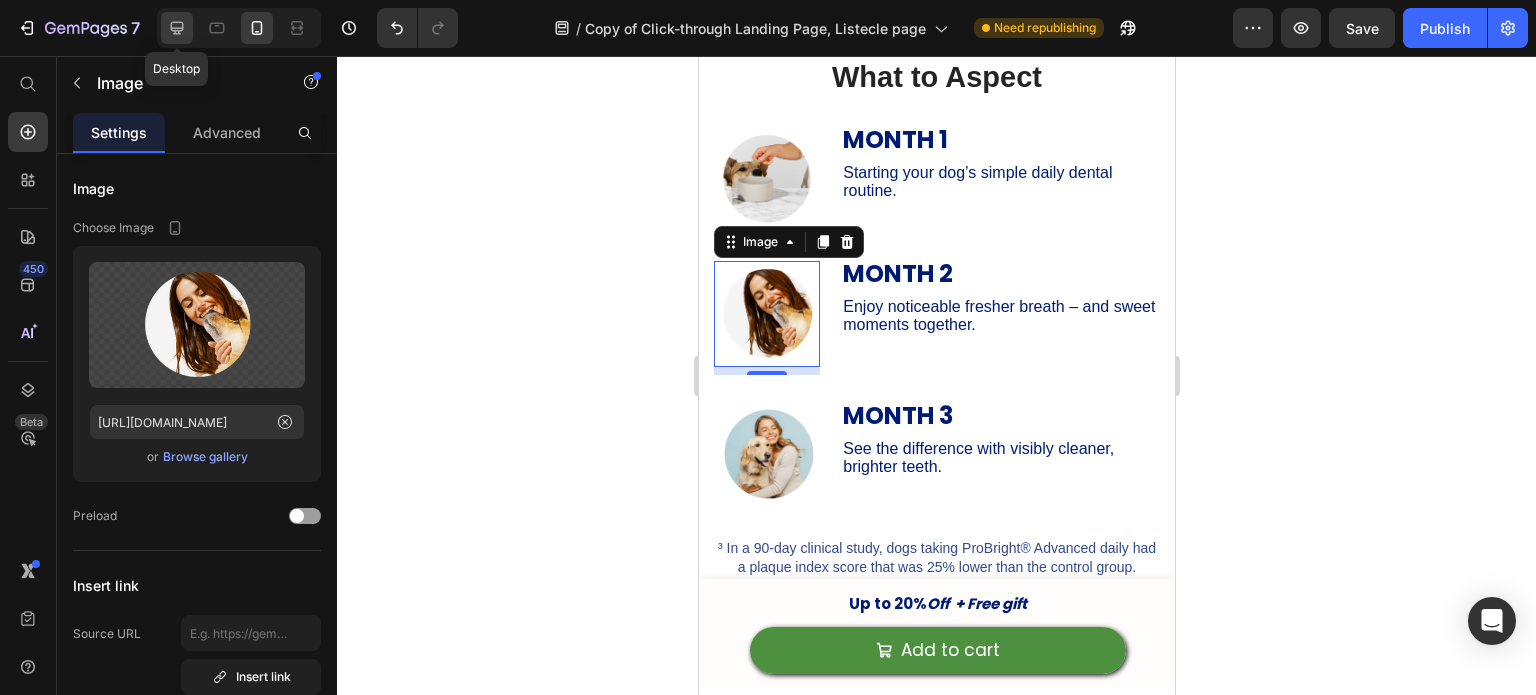 click 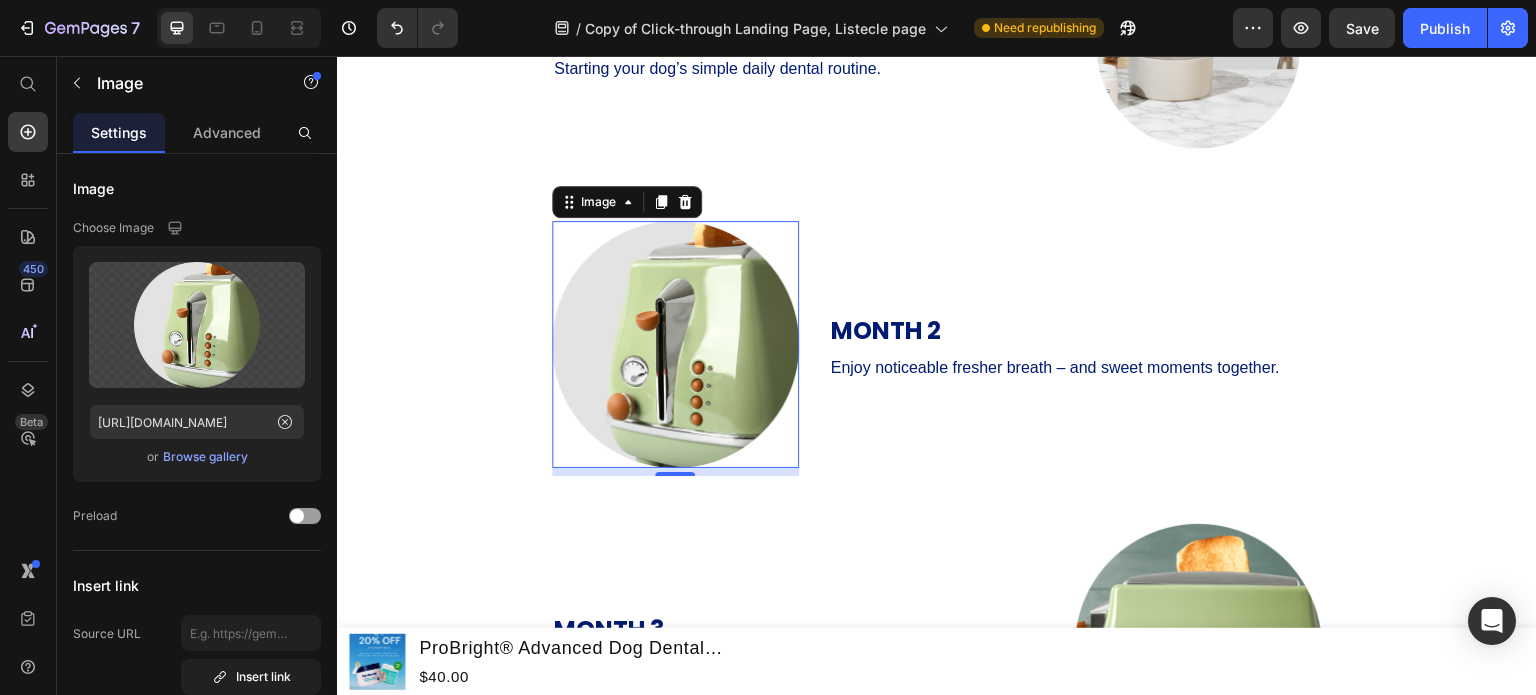 scroll, scrollTop: 7082, scrollLeft: 0, axis: vertical 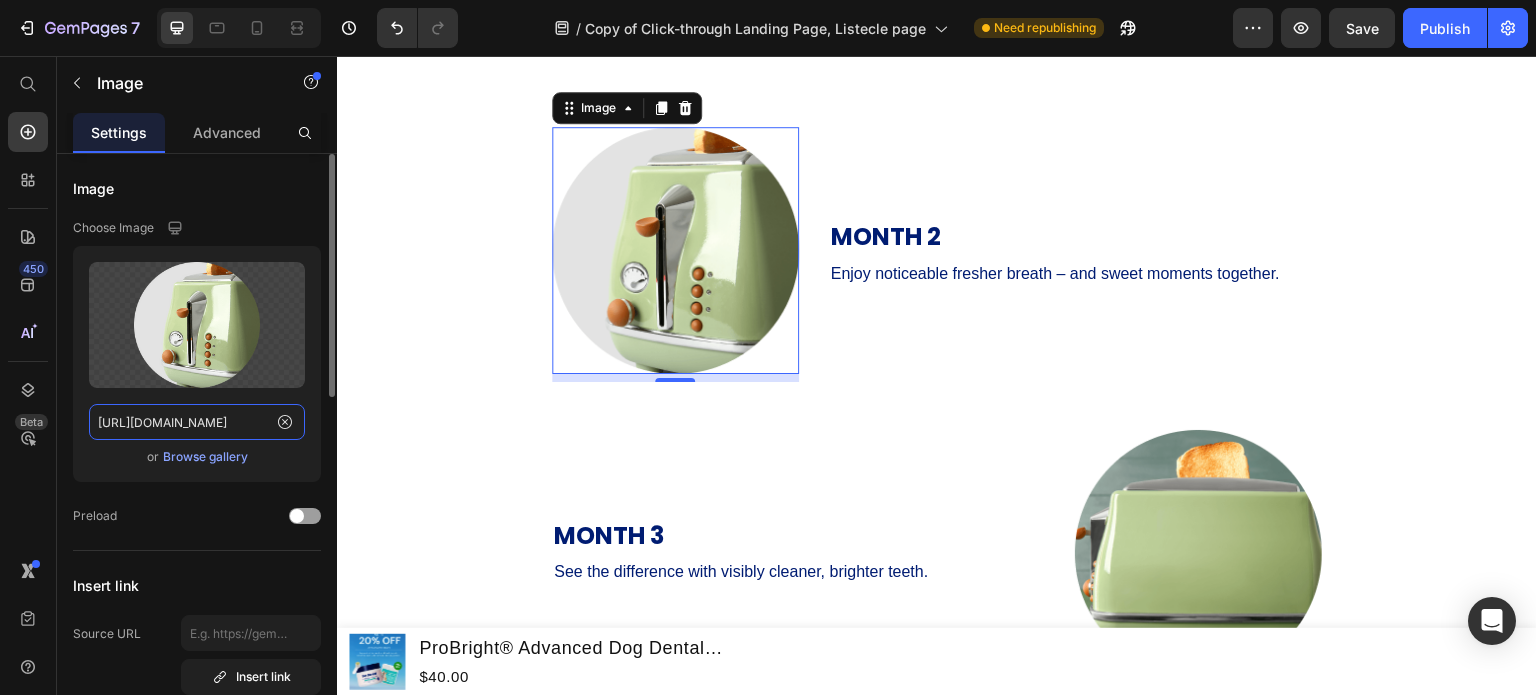 click on "[URL][DOMAIN_NAME]" 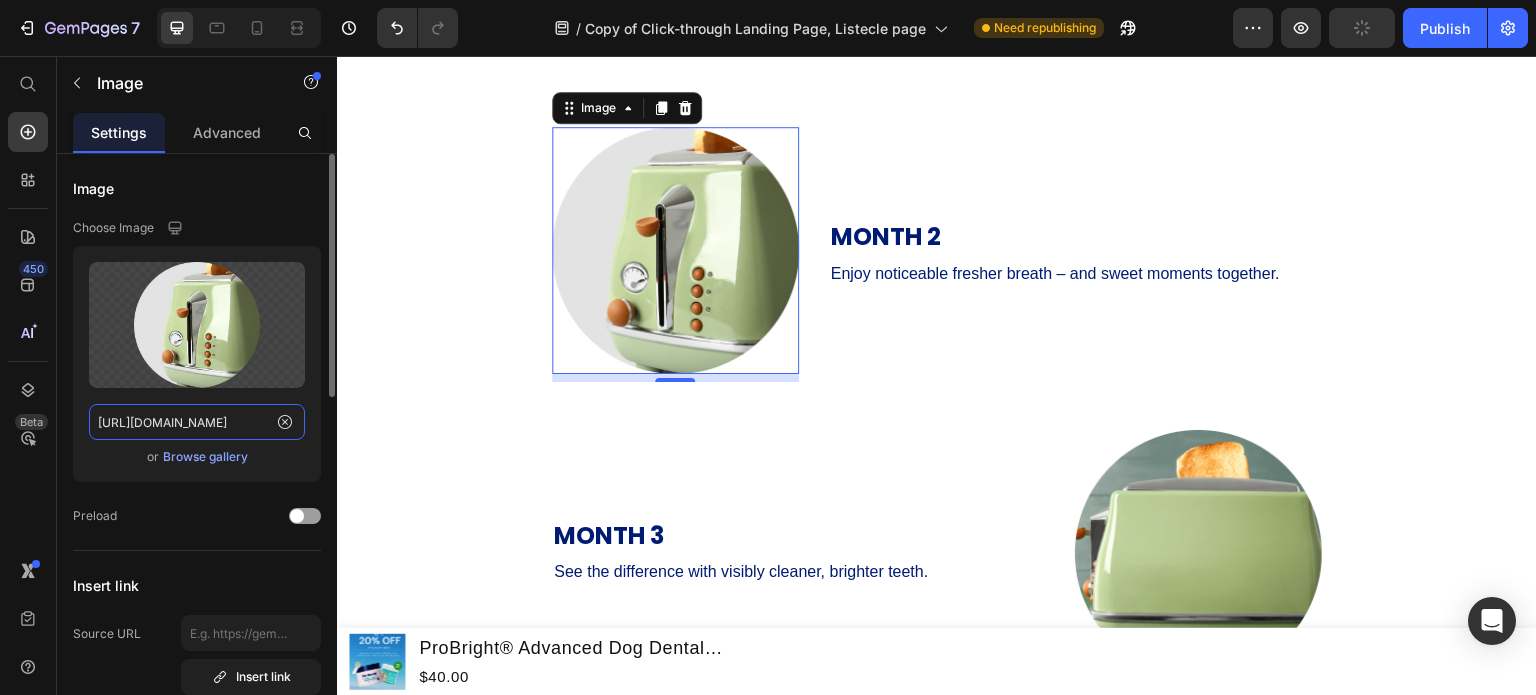 paste on "5f473ffc-46c8-4b6b-b00f-14620fdc1ce2" 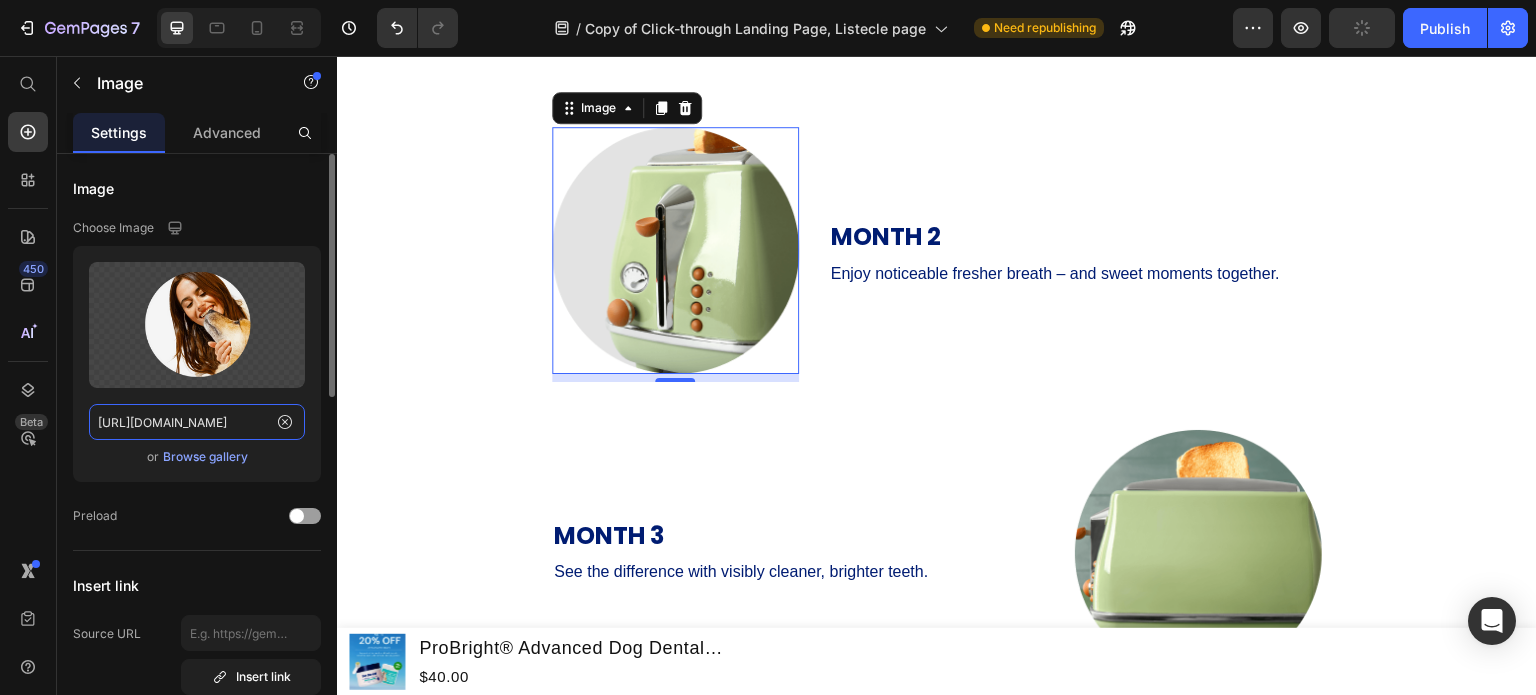scroll, scrollTop: 0, scrollLeft: 596, axis: horizontal 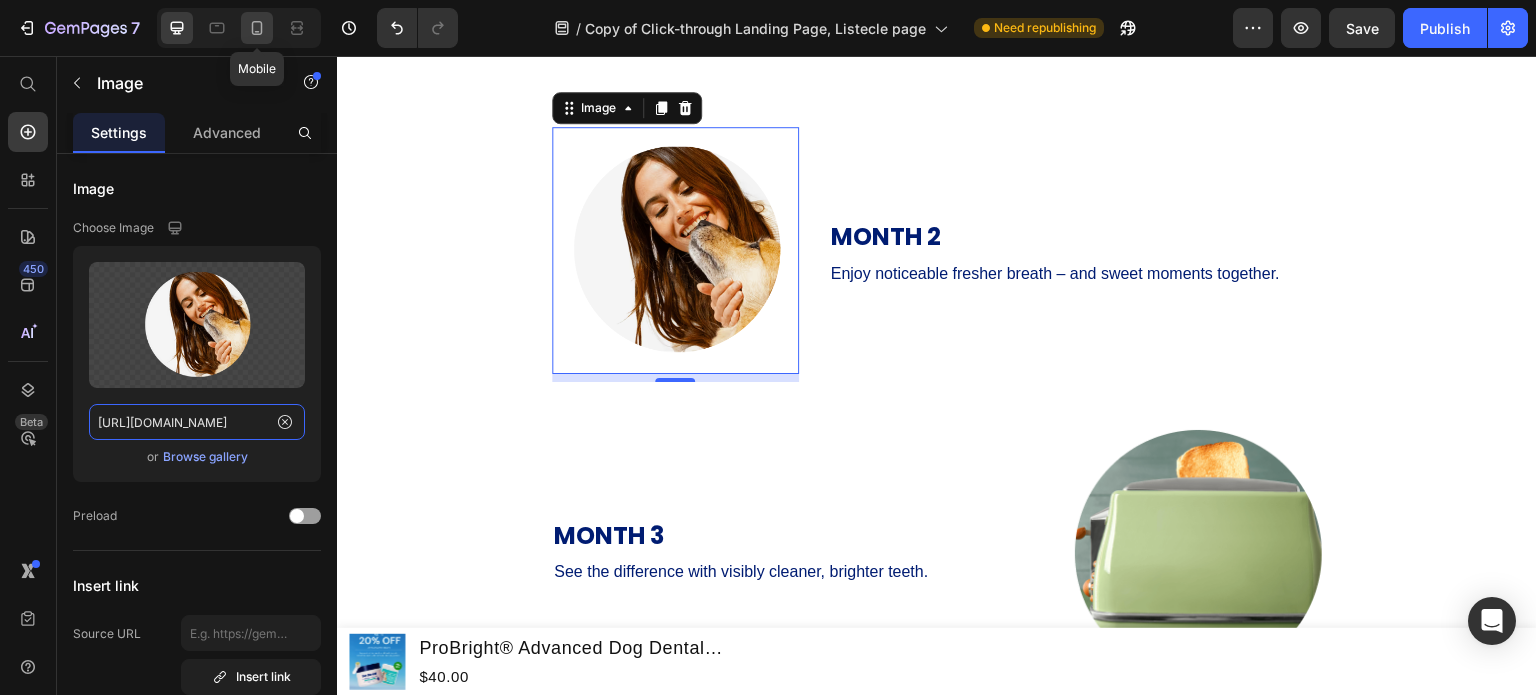type on "[URL][DOMAIN_NAME]" 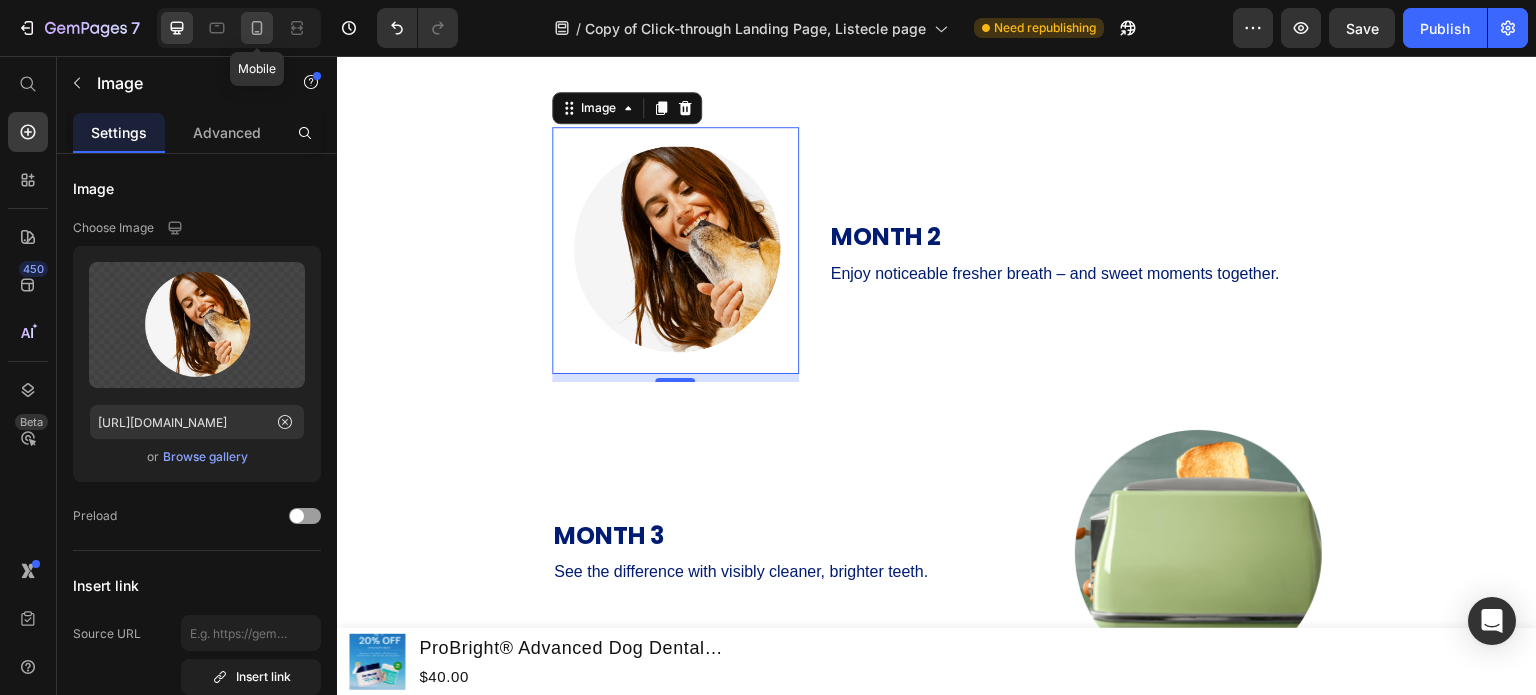 scroll, scrollTop: 0, scrollLeft: 0, axis: both 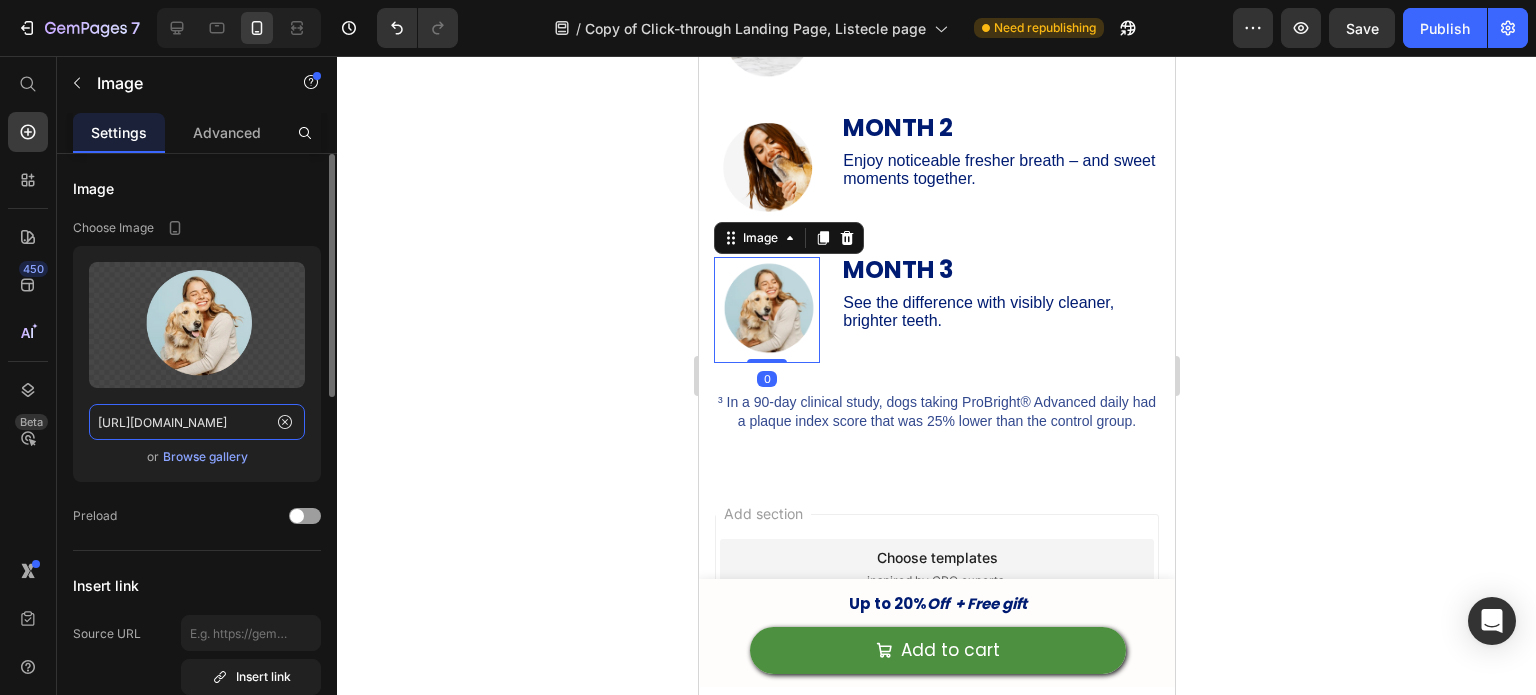 click on "[URL][DOMAIN_NAME]" 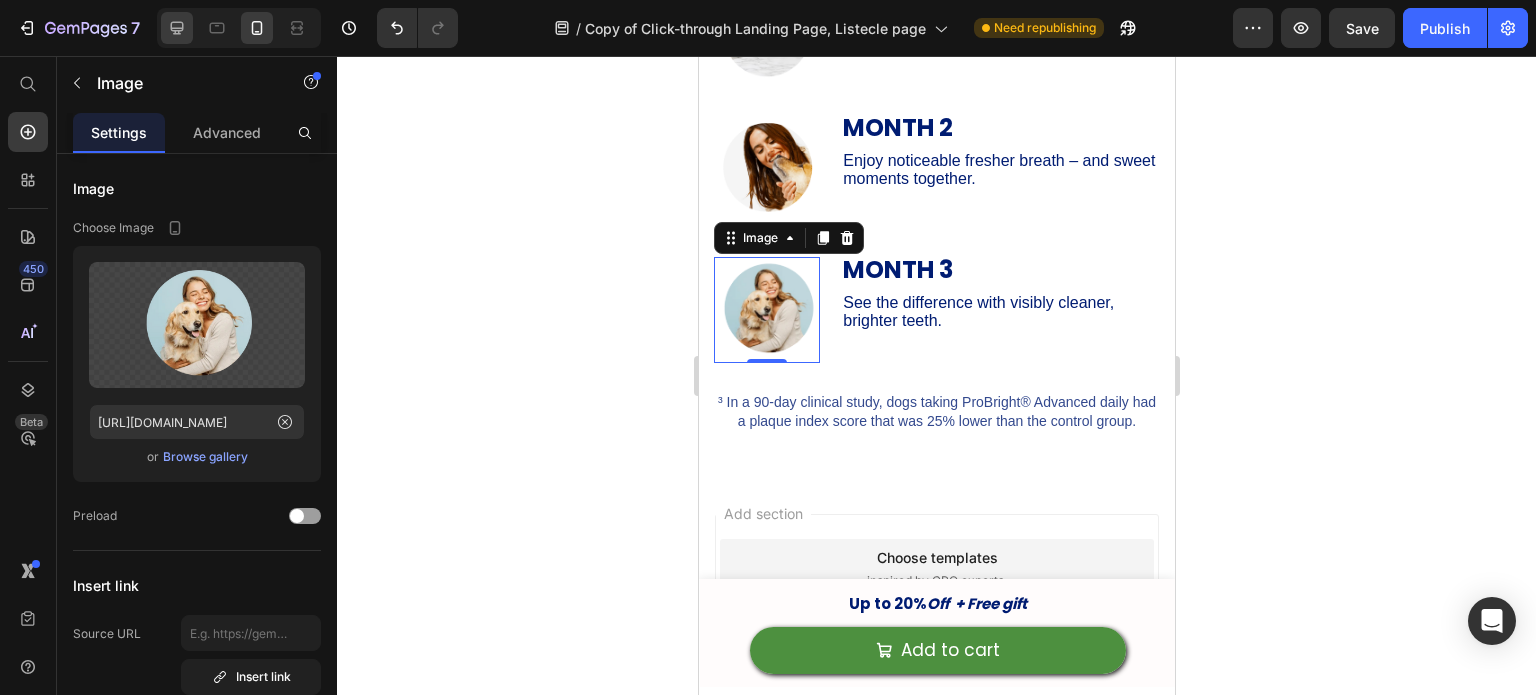 click at bounding box center (239, 28) 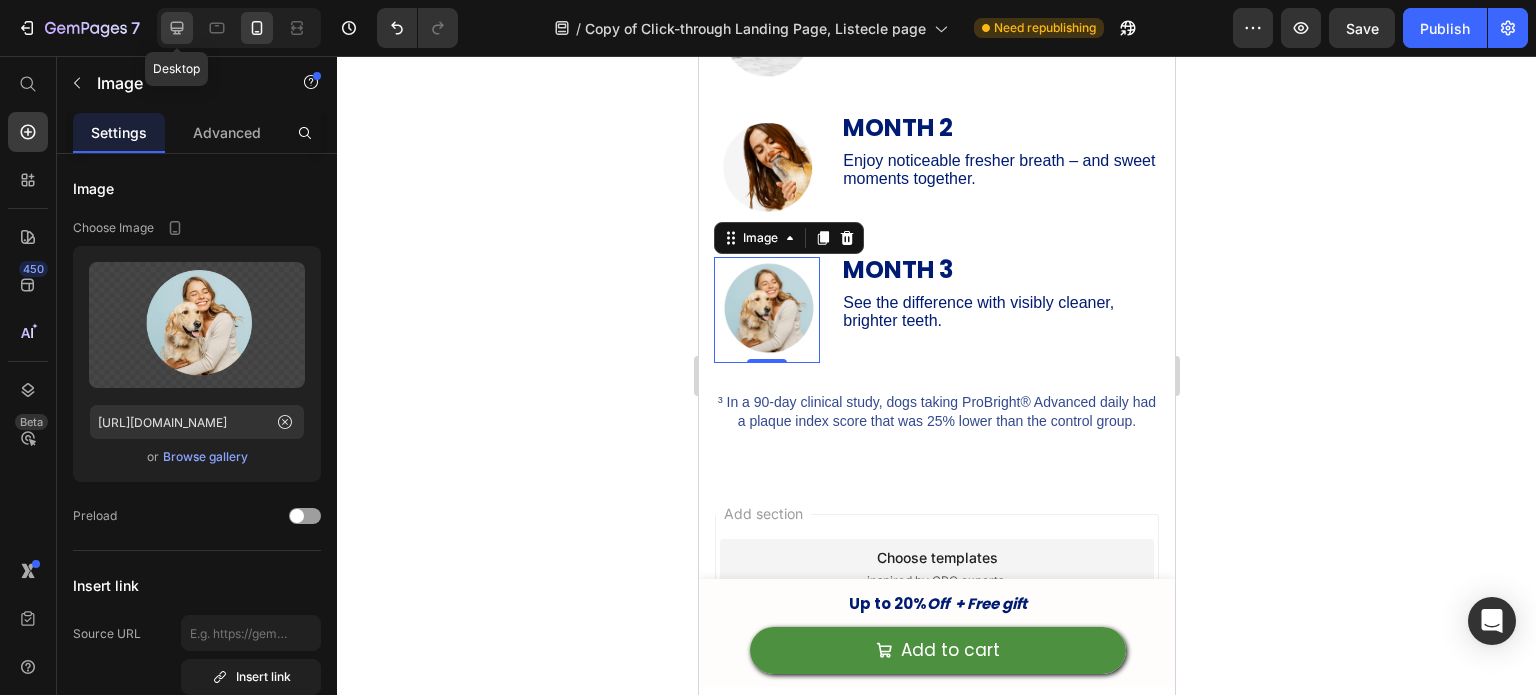 click 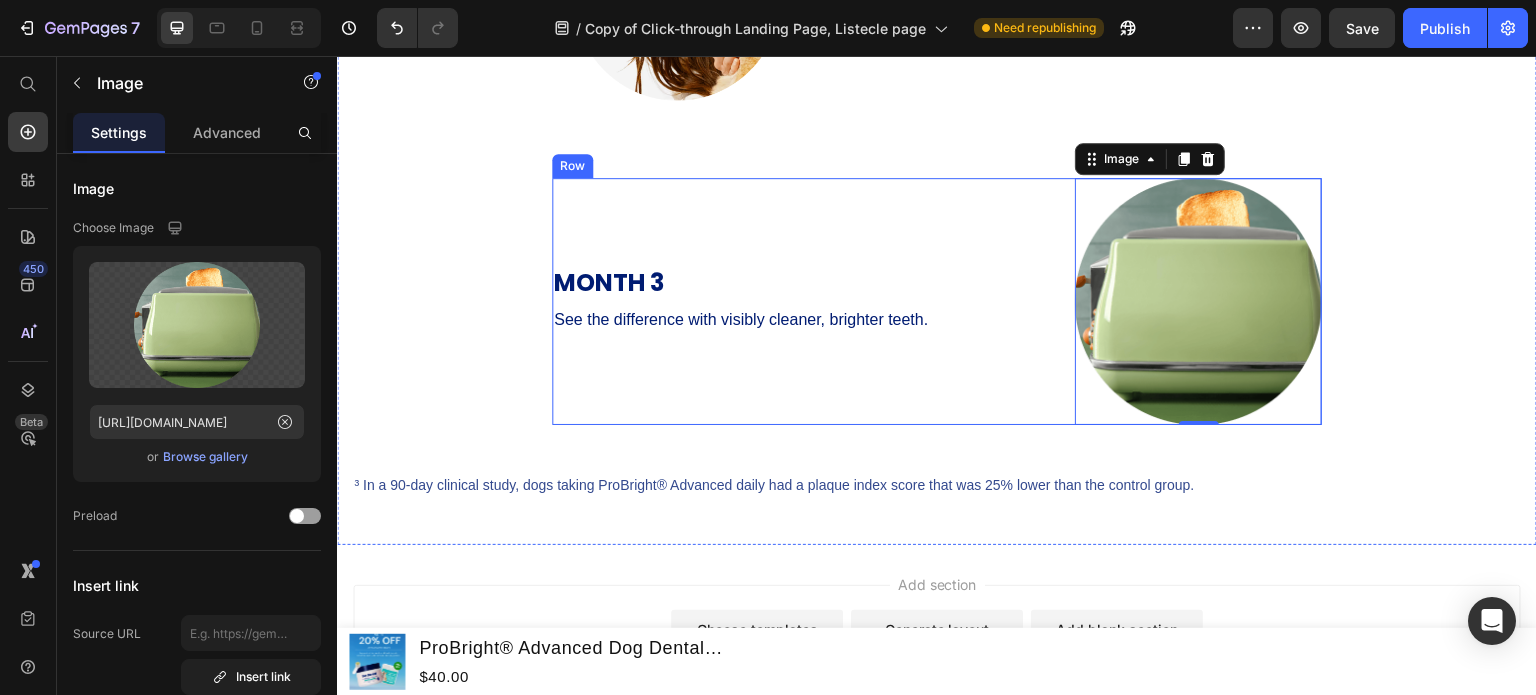scroll, scrollTop: 7384, scrollLeft: 0, axis: vertical 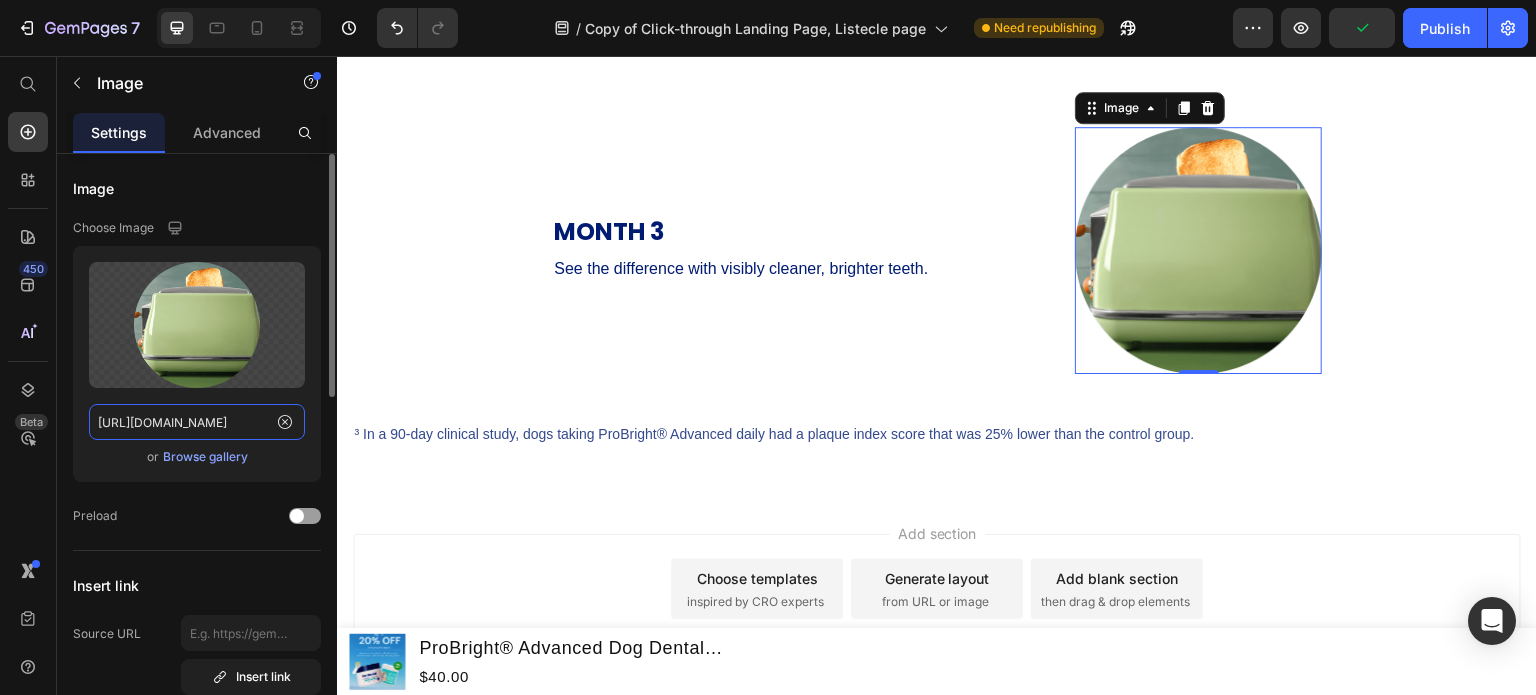 click on "[URL][DOMAIN_NAME]" 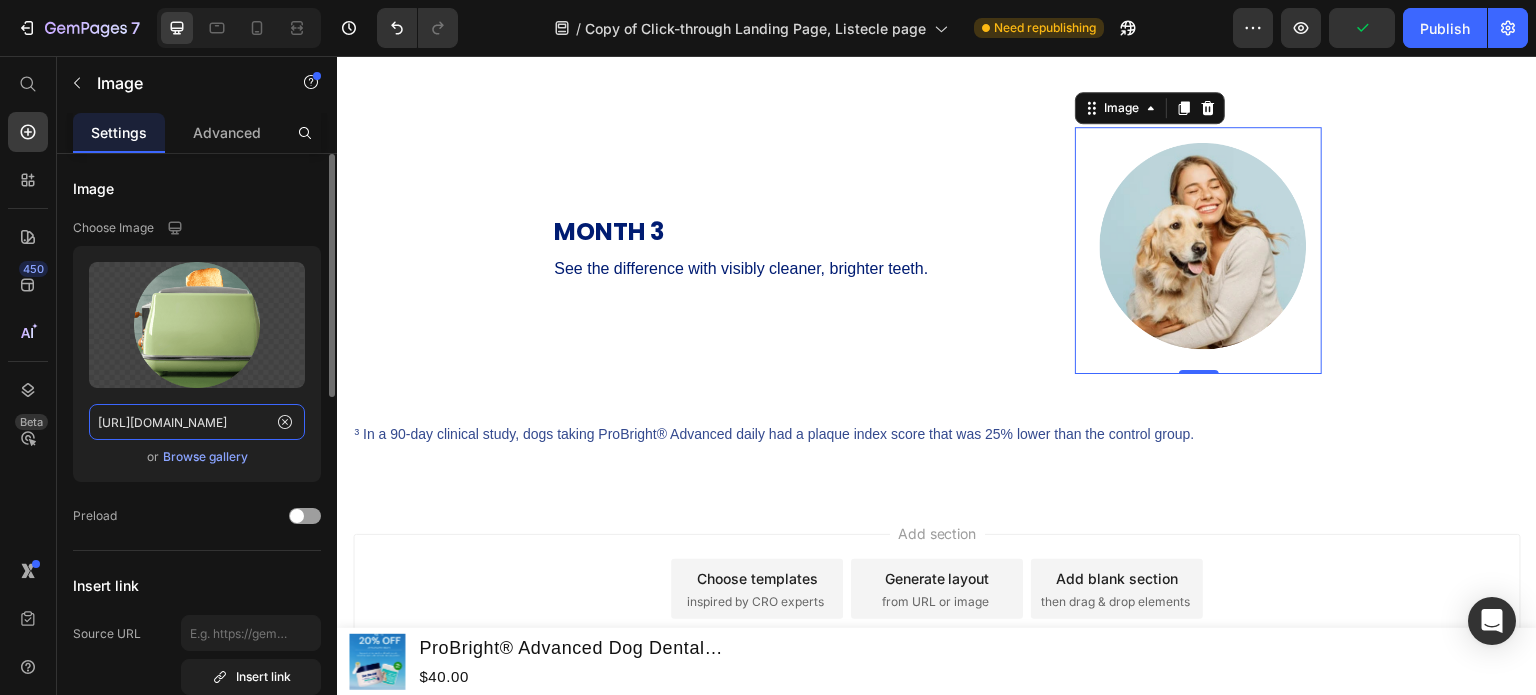 scroll, scrollTop: 0, scrollLeft: 601, axis: horizontal 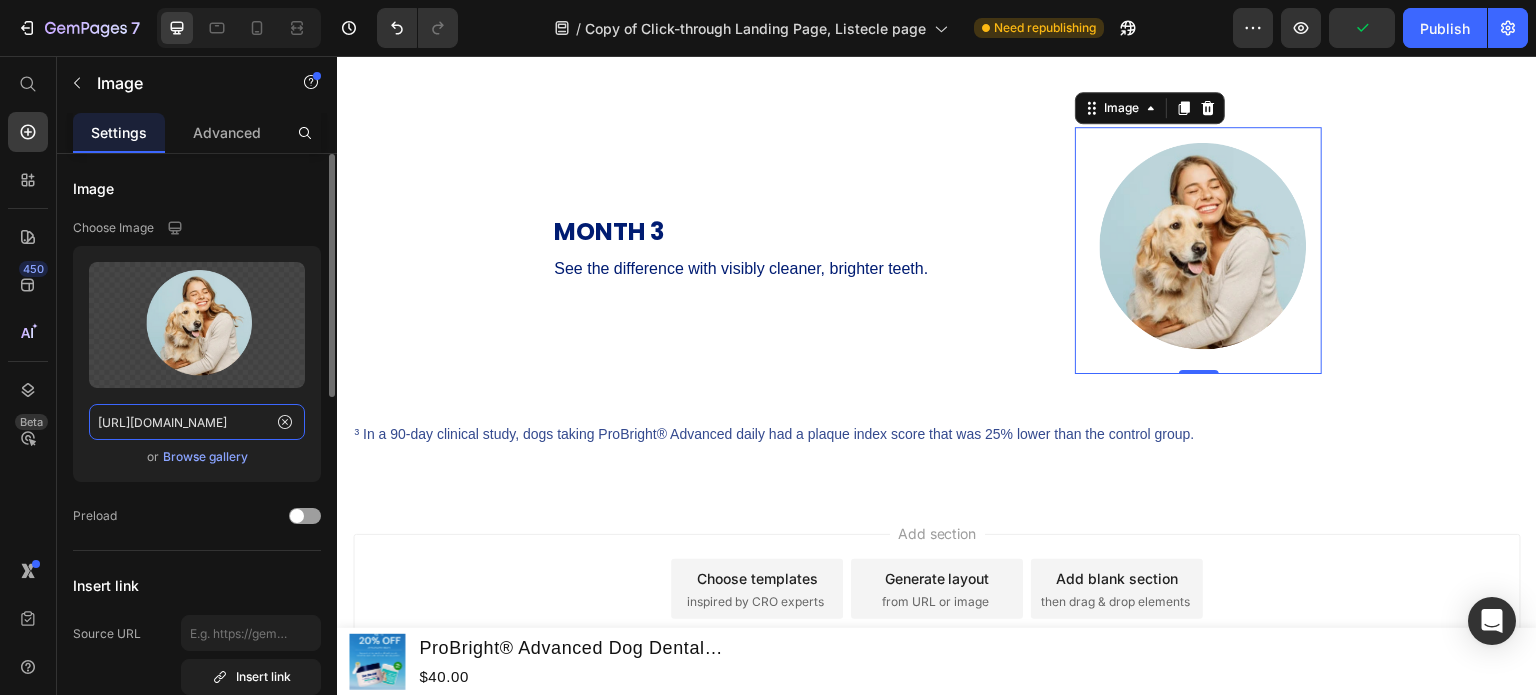 click on "[URL][DOMAIN_NAME]" 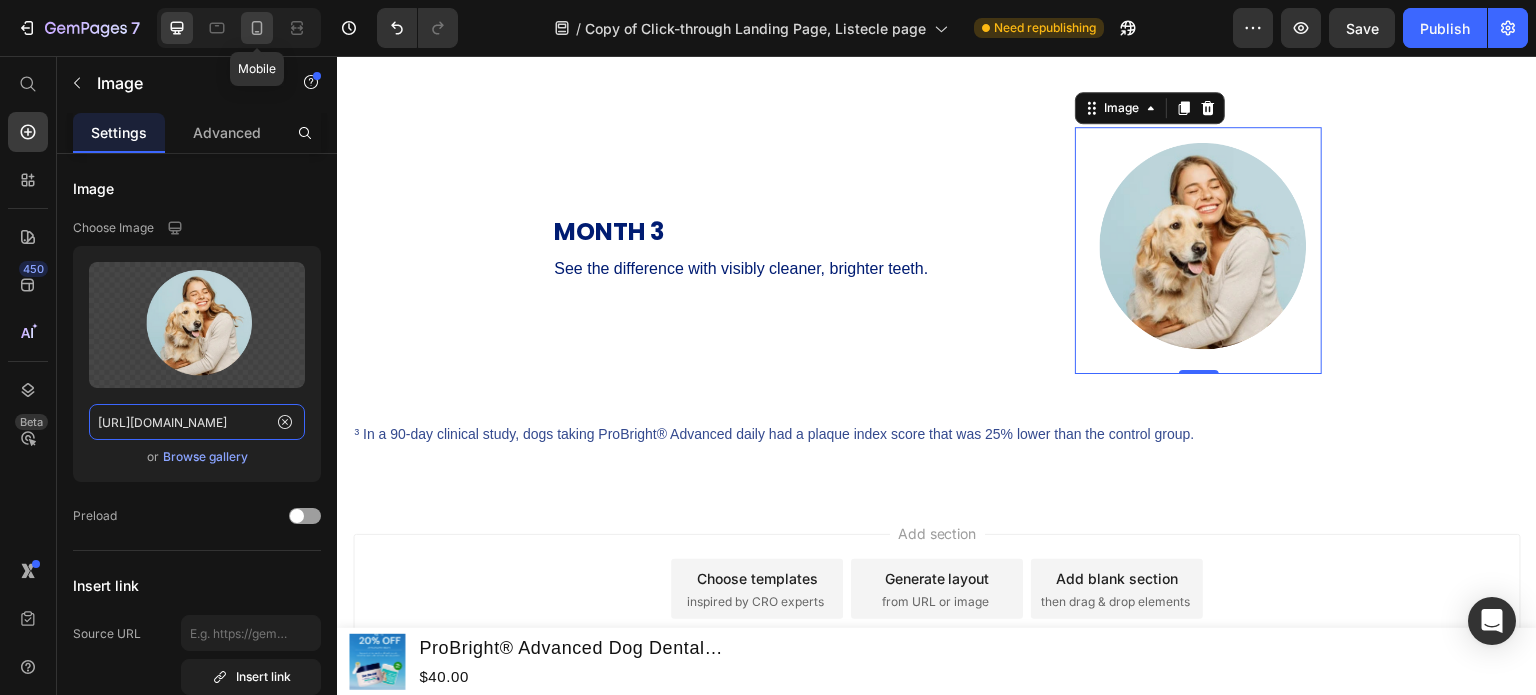 type on "[URL][DOMAIN_NAME]" 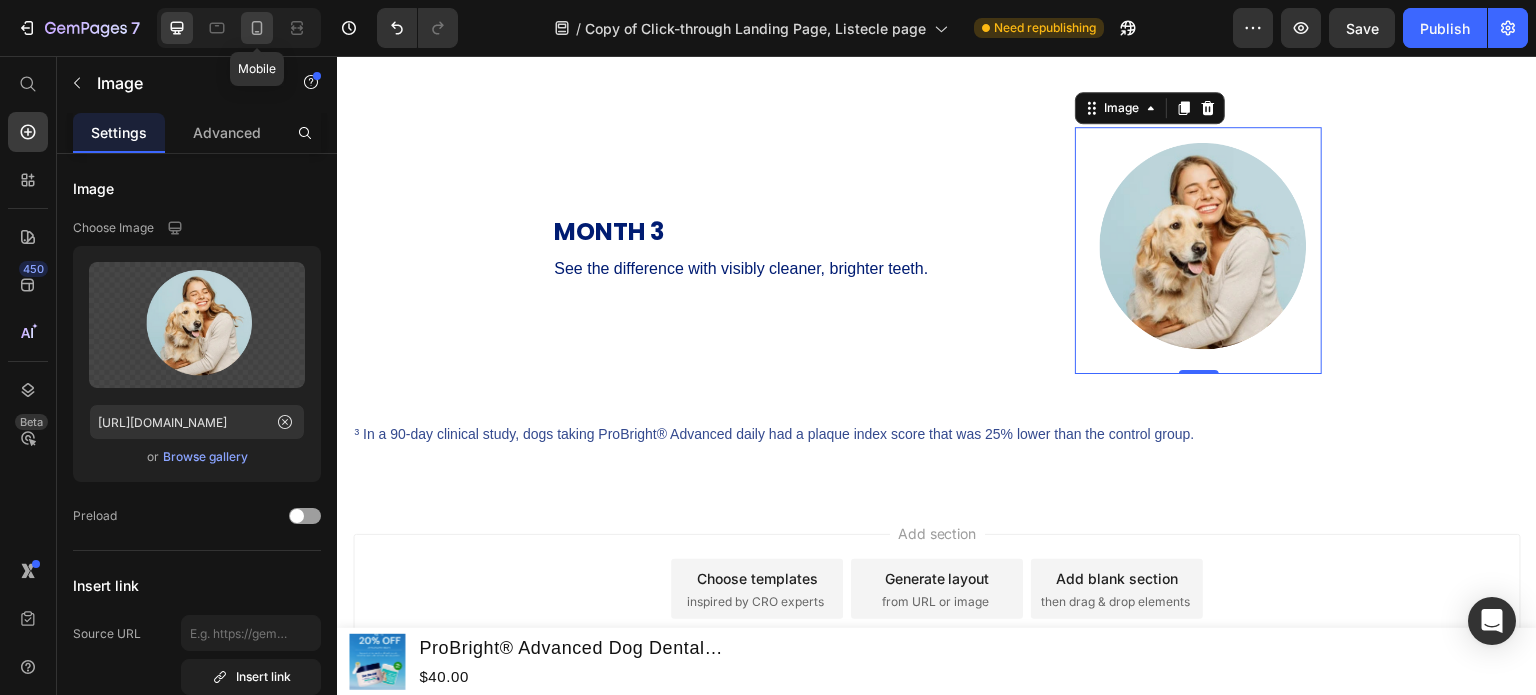 scroll, scrollTop: 0, scrollLeft: 0, axis: both 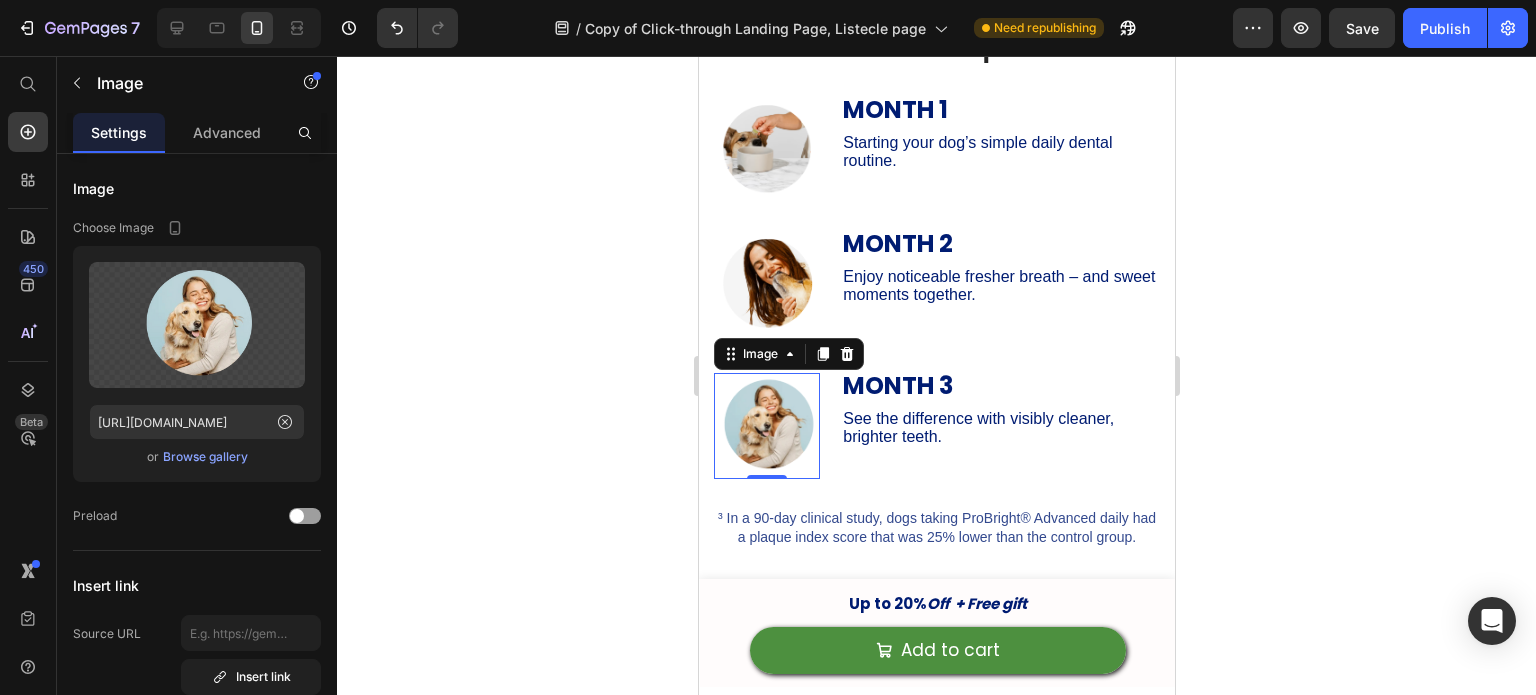 click 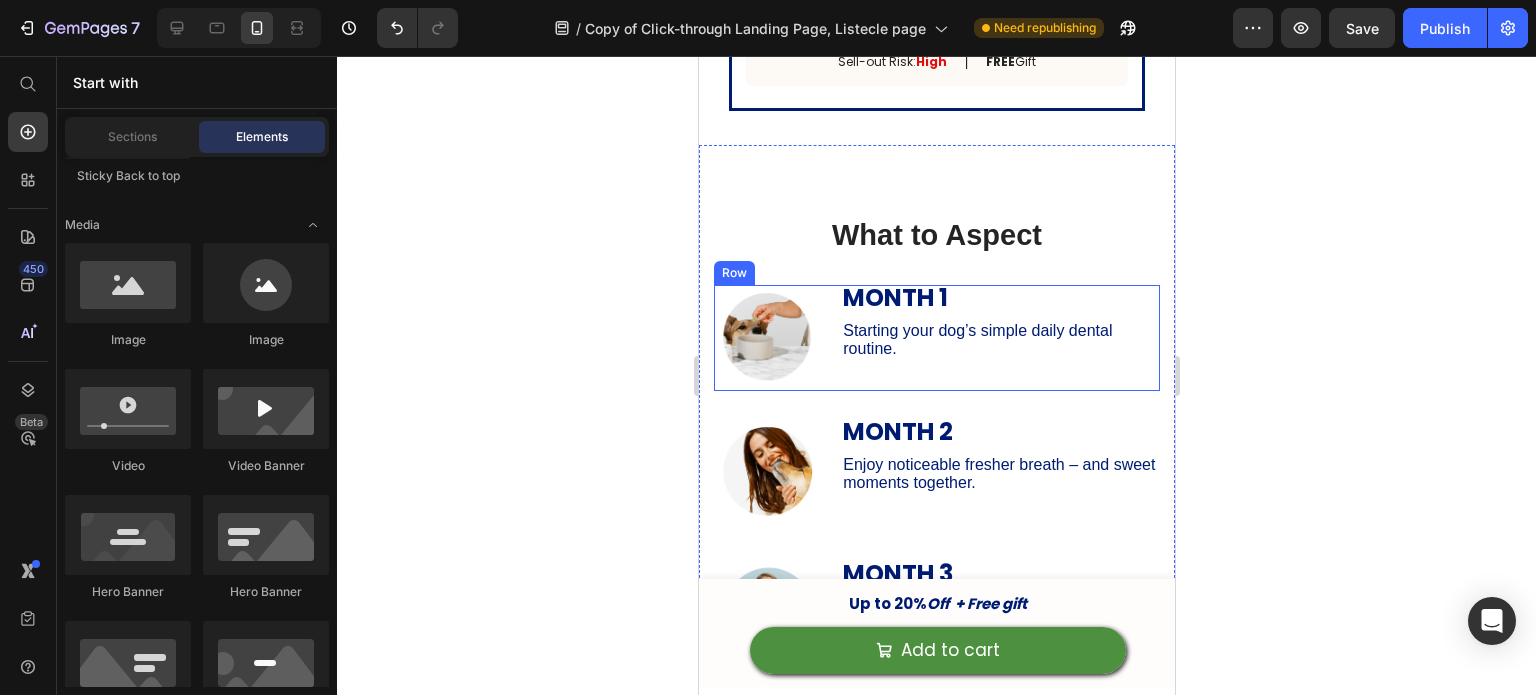 scroll, scrollTop: 6568, scrollLeft: 0, axis: vertical 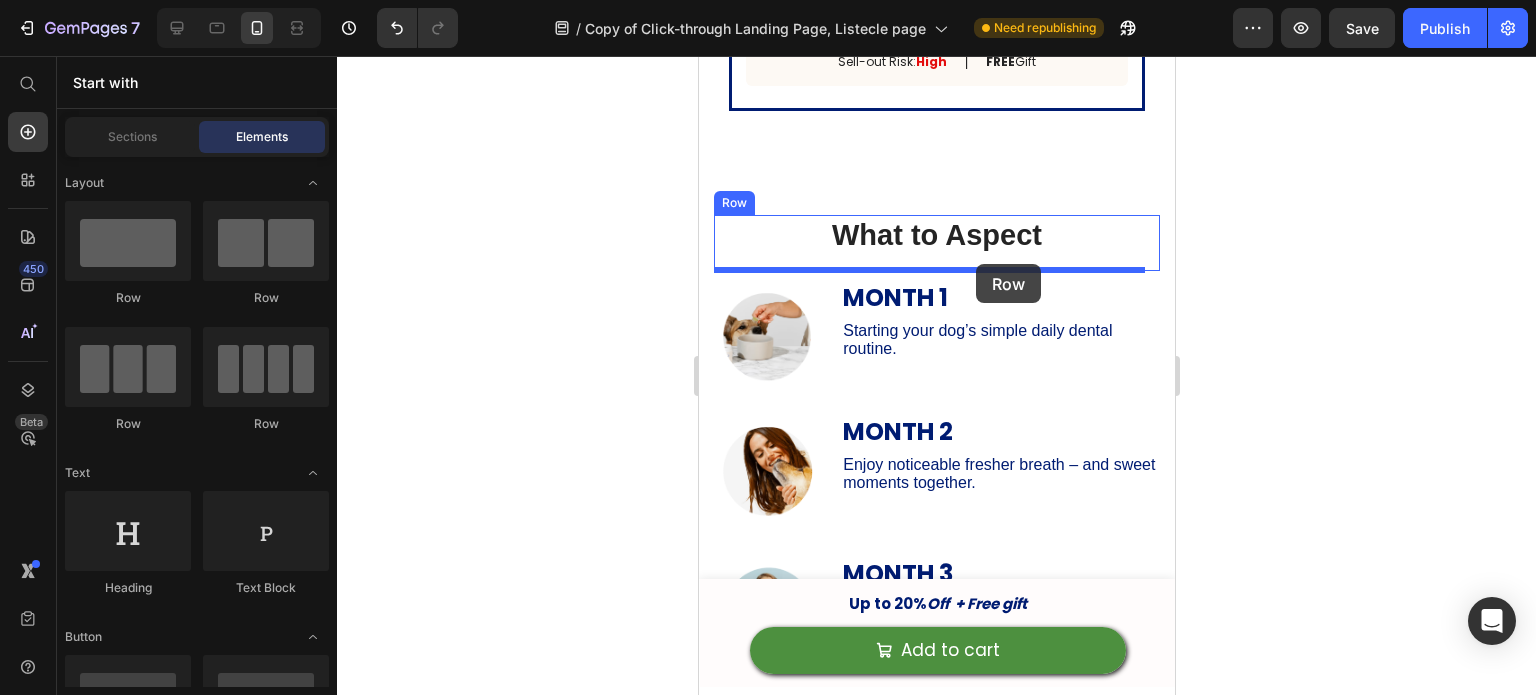 drag, startPoint x: 850, startPoint y: 322, endPoint x: 975, endPoint y: 264, distance: 137.80058 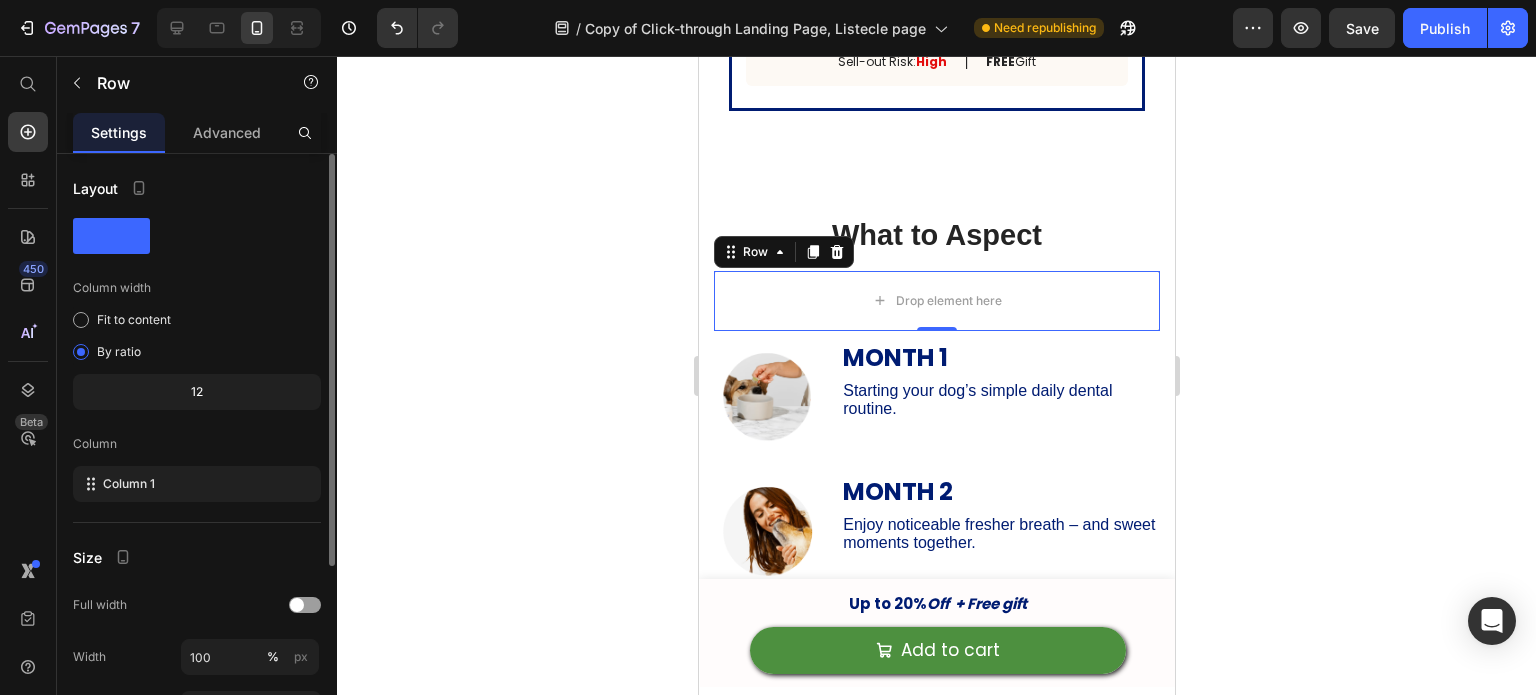 scroll, scrollTop: 268, scrollLeft: 0, axis: vertical 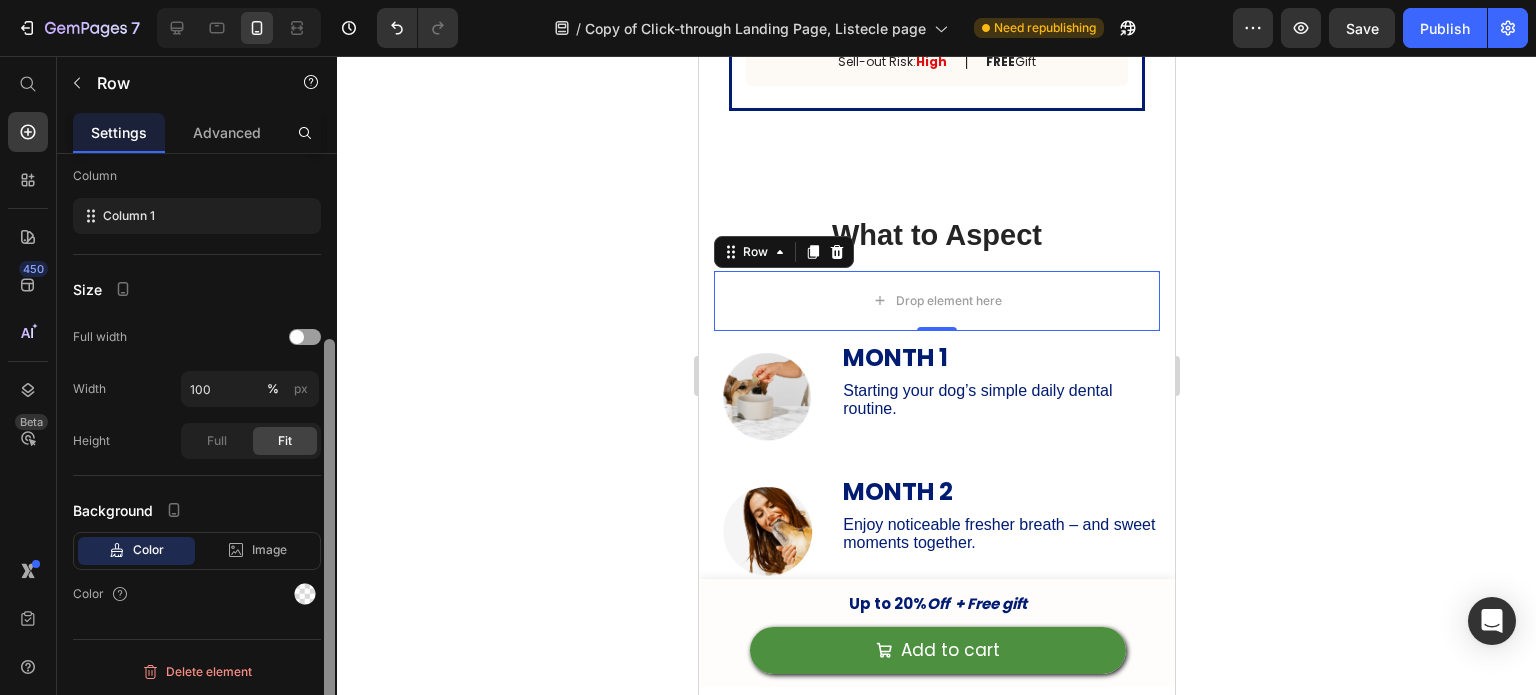 click at bounding box center [329, 453] 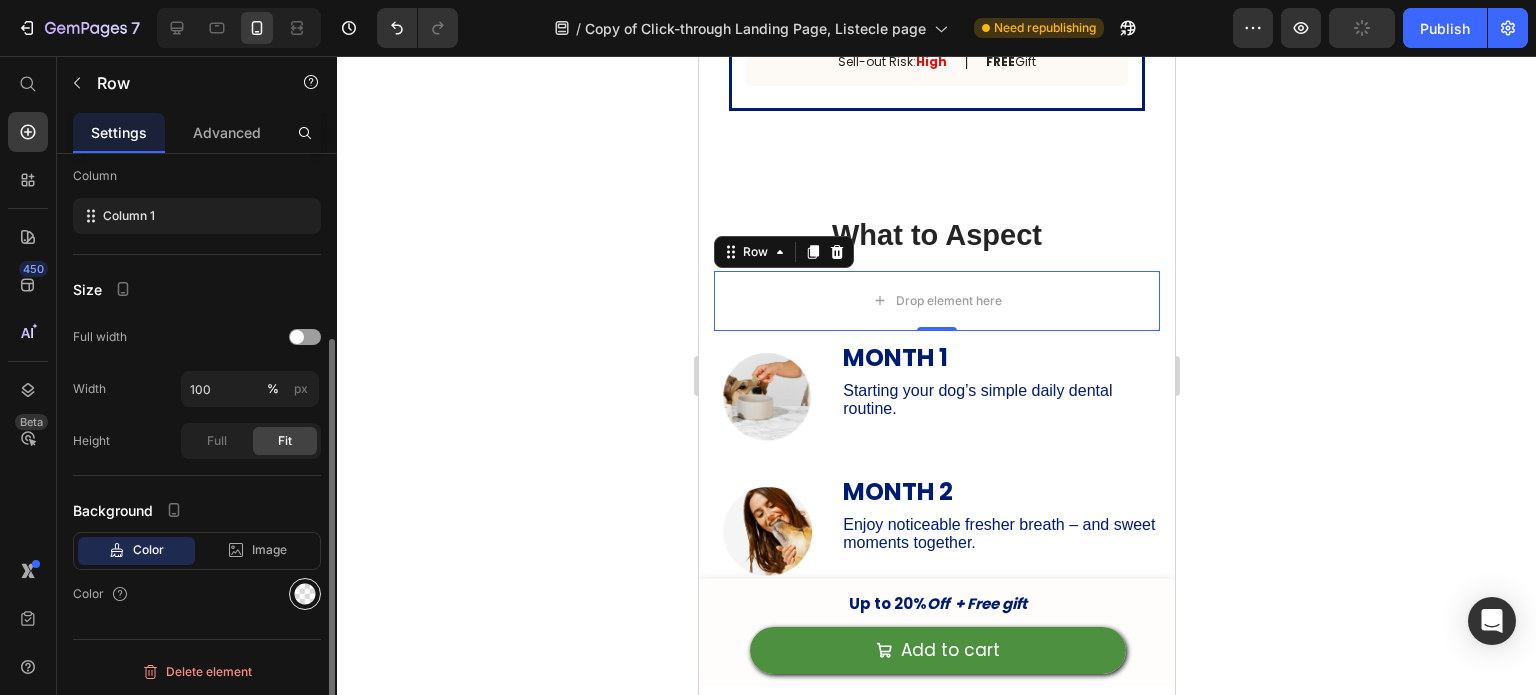 click 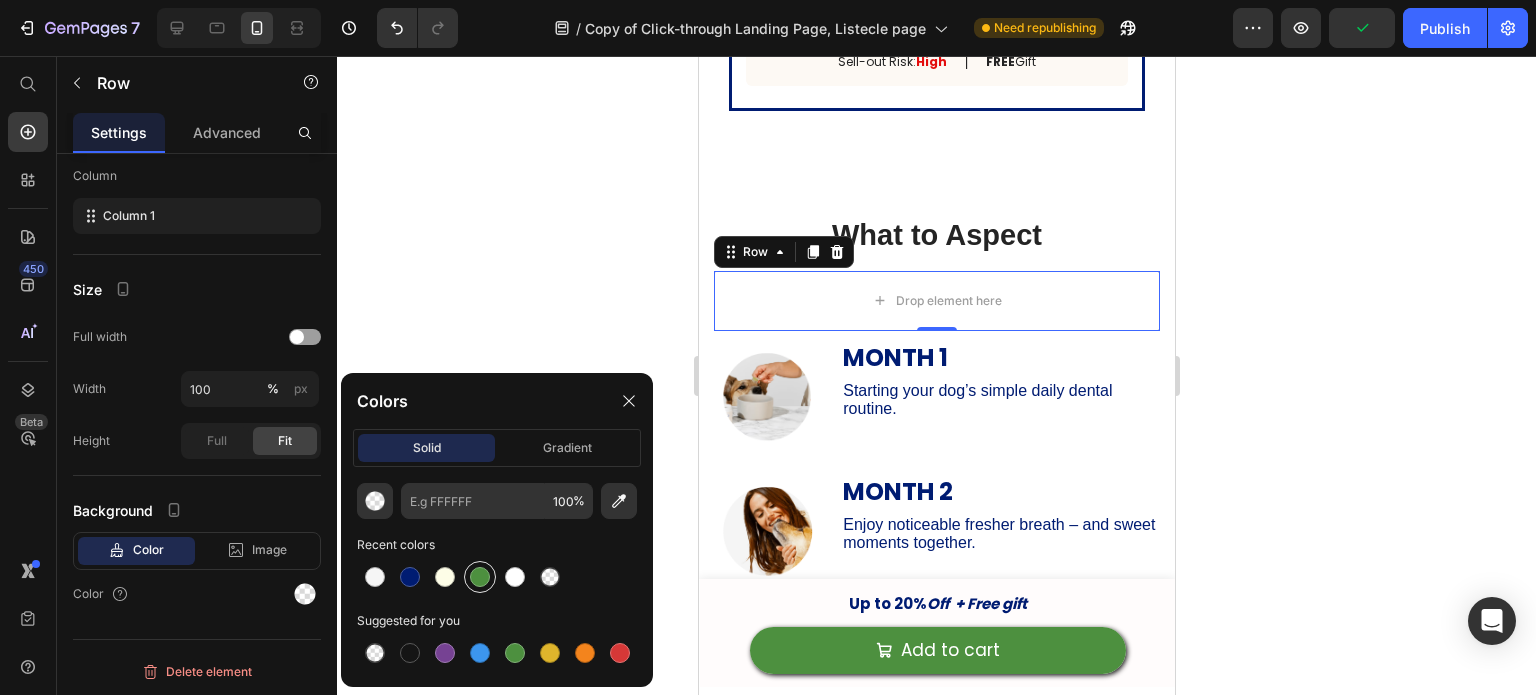 click at bounding box center [480, 577] 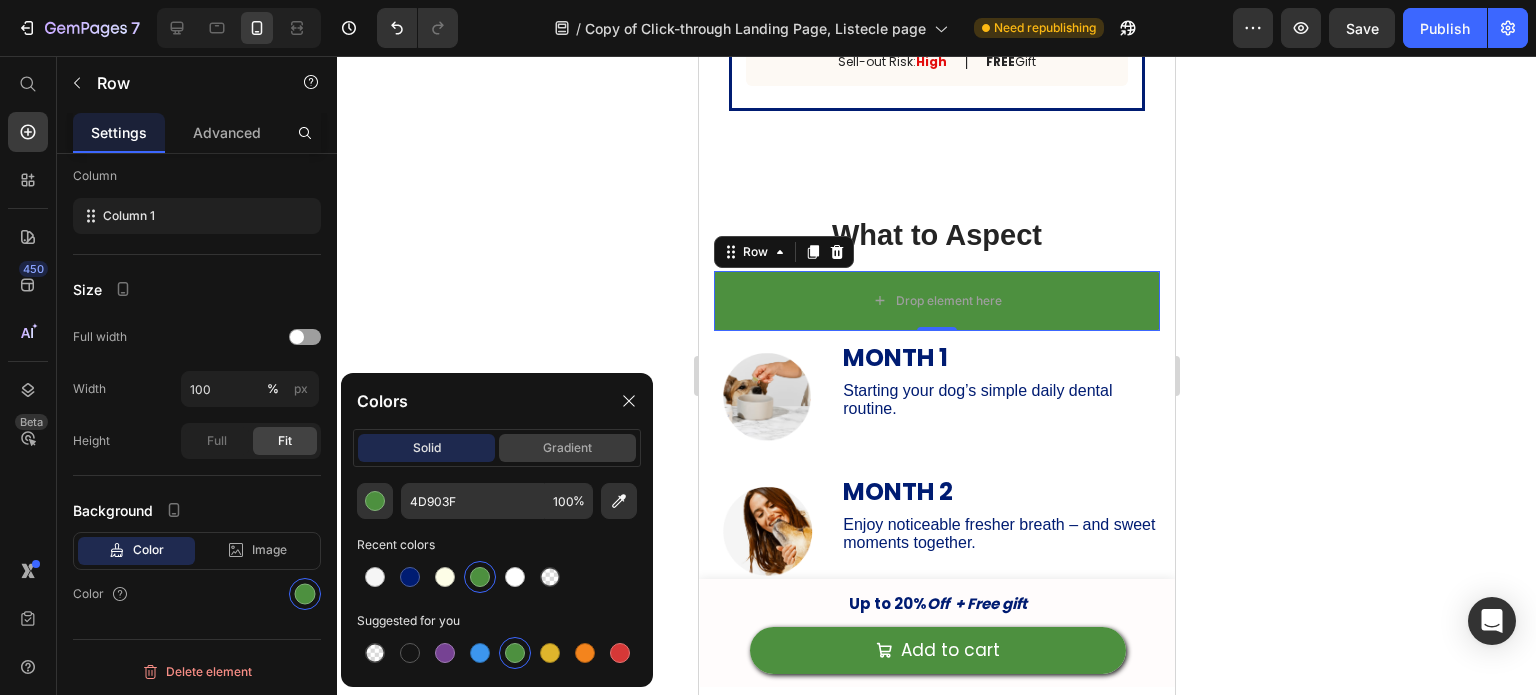 click on "gradient" 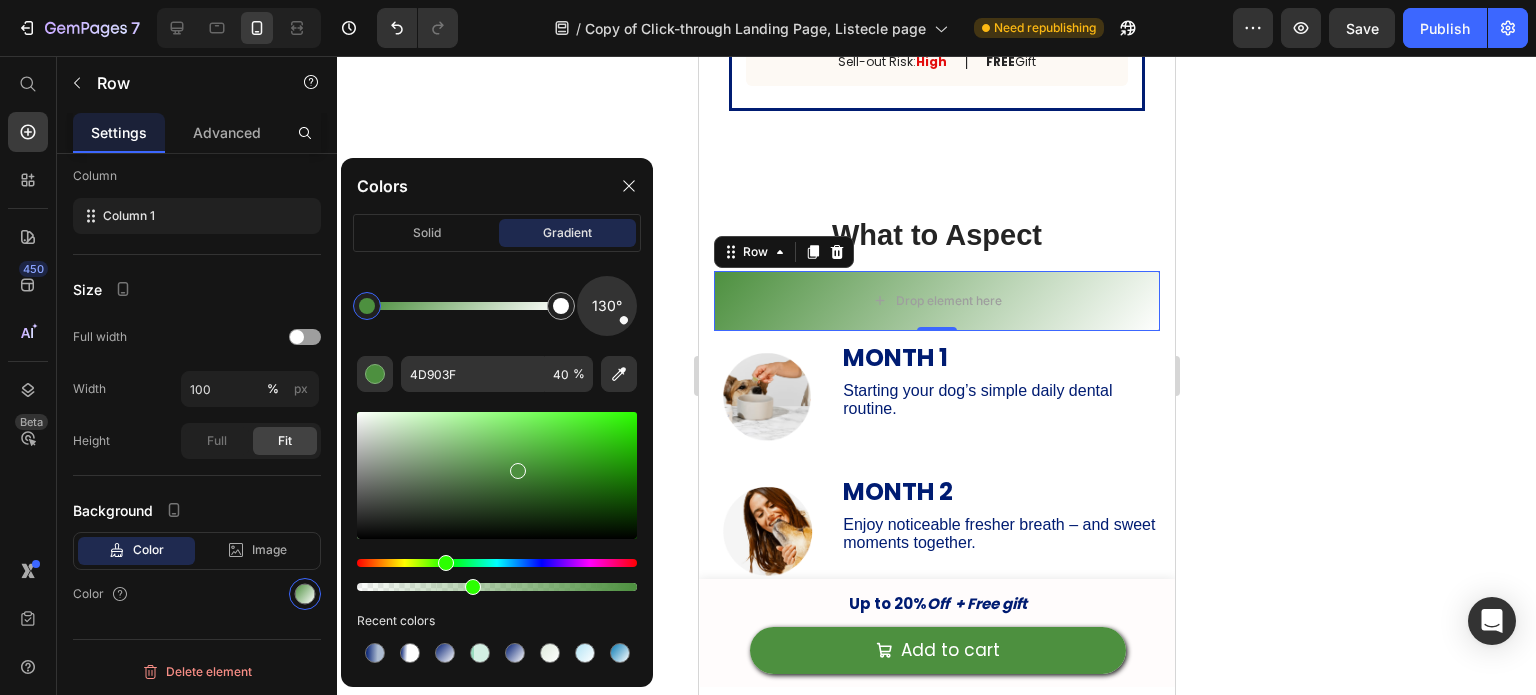 click at bounding box center [497, 587] 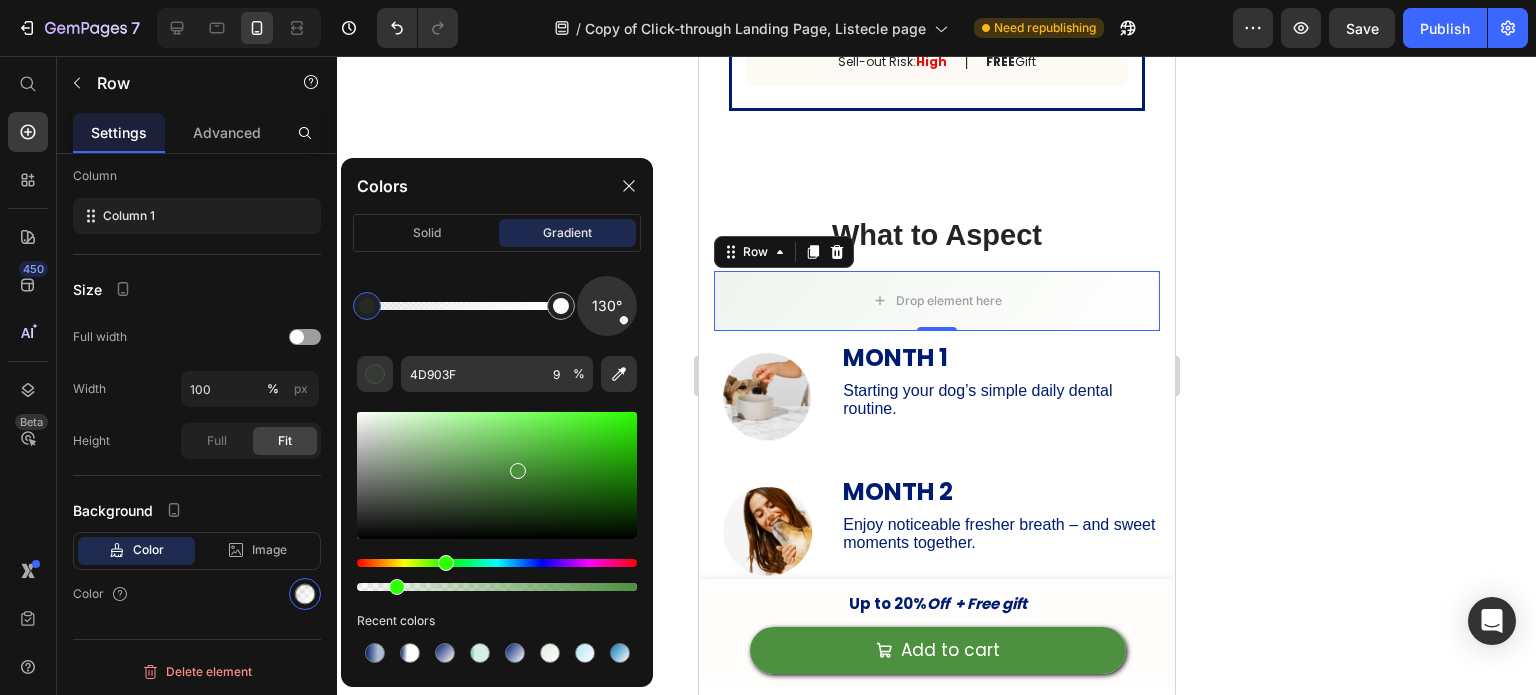 type on "13" 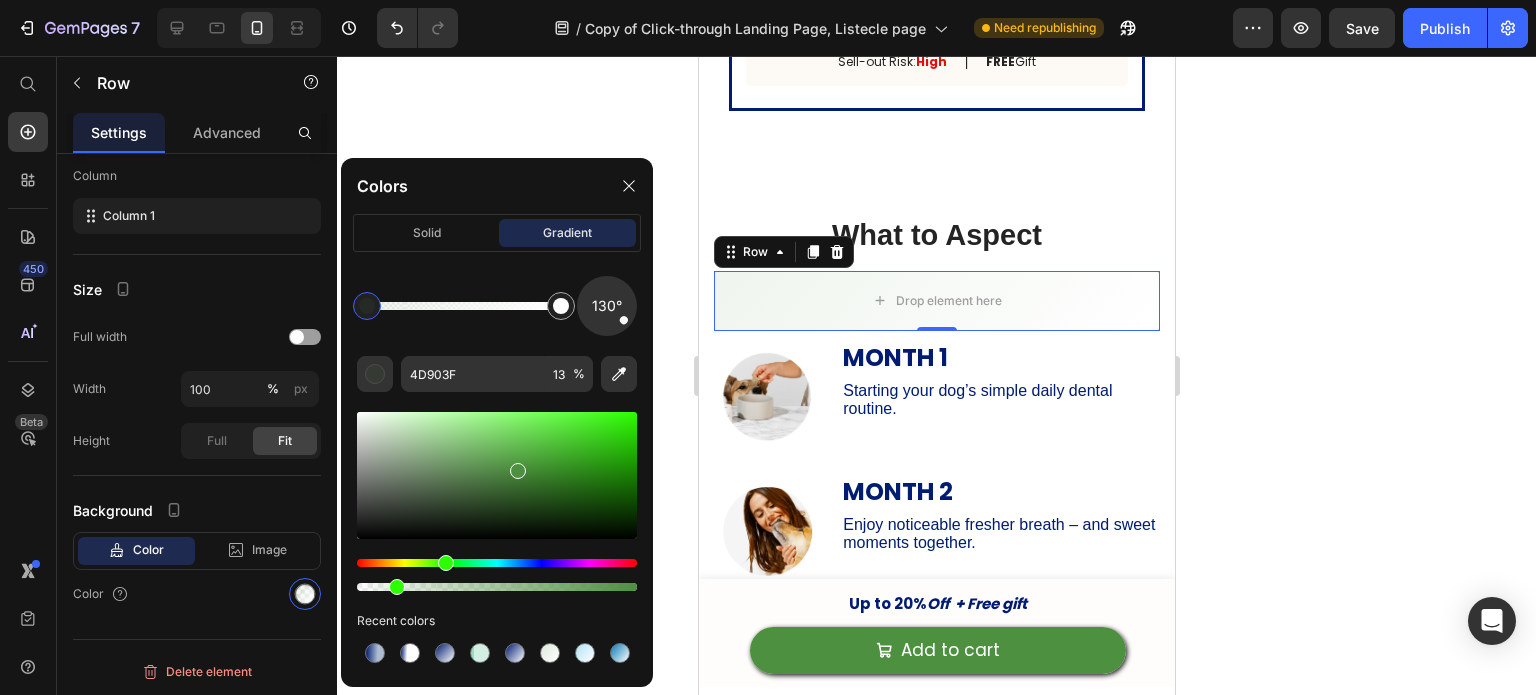drag, startPoint x: 470, startPoint y: 586, endPoint x: 394, endPoint y: 579, distance: 76.321686 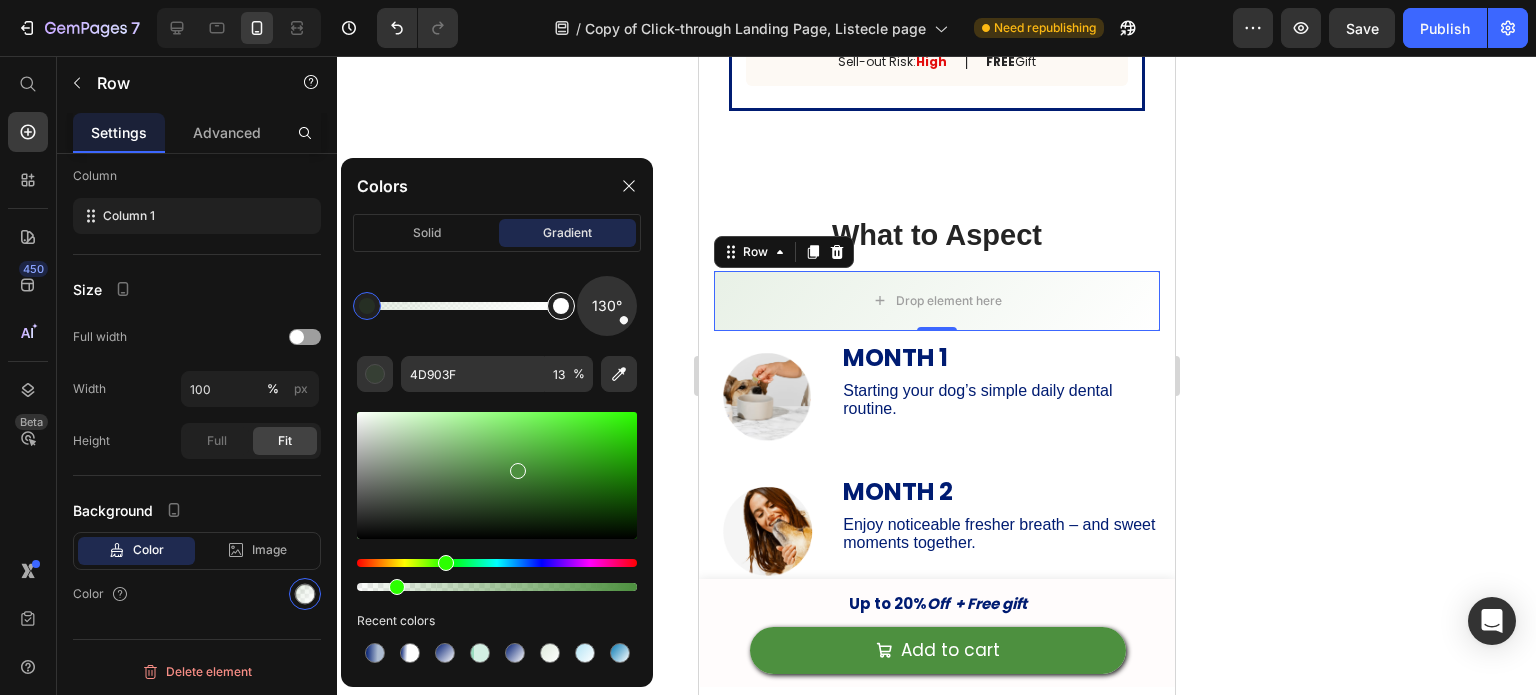 type on "FFFFFF" 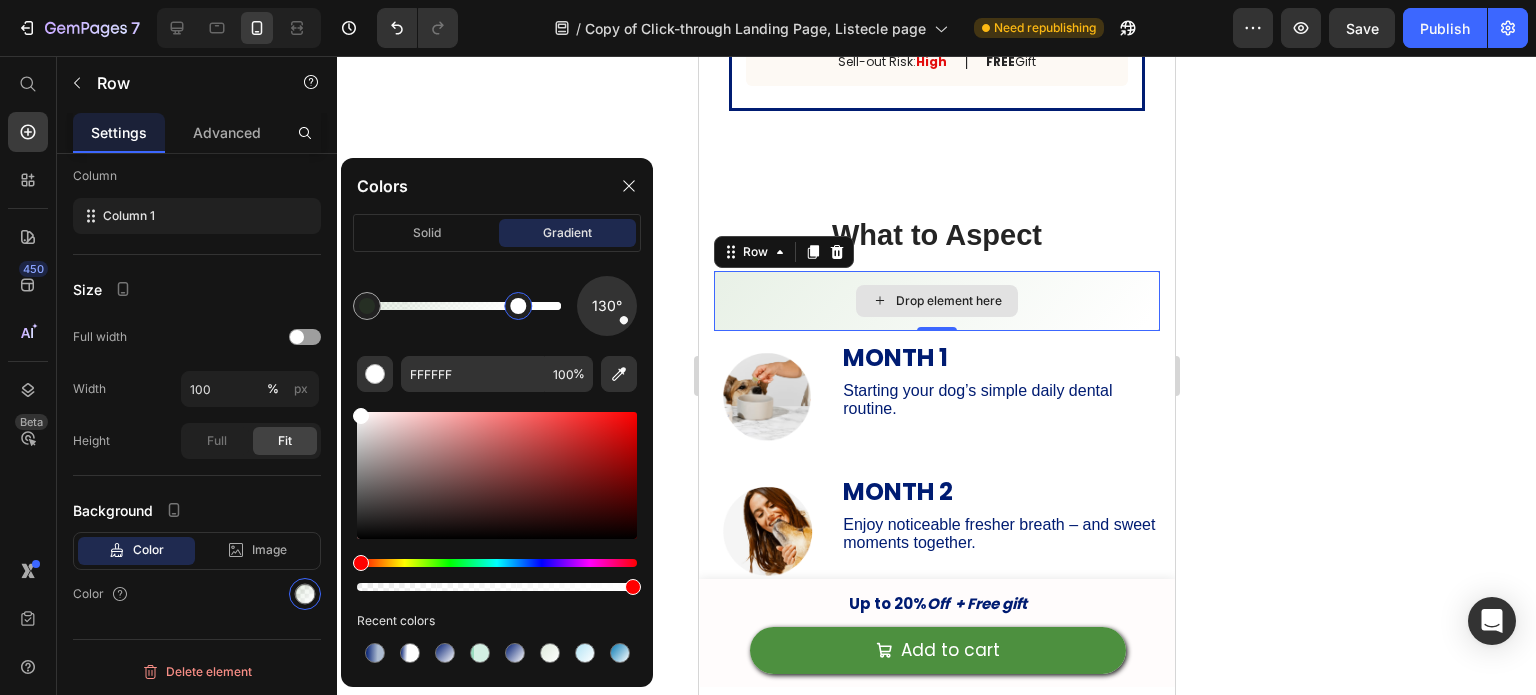 drag, startPoint x: 1252, startPoint y: 365, endPoint x: 757, endPoint y: 331, distance: 496.1663 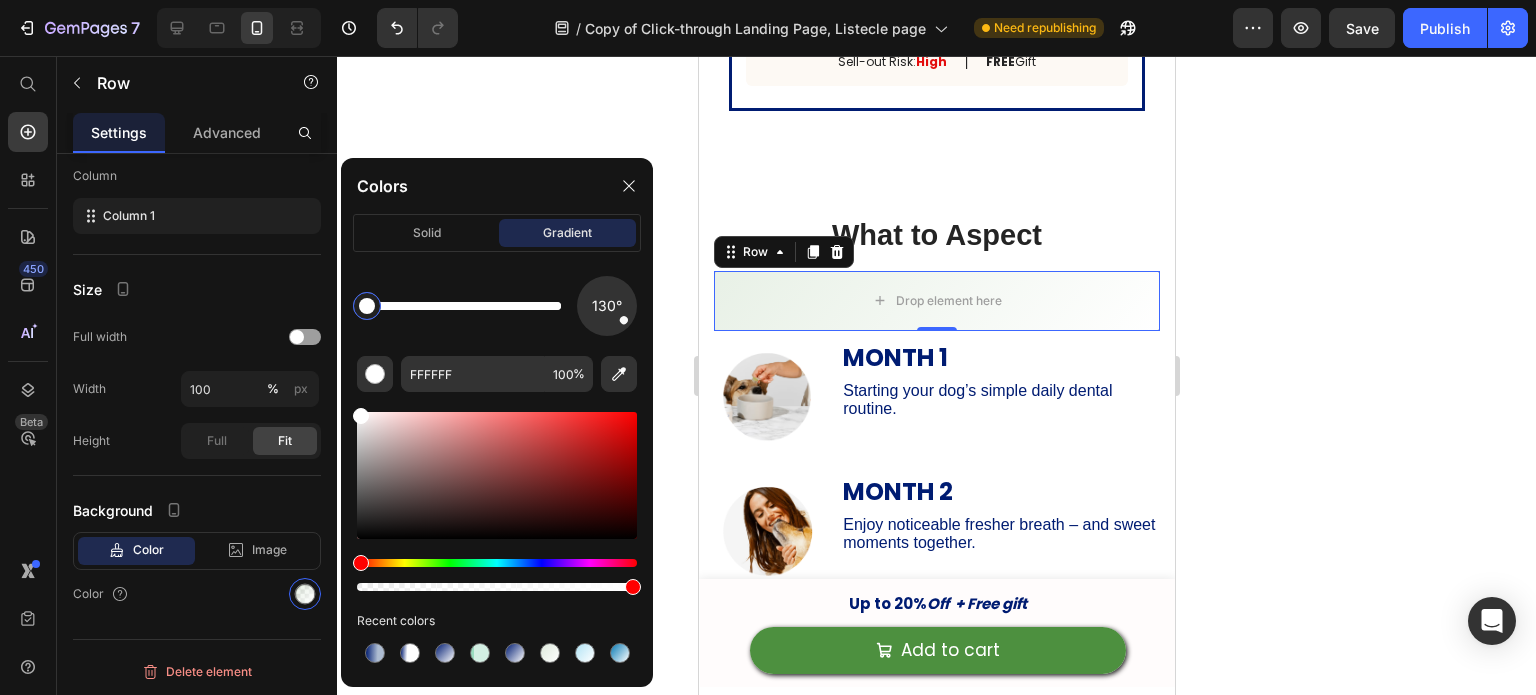 click at bounding box center [367, 306] 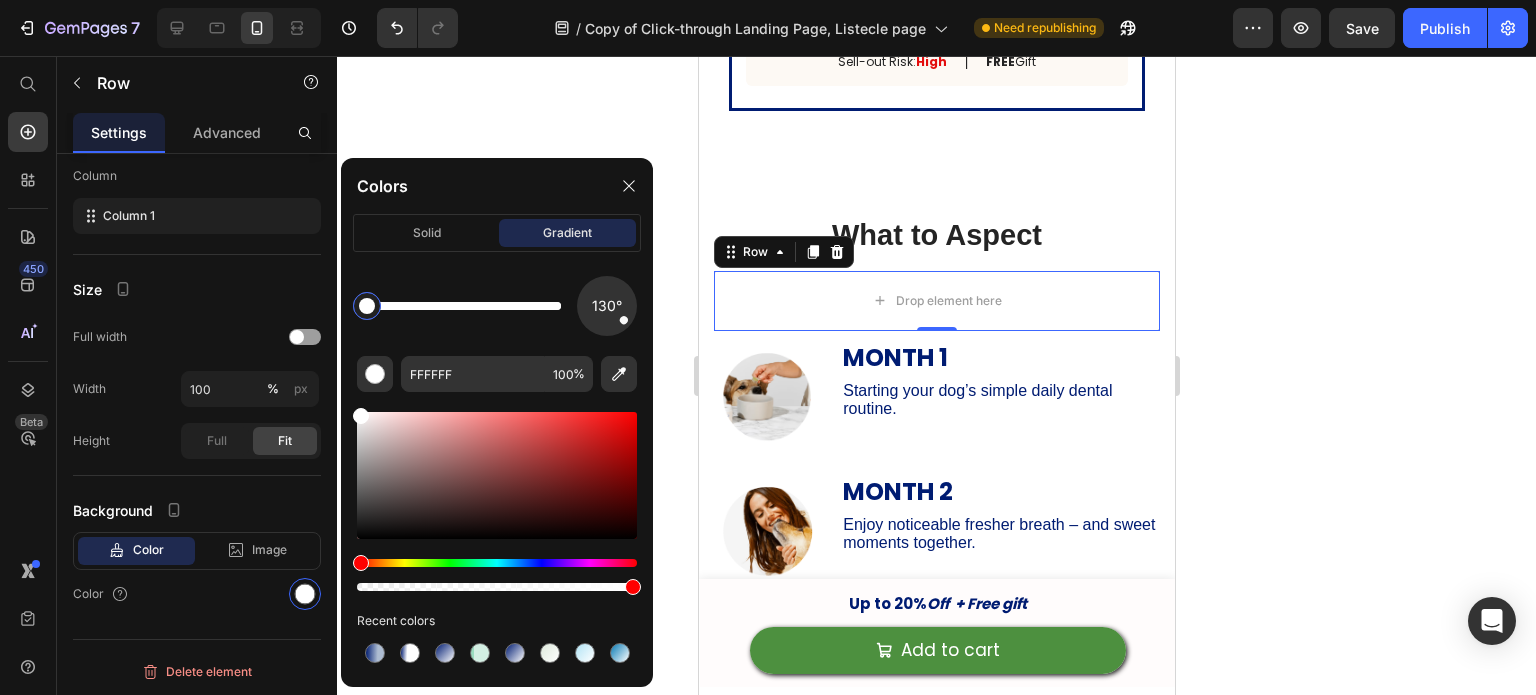 click at bounding box center [367, 306] 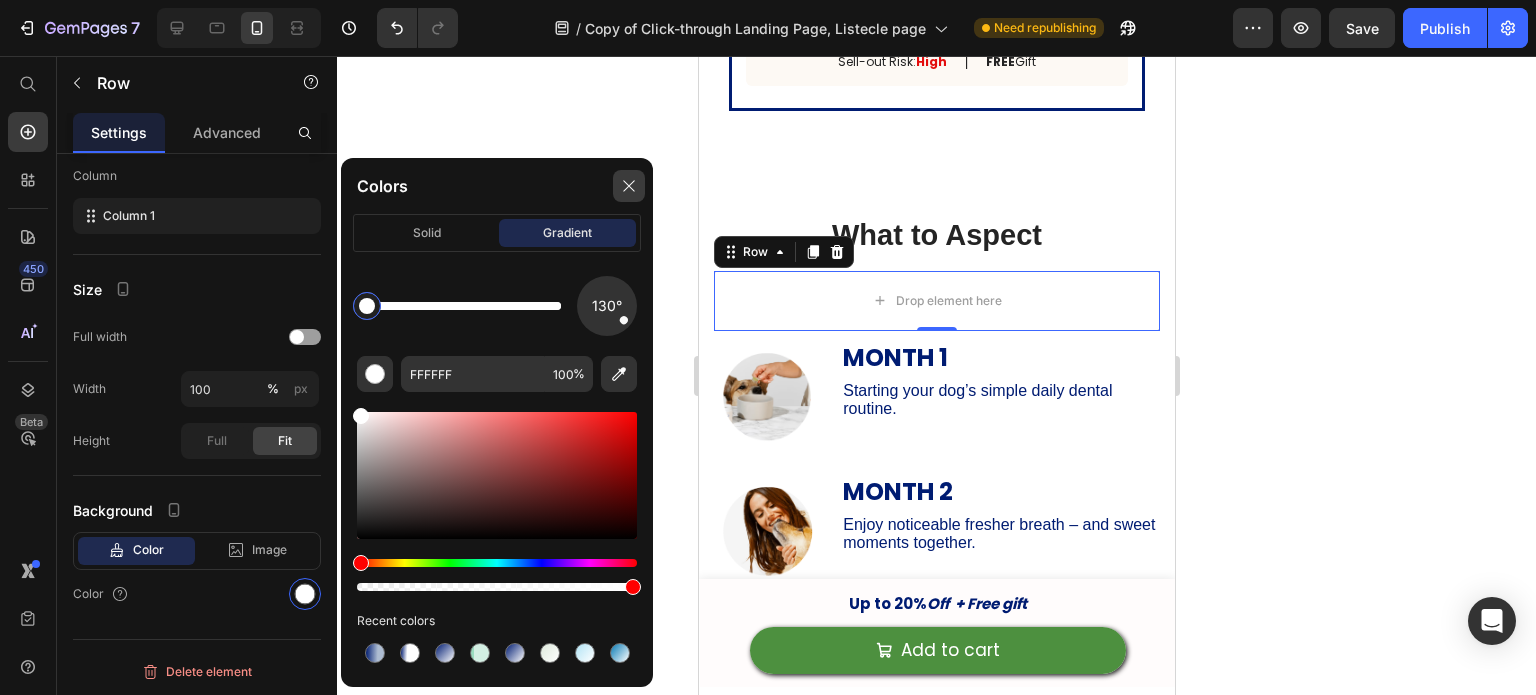 click 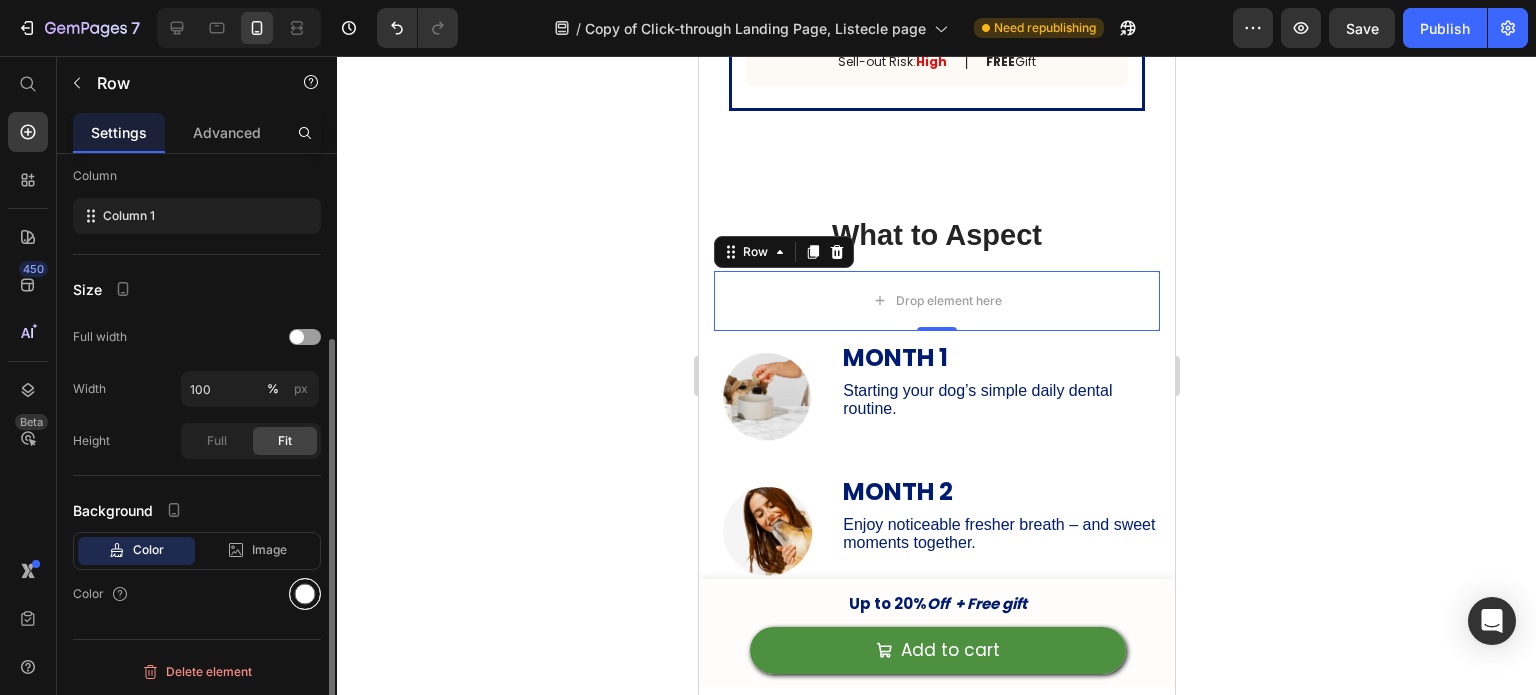 click at bounding box center (305, 594) 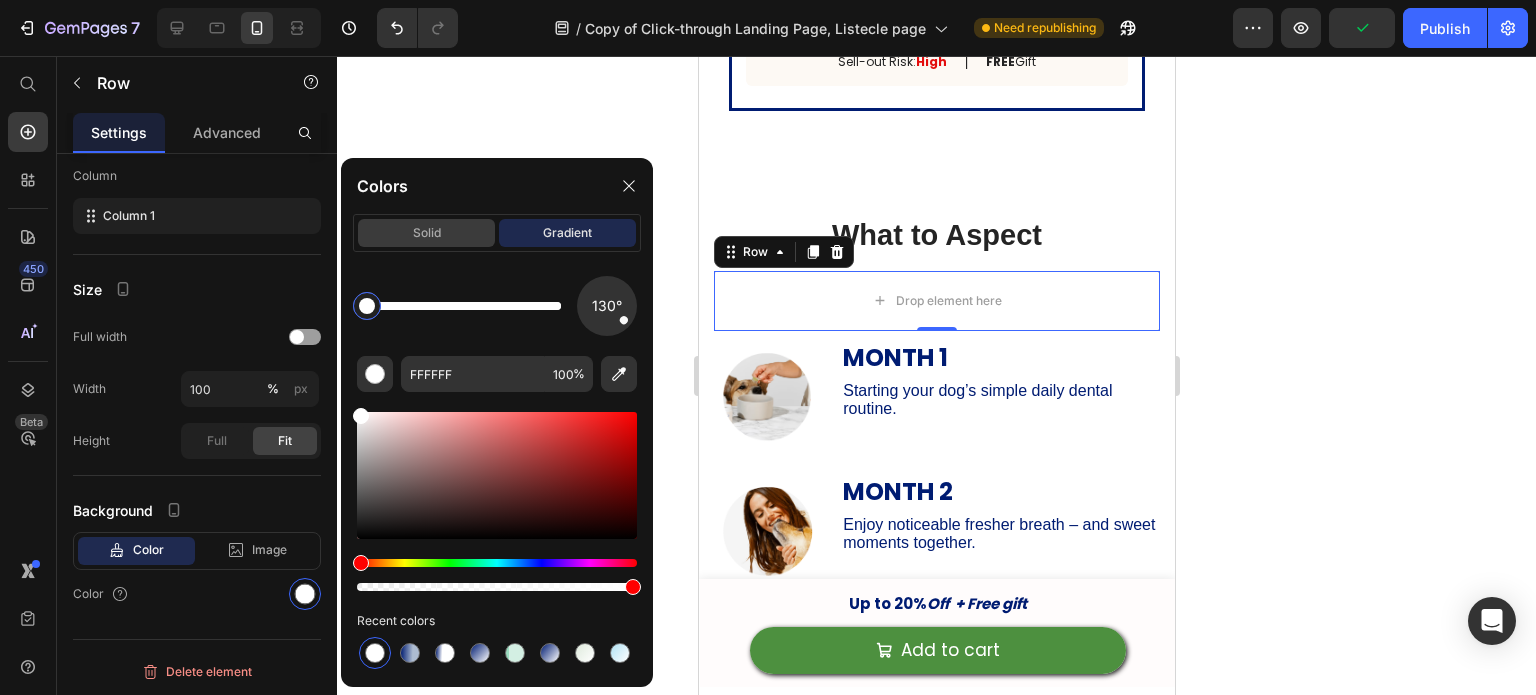click on "solid" 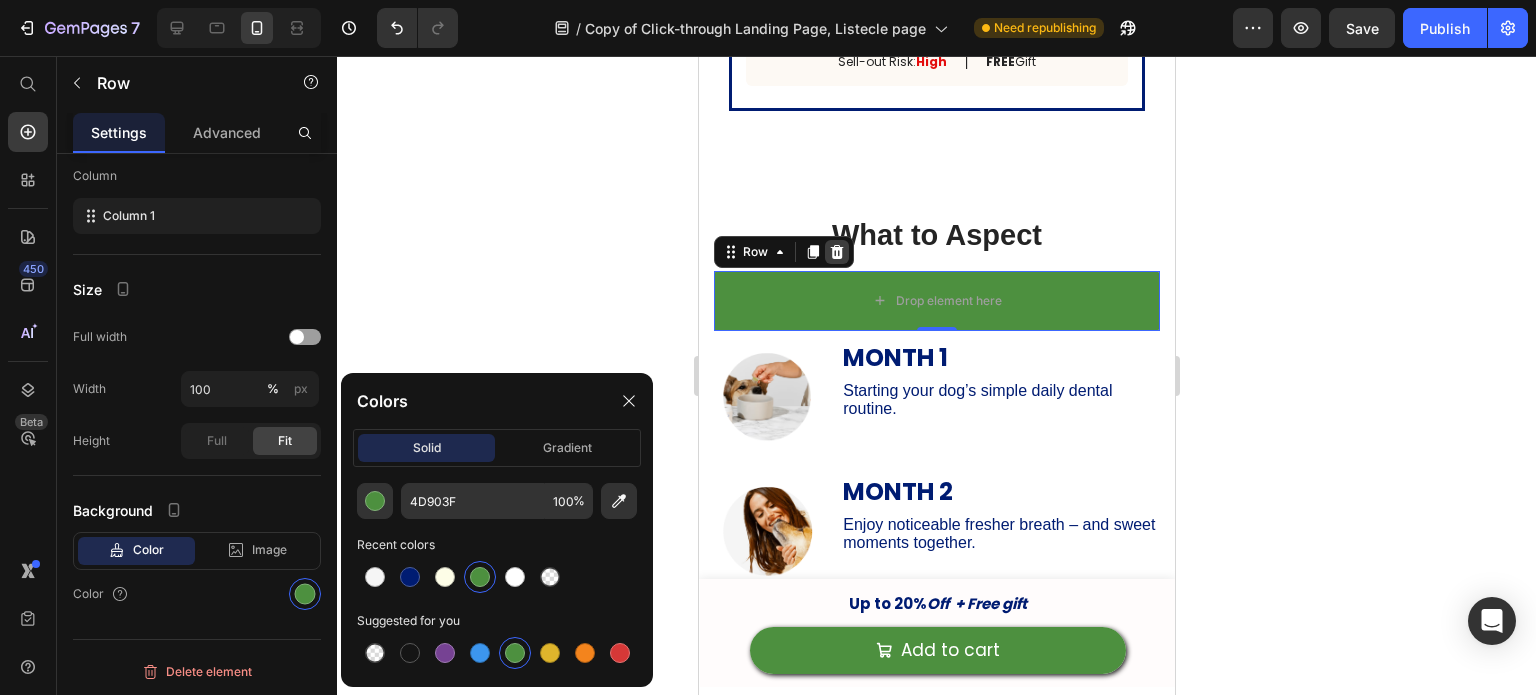 click at bounding box center [836, 252] 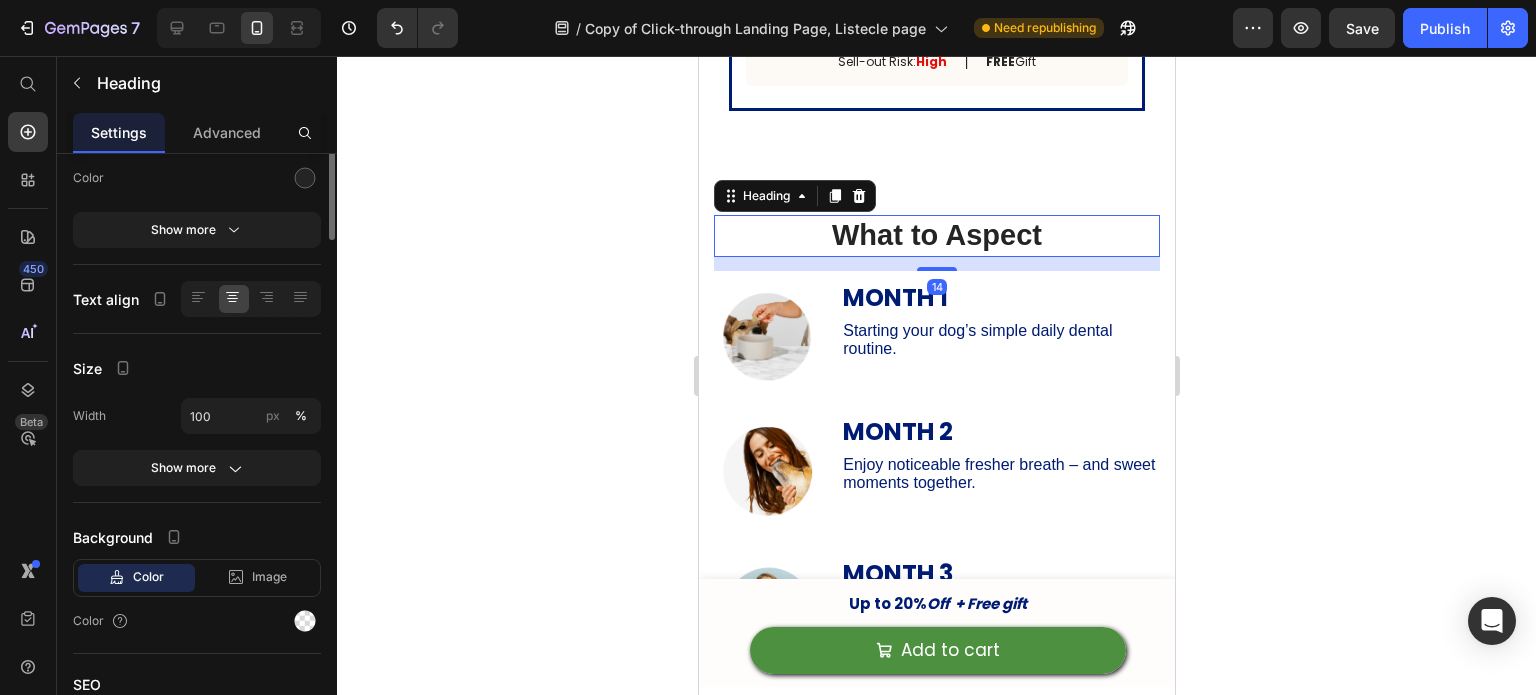 scroll, scrollTop: 0, scrollLeft: 0, axis: both 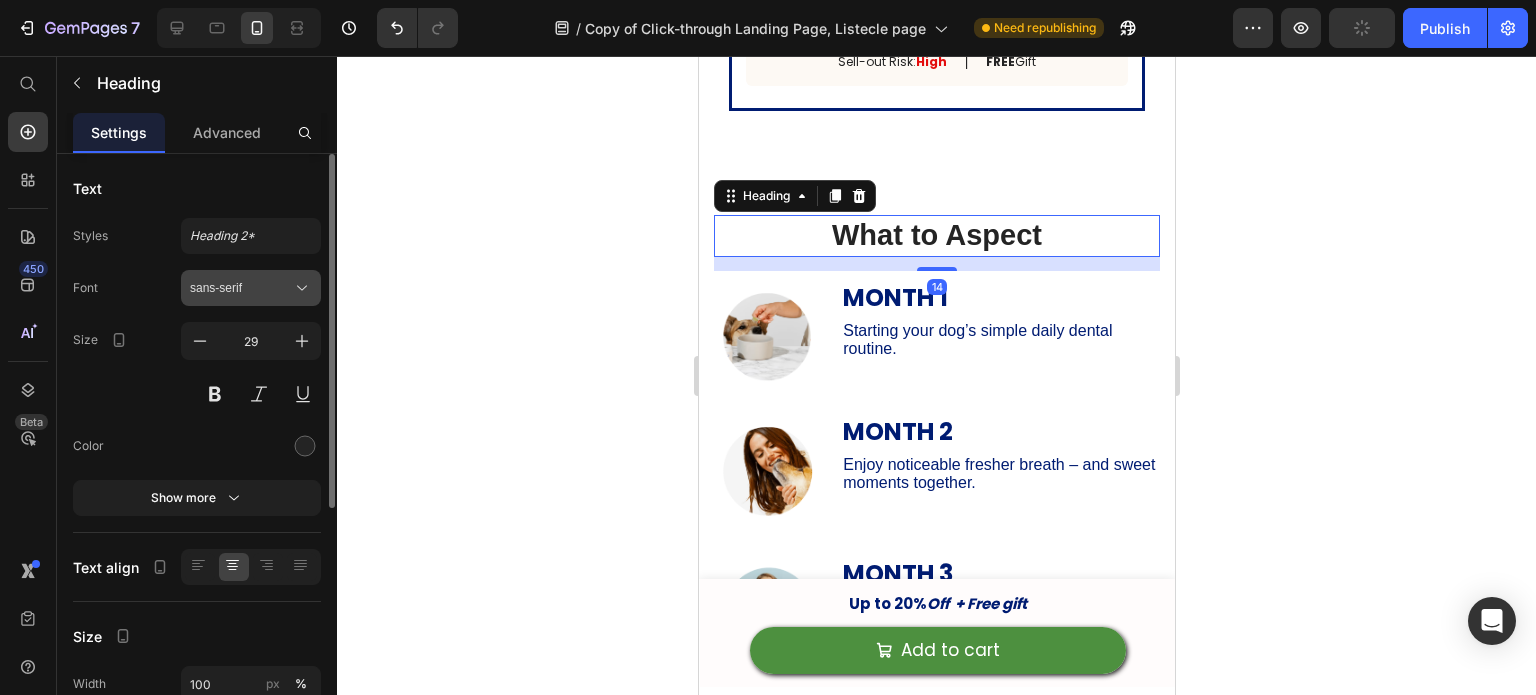 click on "sans-serif" at bounding box center [241, 288] 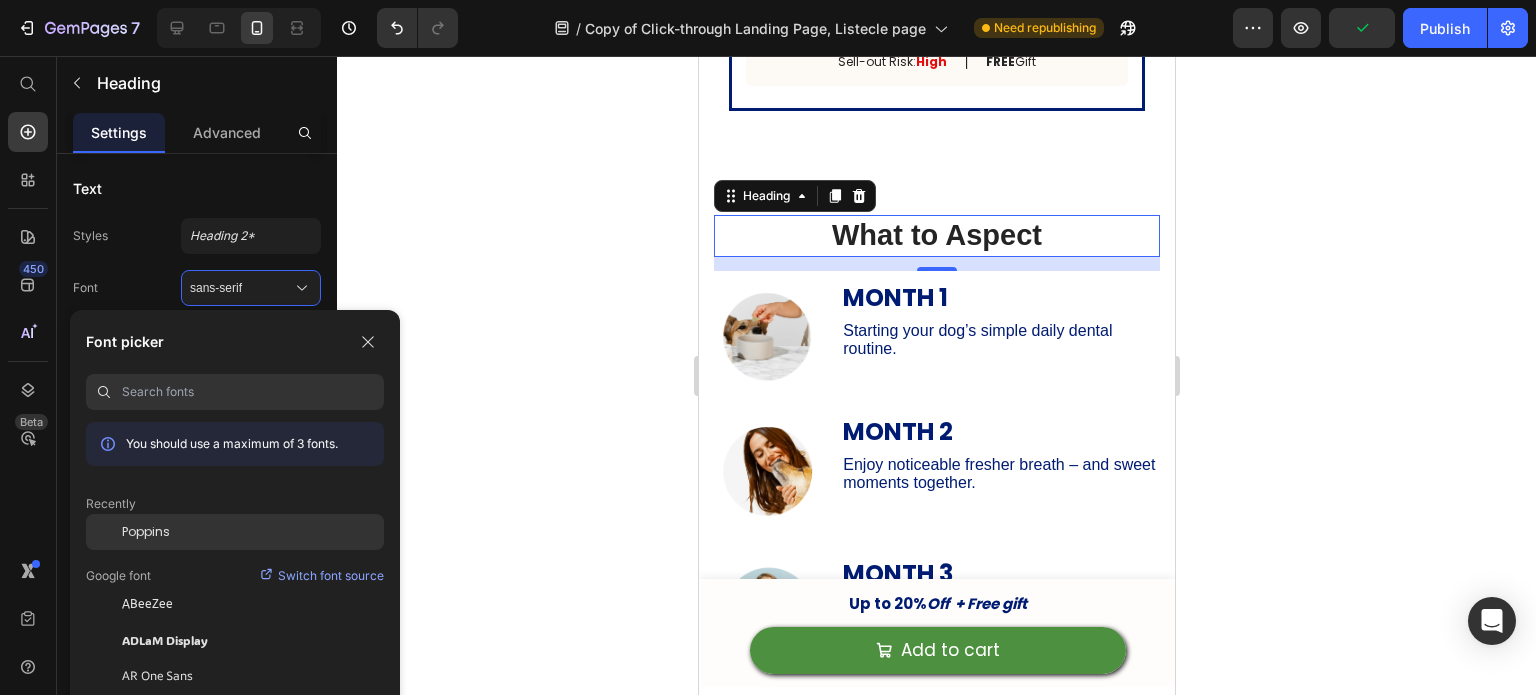 click on "Poppins" at bounding box center [146, 532] 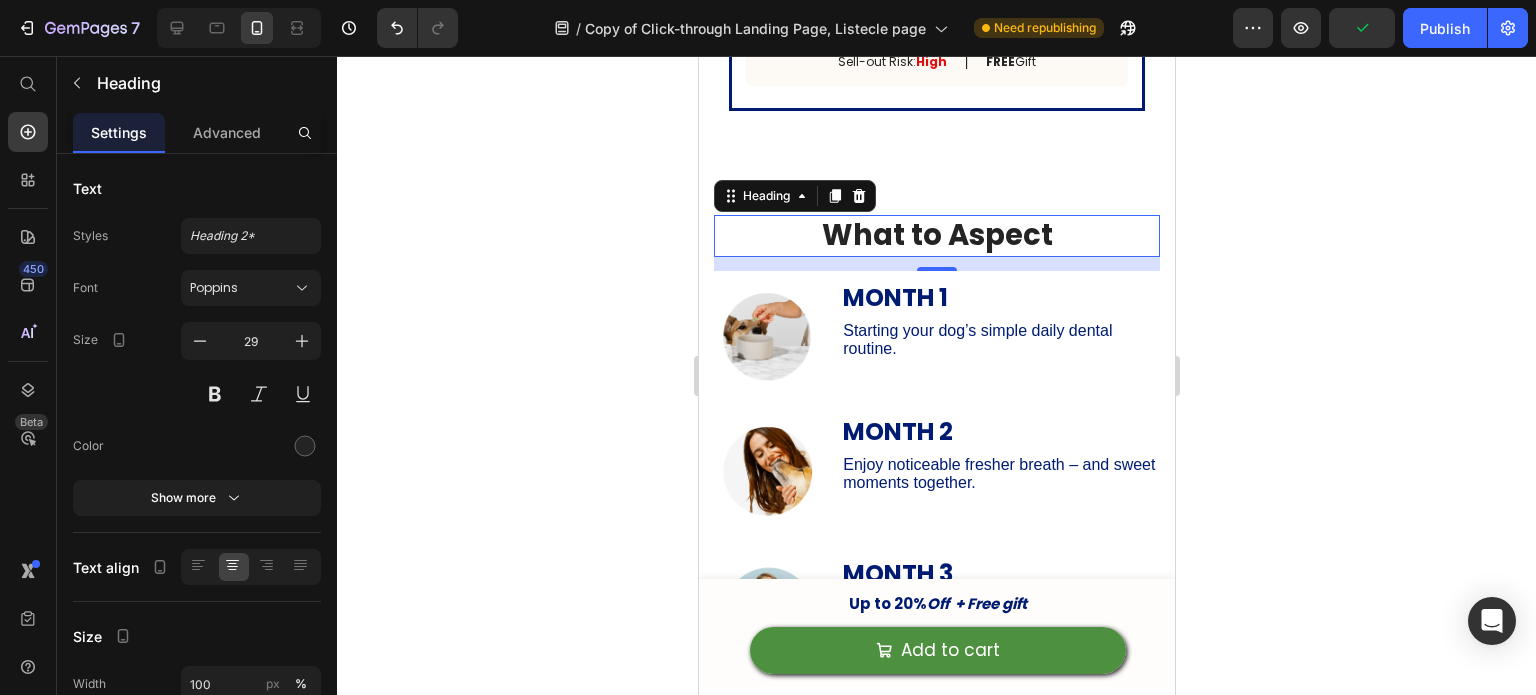 click 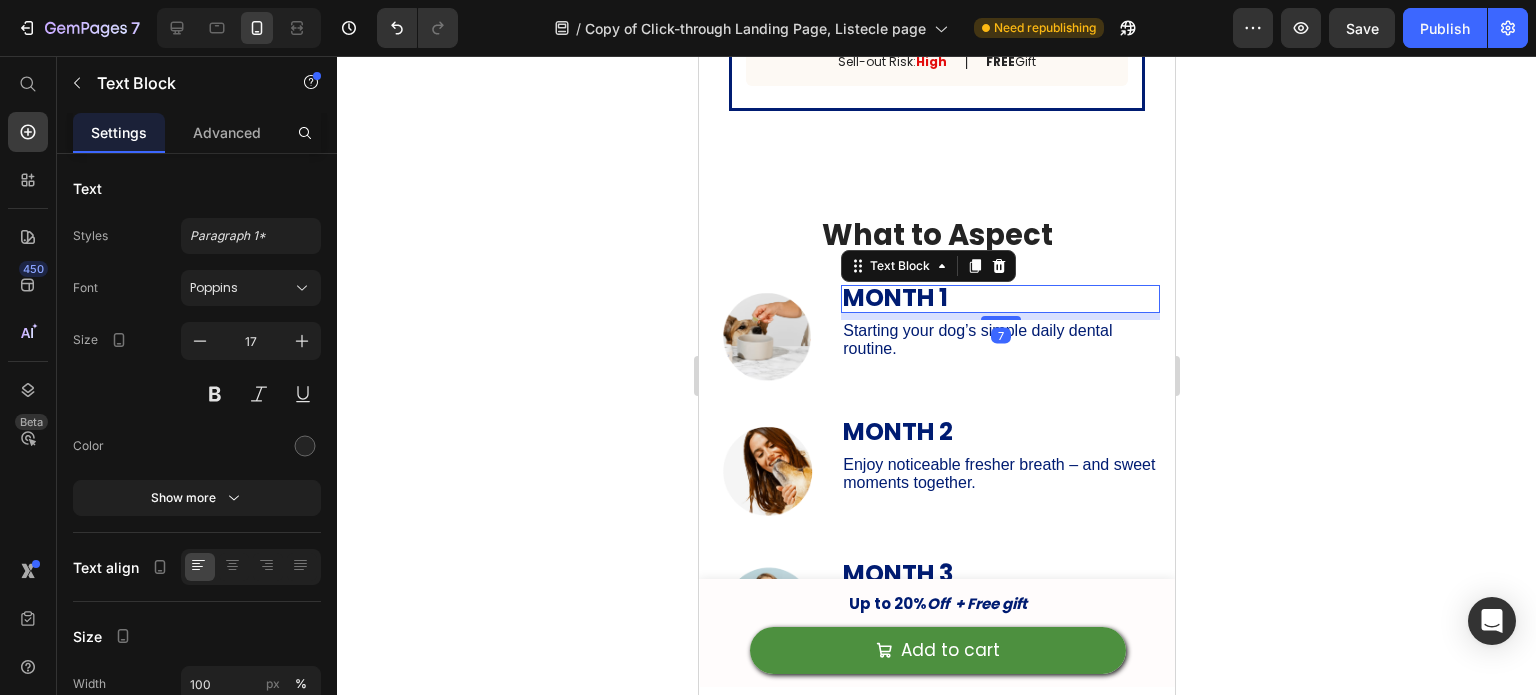 click on "MONTH 1" at bounding box center (894, 297) 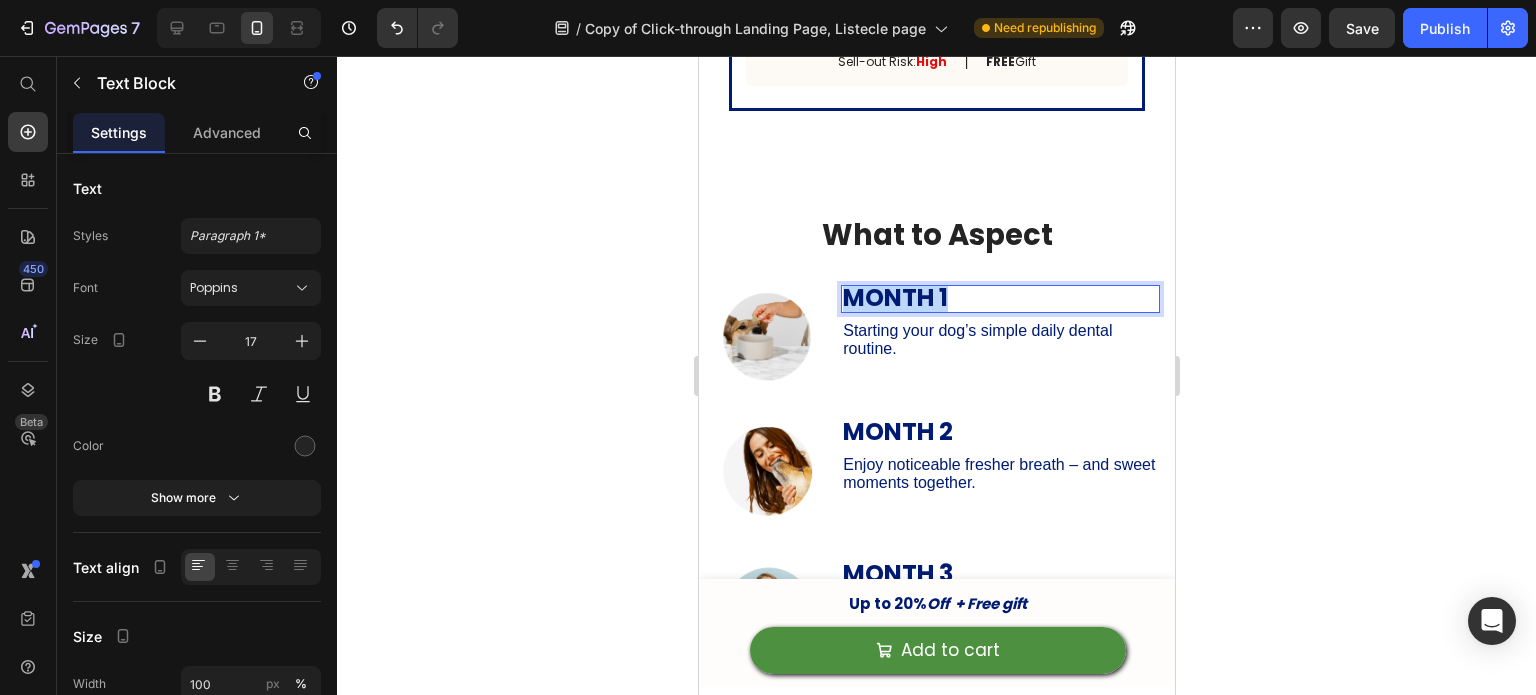 click on "MONTH 1" at bounding box center (894, 297) 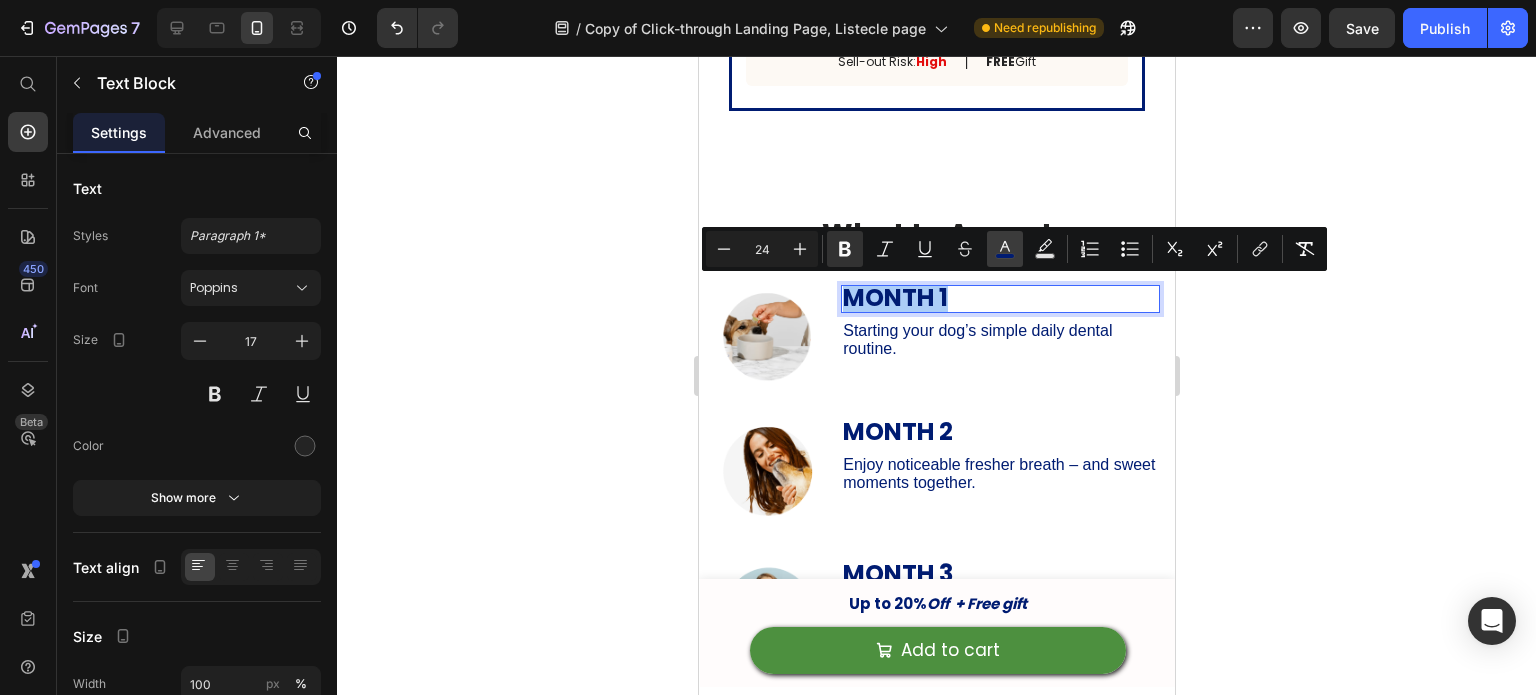 click 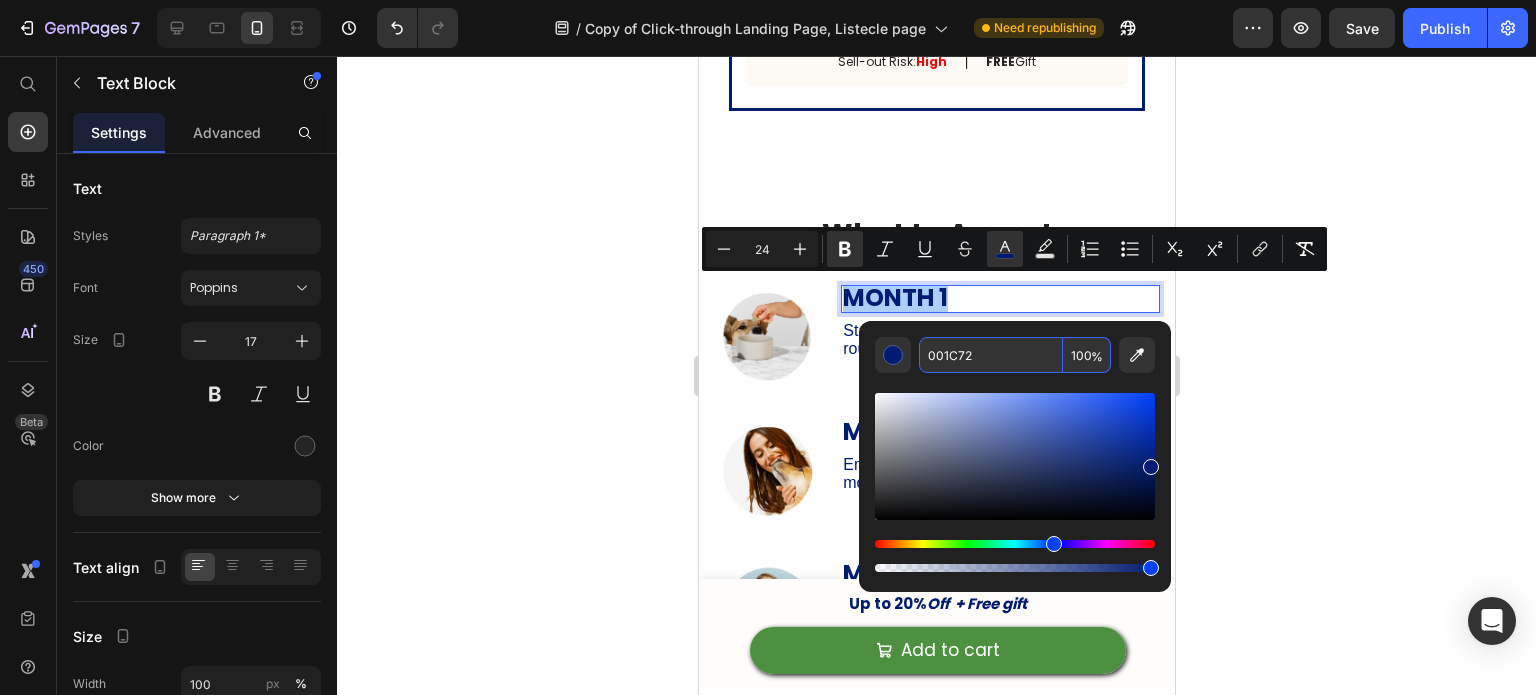 click on "001C72" at bounding box center (991, 355) 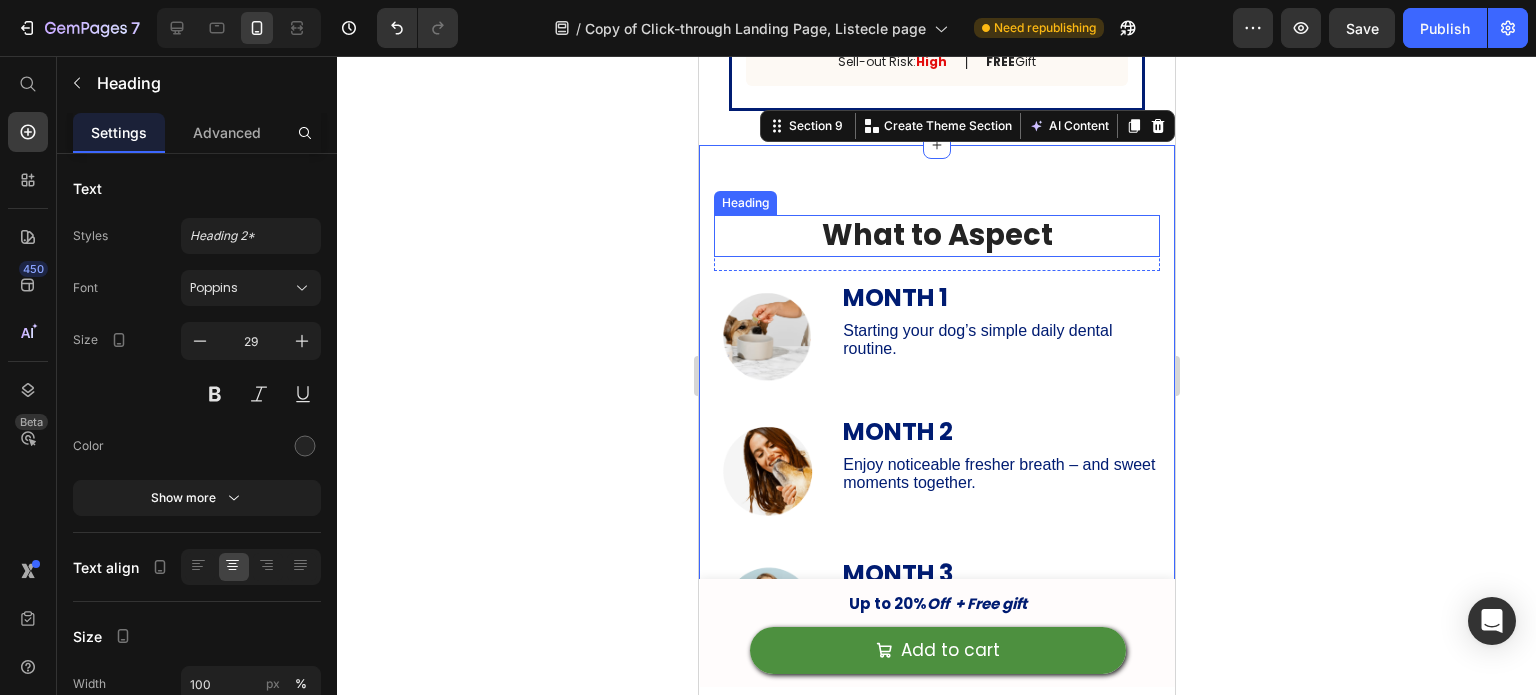 click on "What to Aspect" at bounding box center [936, 236] 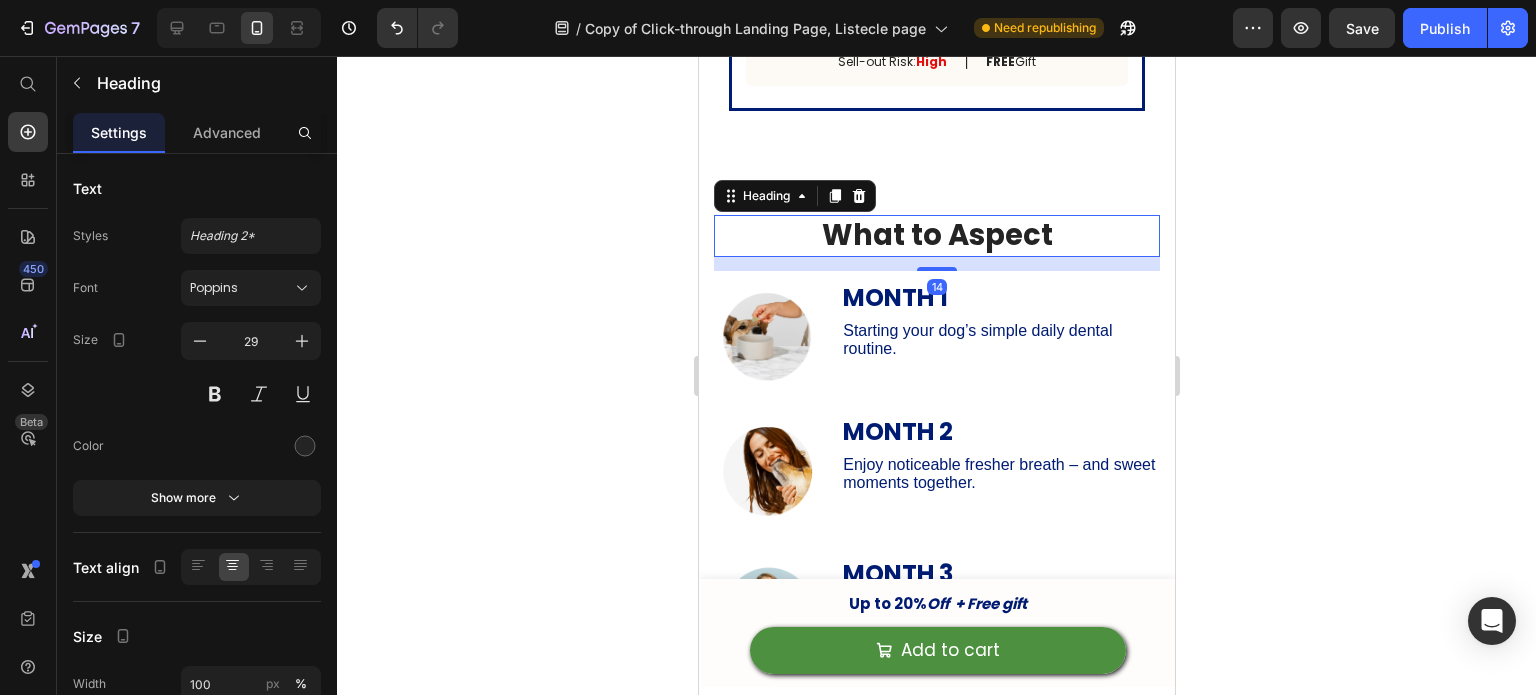 click on "What to Aspect" at bounding box center [936, 236] 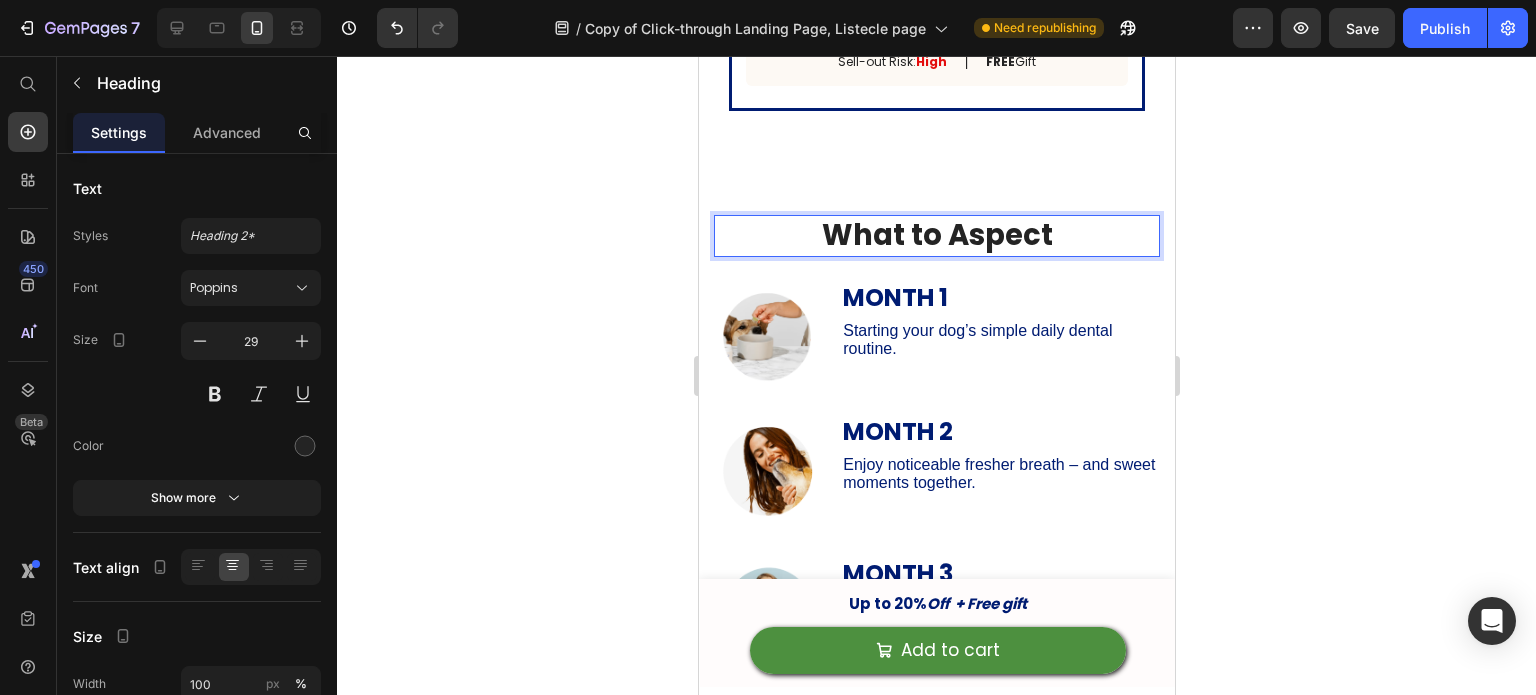 click on "What to Aspect" at bounding box center (936, 236) 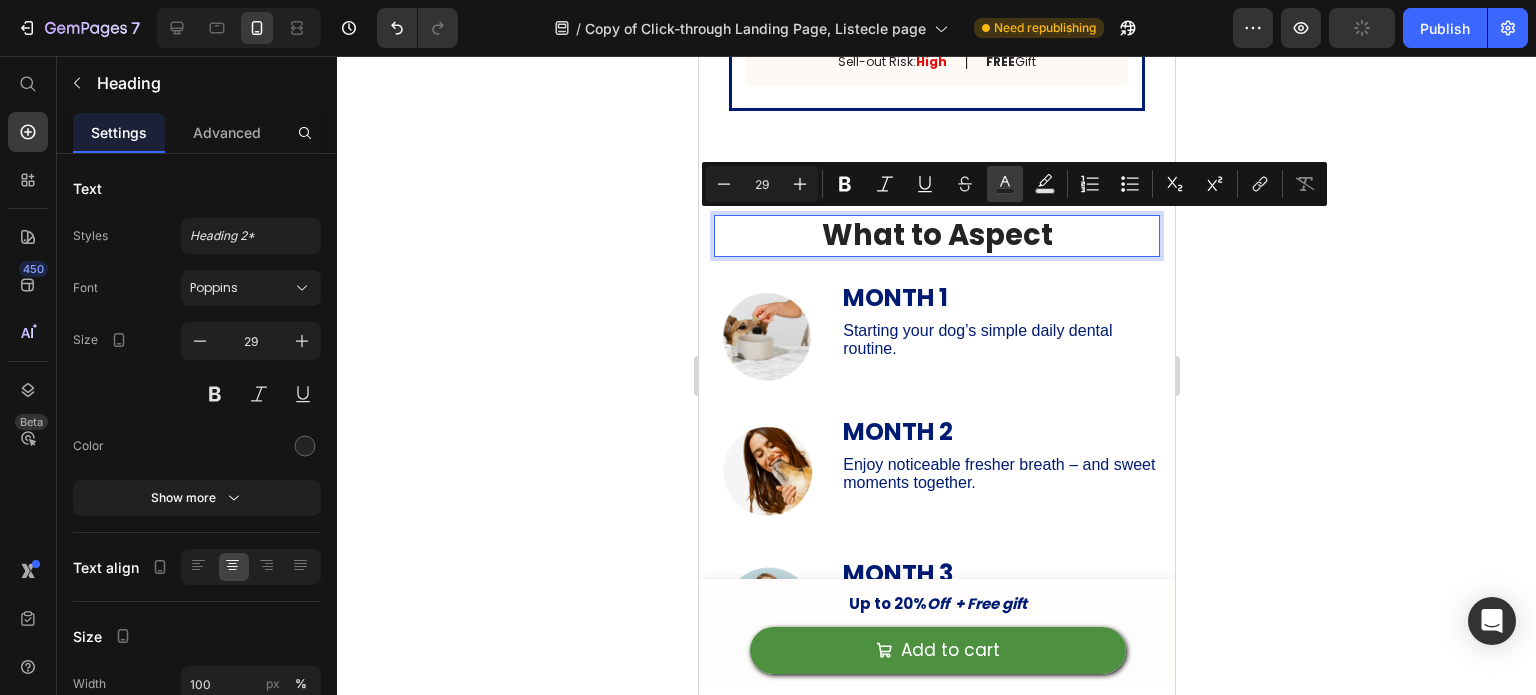 click 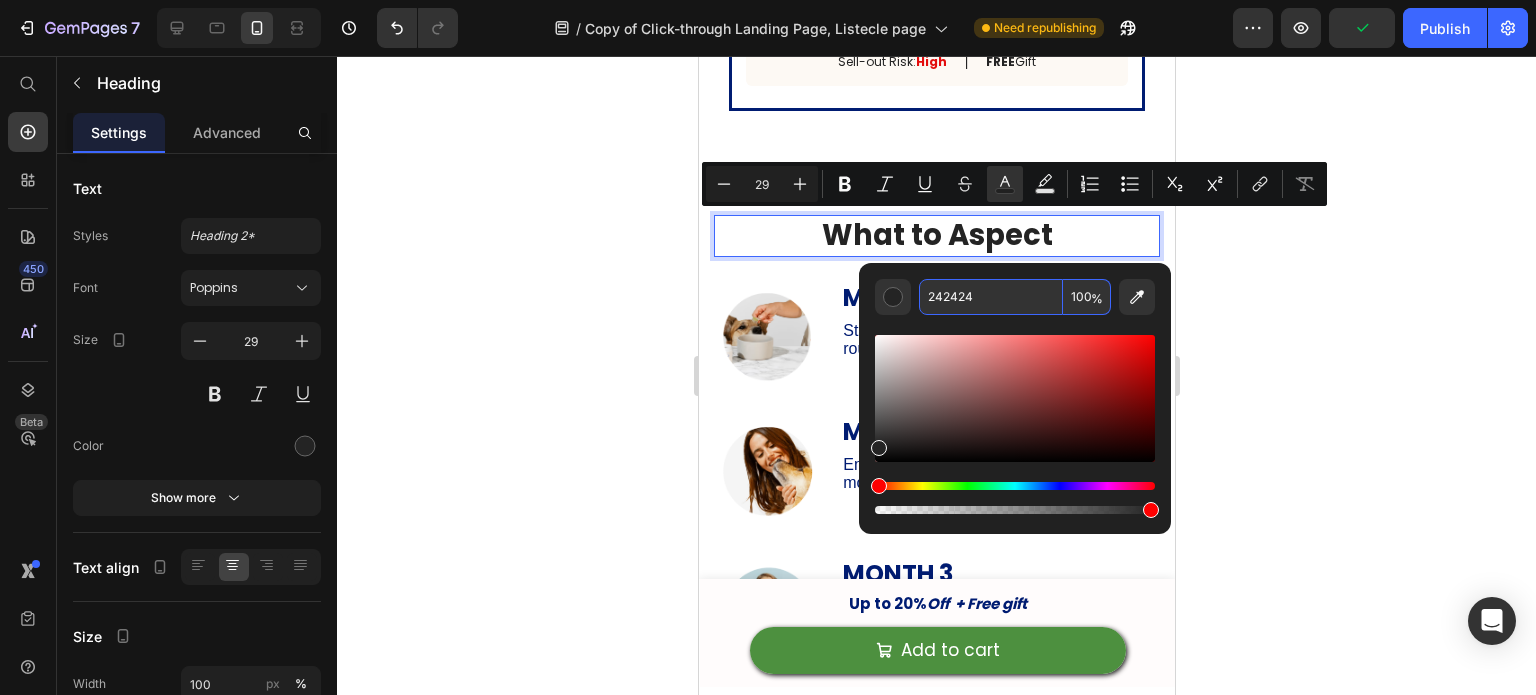 click on "242424" at bounding box center [991, 297] 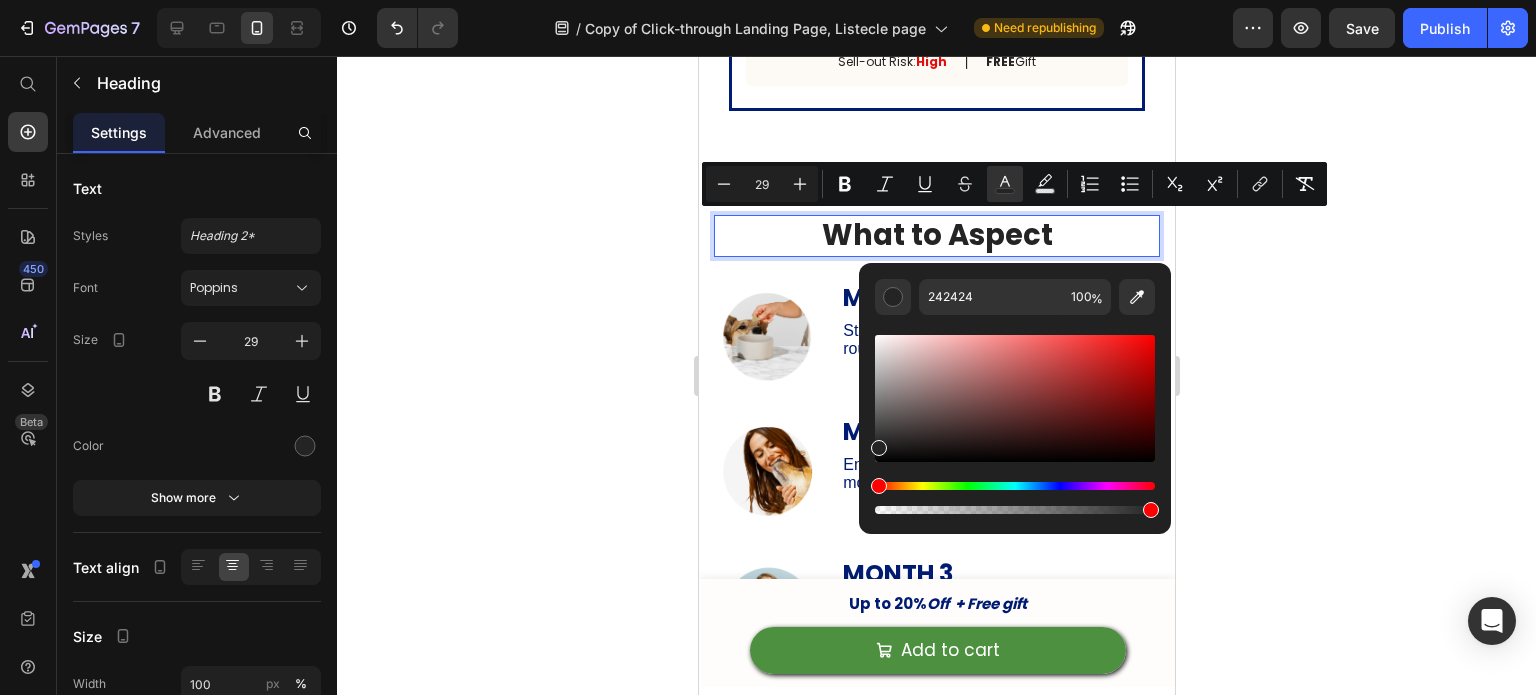 click 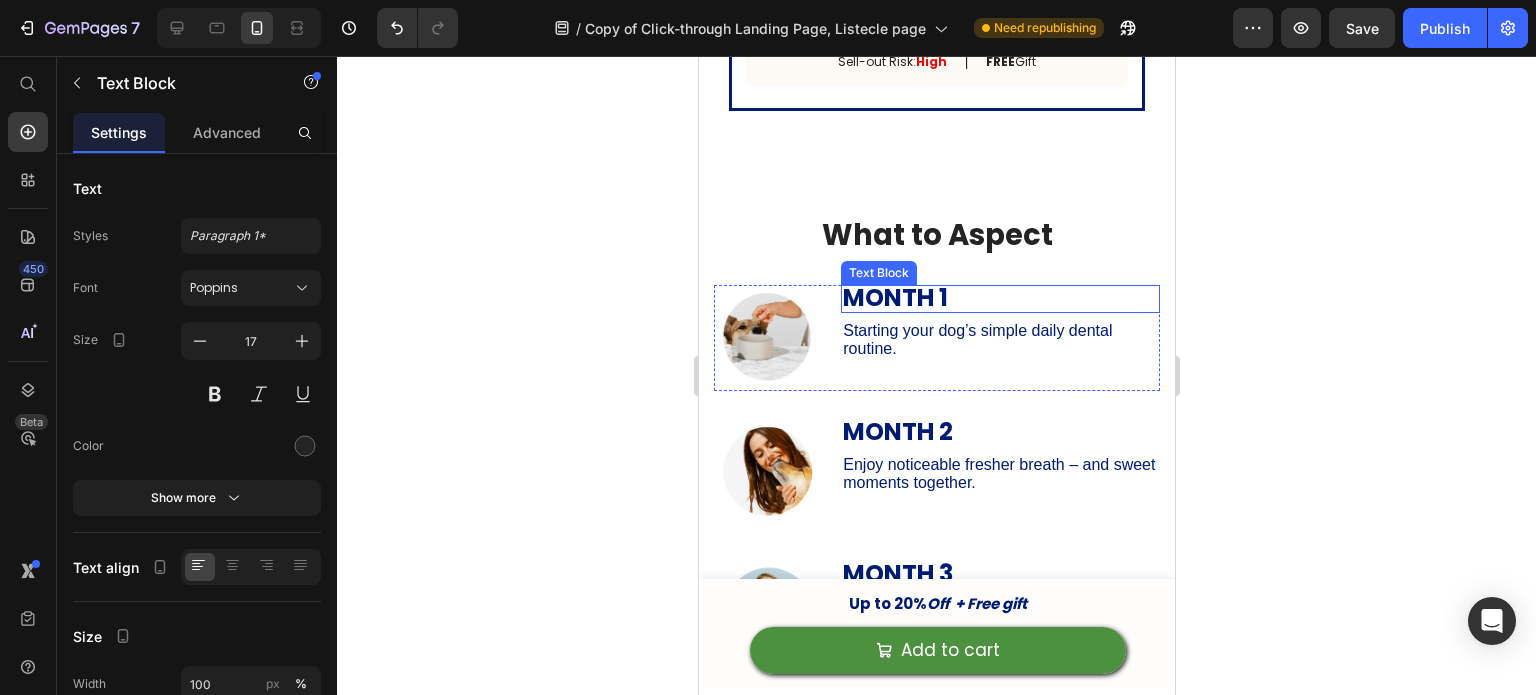 click on "MONTH 1" at bounding box center (894, 297) 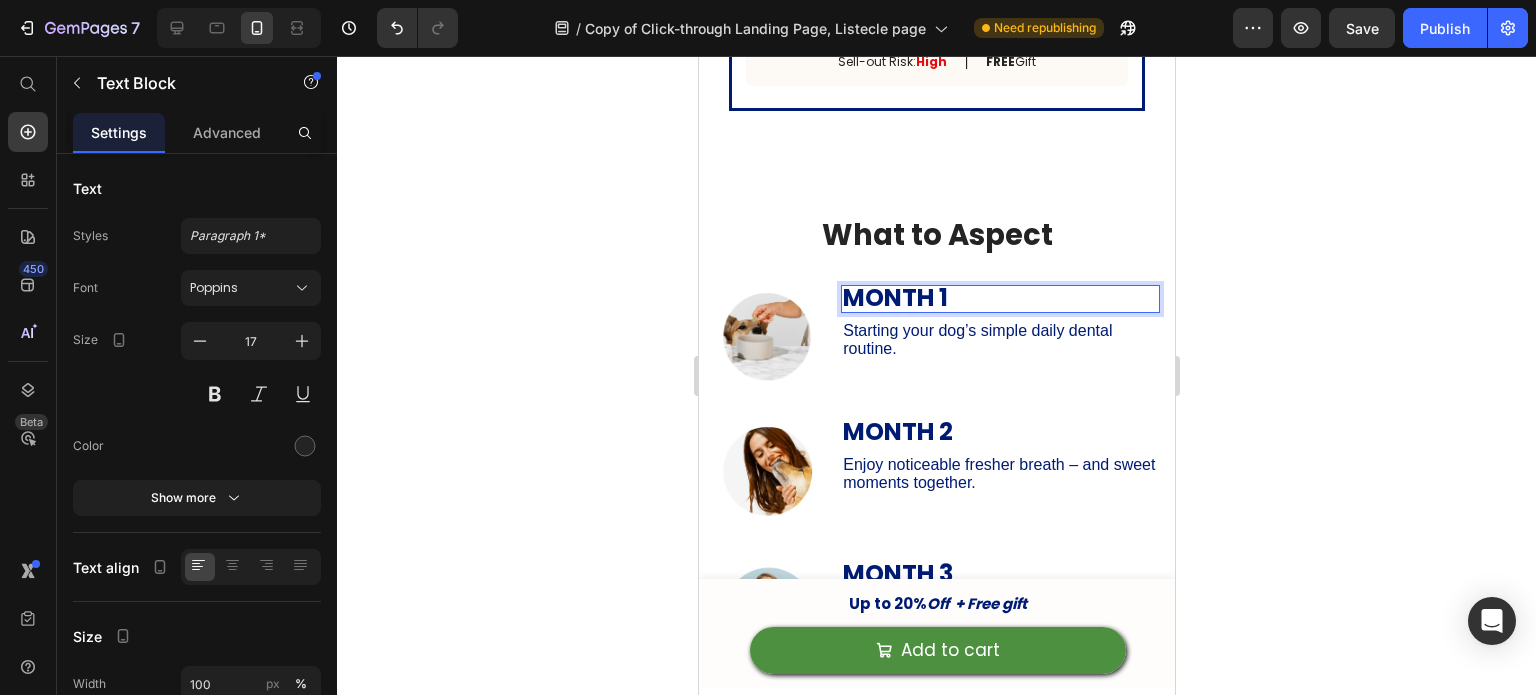 click on "MONTH 1" at bounding box center (894, 297) 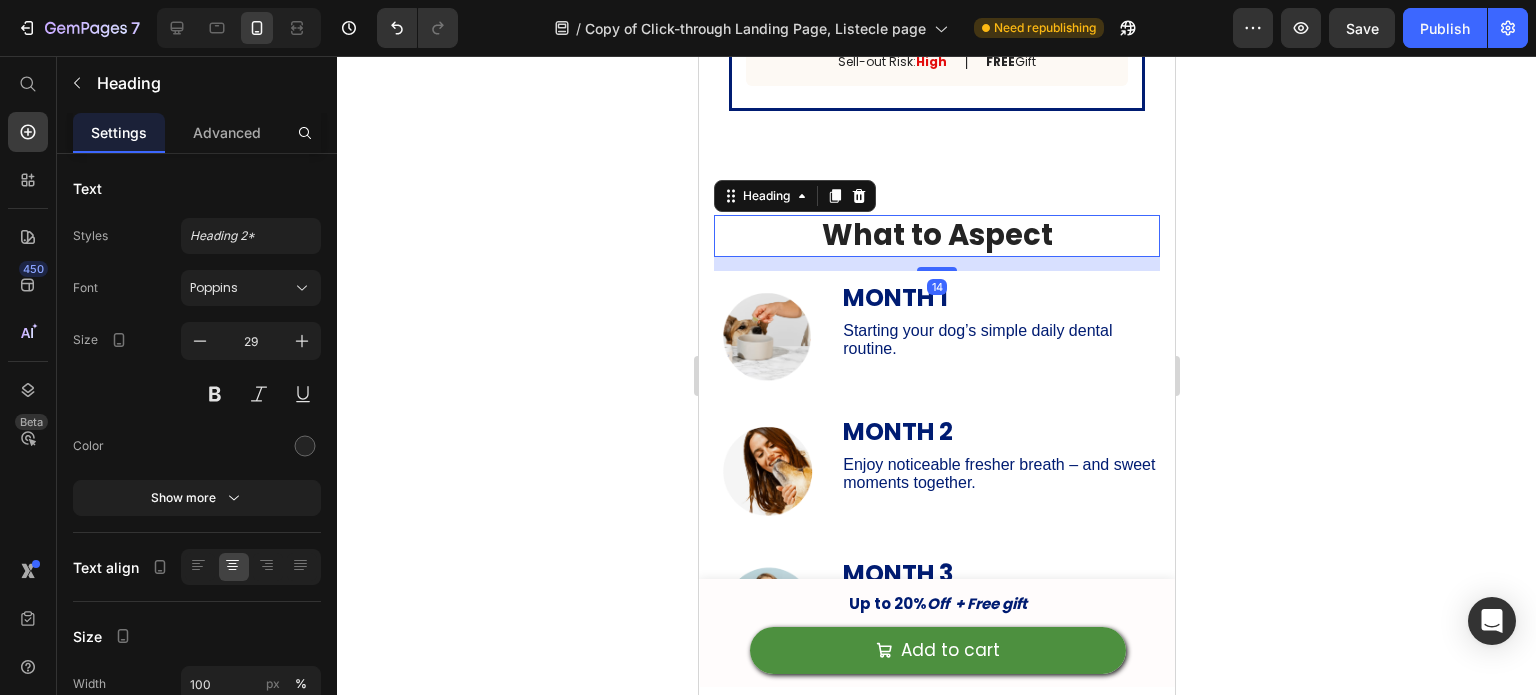click on "What to Aspect" at bounding box center (936, 235) 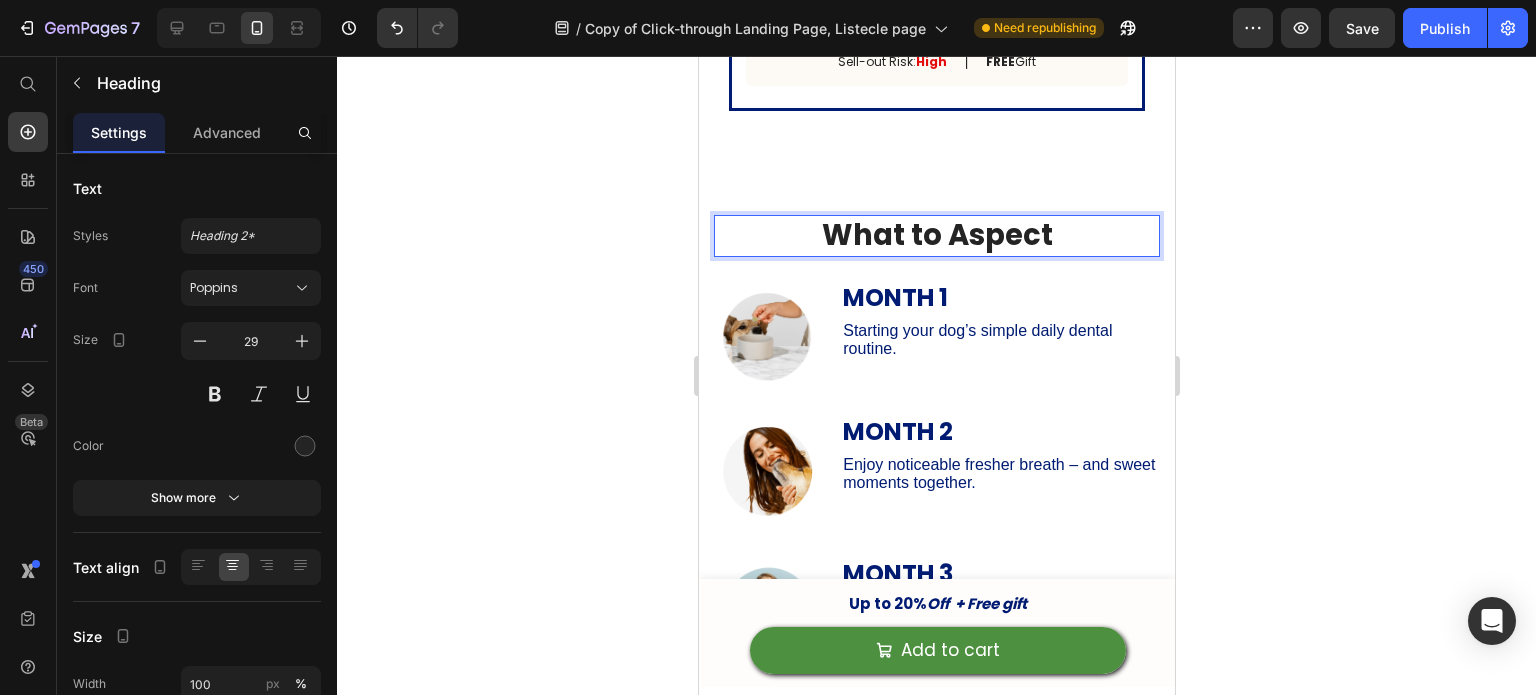 click on "What to Aspect" at bounding box center [936, 235] 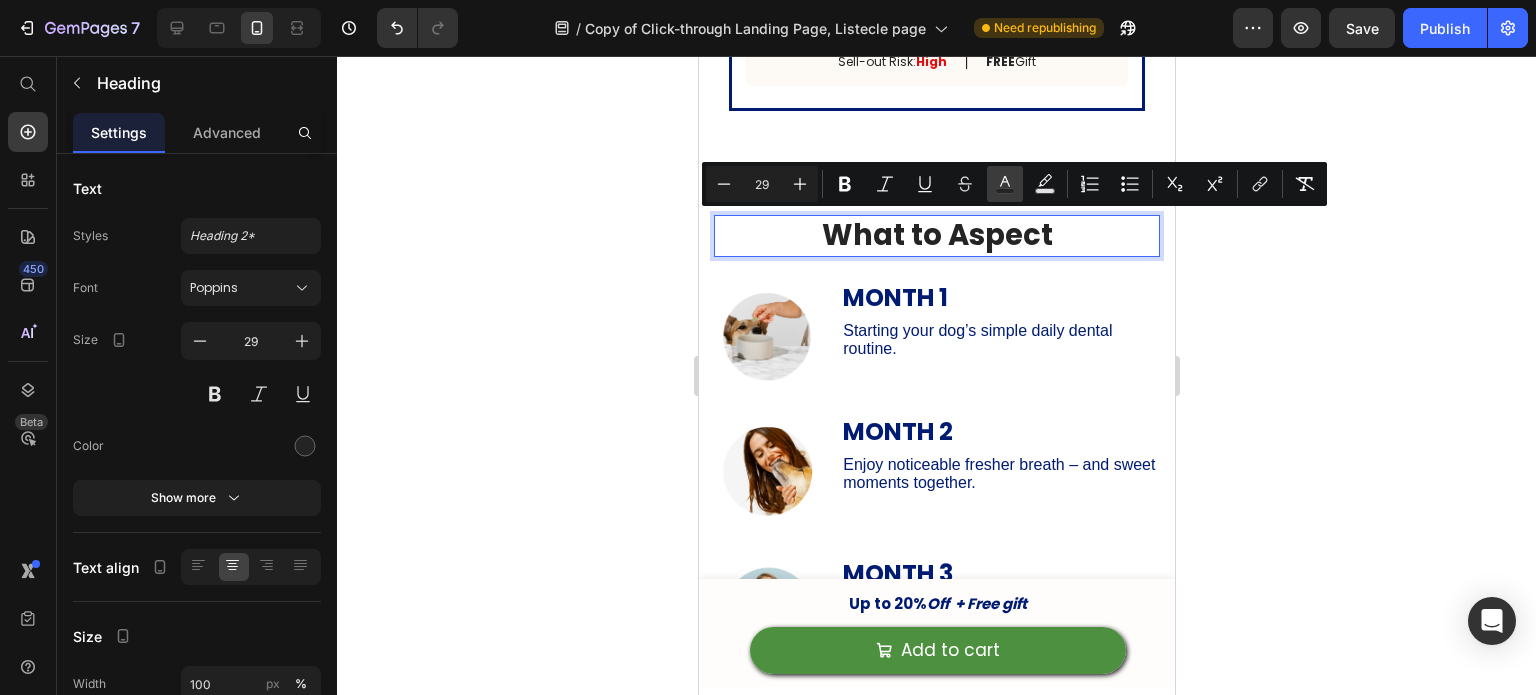 click 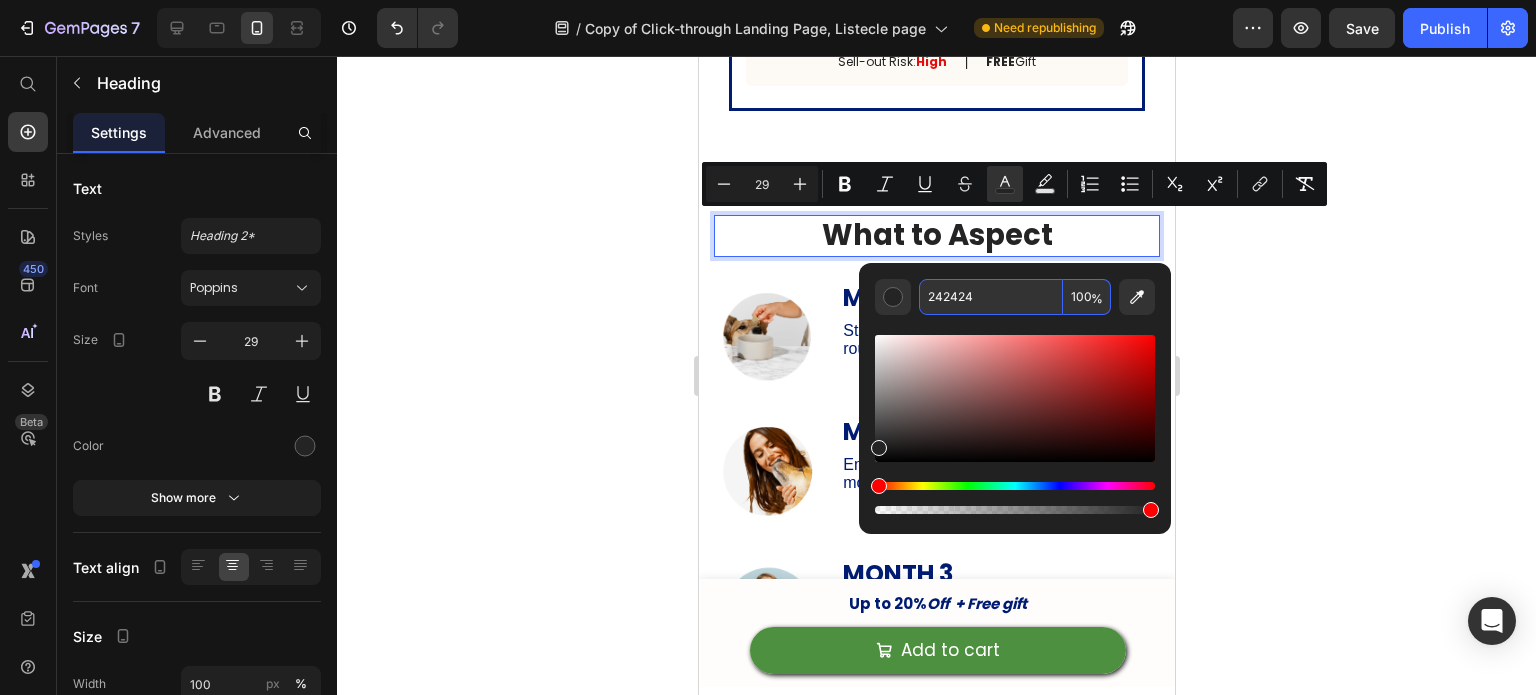 click on "242424" at bounding box center (991, 297) 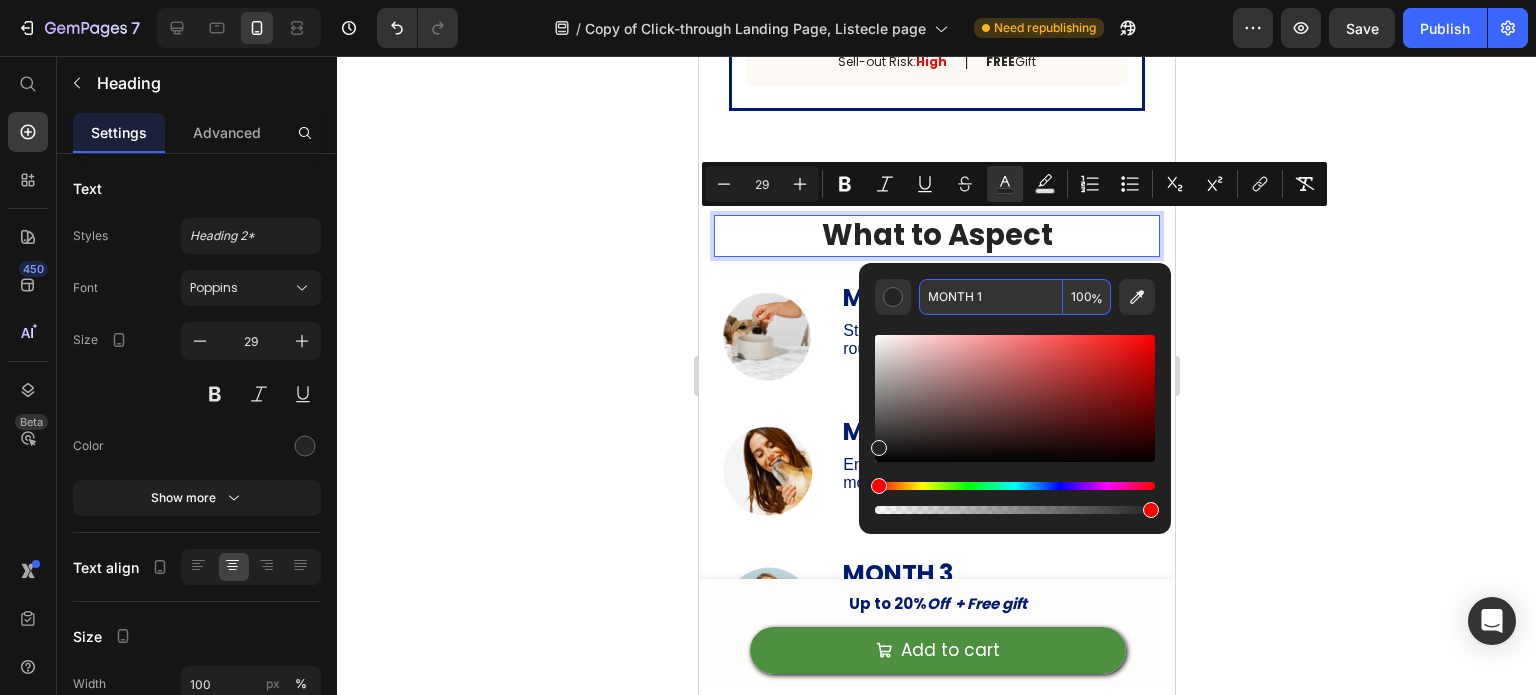 type on "242424" 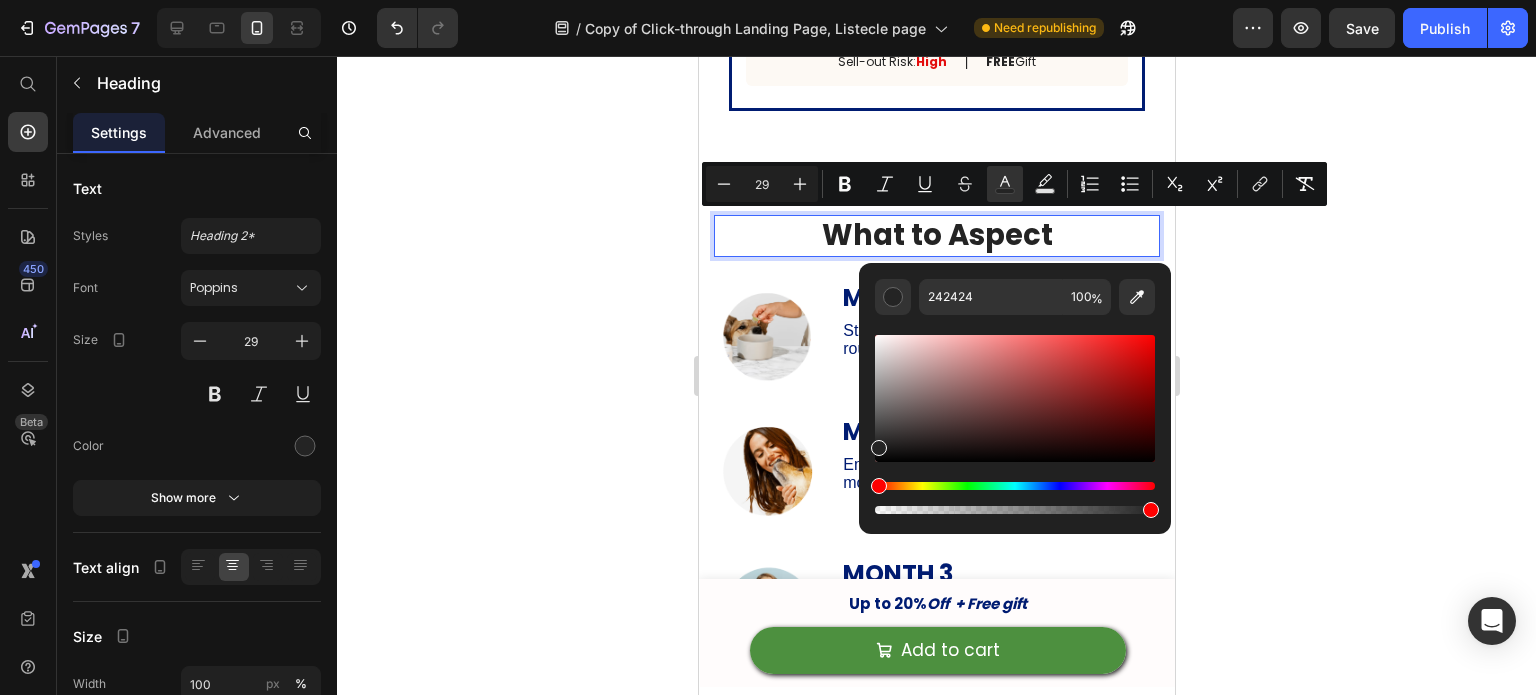 click 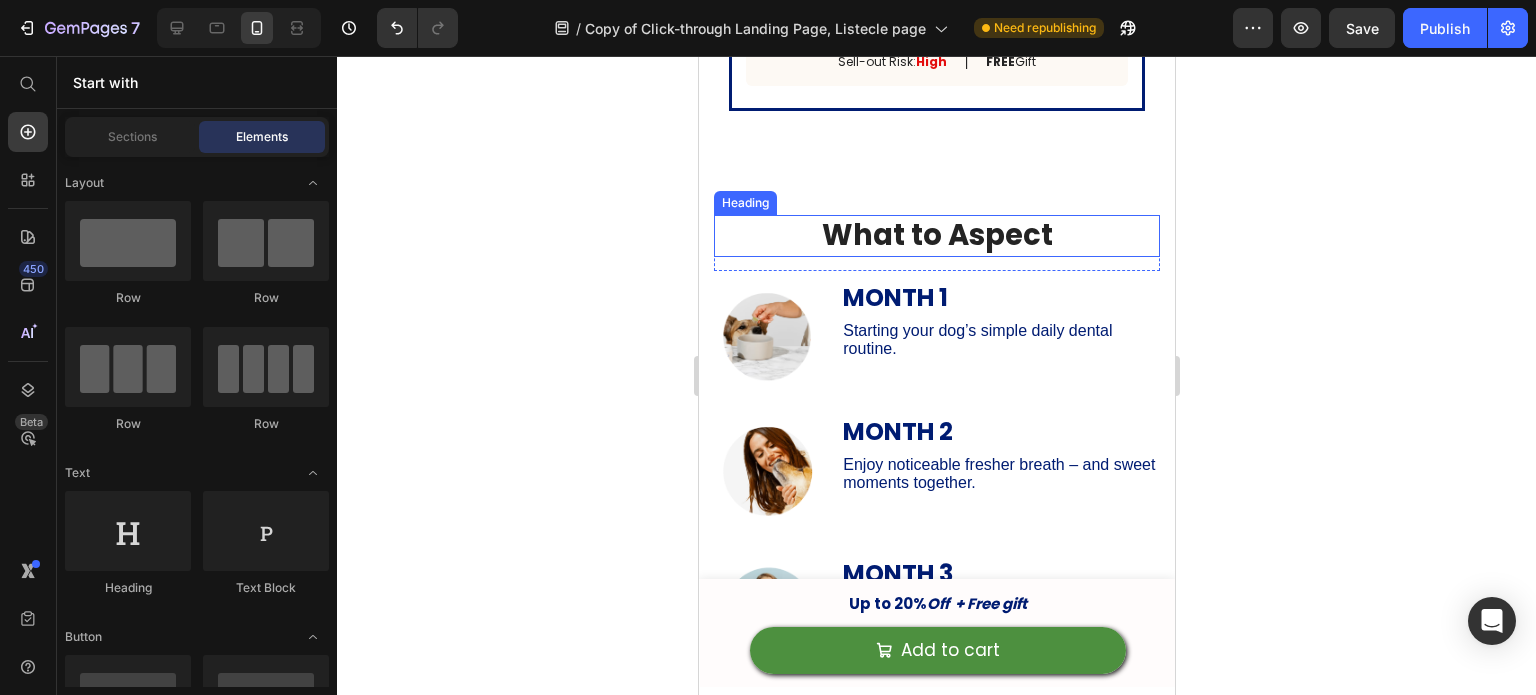 click on "What to Aspect" at bounding box center (936, 235) 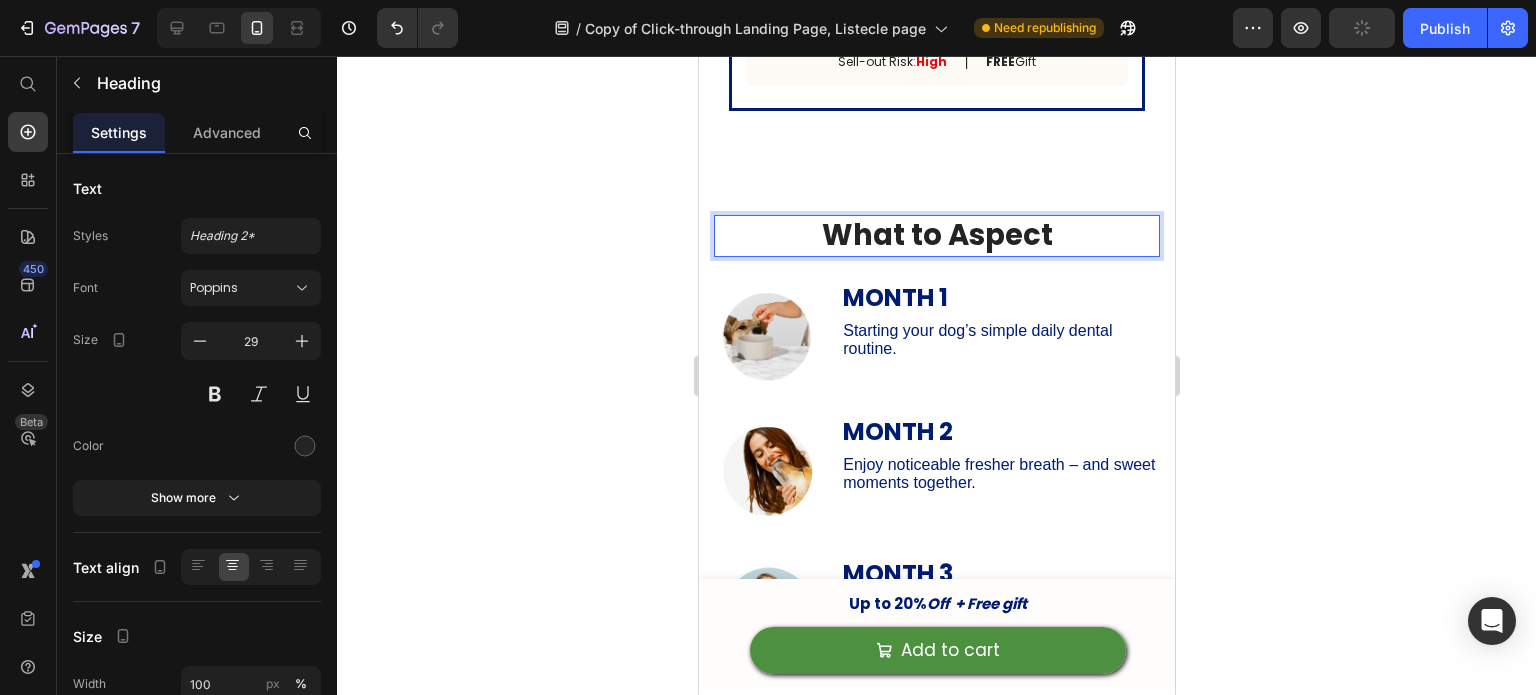 click on "What to Aspect" at bounding box center (936, 235) 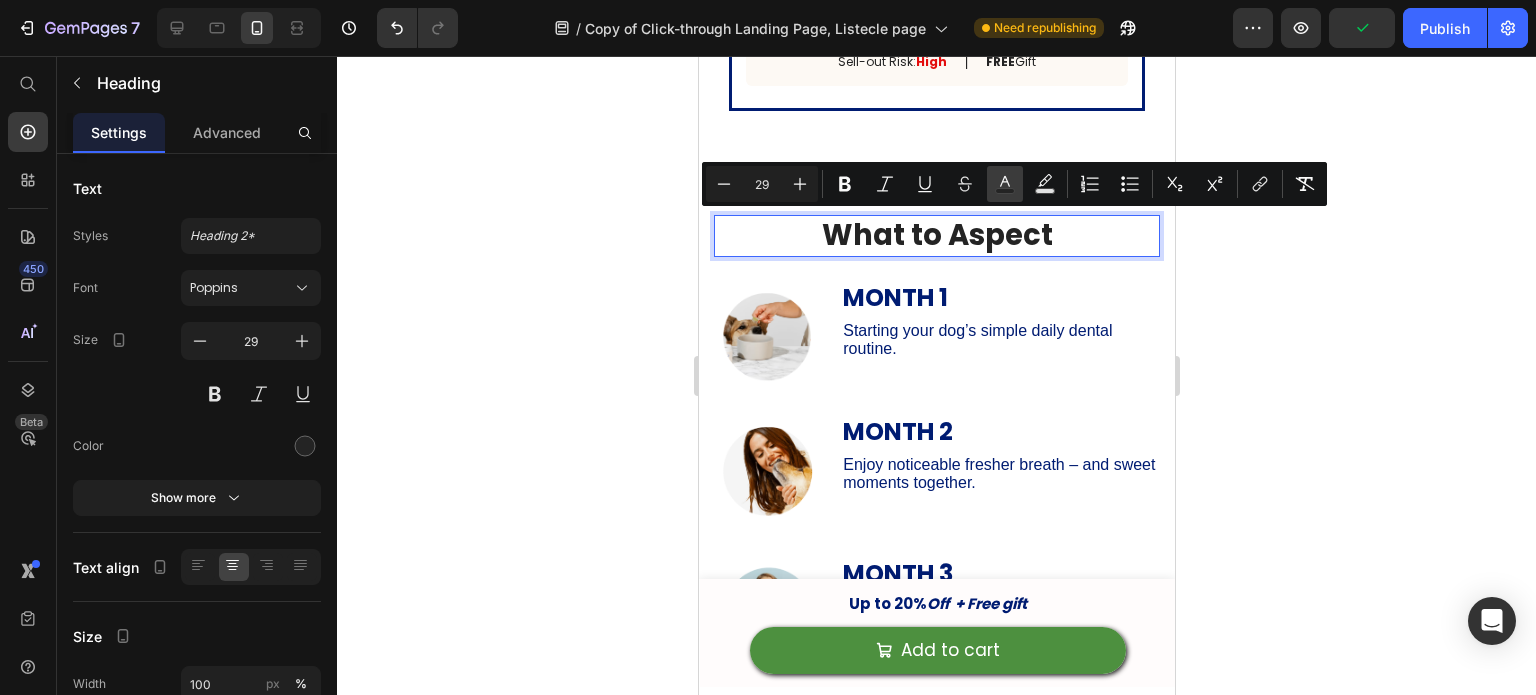 click 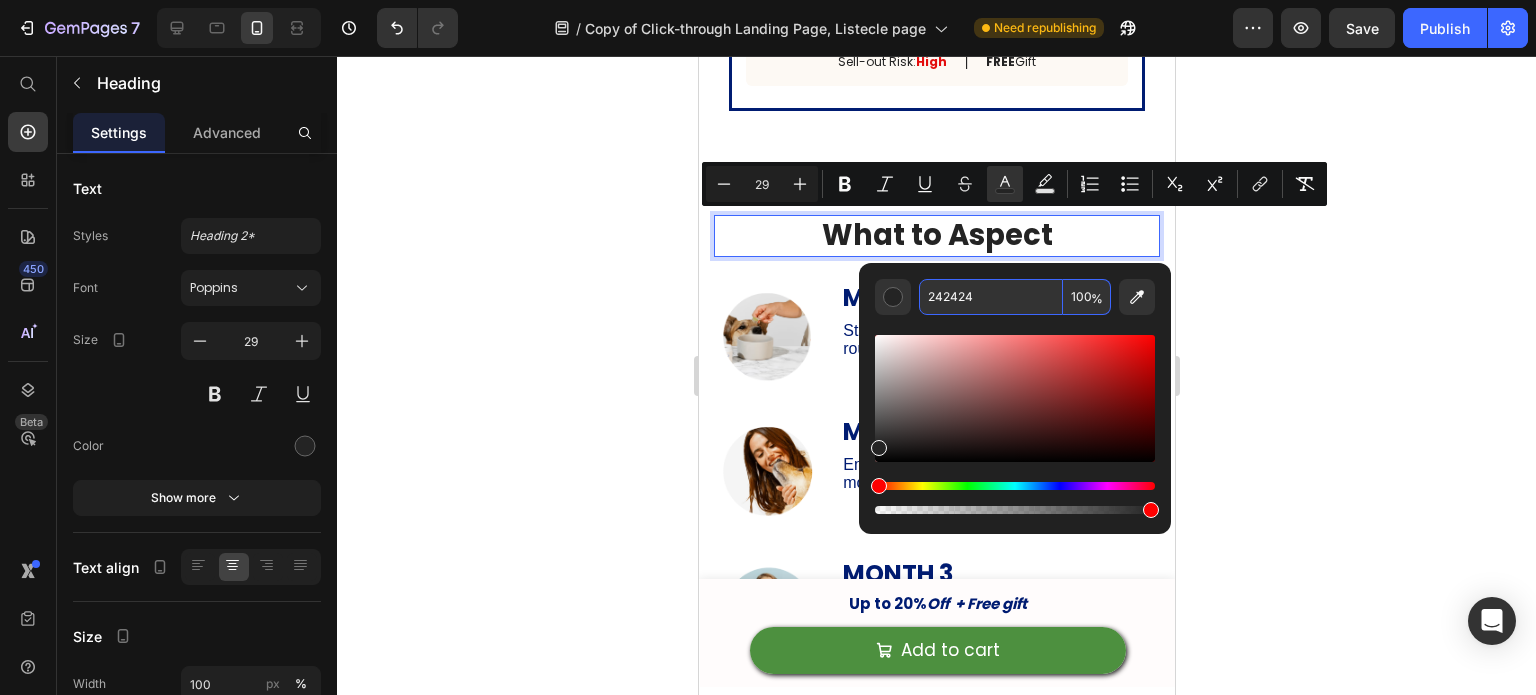 click on "242424" at bounding box center (991, 297) 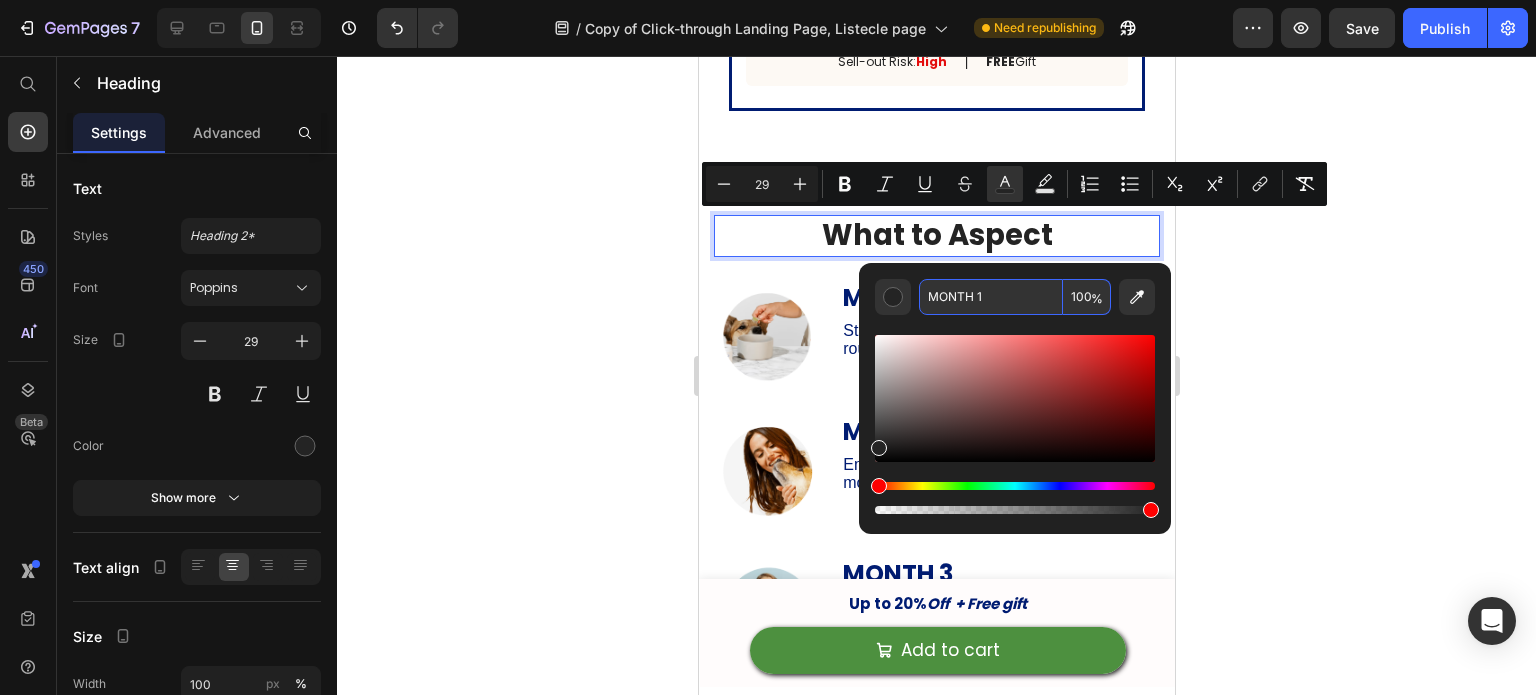 type on "242424" 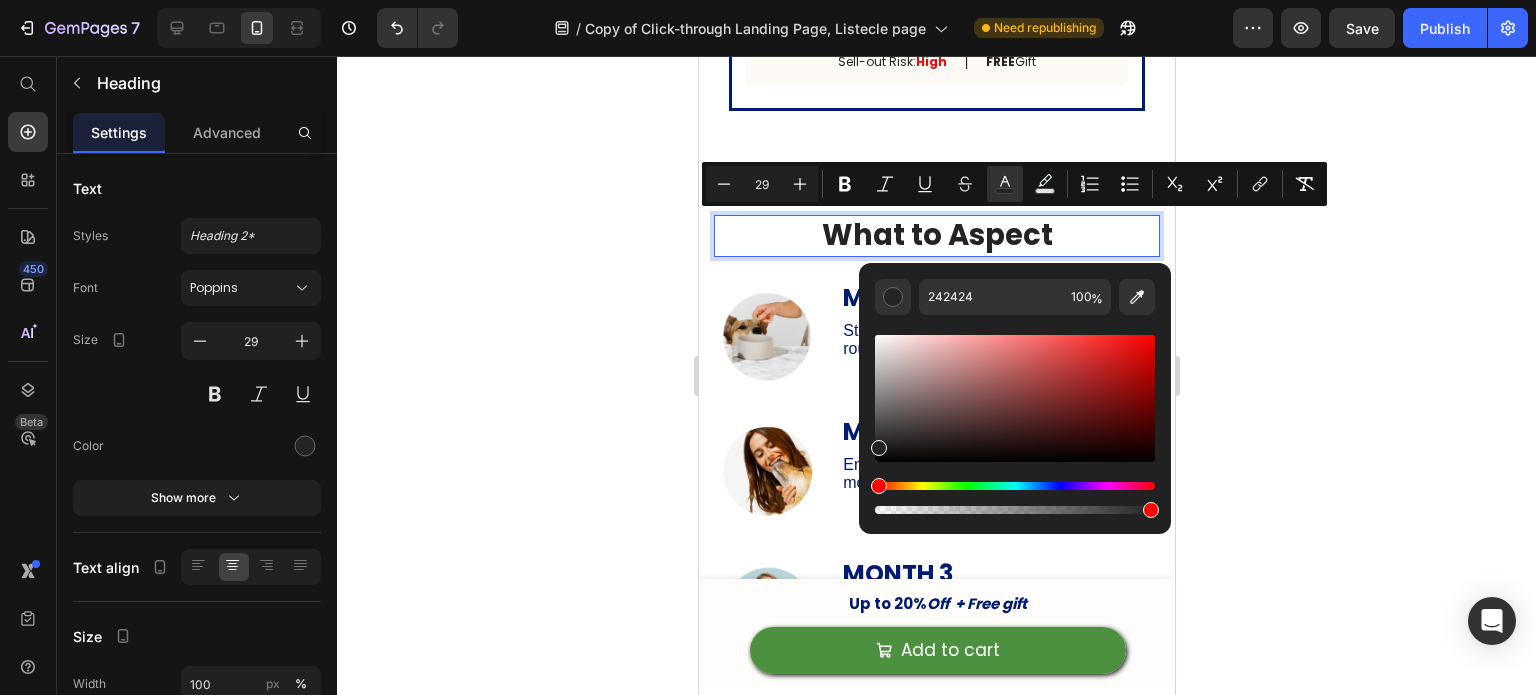 click 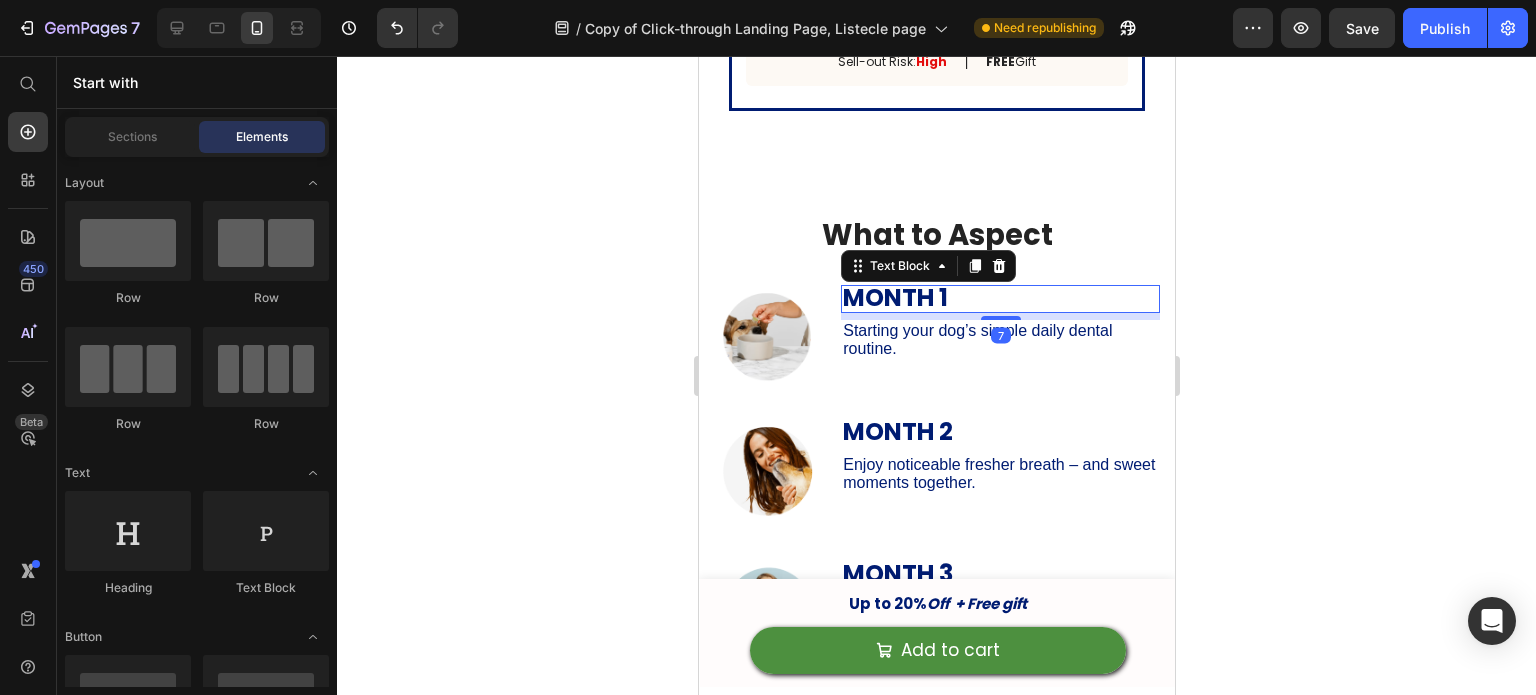 click on "MONTH 1" at bounding box center [894, 297] 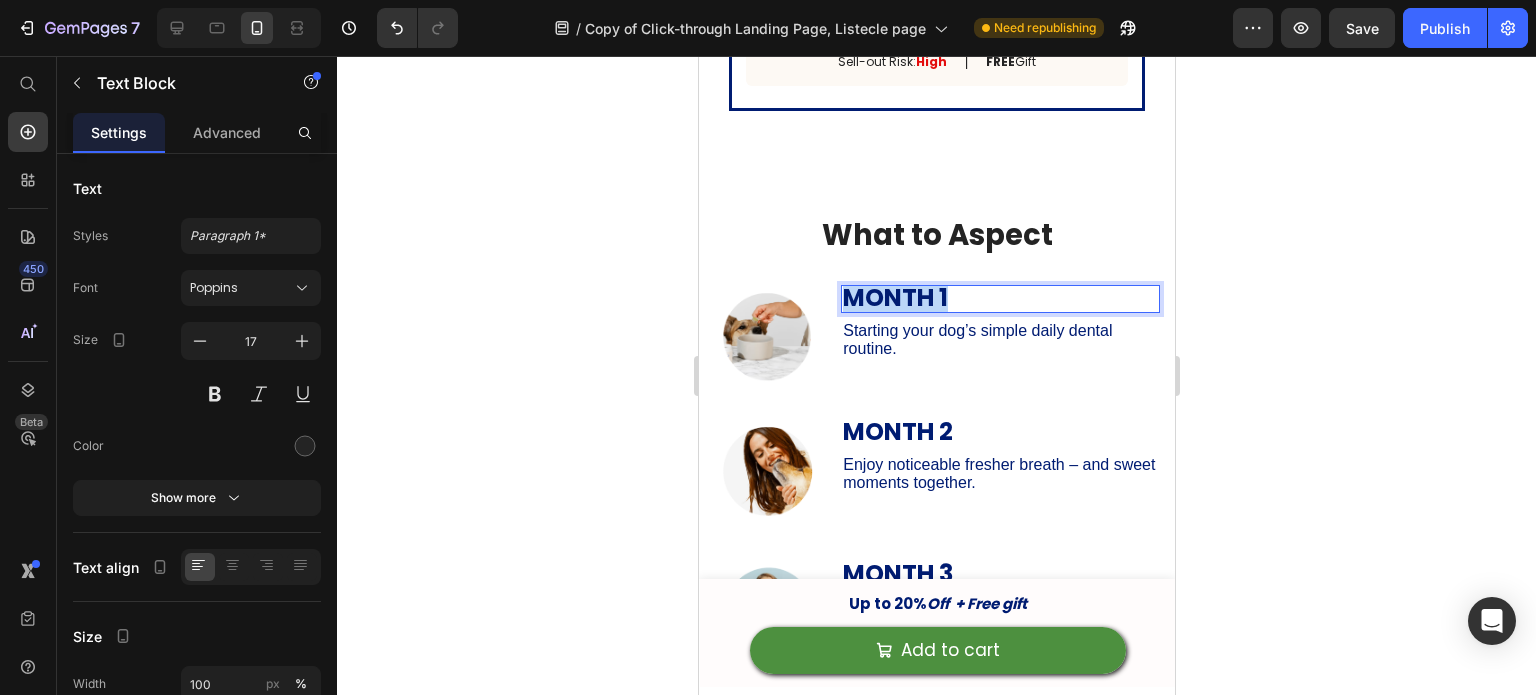 click on "MONTH 1" at bounding box center [894, 297] 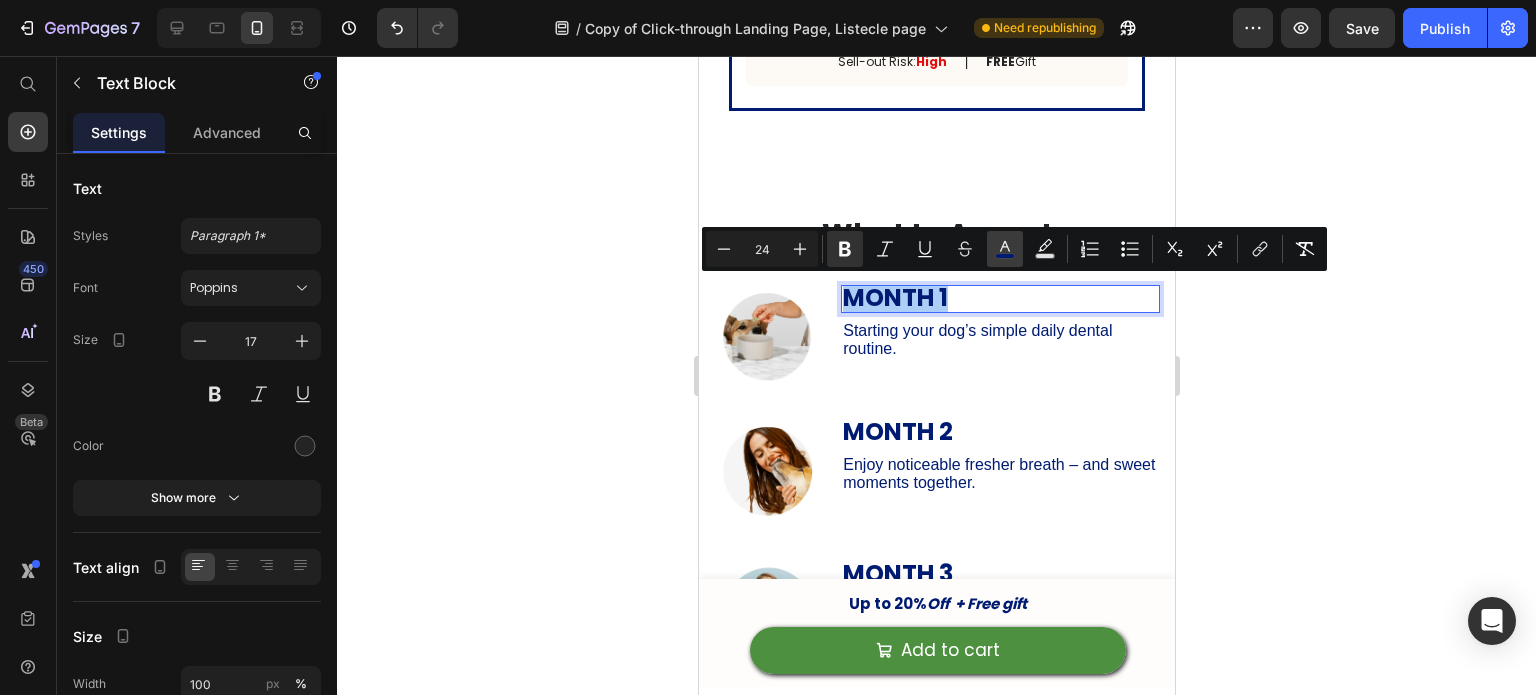click on "color" at bounding box center [1005, 249] 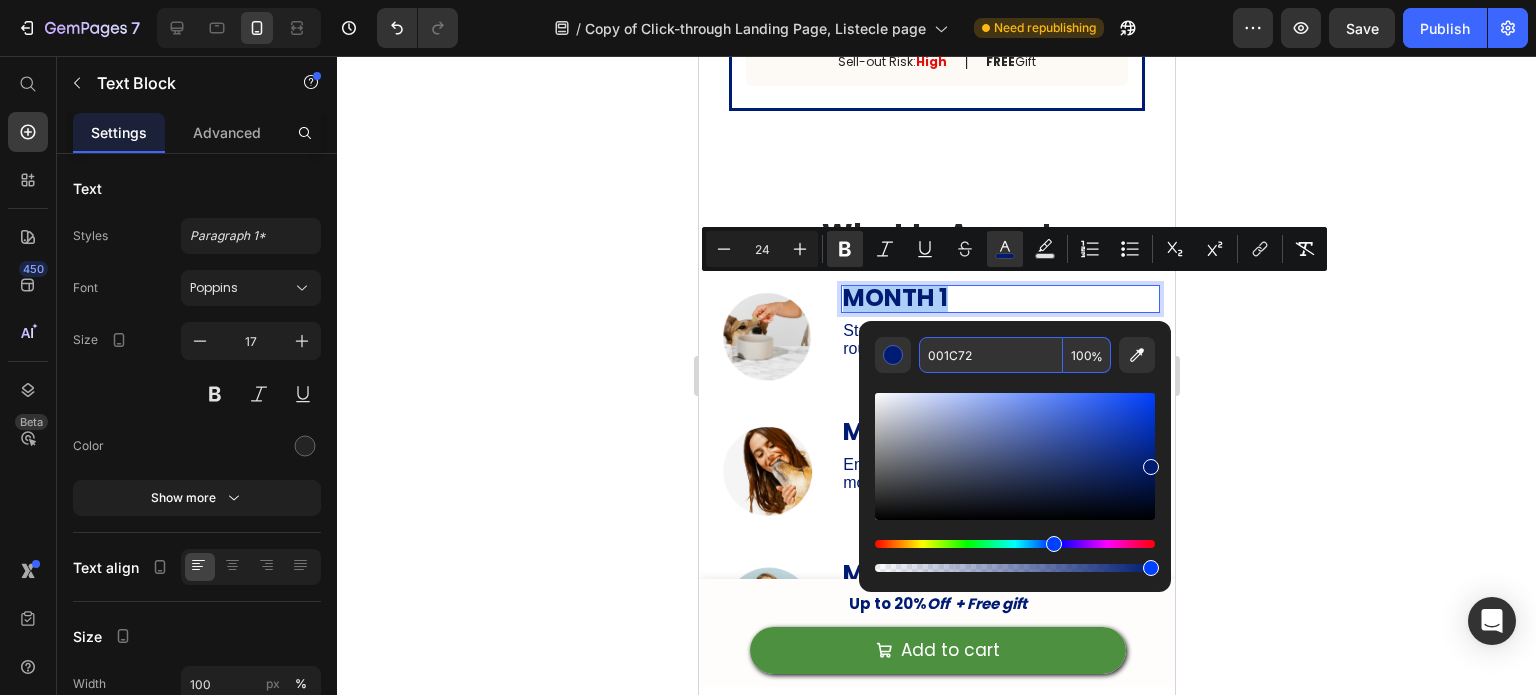 click on "001C72" at bounding box center [991, 355] 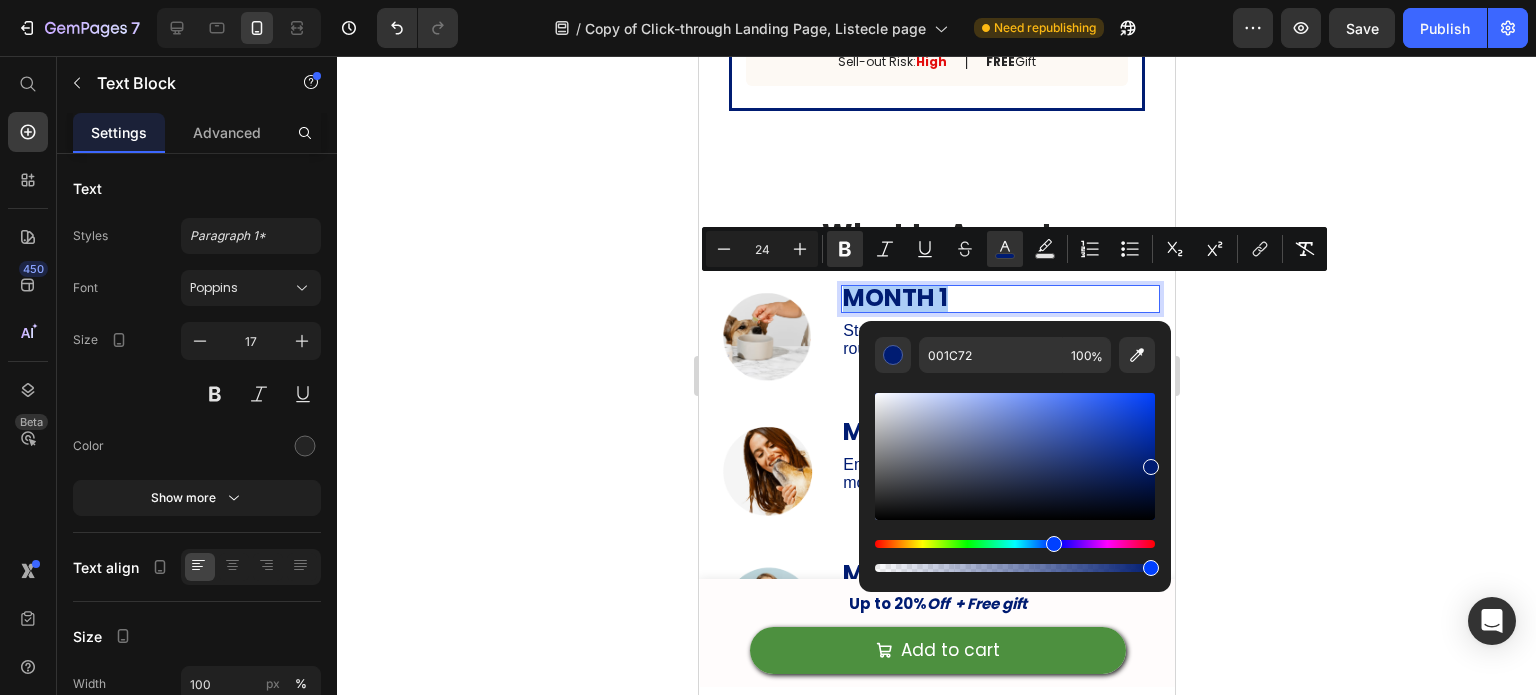 click 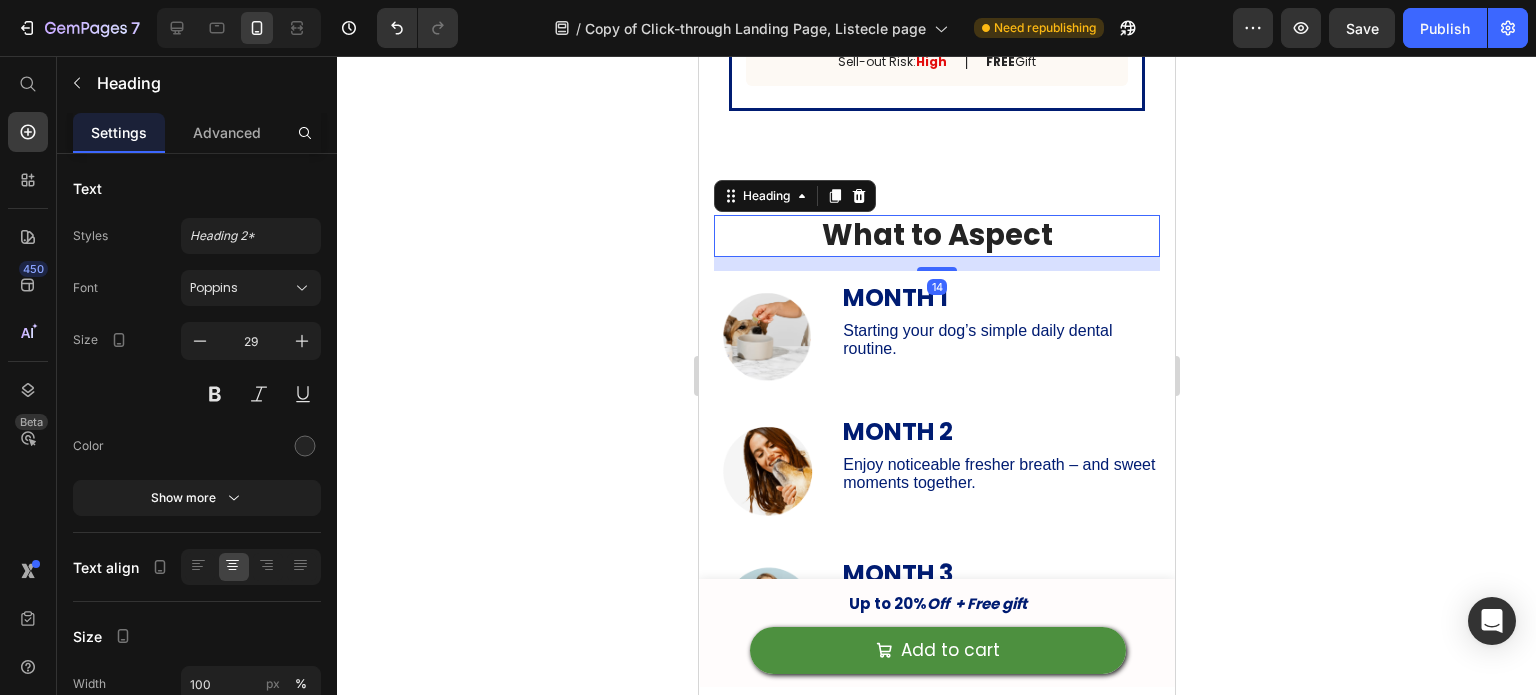 click on "What to Aspect" at bounding box center [936, 235] 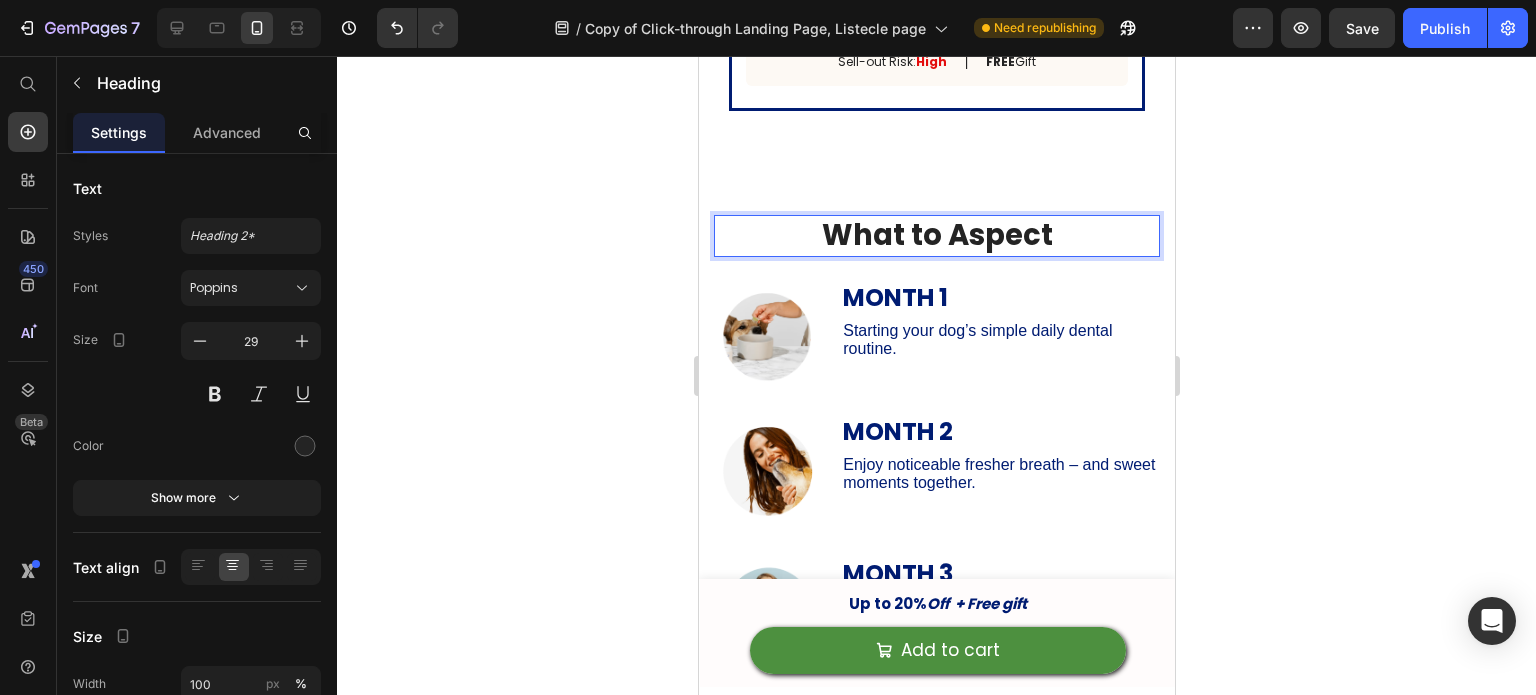 click on "What to Aspect" at bounding box center (936, 235) 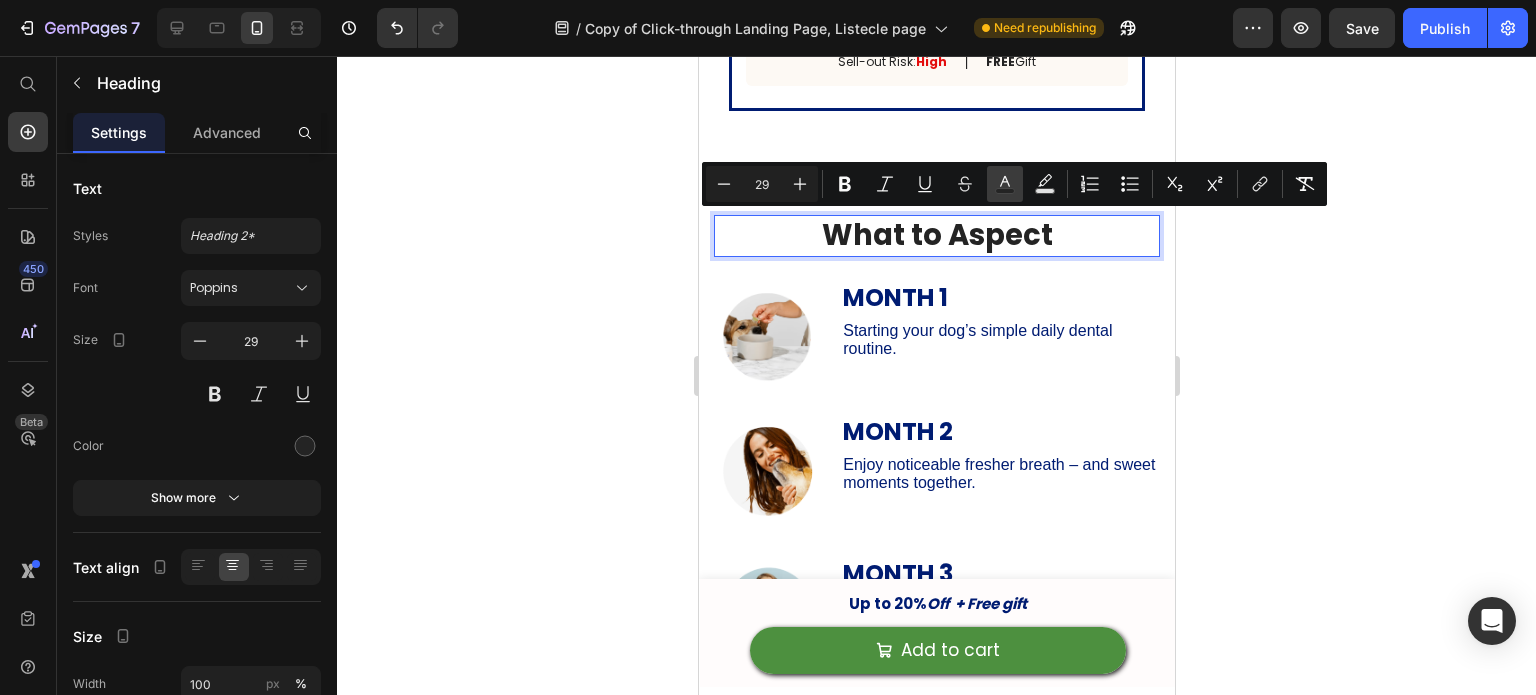 click 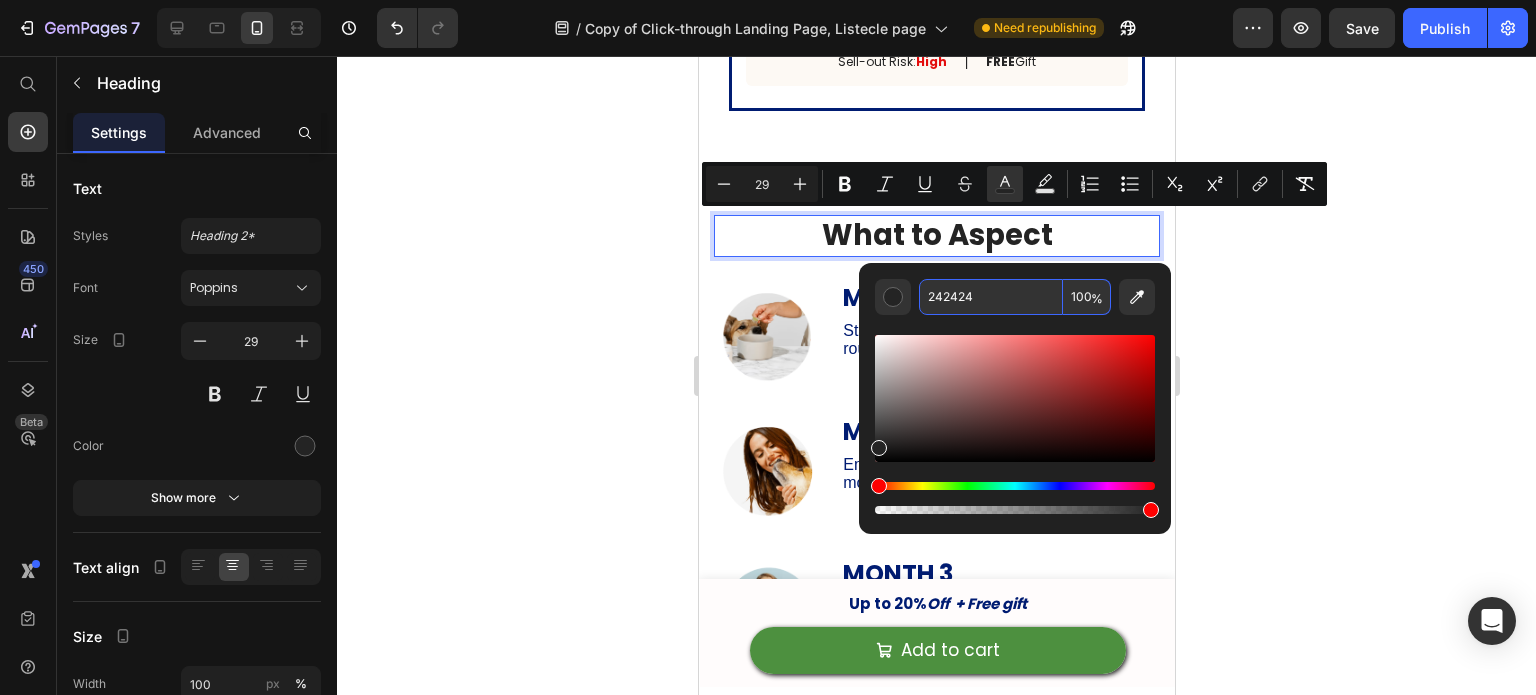 click on "242424" at bounding box center [991, 297] 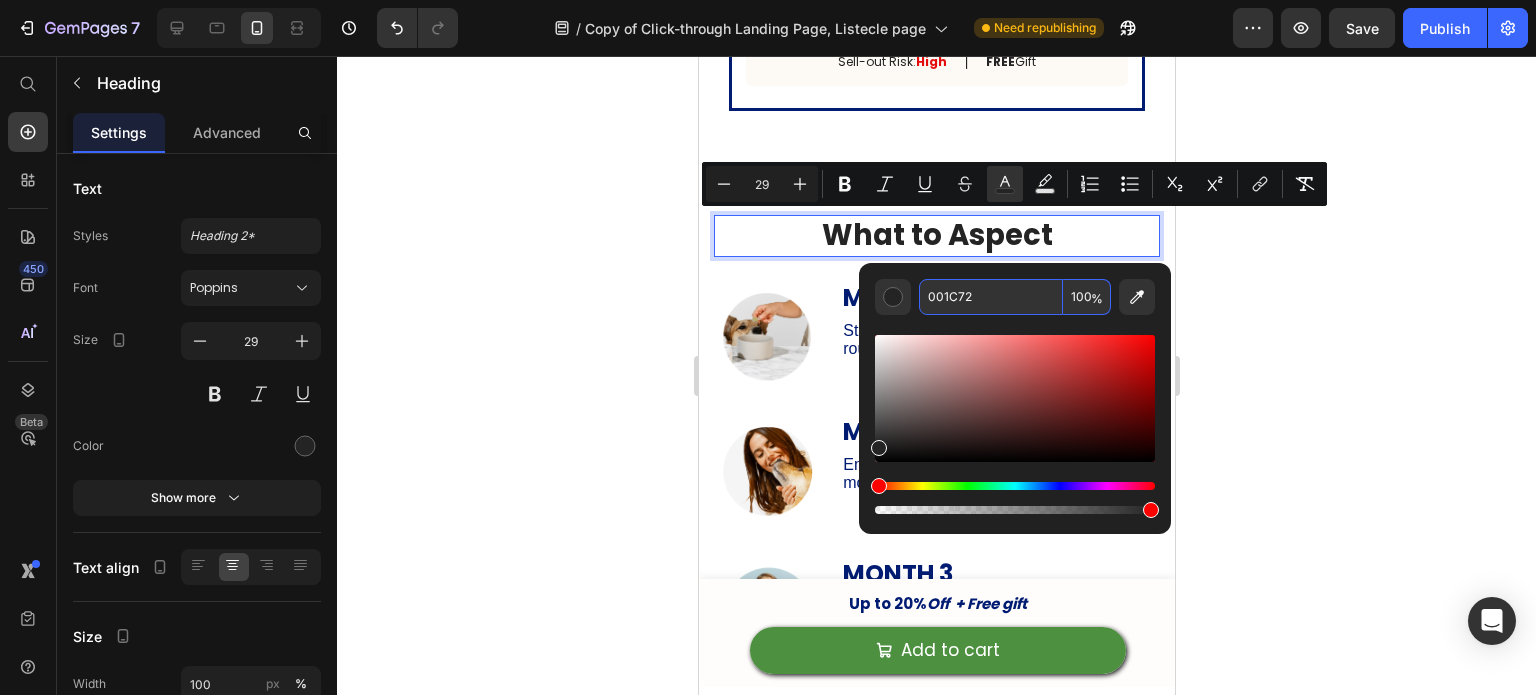 type on "001C72" 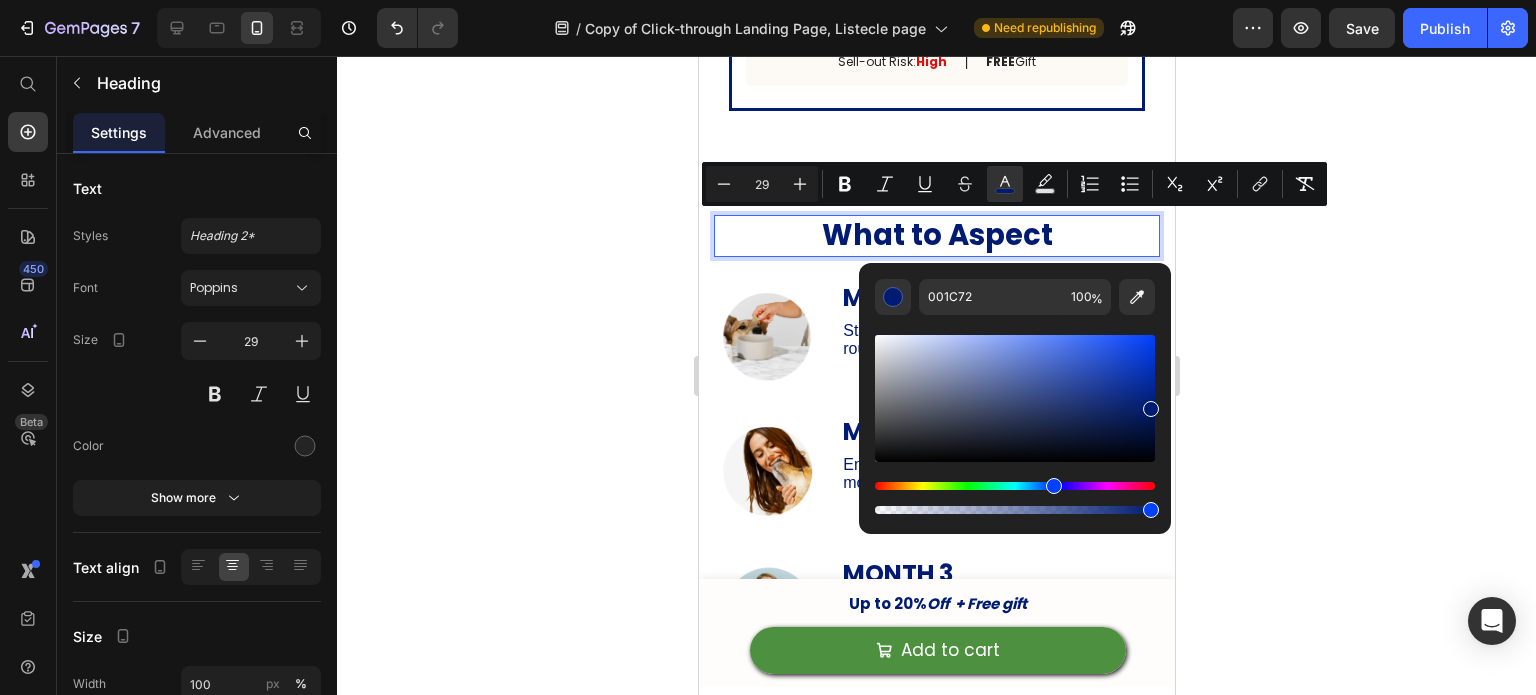 click 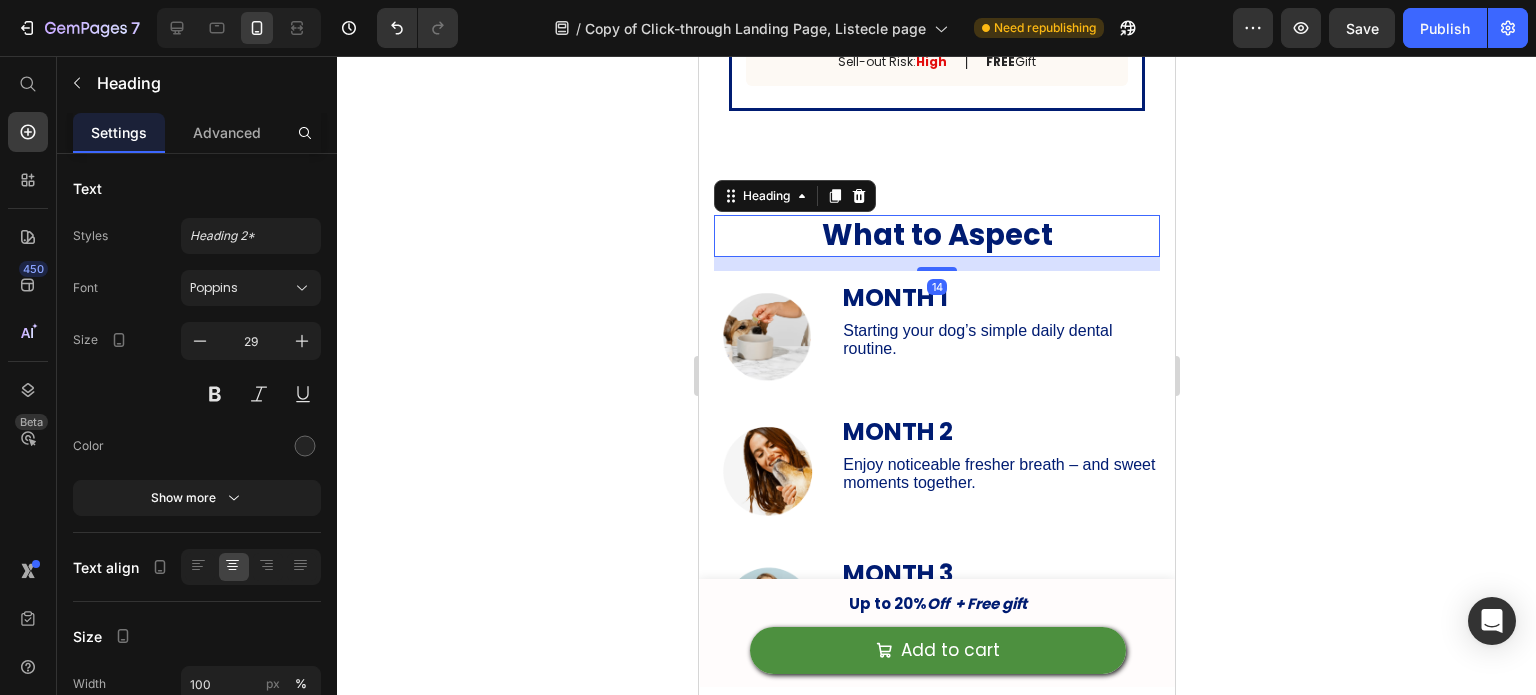click on "What to Aspect" at bounding box center [936, 235] 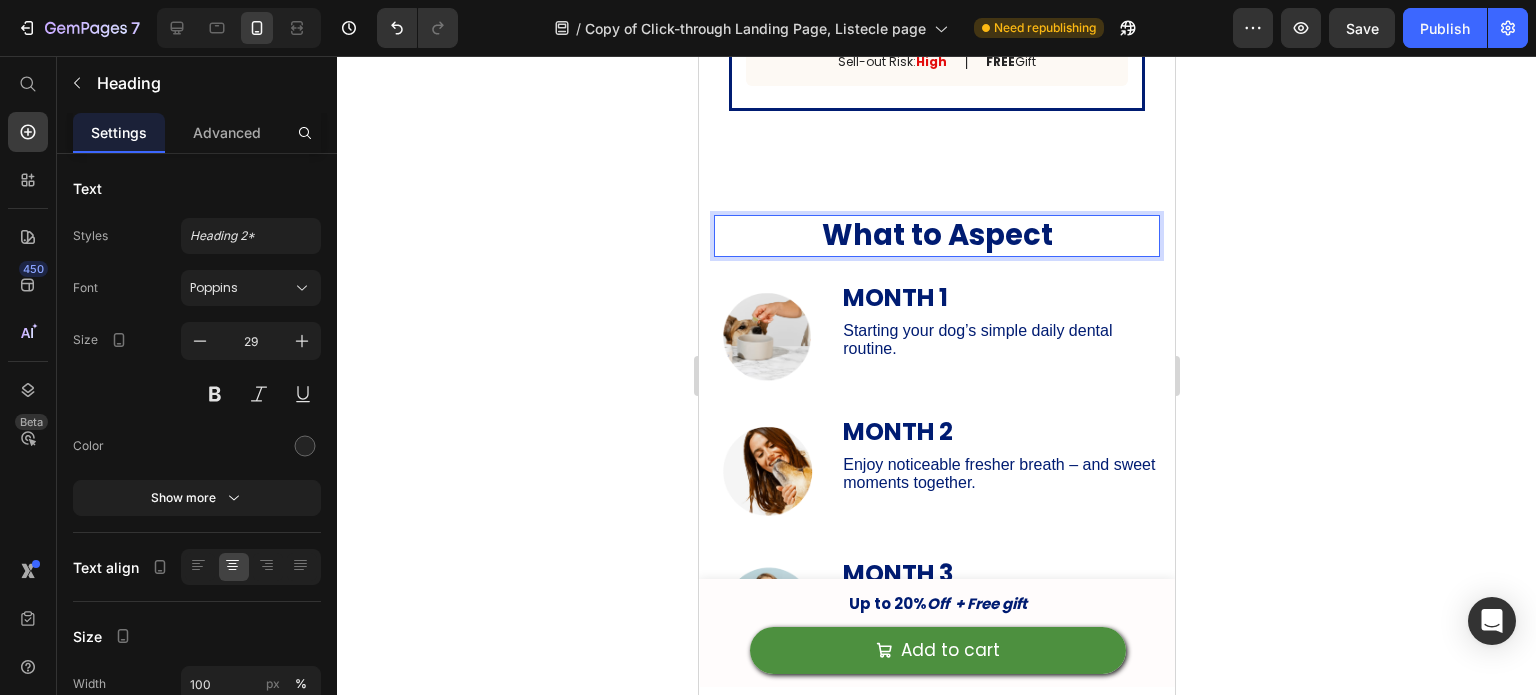 click on "What to Aspect" at bounding box center [936, 235] 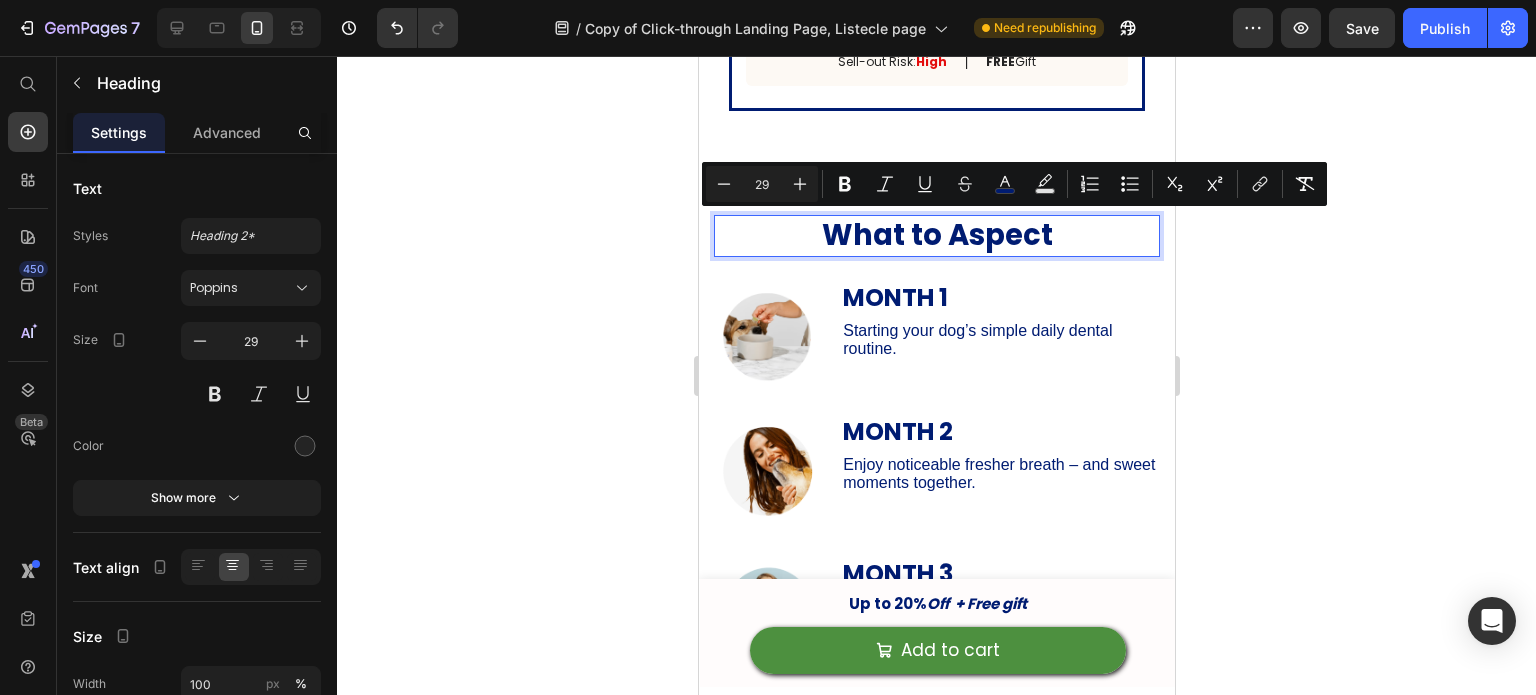click 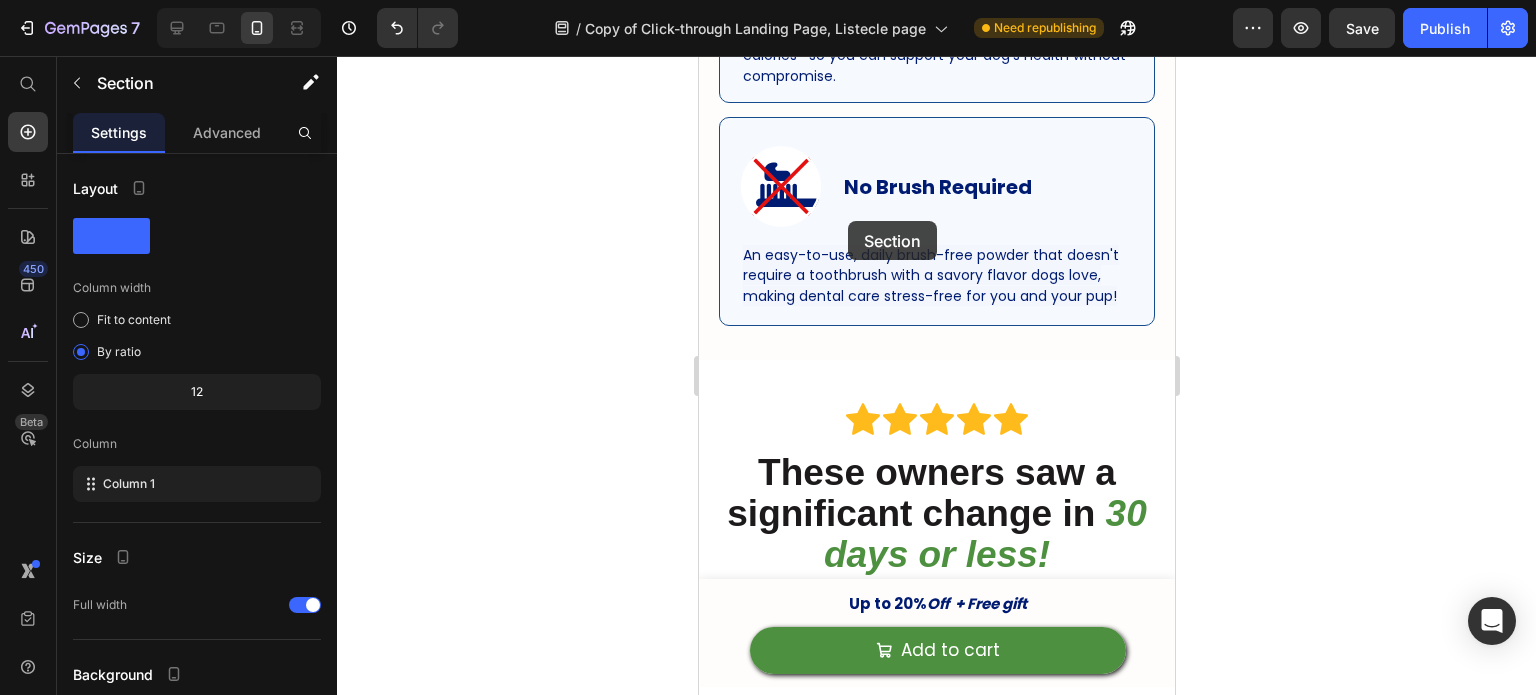 scroll, scrollTop: 2528, scrollLeft: 0, axis: vertical 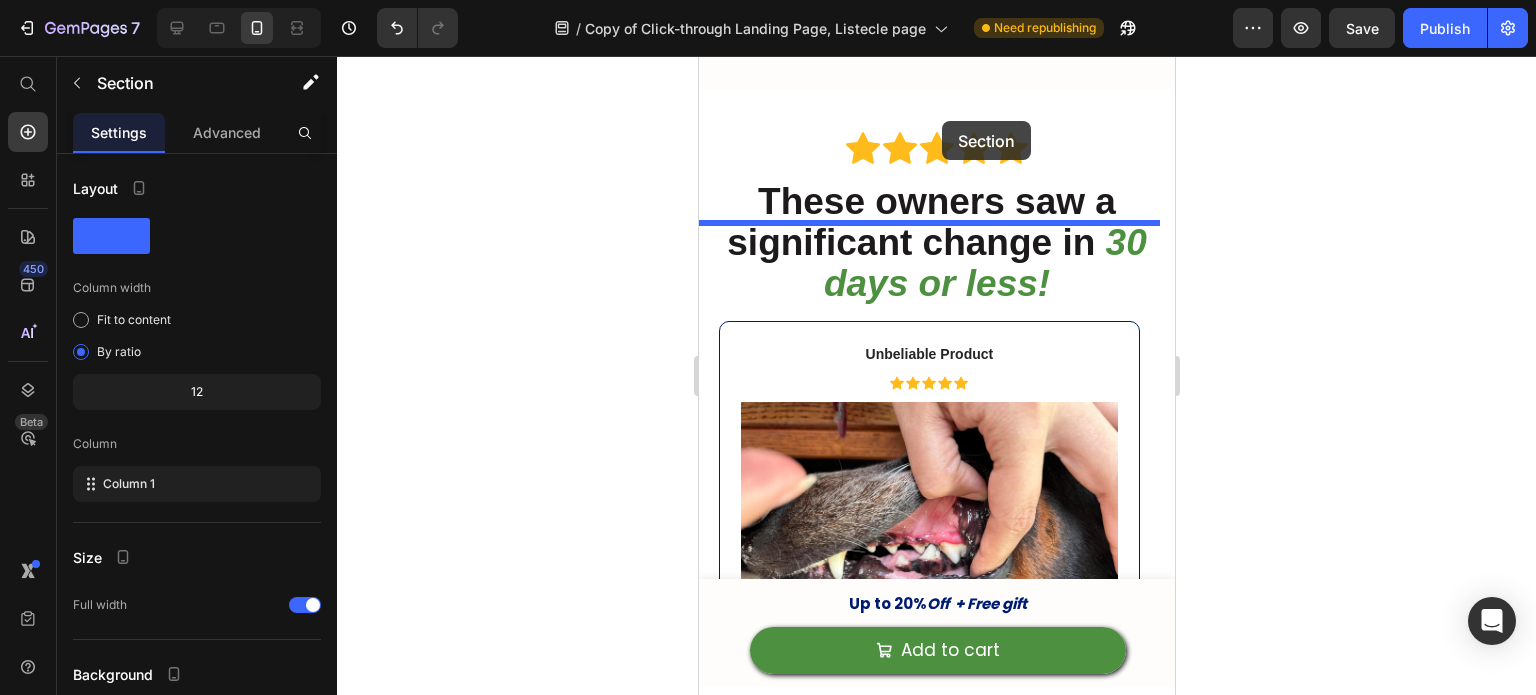 drag, startPoint x: 808, startPoint y: 307, endPoint x: 941, endPoint y: 121, distance: 228.65913 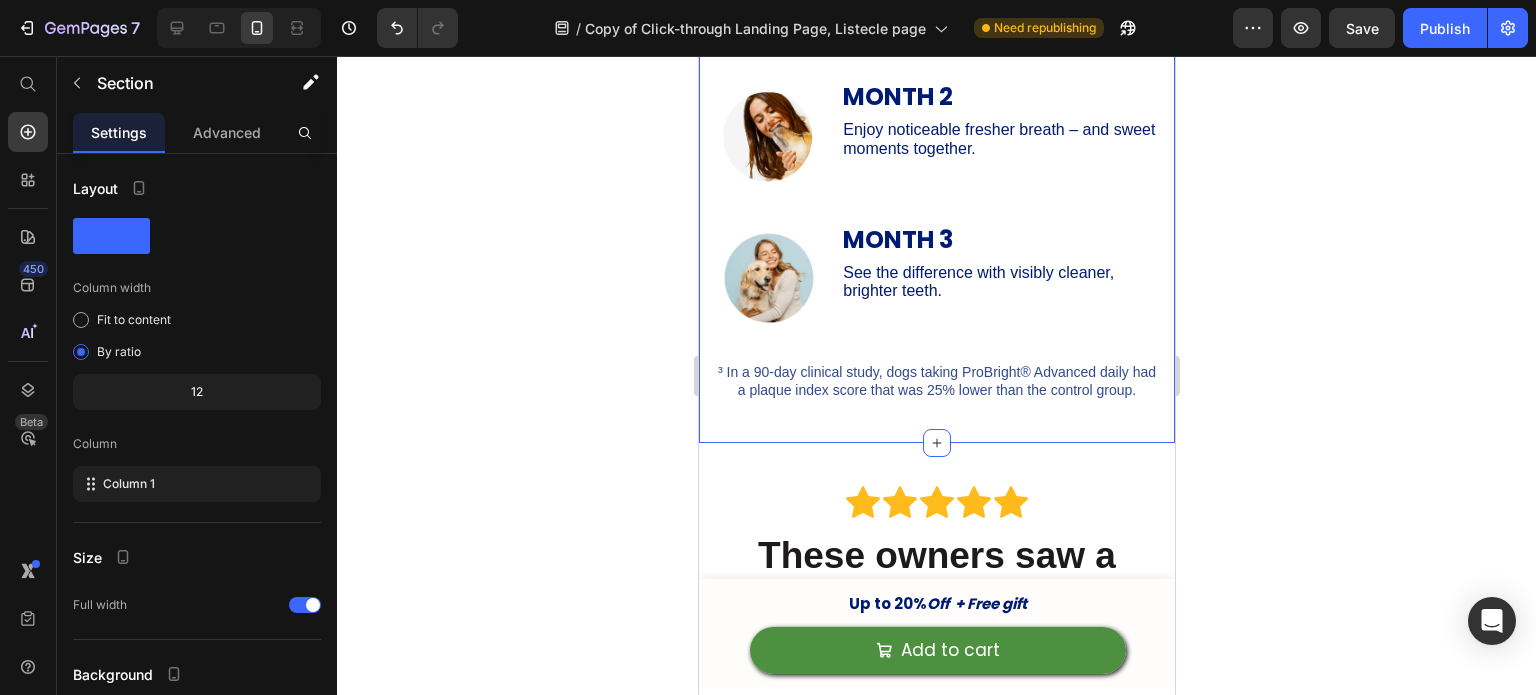 scroll, scrollTop: 3141, scrollLeft: 0, axis: vertical 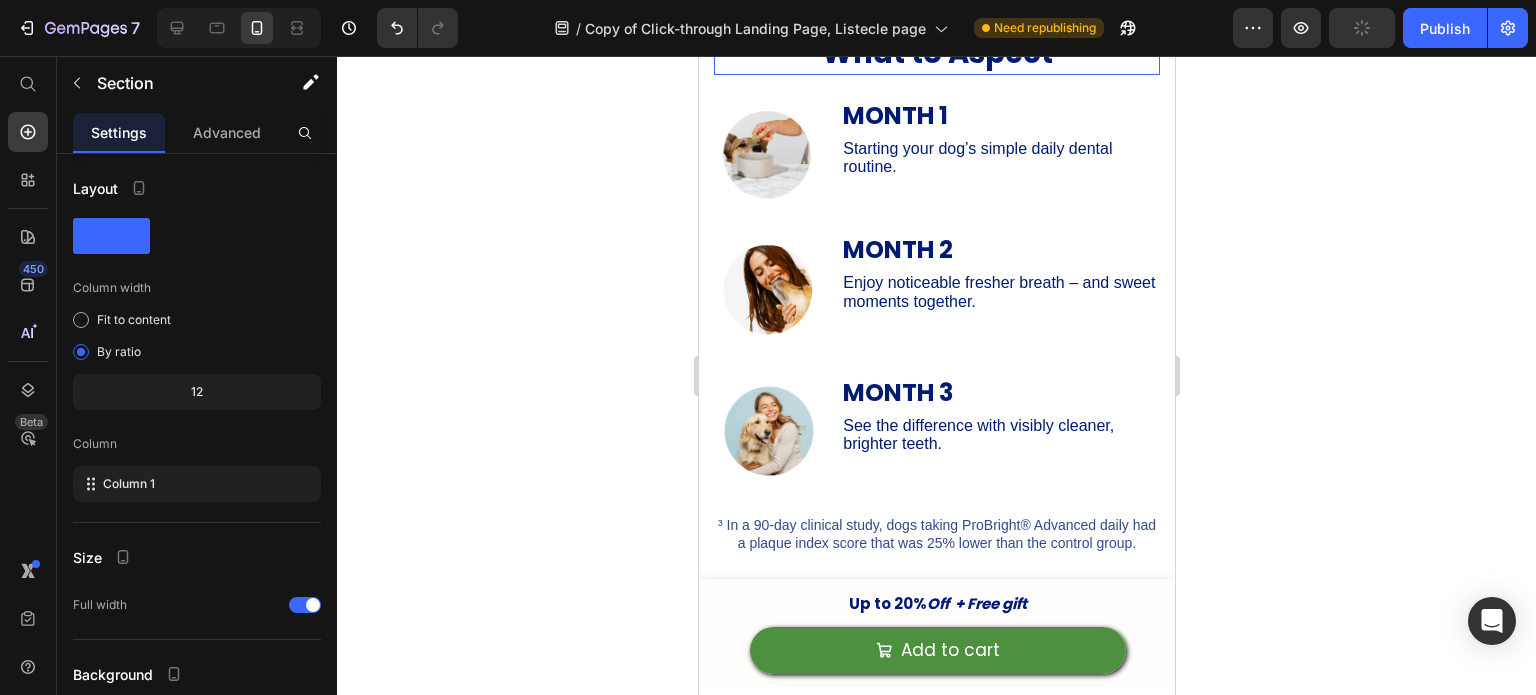 click on "What to Aspect" at bounding box center [936, 53] 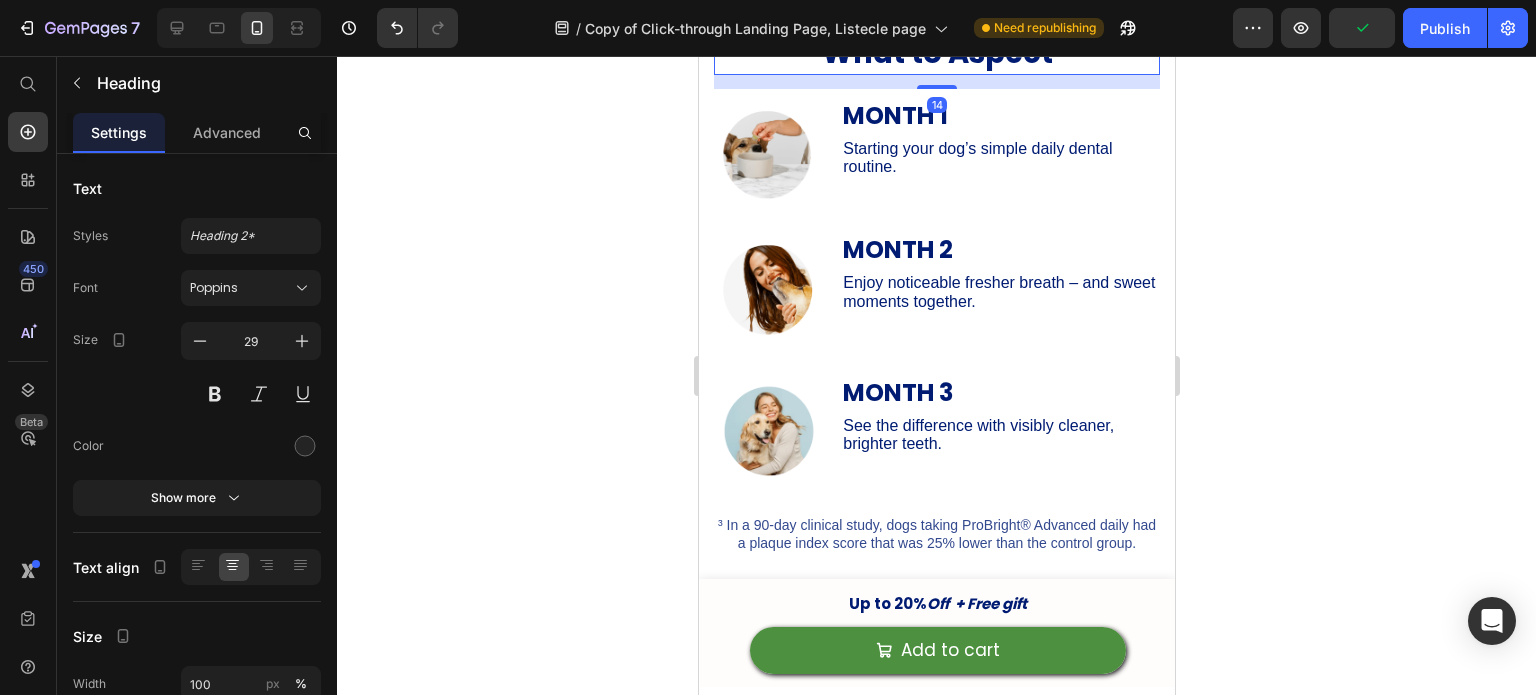 click on "What to Aspect" at bounding box center [936, 53] 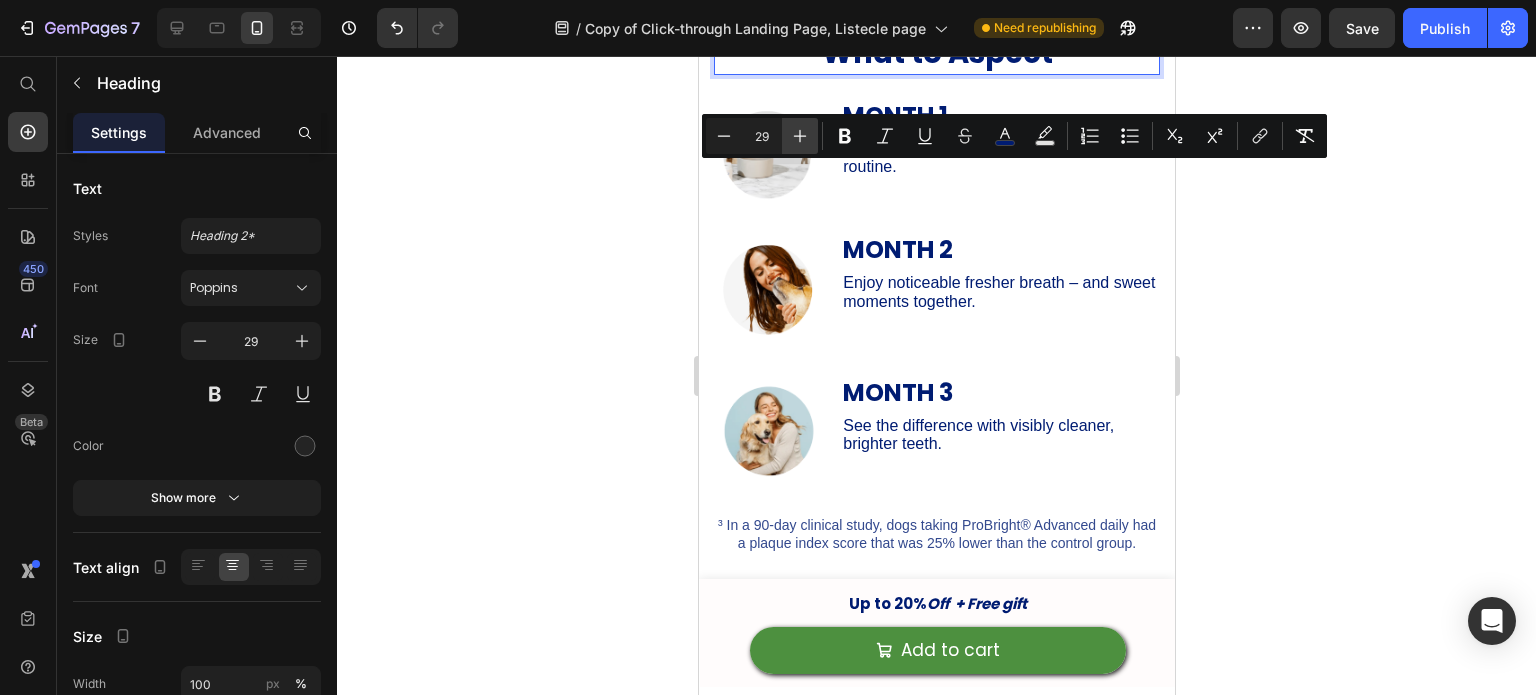 click on "Plus" at bounding box center [800, 136] 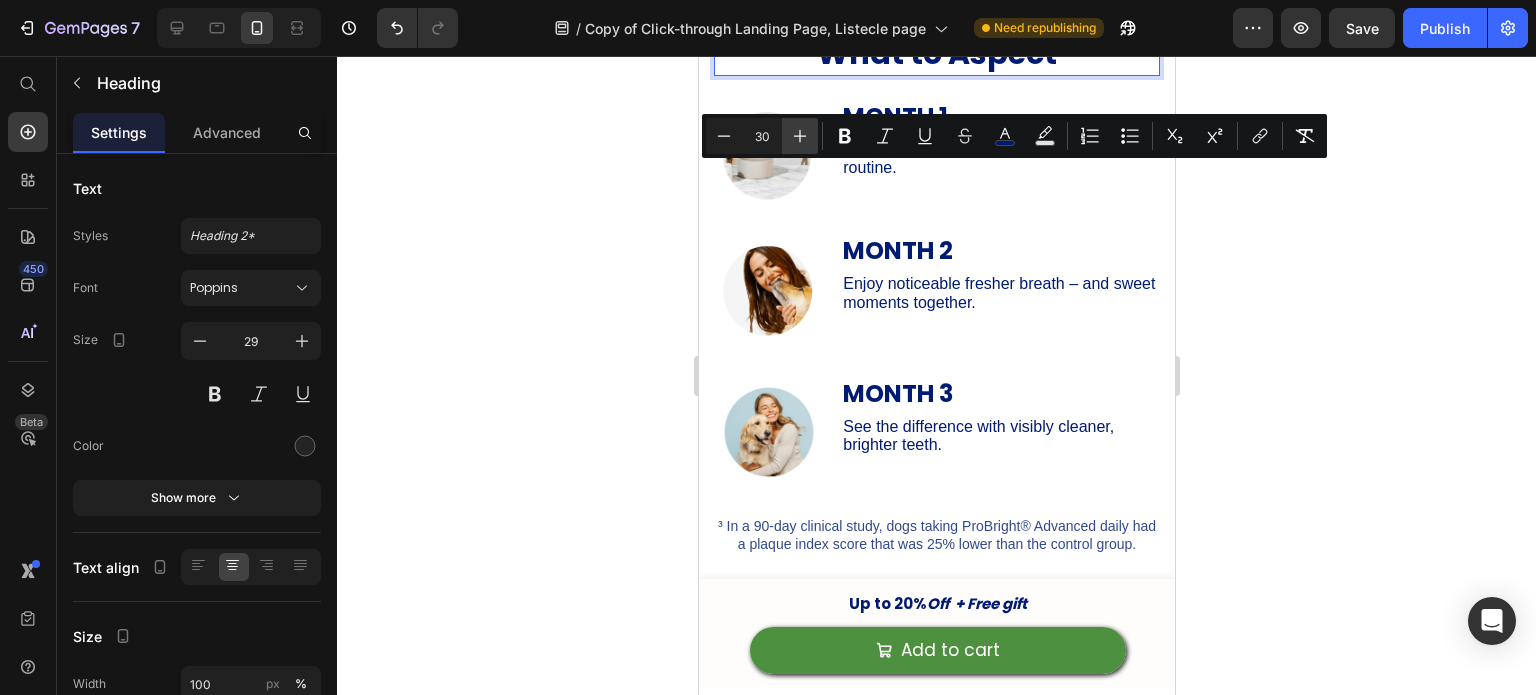 click on "Plus" at bounding box center [800, 136] 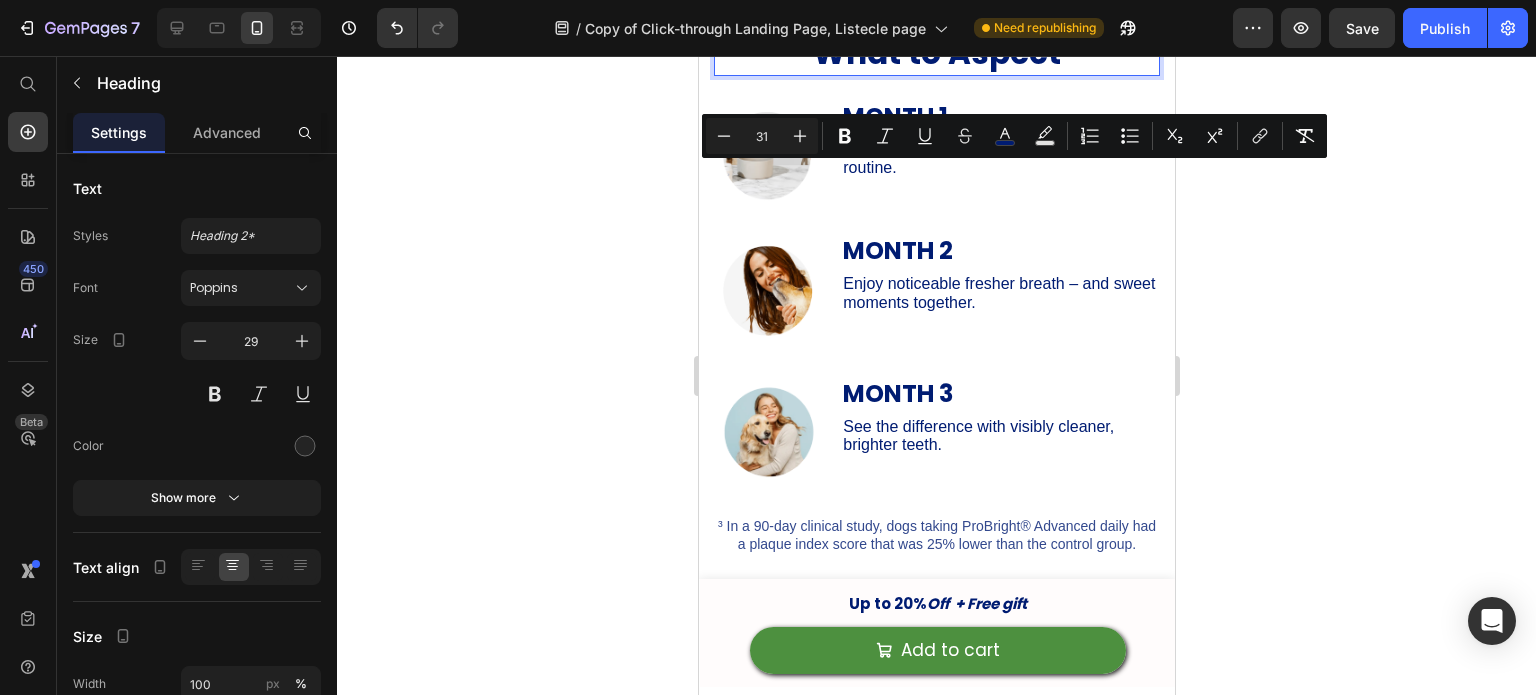 click 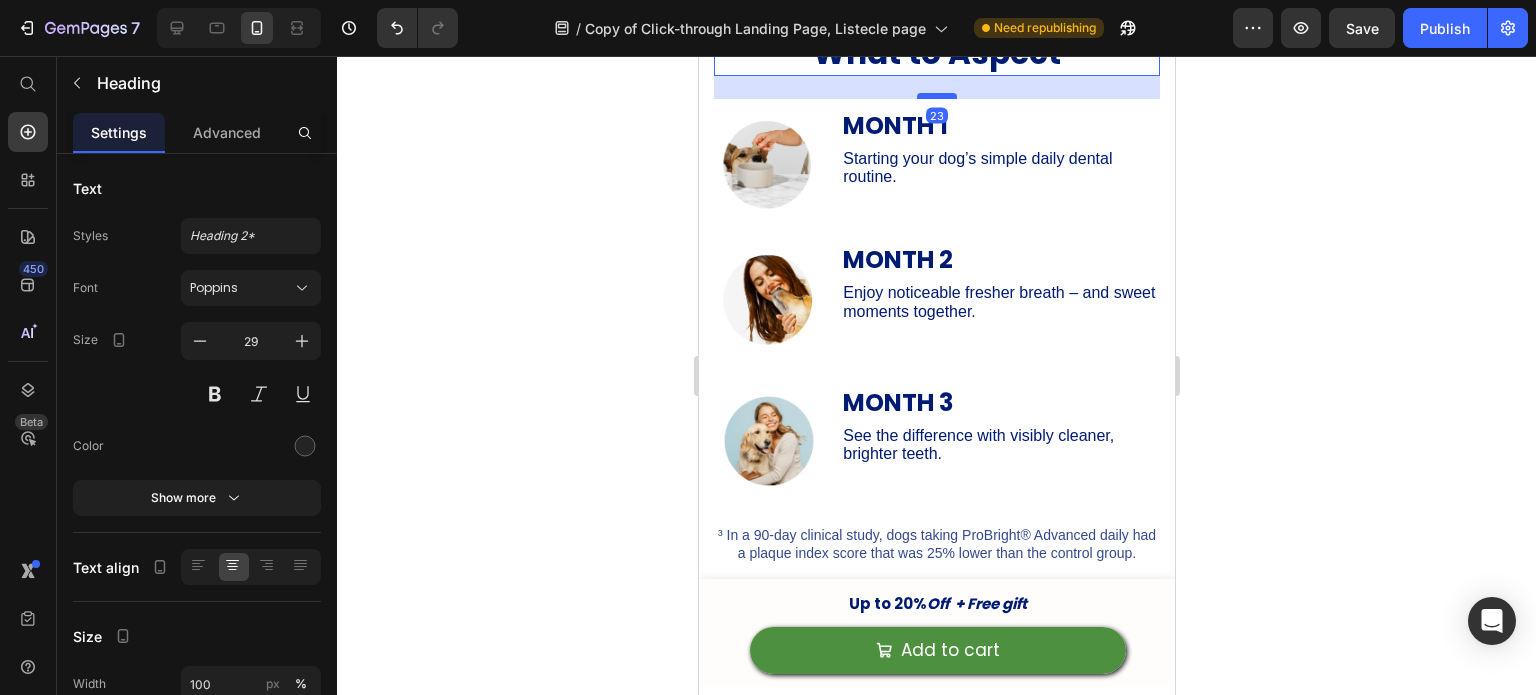 click at bounding box center (936, 96) 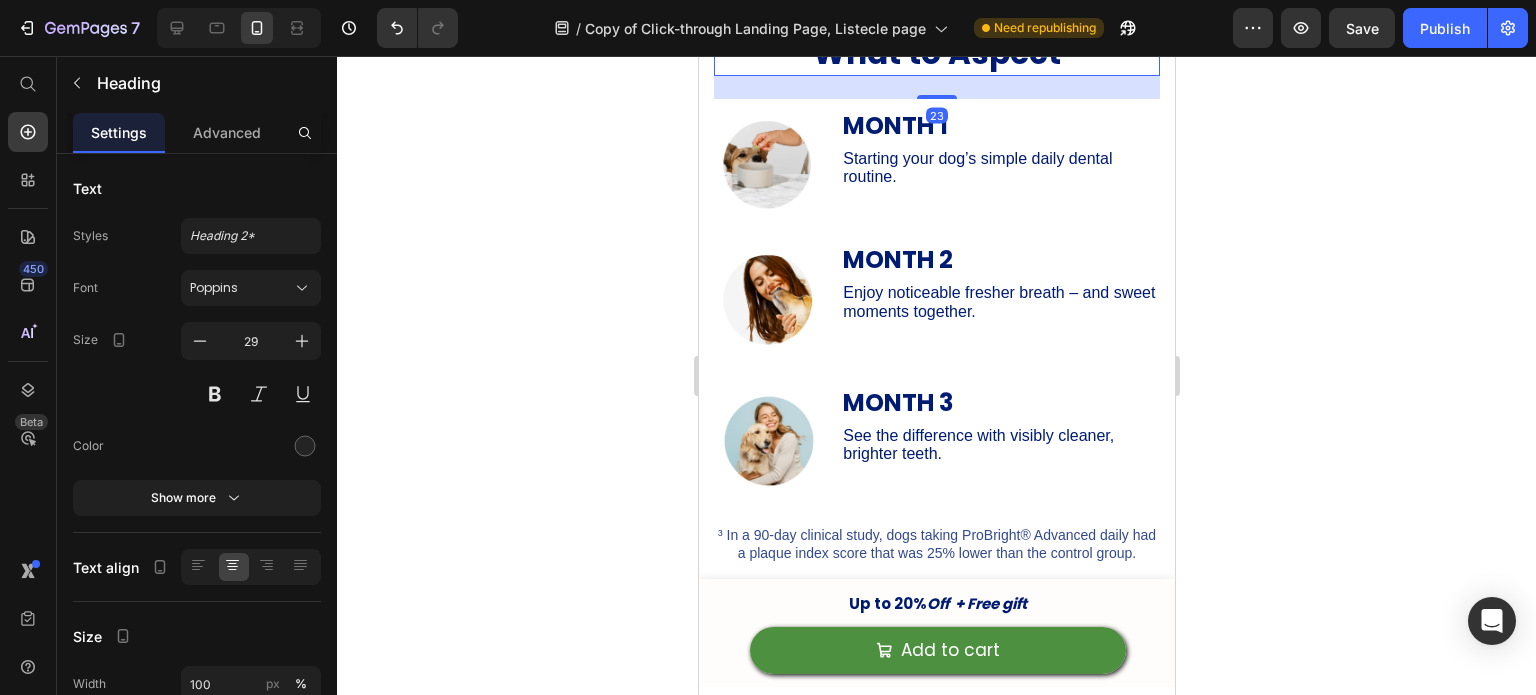 click 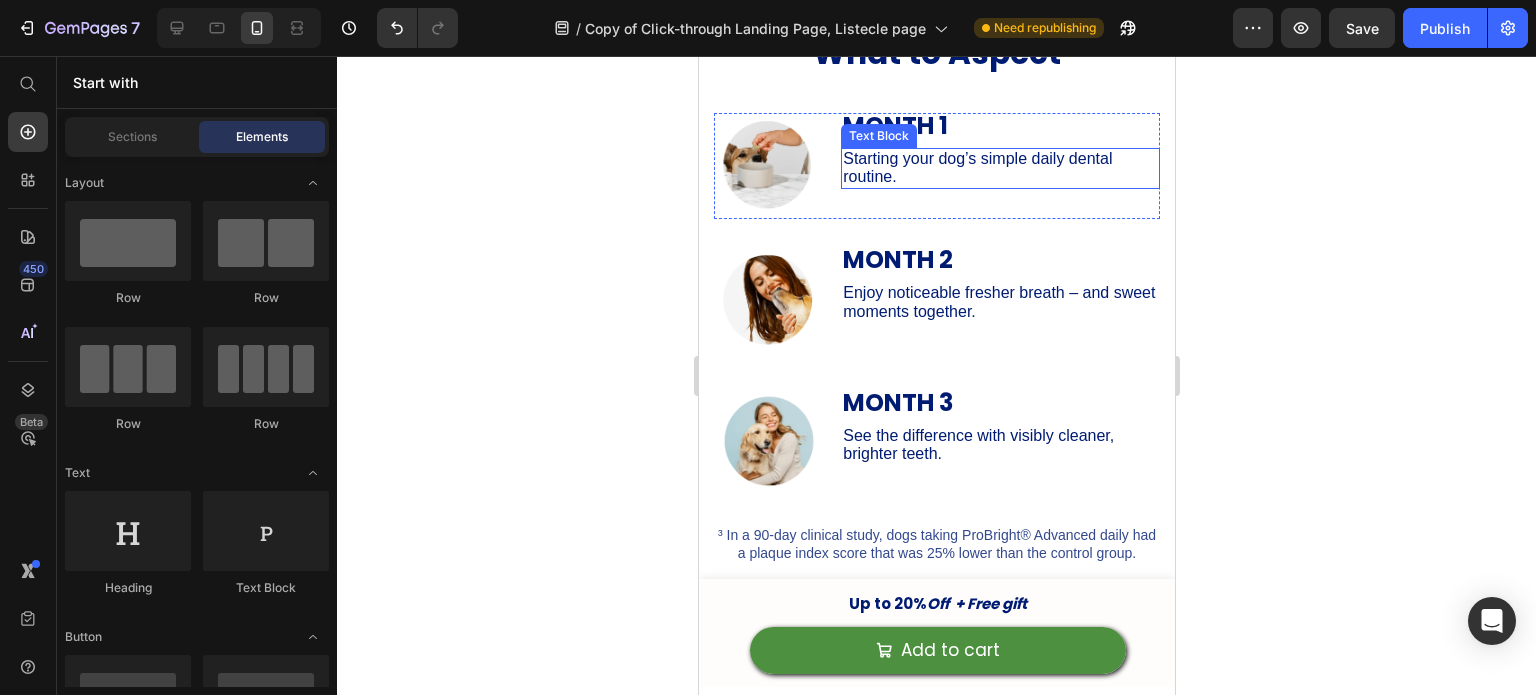 scroll, scrollTop: 3030, scrollLeft: 0, axis: vertical 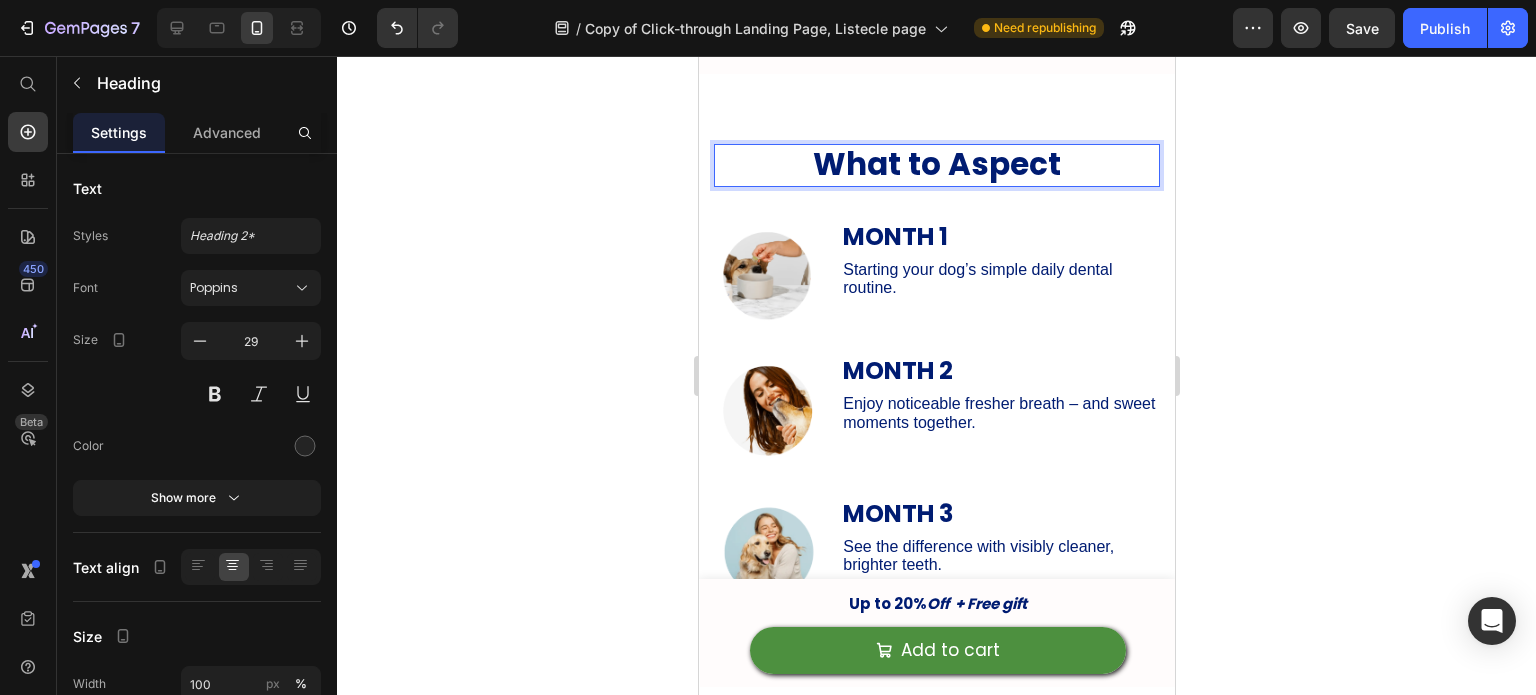 click on "What to Aspect" at bounding box center (936, 165) 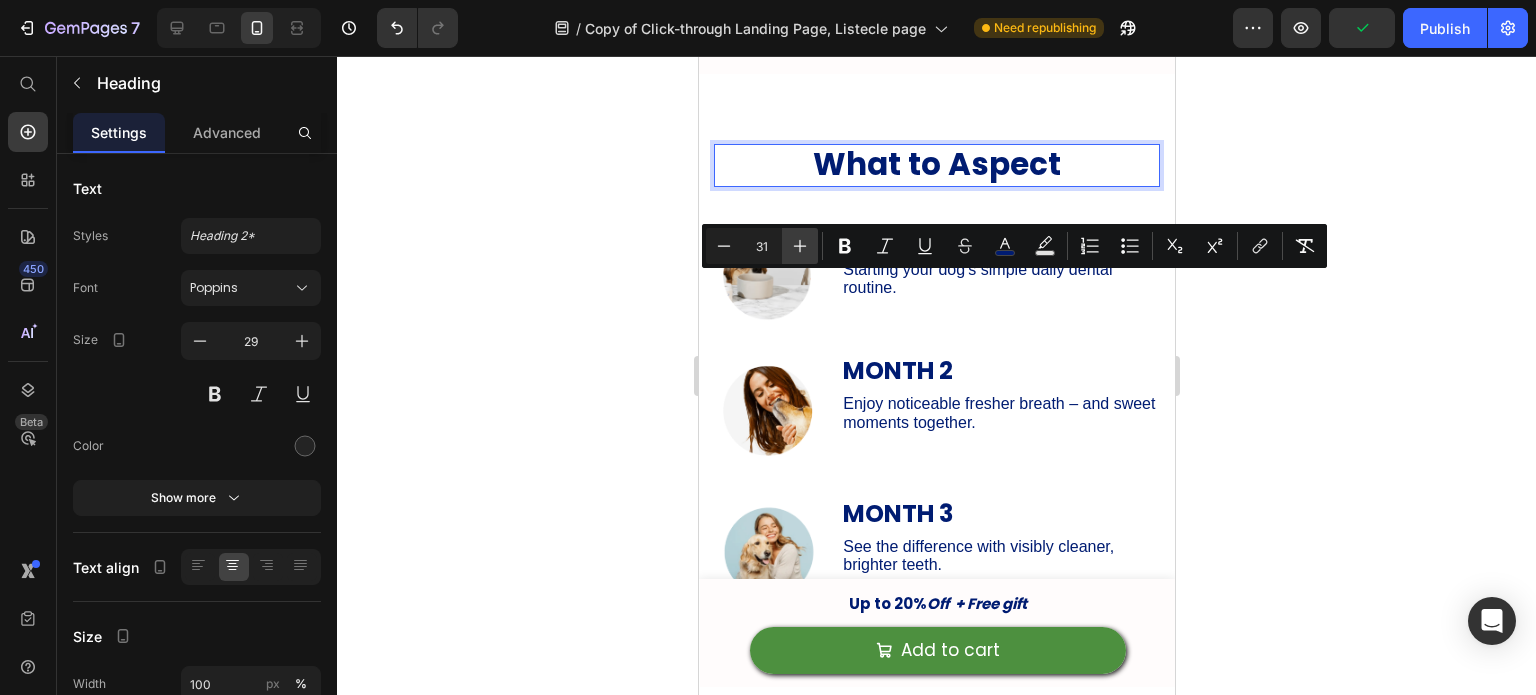 click on "Plus" at bounding box center [800, 246] 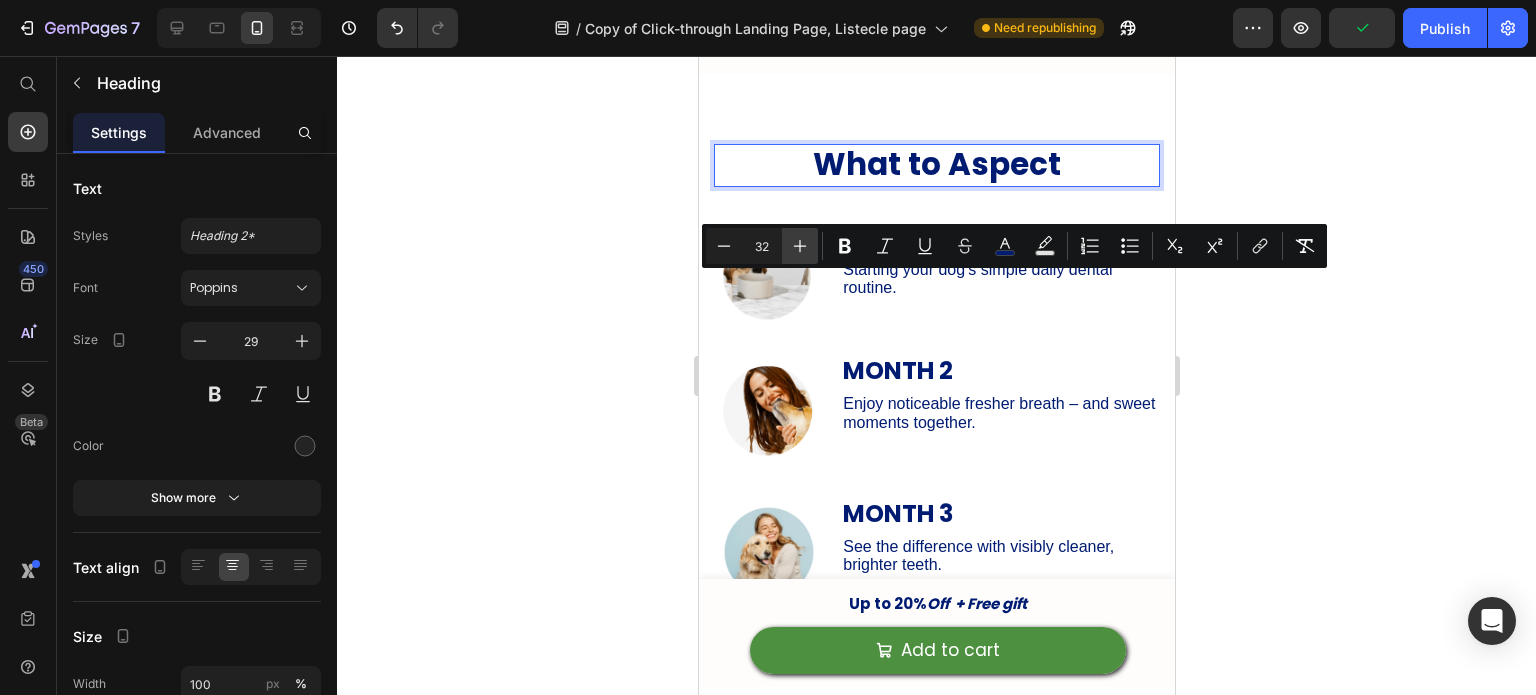 click on "Plus" at bounding box center (800, 246) 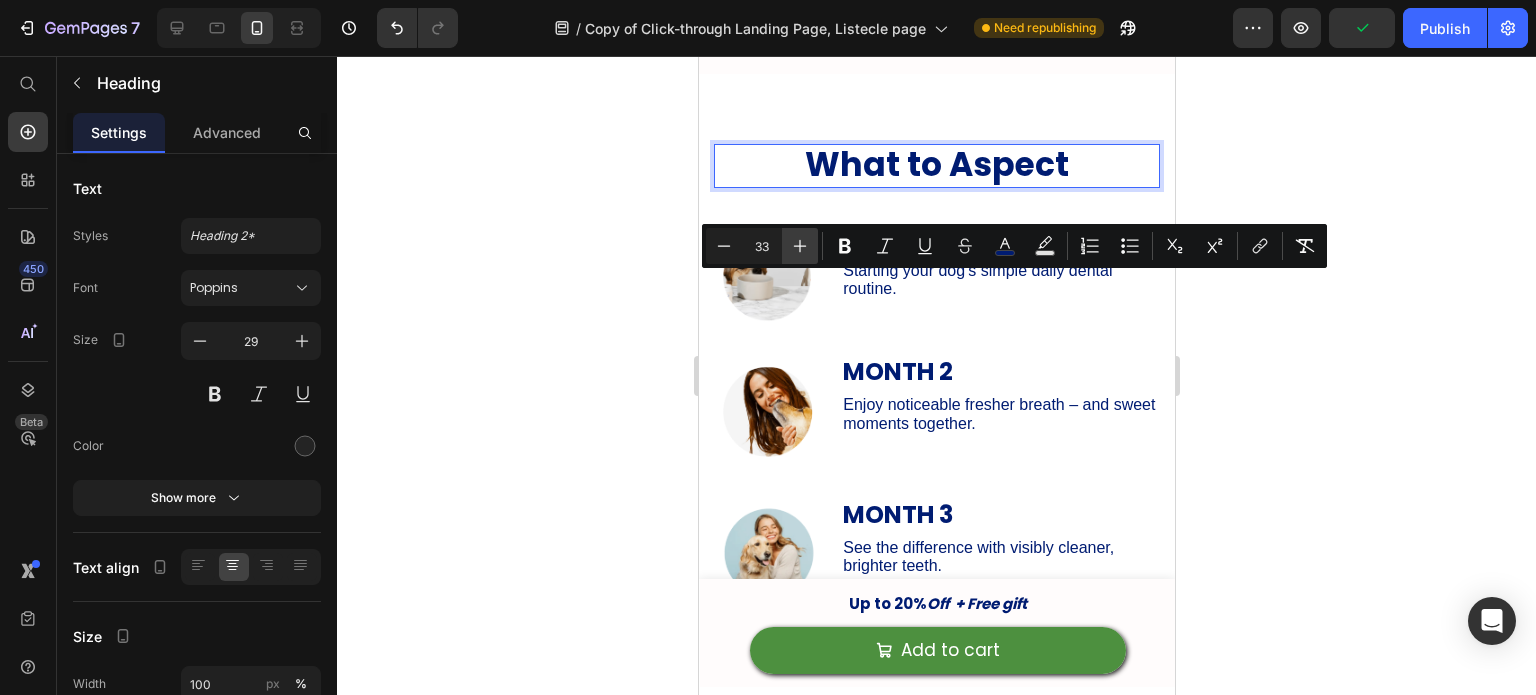 click on "Plus" at bounding box center [800, 246] 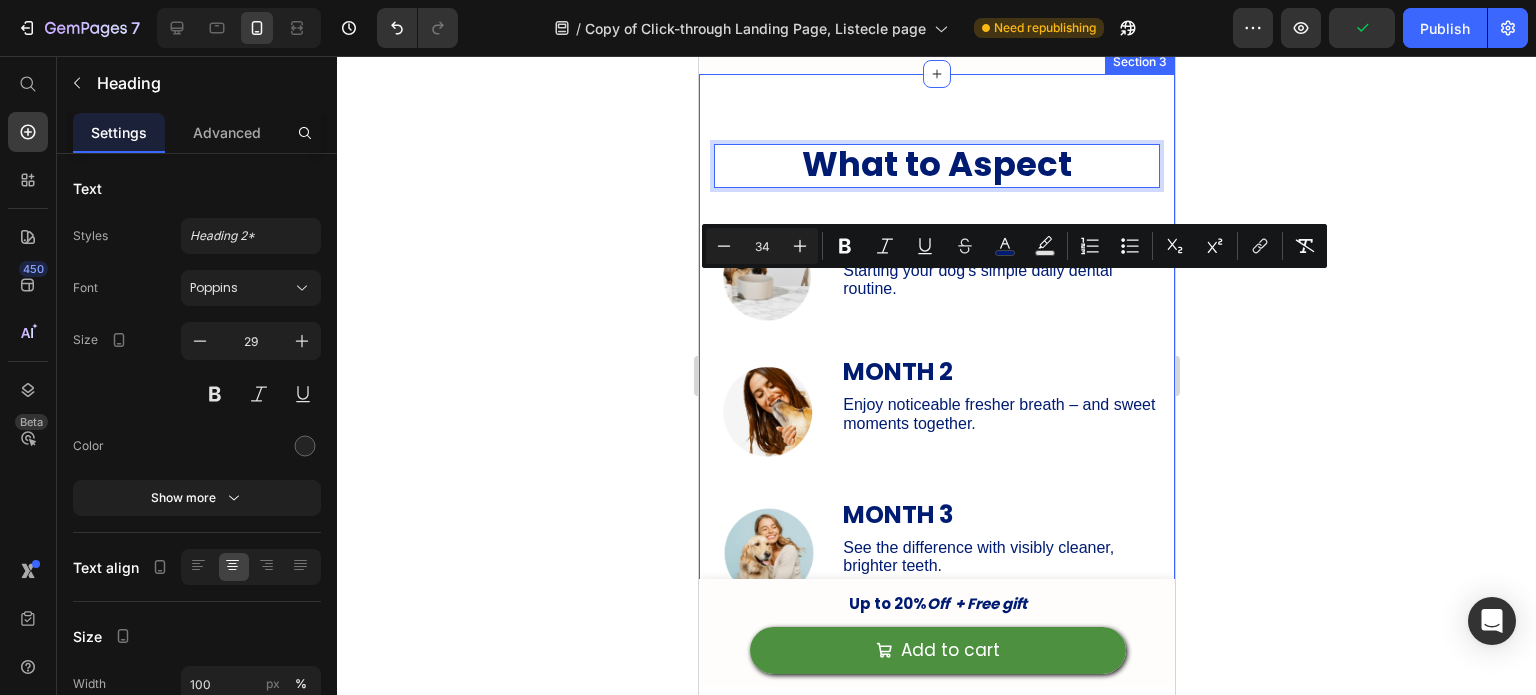 click 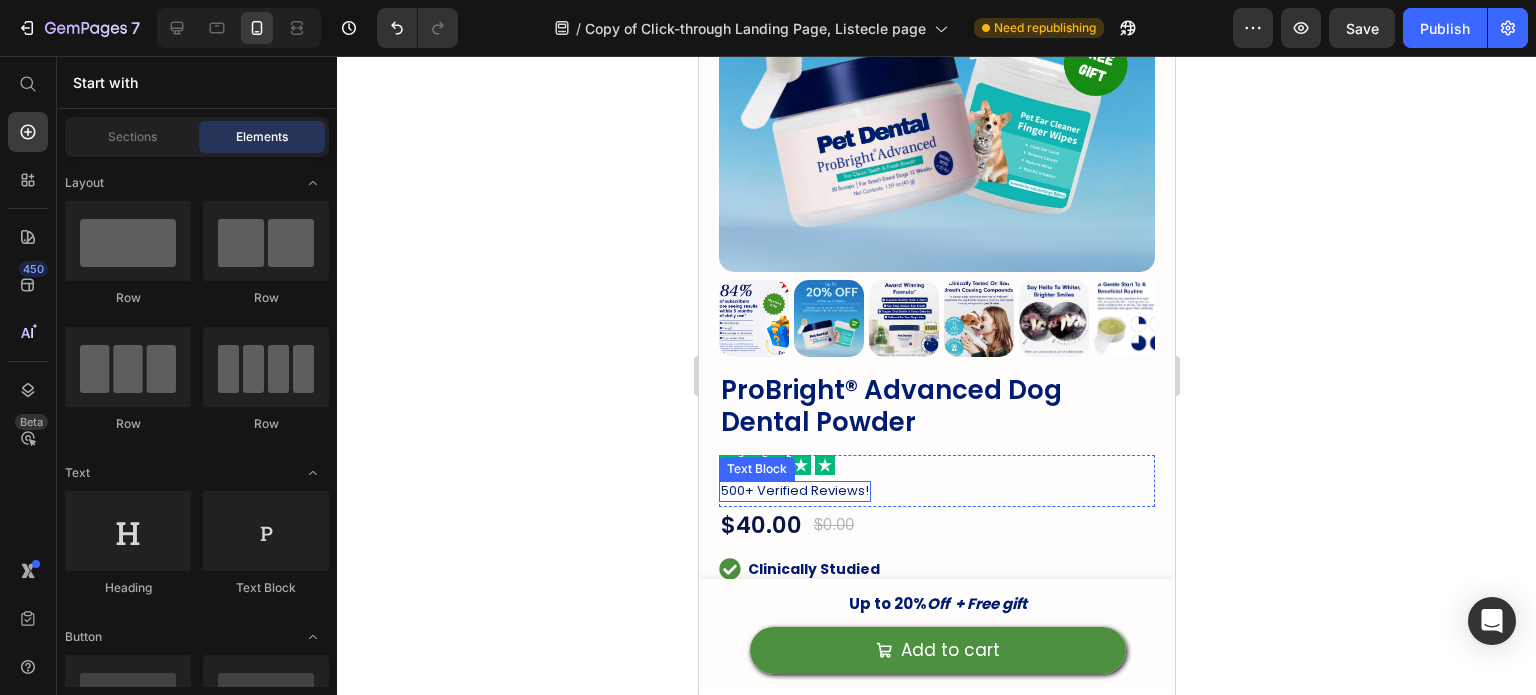 scroll, scrollTop: 444, scrollLeft: 0, axis: vertical 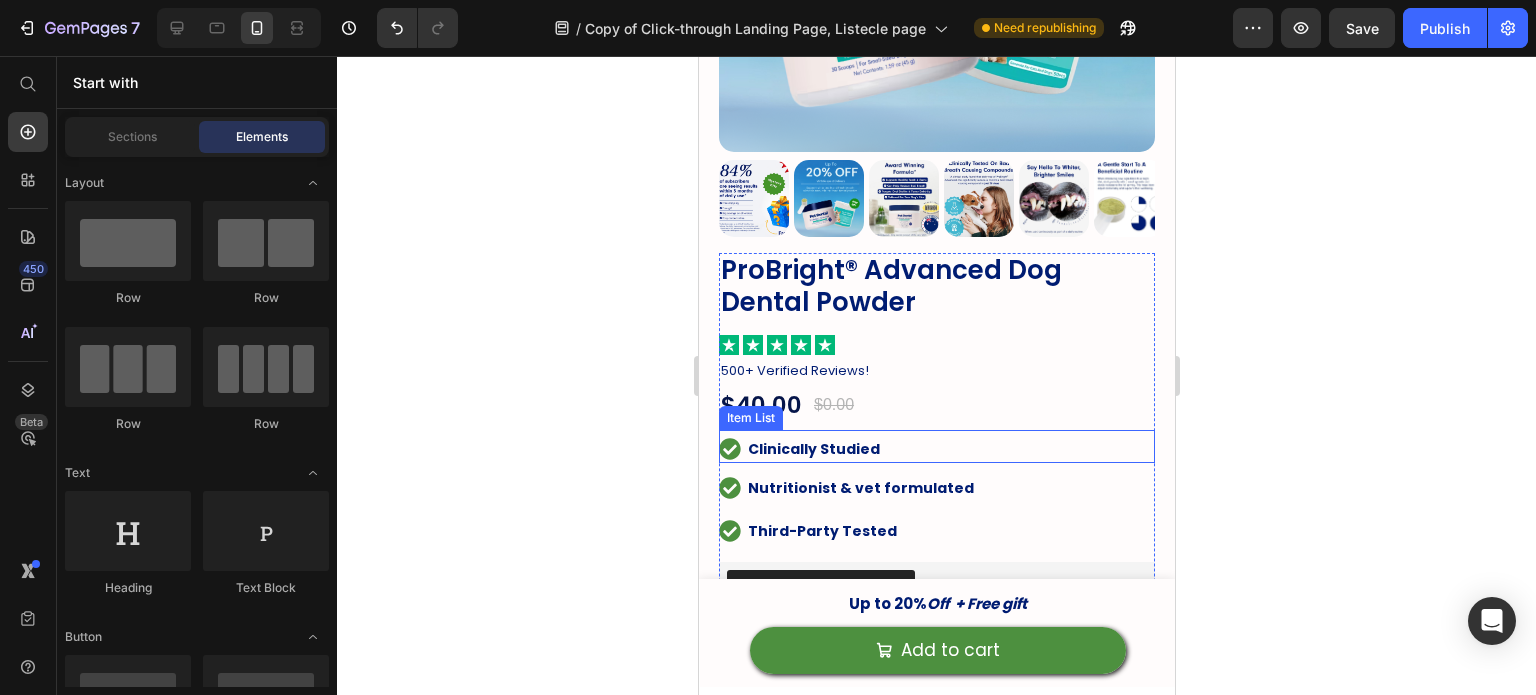 click on "Clinically Studied" at bounding box center (813, 449) 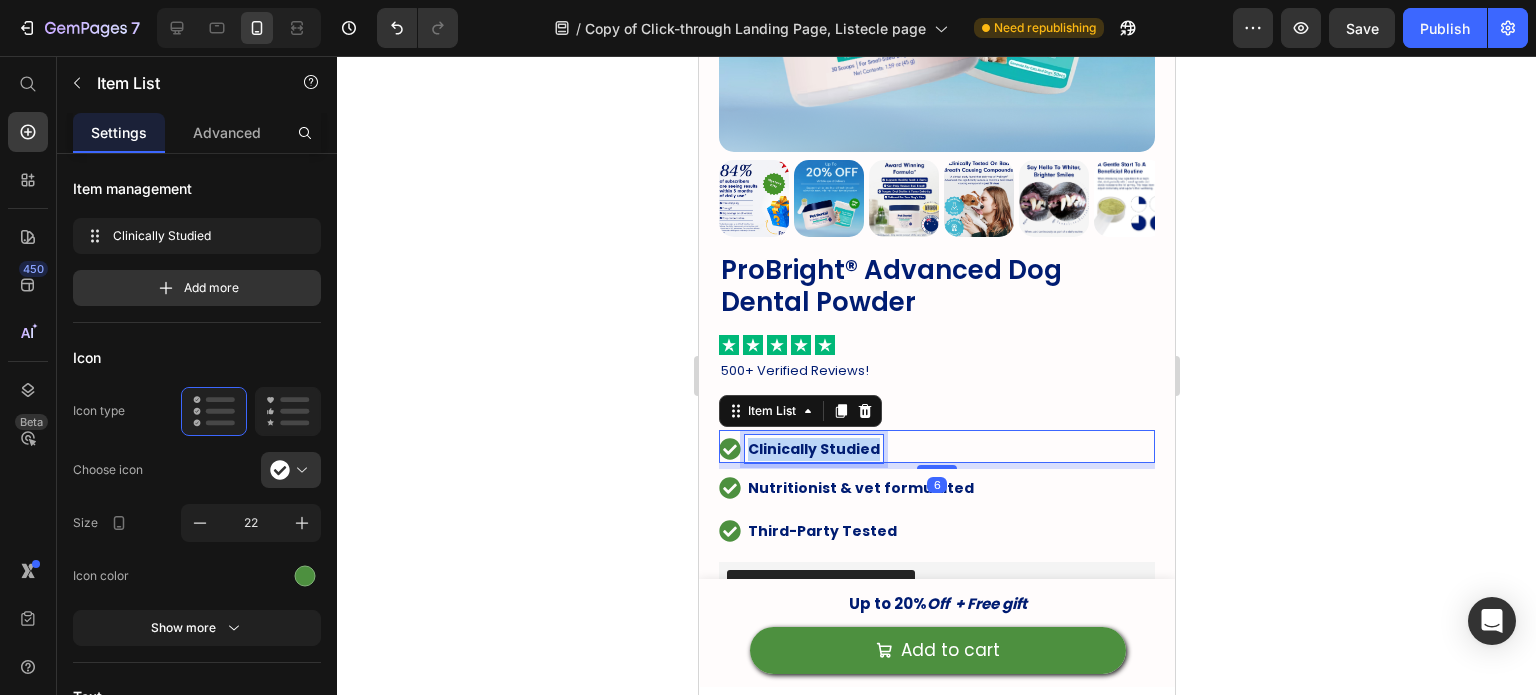 click on "Clinically Studied" at bounding box center (813, 449) 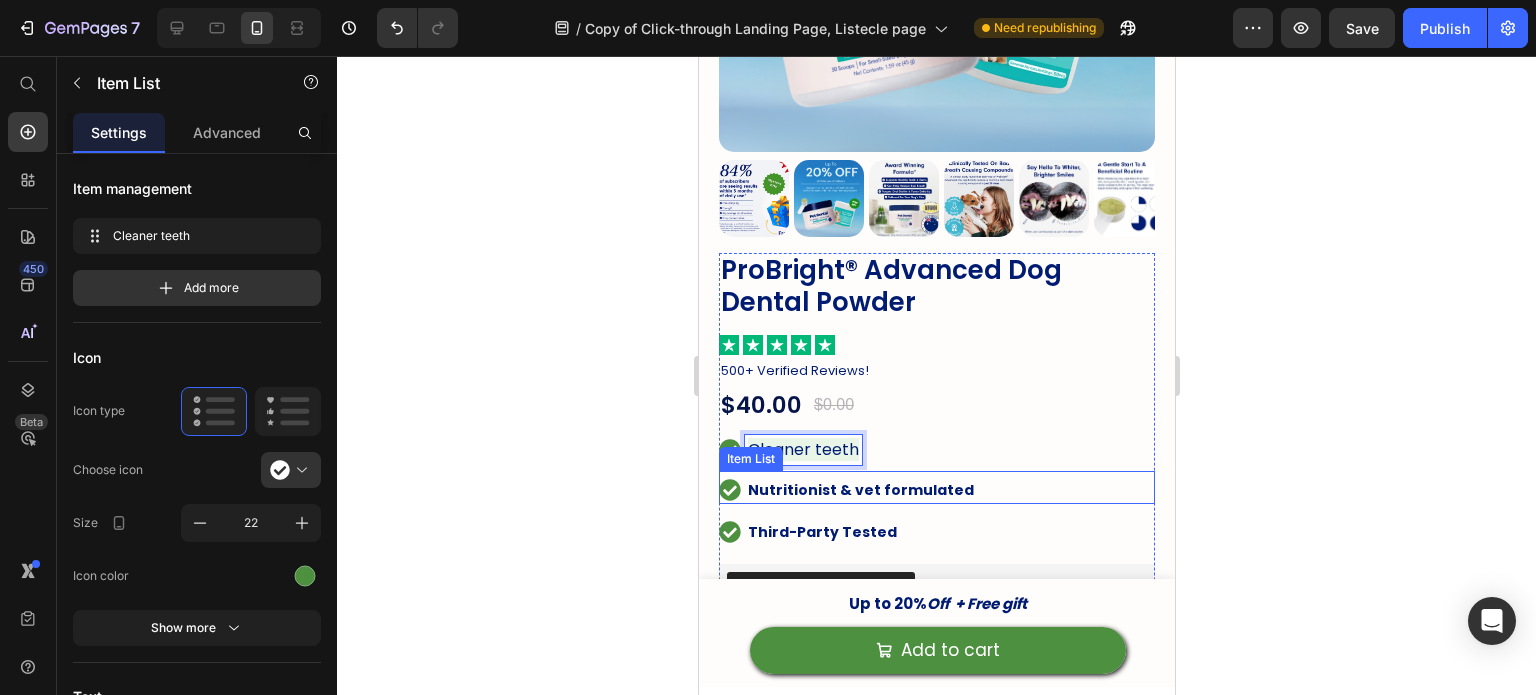 click on "Nutritionist & vet formulated" at bounding box center (860, 490) 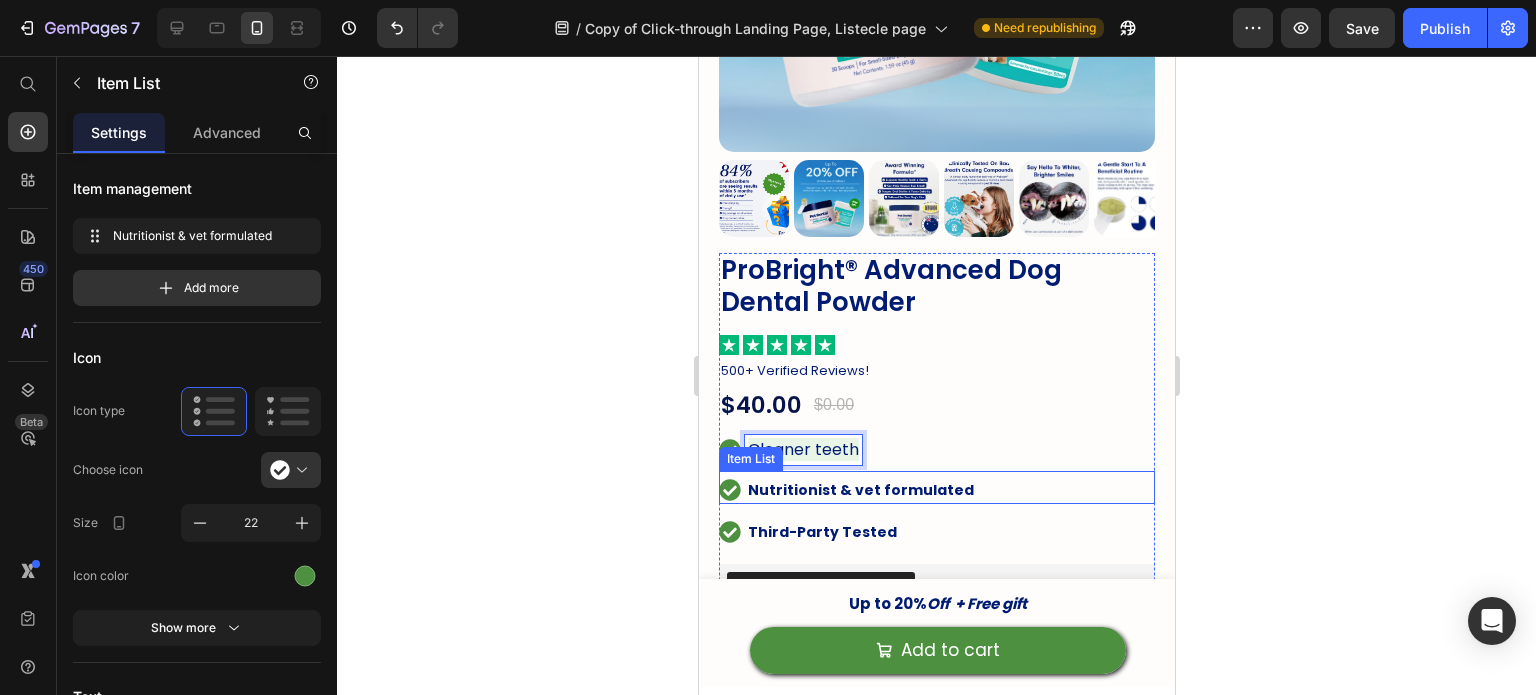 click on "Nutritionist & vet formulated" at bounding box center (860, 490) 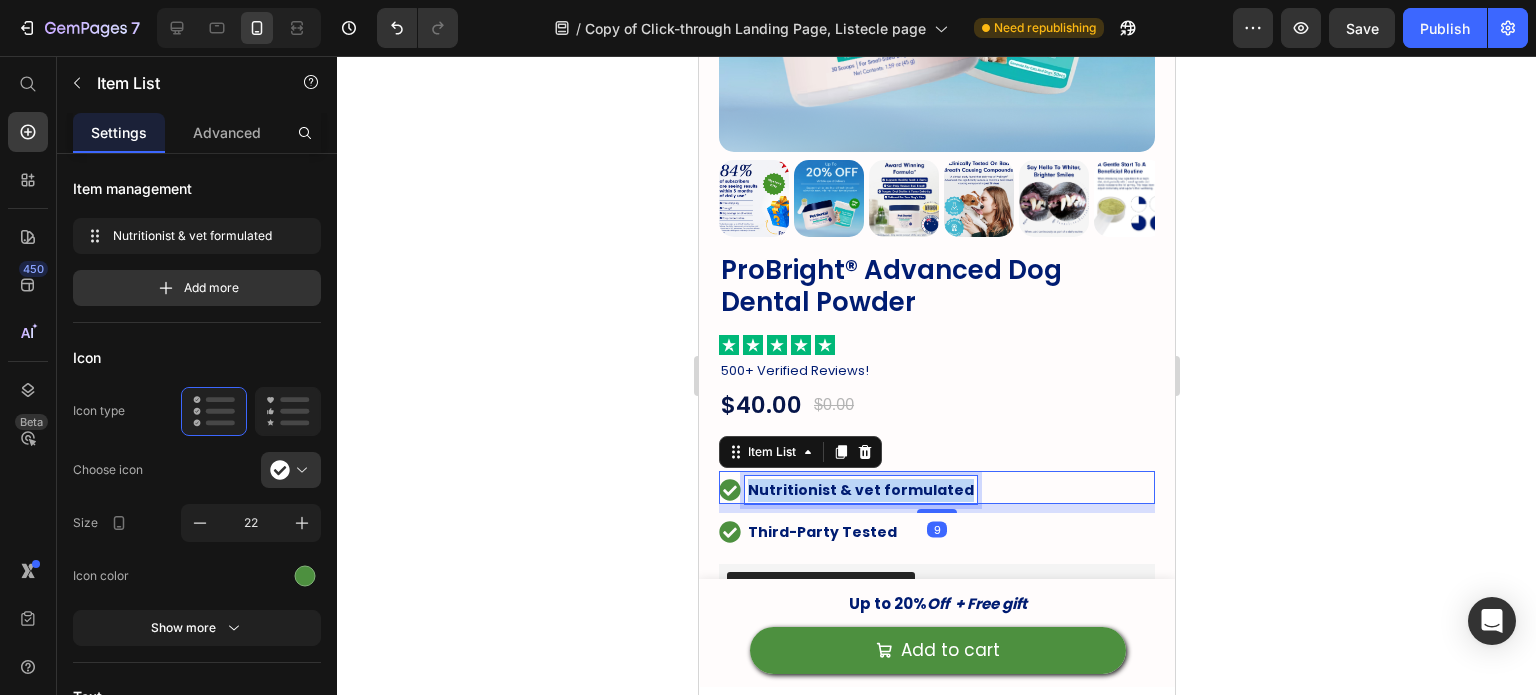 click on "Nutritionist & vet formulated" at bounding box center (860, 490) 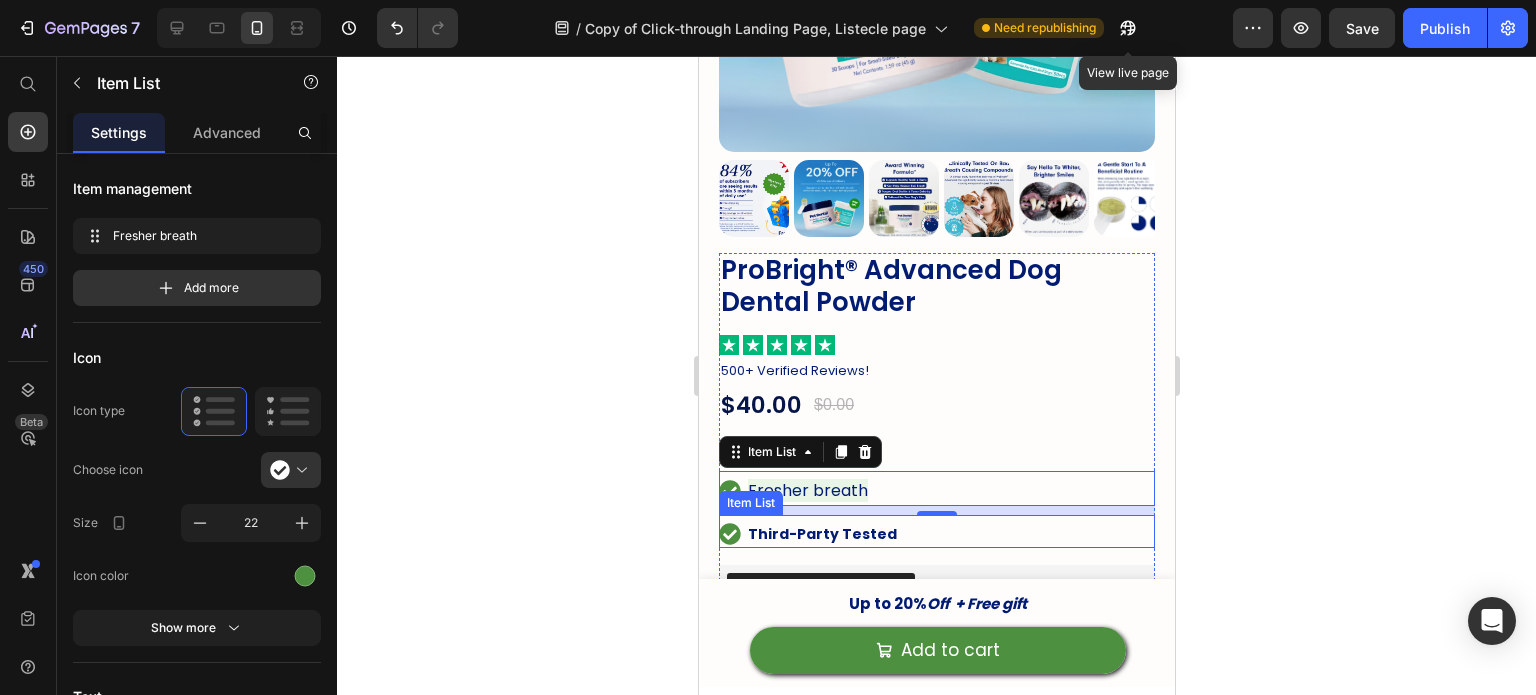 click on "Third-Party Tested" at bounding box center [821, 534] 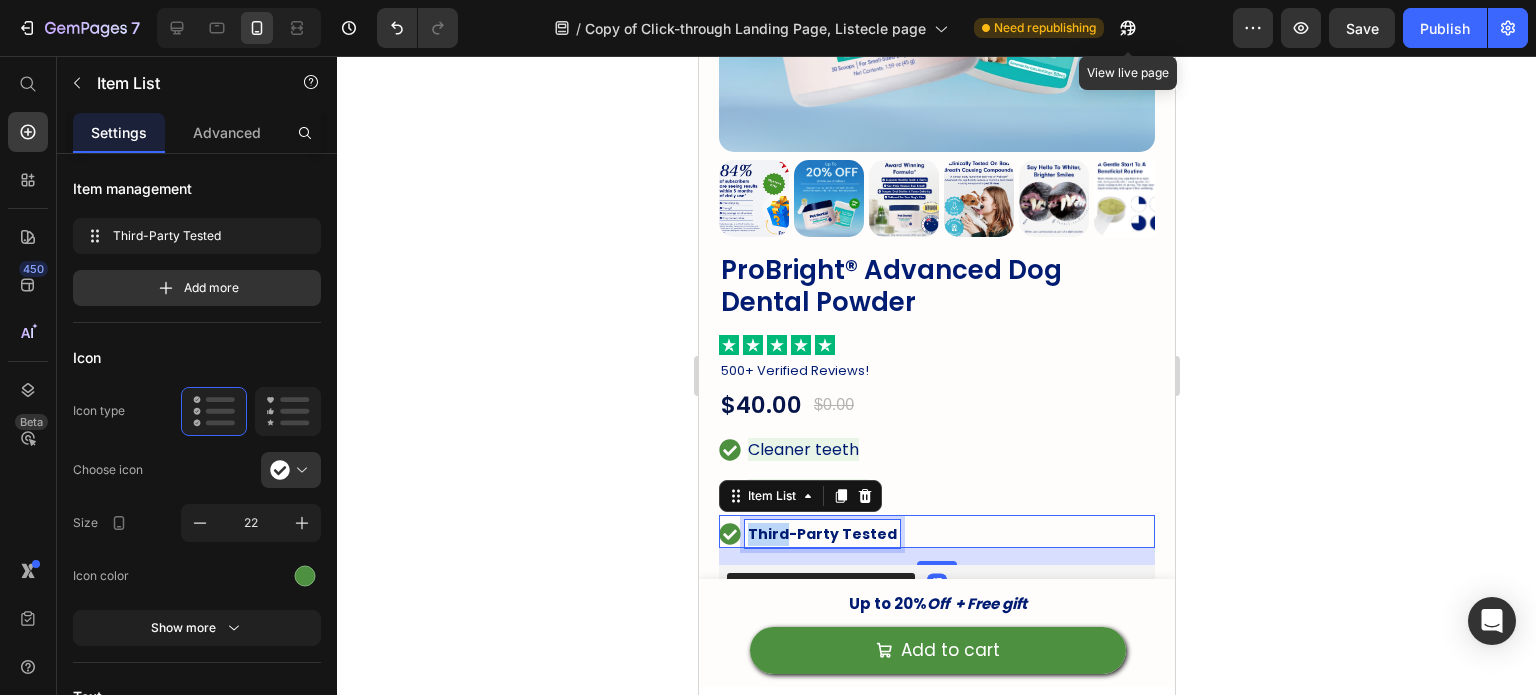 click on "Third-Party Tested" at bounding box center (821, 534) 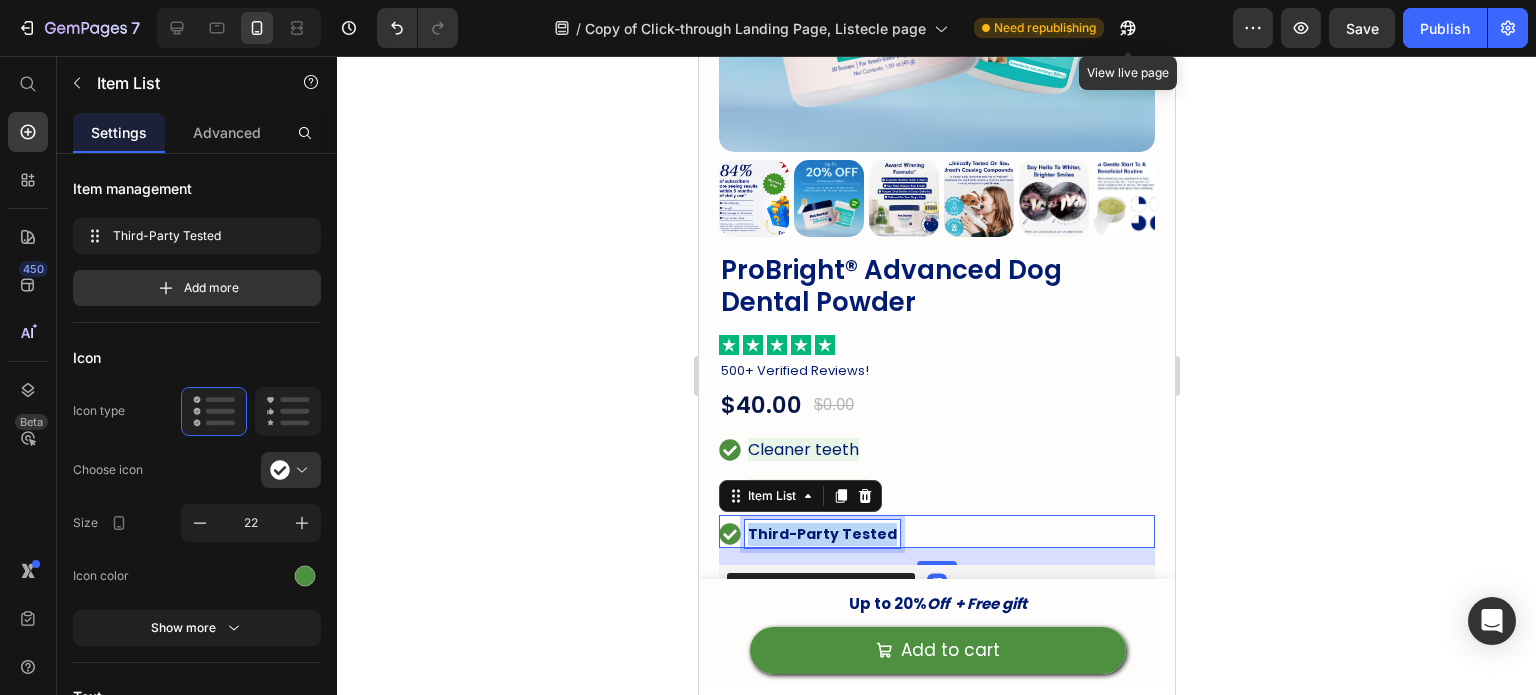 click on "Third-Party Tested" at bounding box center (821, 534) 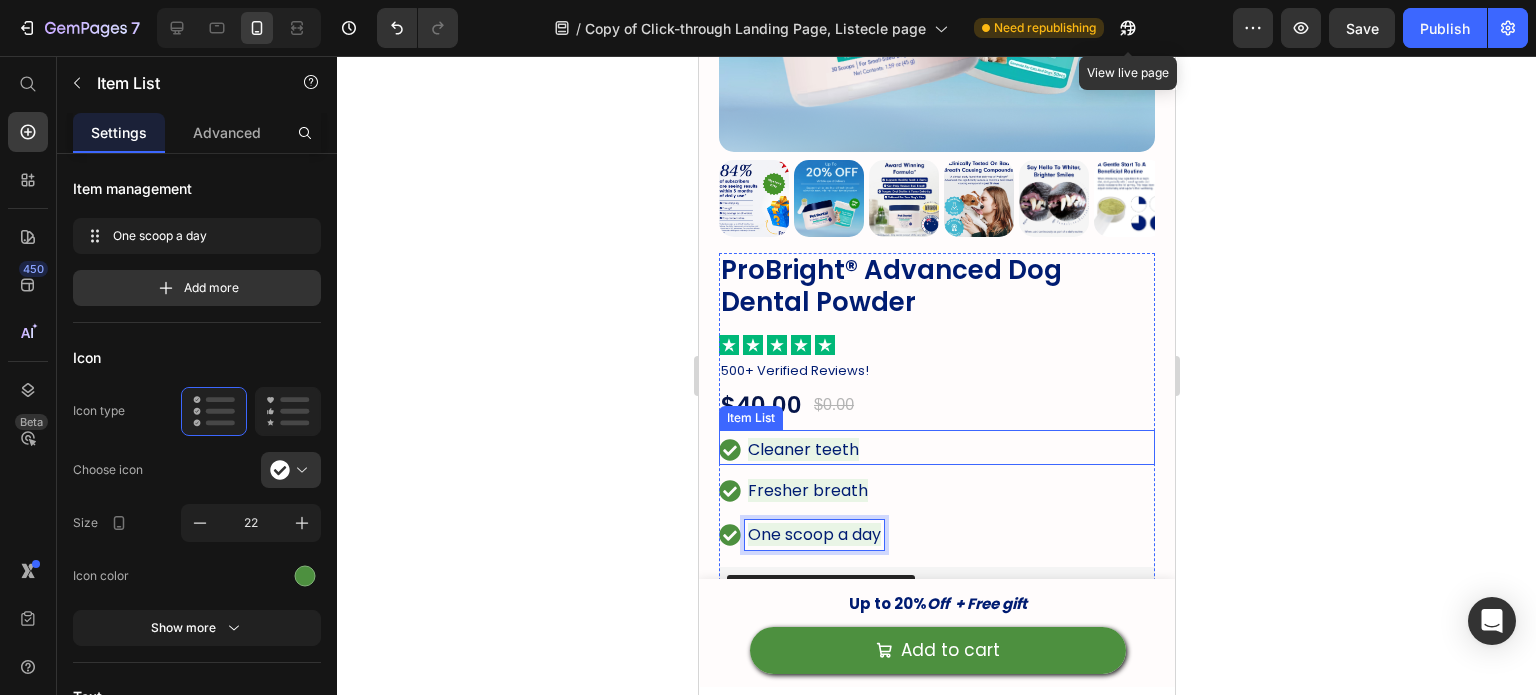 click on "Cleaner teeth" at bounding box center (802, 449) 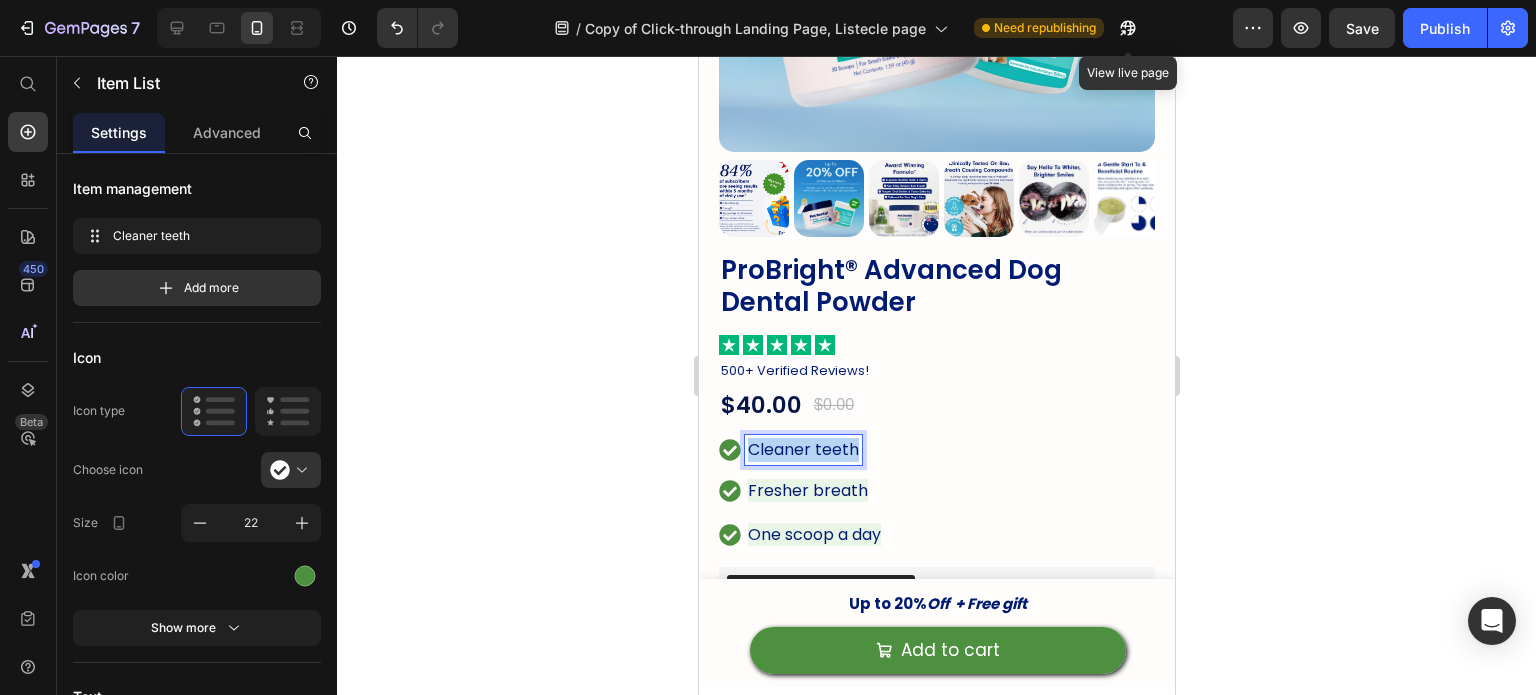 click on "Cleaner teeth" at bounding box center [802, 449] 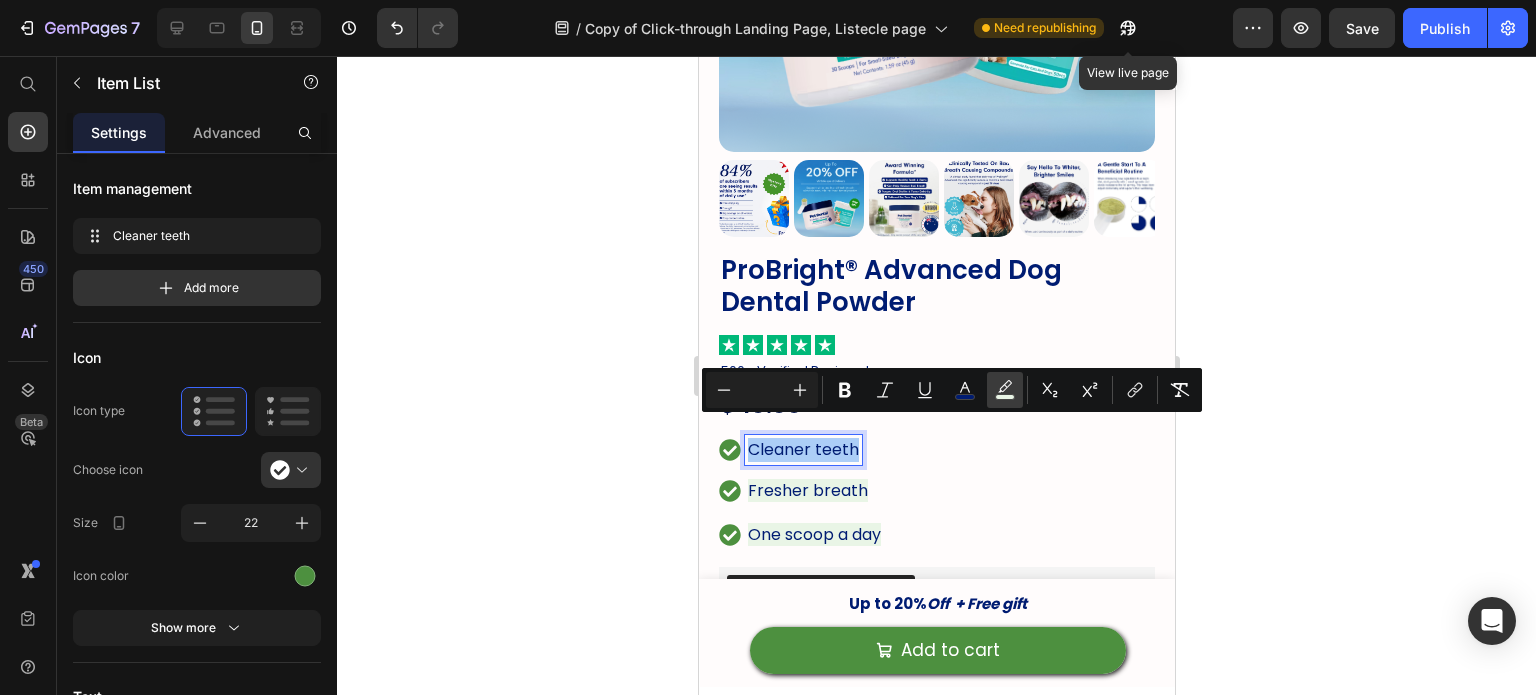 click 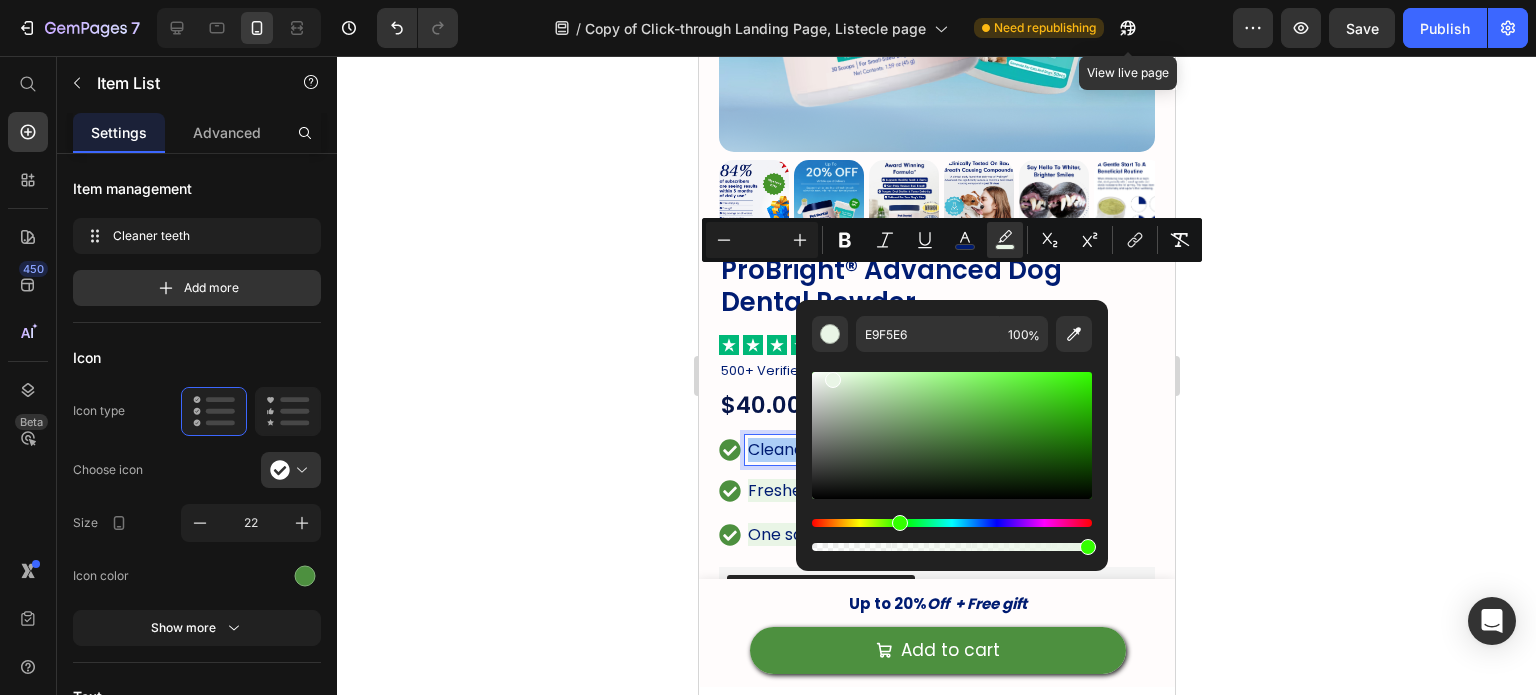 scroll, scrollTop: 646, scrollLeft: 0, axis: vertical 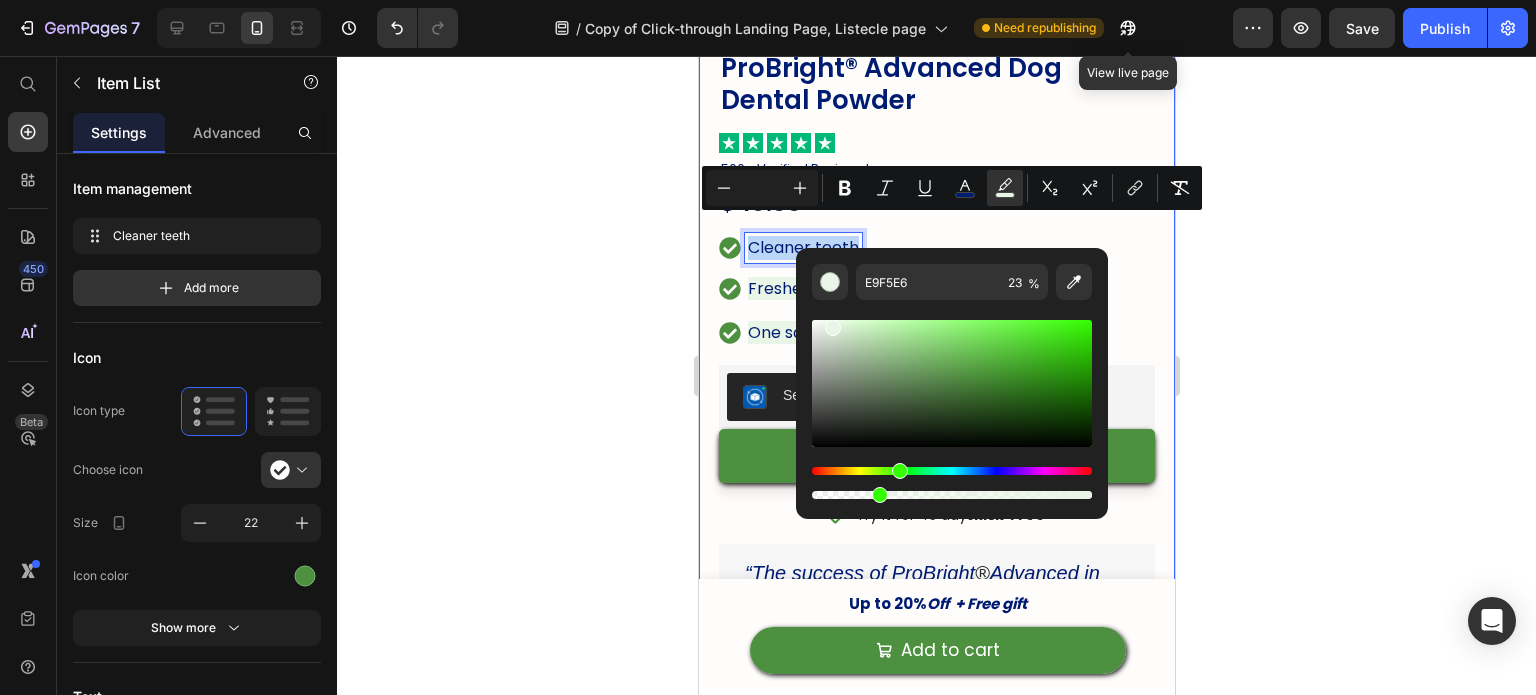 drag, startPoint x: 1573, startPoint y: 551, endPoint x: 710, endPoint y: 485, distance: 865.5201 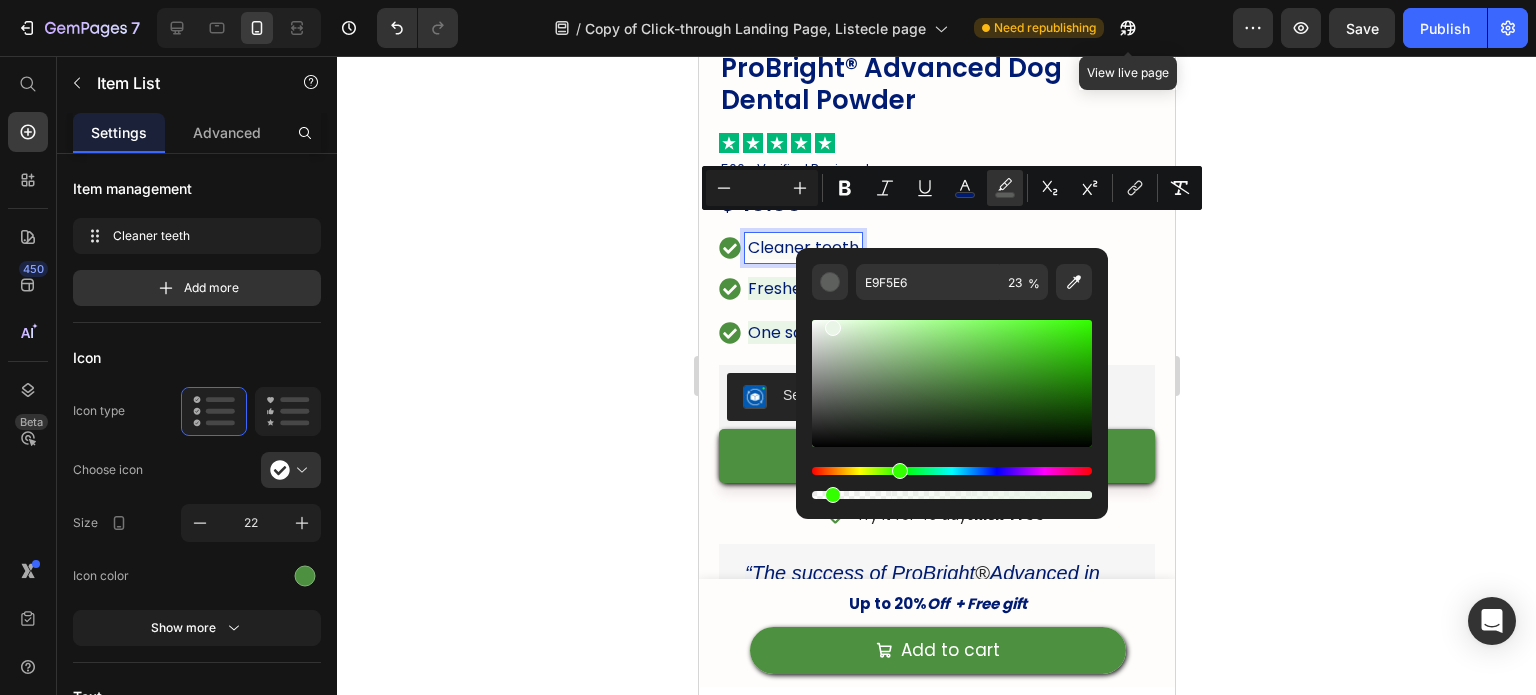 click at bounding box center [952, 495] 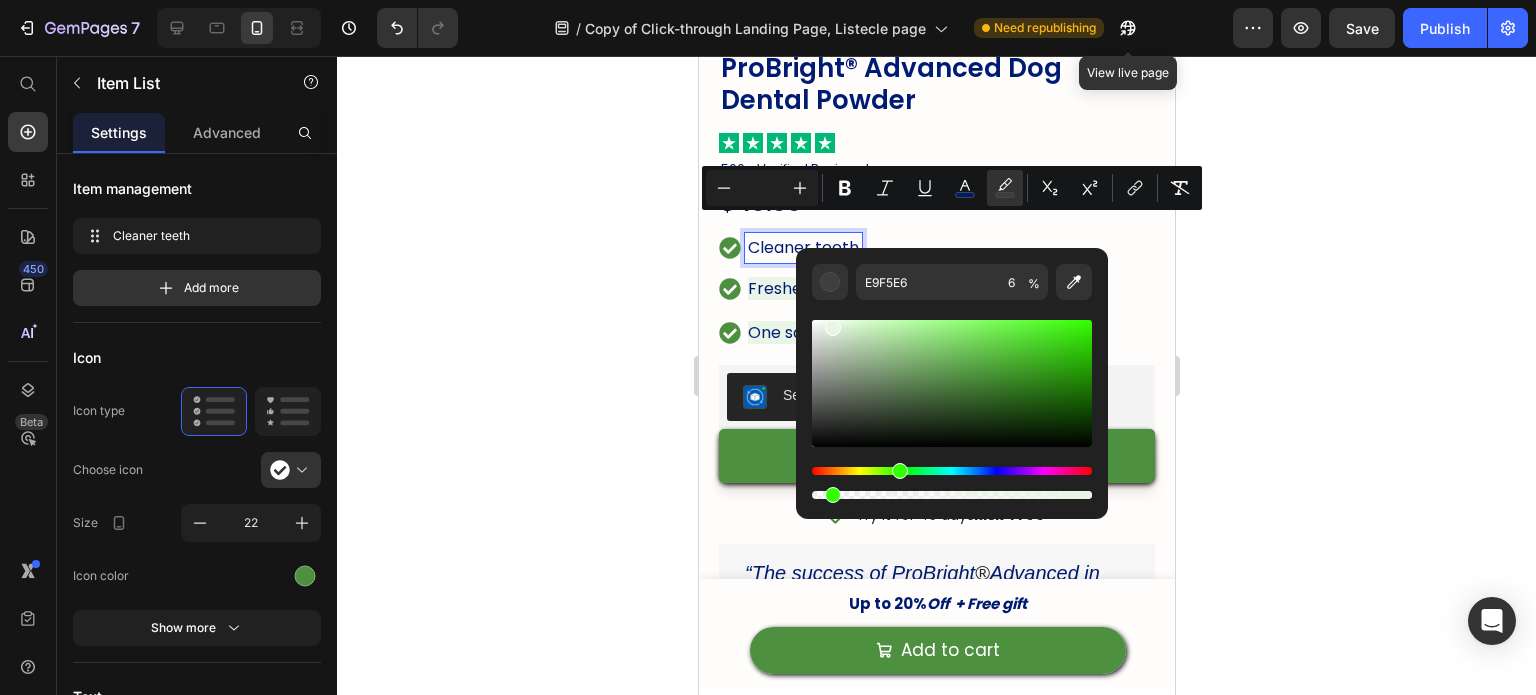 drag, startPoint x: 829, startPoint y: 497, endPoint x: 801, endPoint y: 498, distance: 28.01785 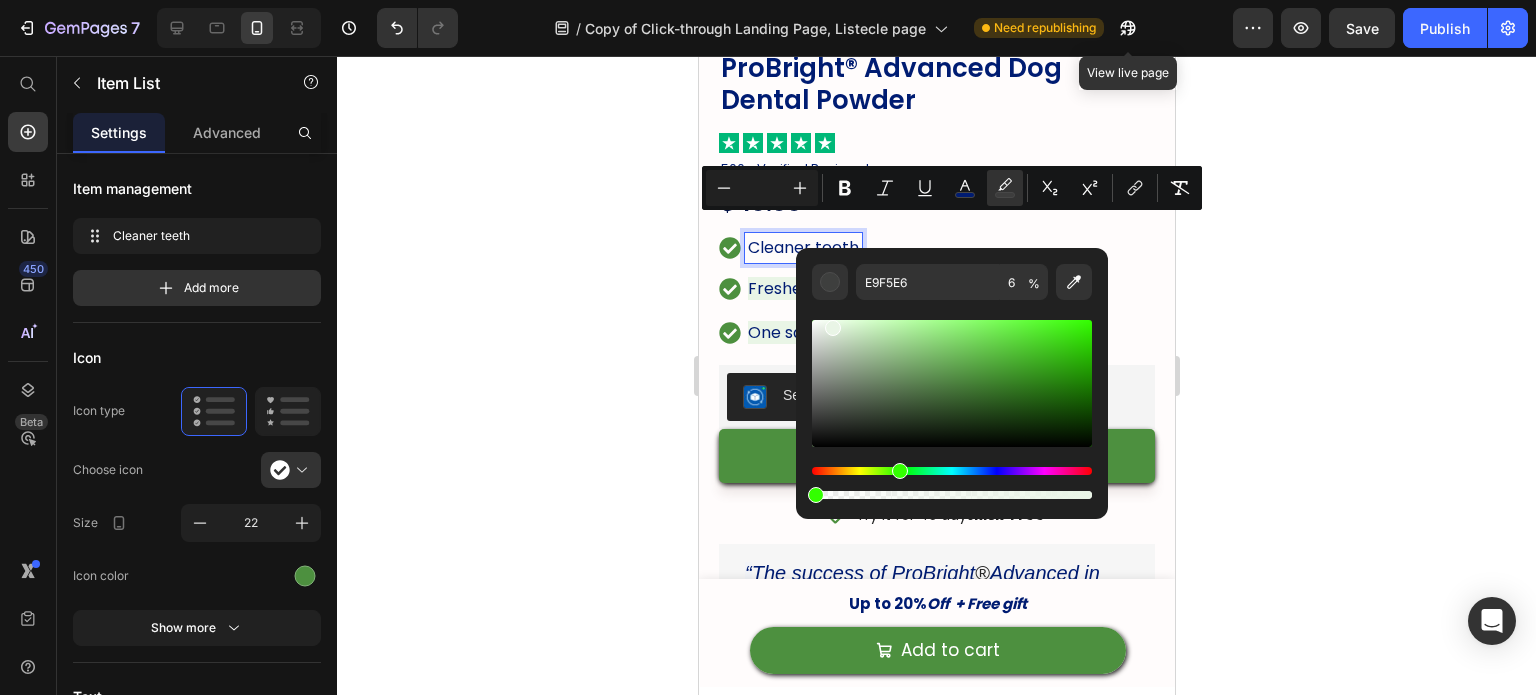 type on "0" 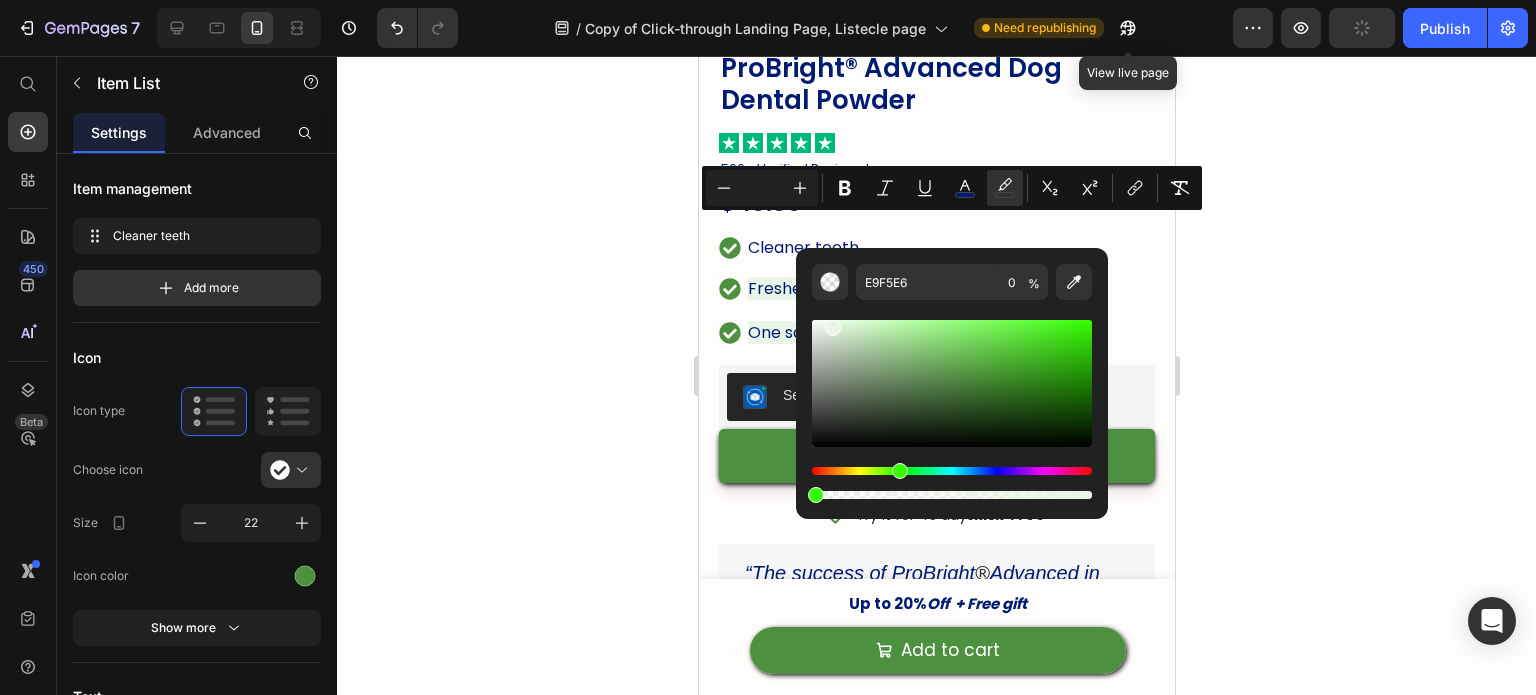 click 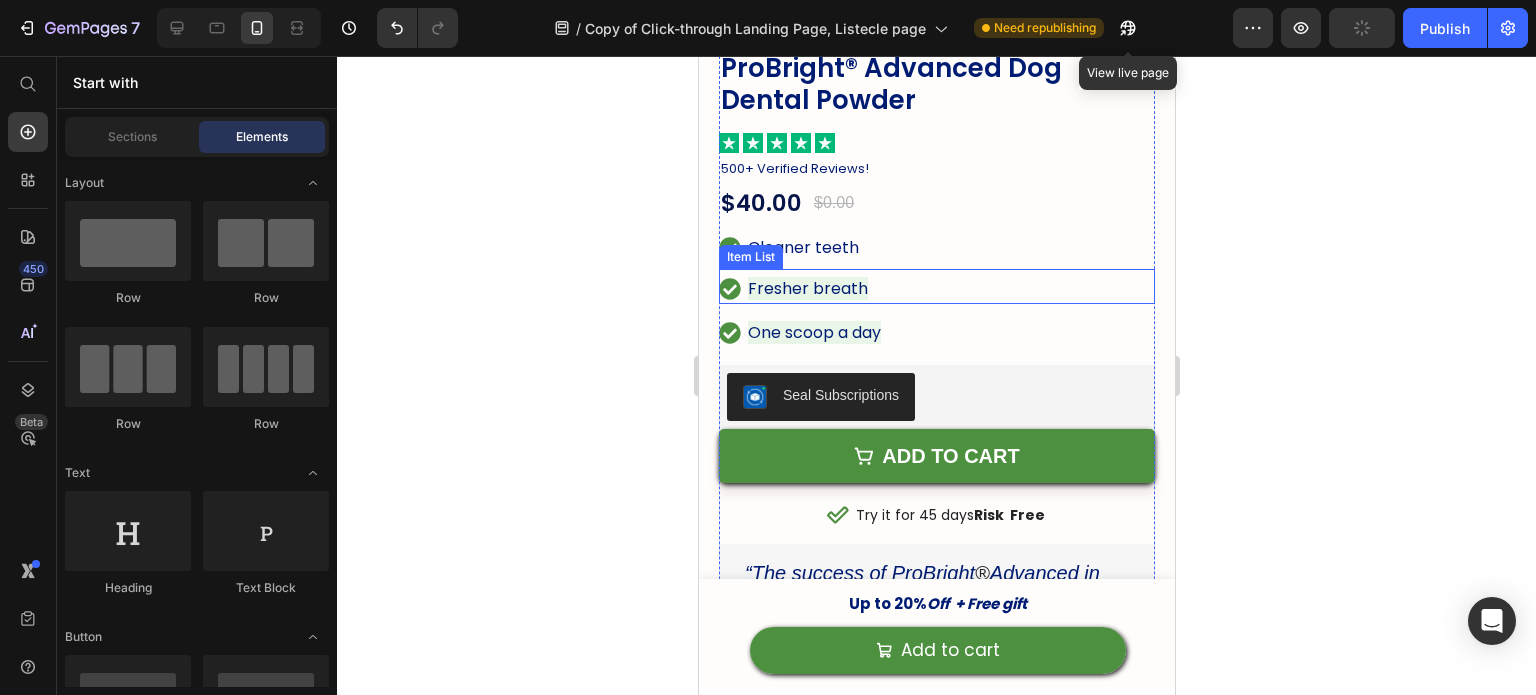 click on "Fresher breath" at bounding box center (807, 288) 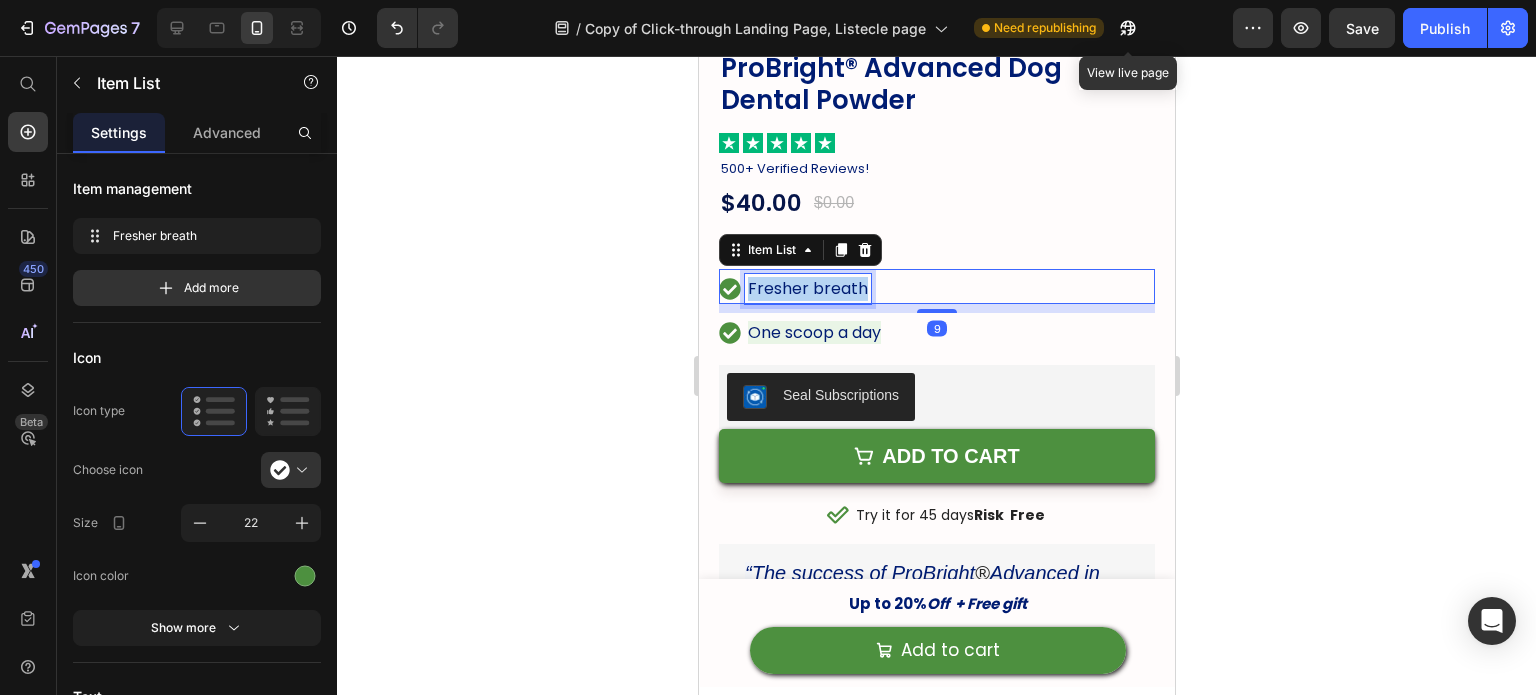 click on "Fresher breath" at bounding box center (807, 288) 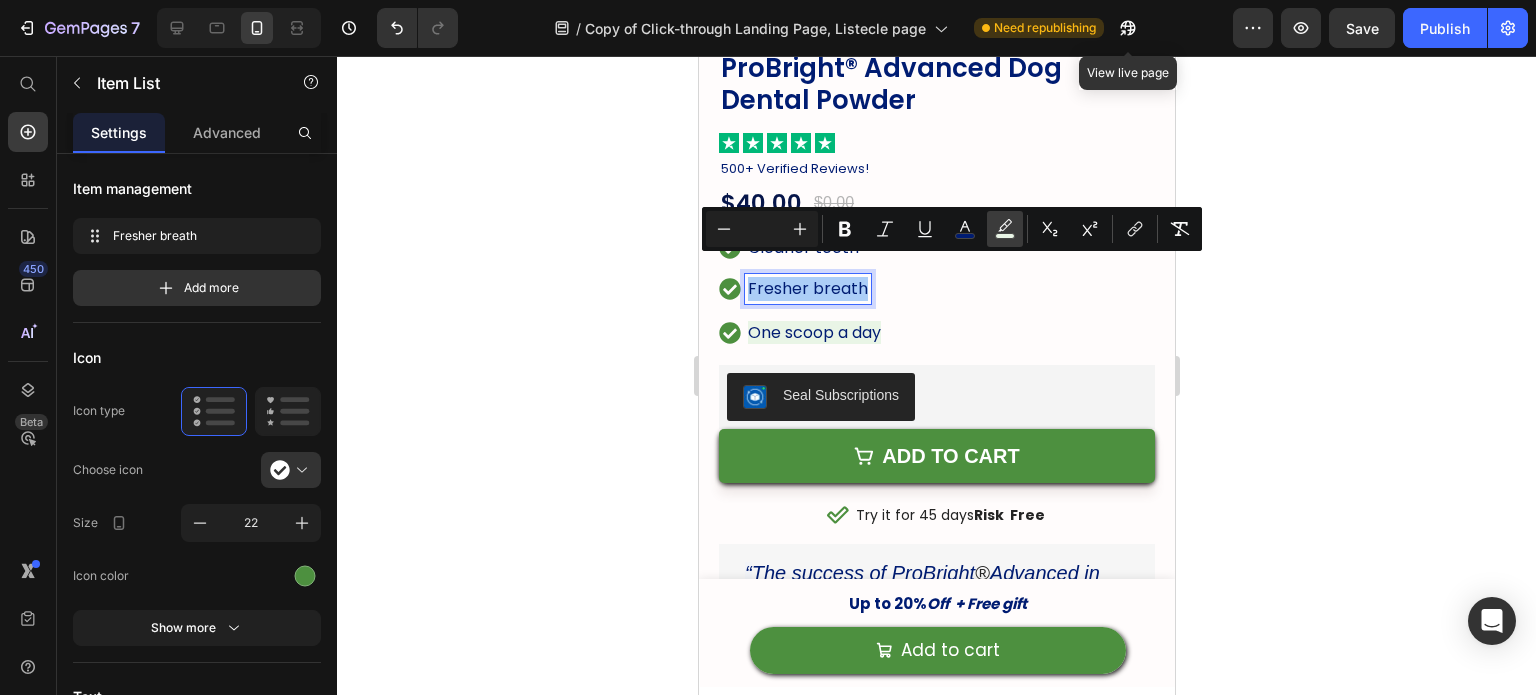 drag, startPoint x: 1006, startPoint y: 236, endPoint x: 295, endPoint y: 211, distance: 711.4394 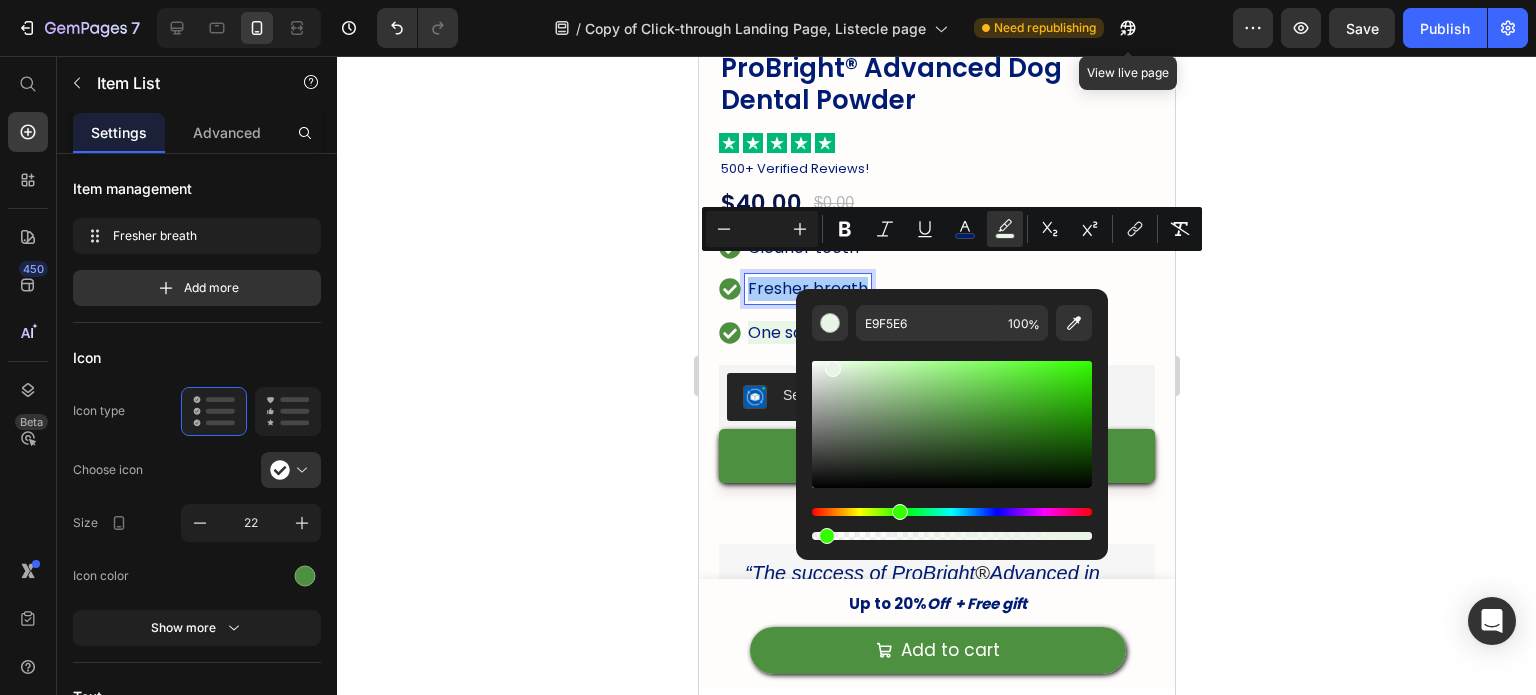 click at bounding box center (952, 536) 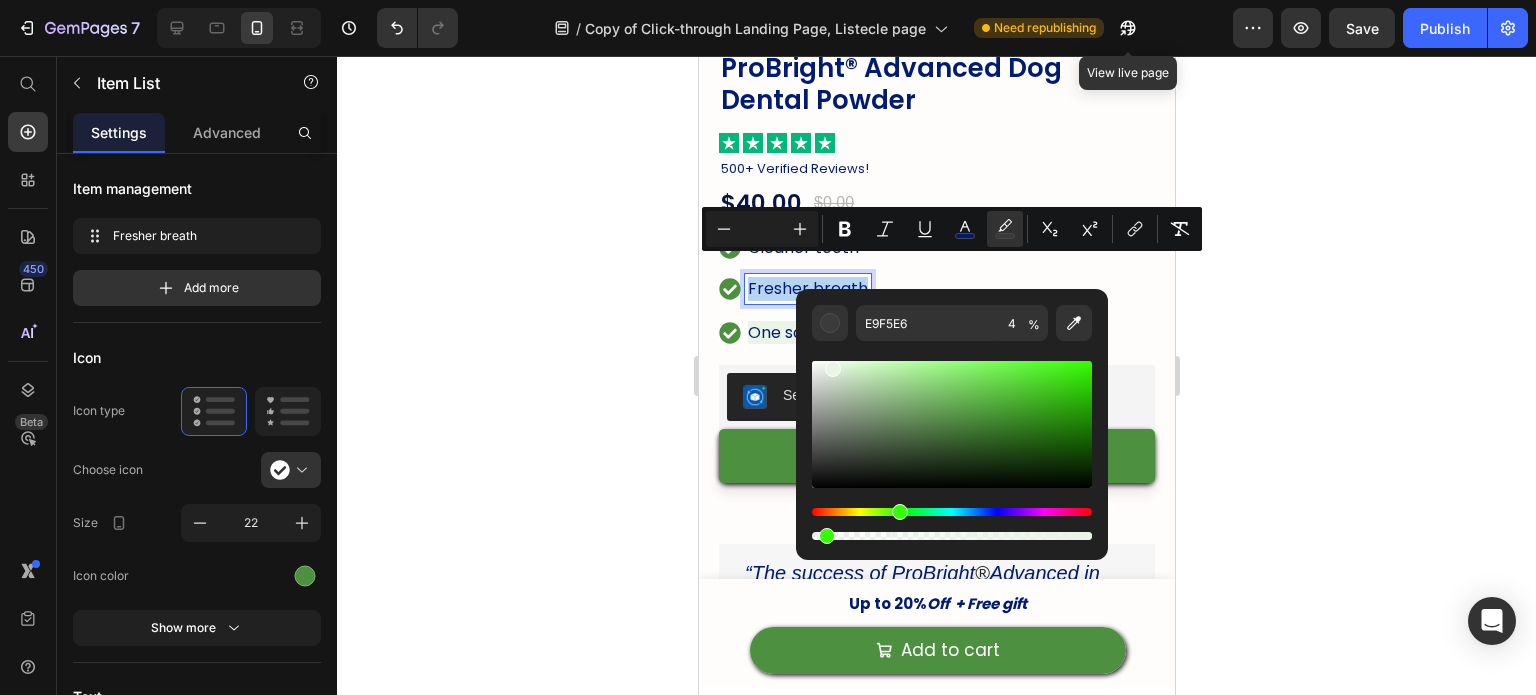 drag, startPoint x: 1521, startPoint y: 593, endPoint x: 791, endPoint y: 540, distance: 731.92145 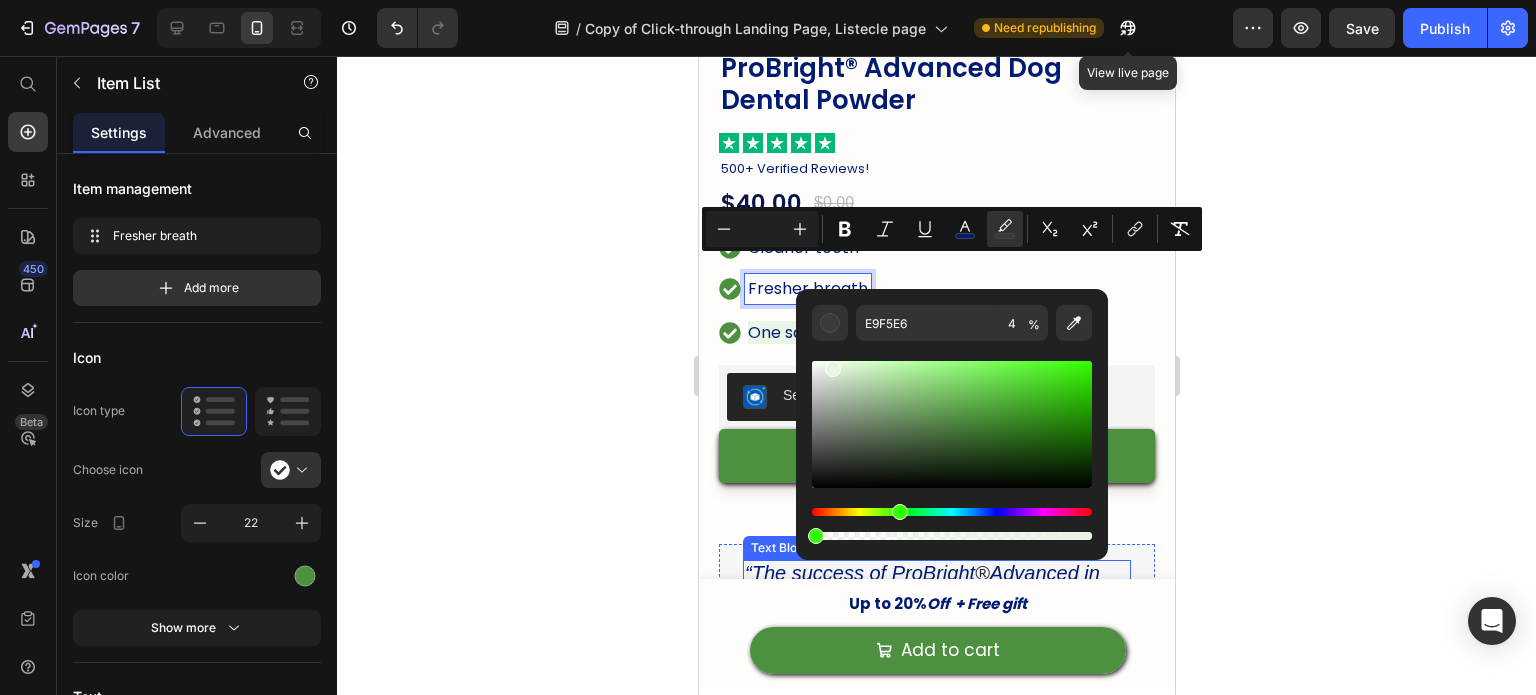 type on "0" 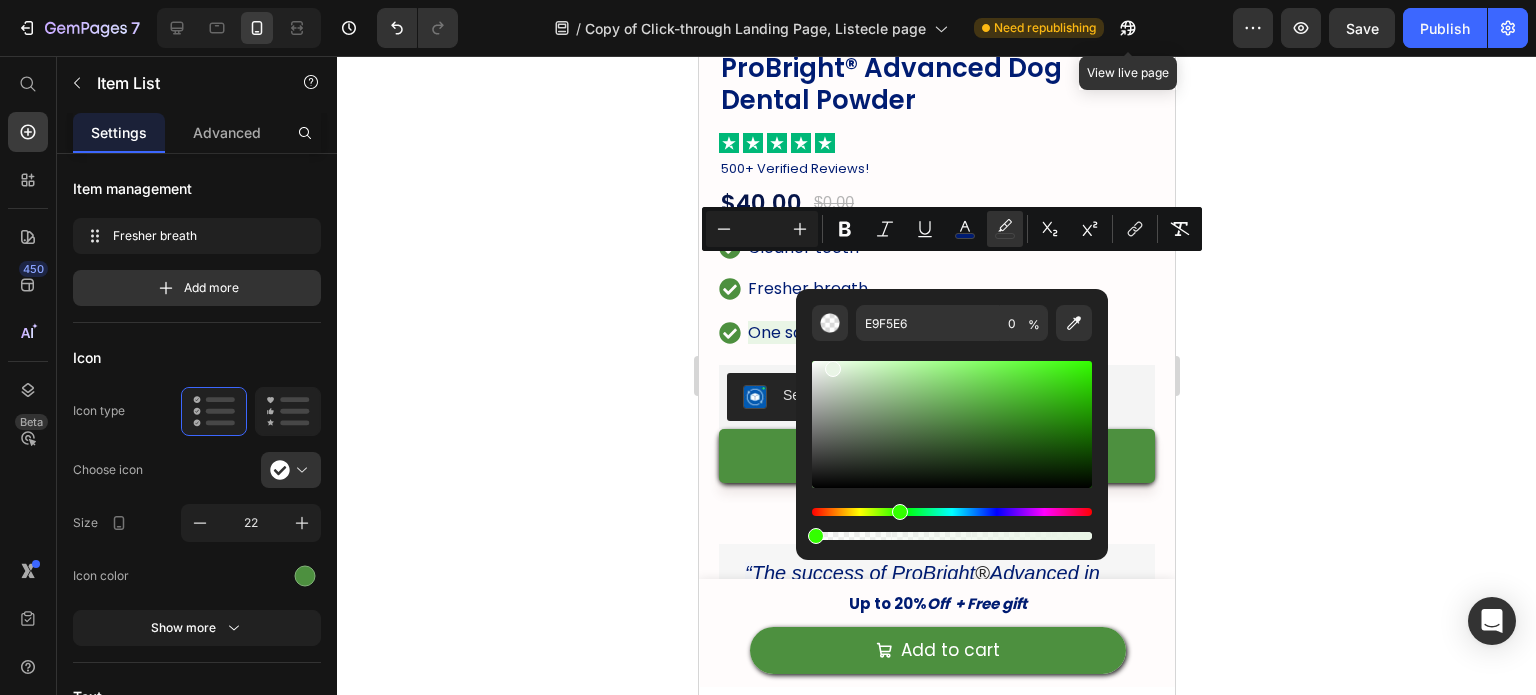 click 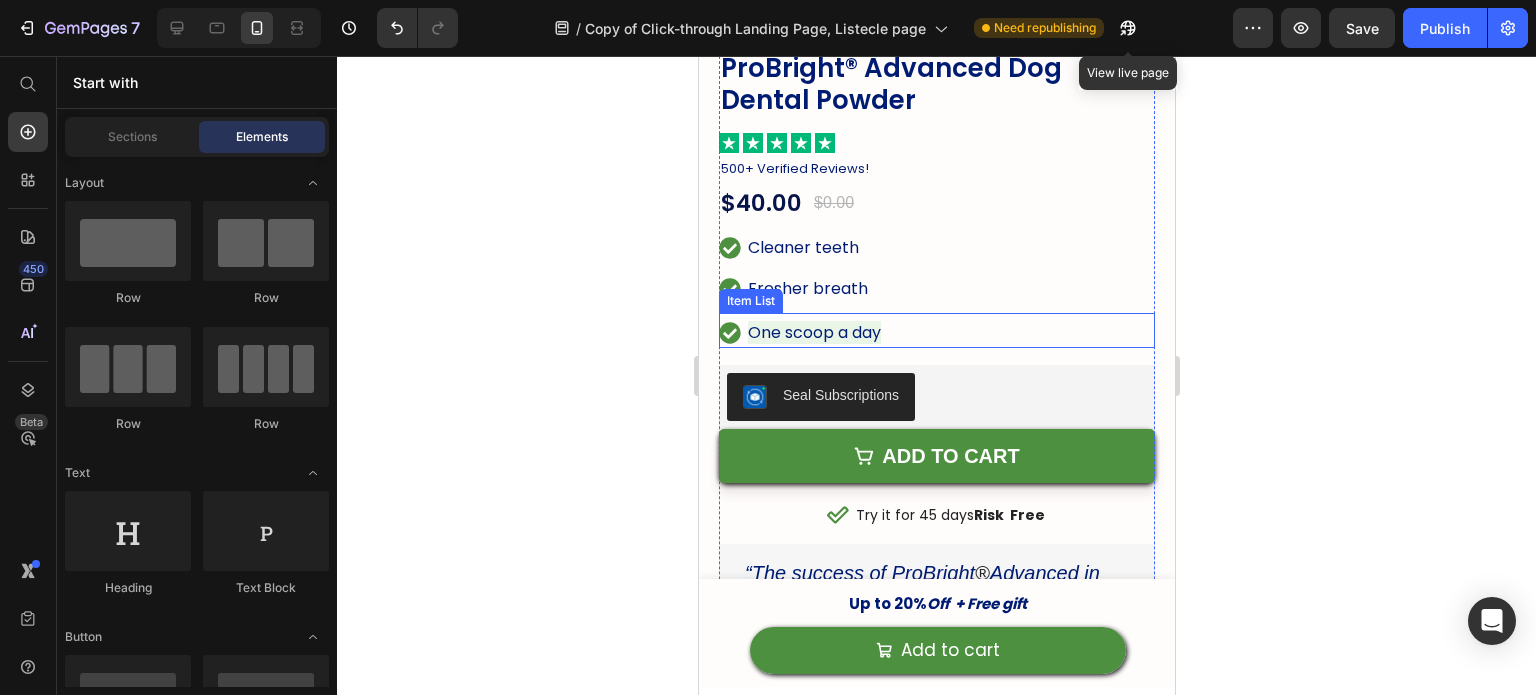 click on "One scoop a day" at bounding box center [813, 332] 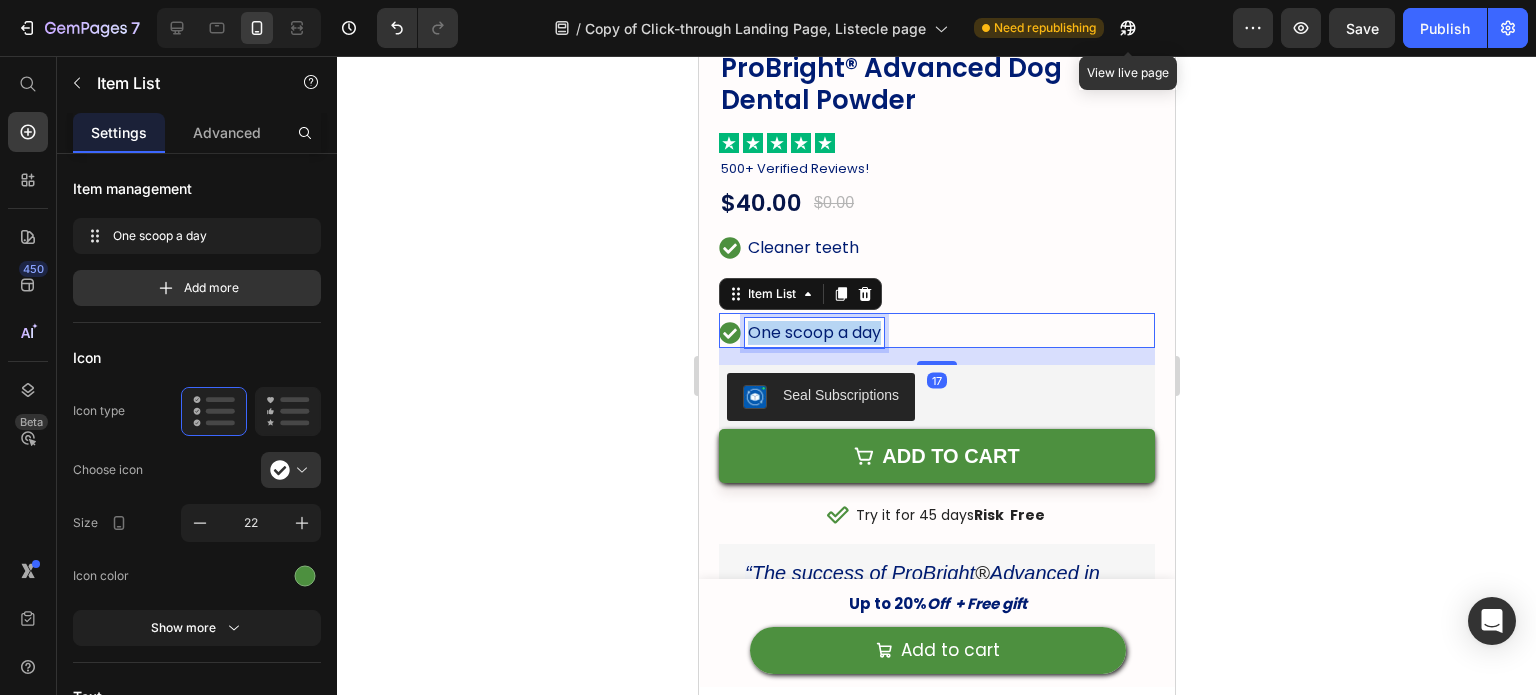 click on "One scoop a day" at bounding box center [813, 332] 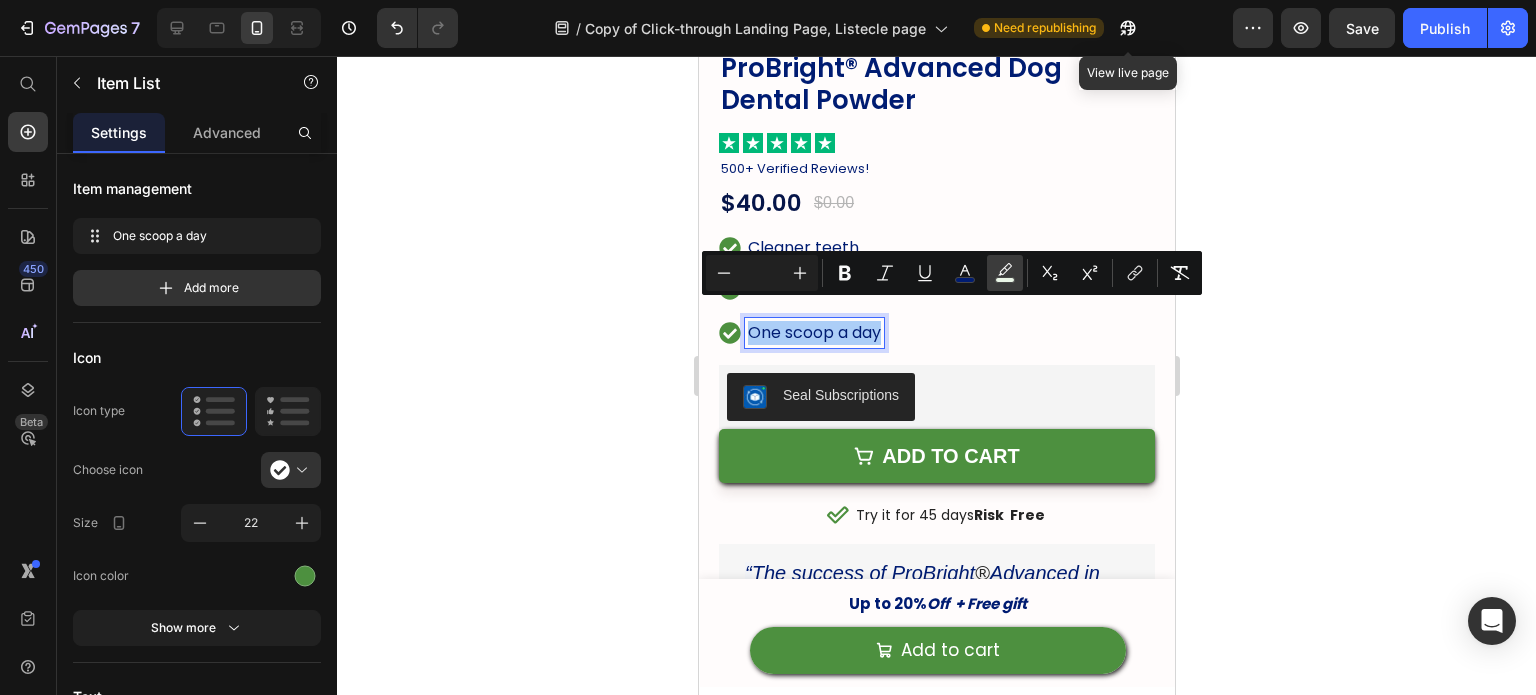 click 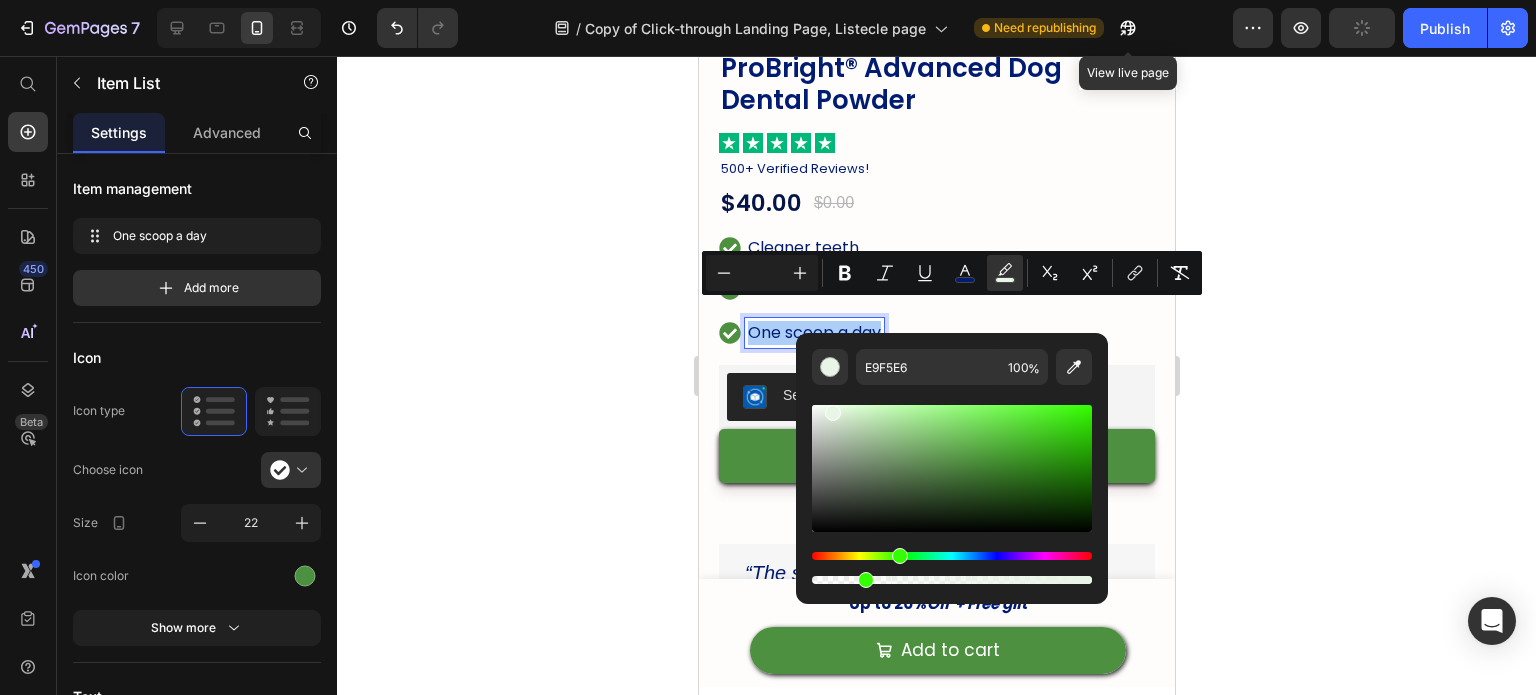 click at bounding box center [952, 580] 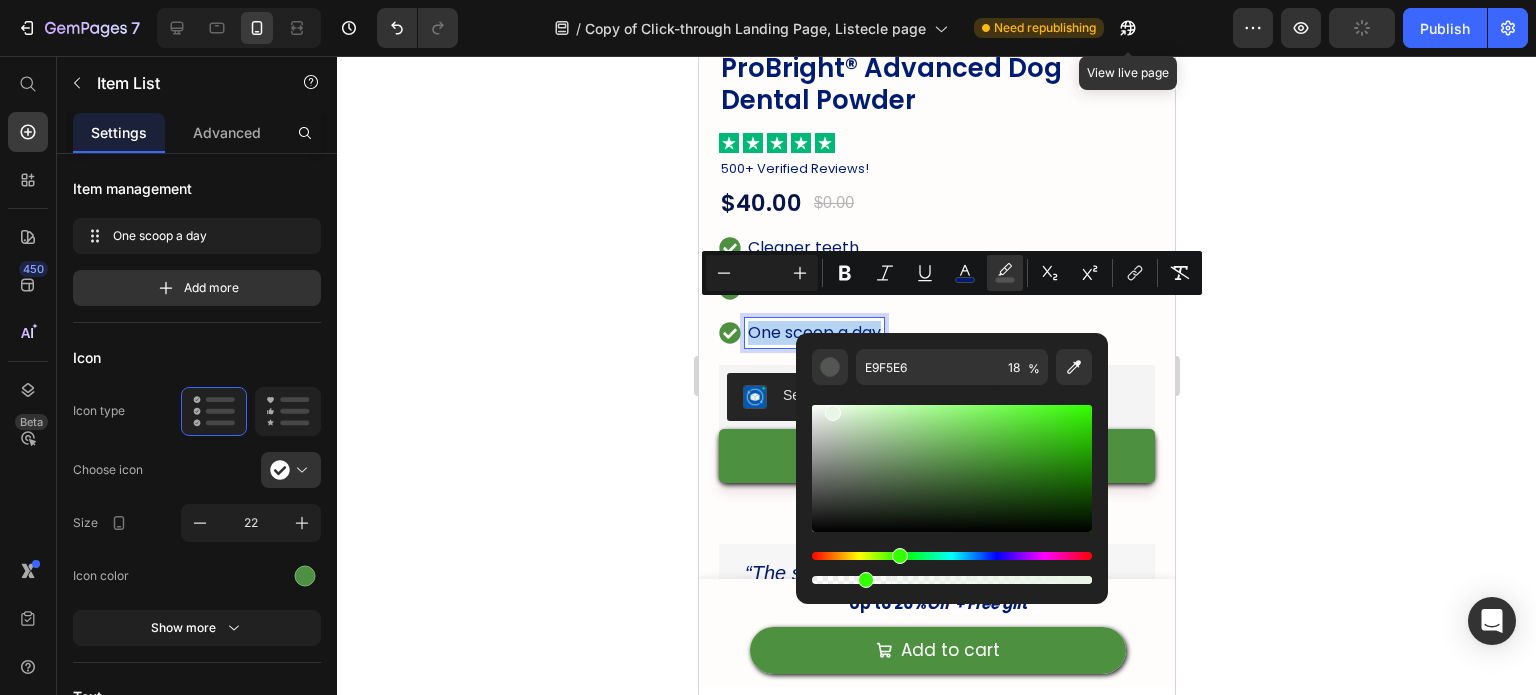 click at bounding box center [866, 580] 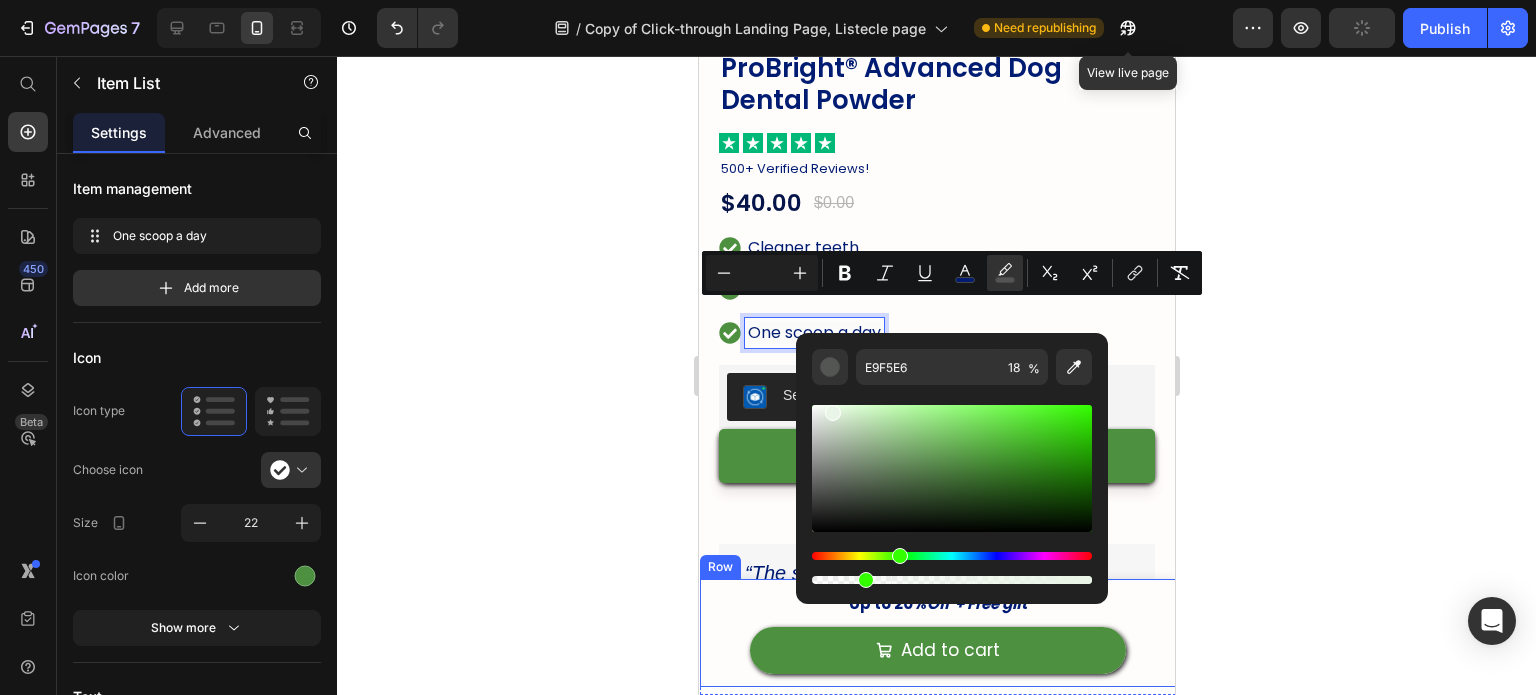 drag, startPoint x: 1561, startPoint y: 635, endPoint x: 743, endPoint y: 579, distance: 819.9146 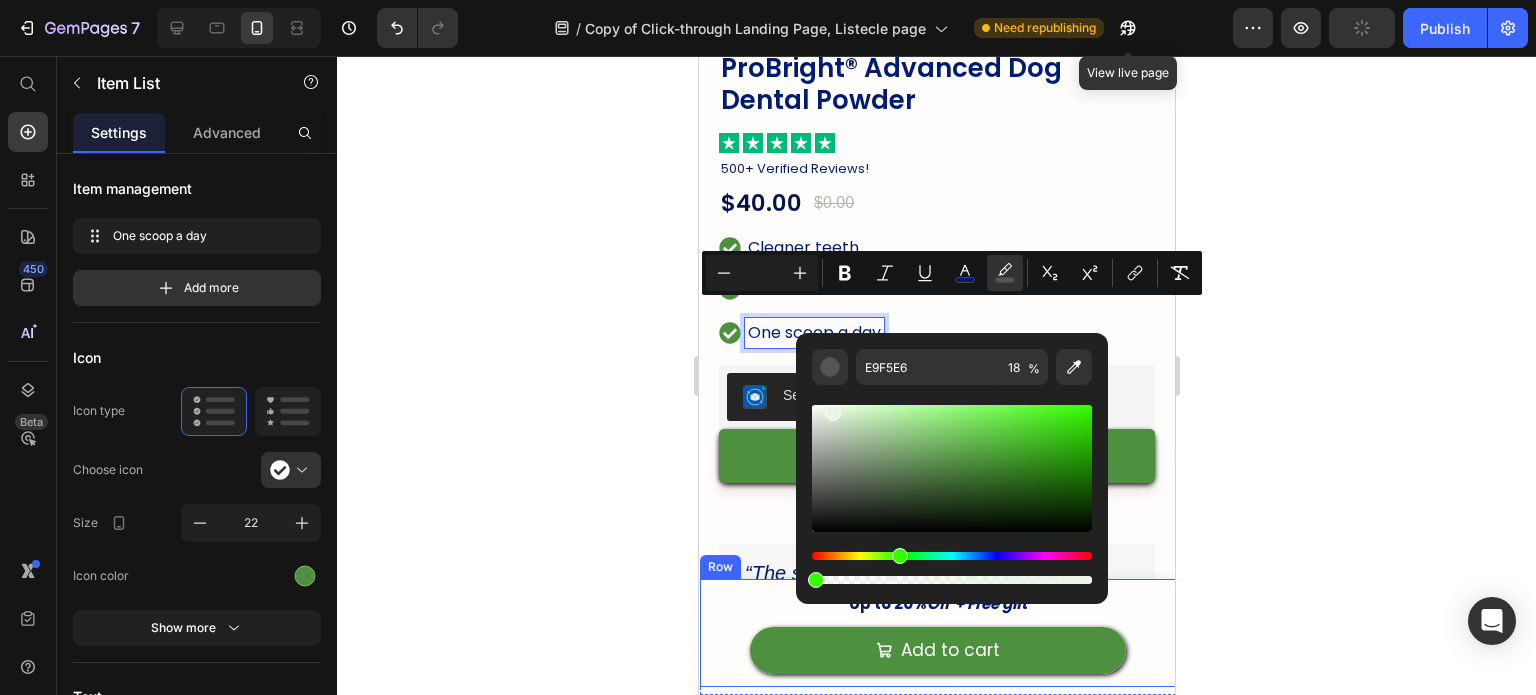 type on "0" 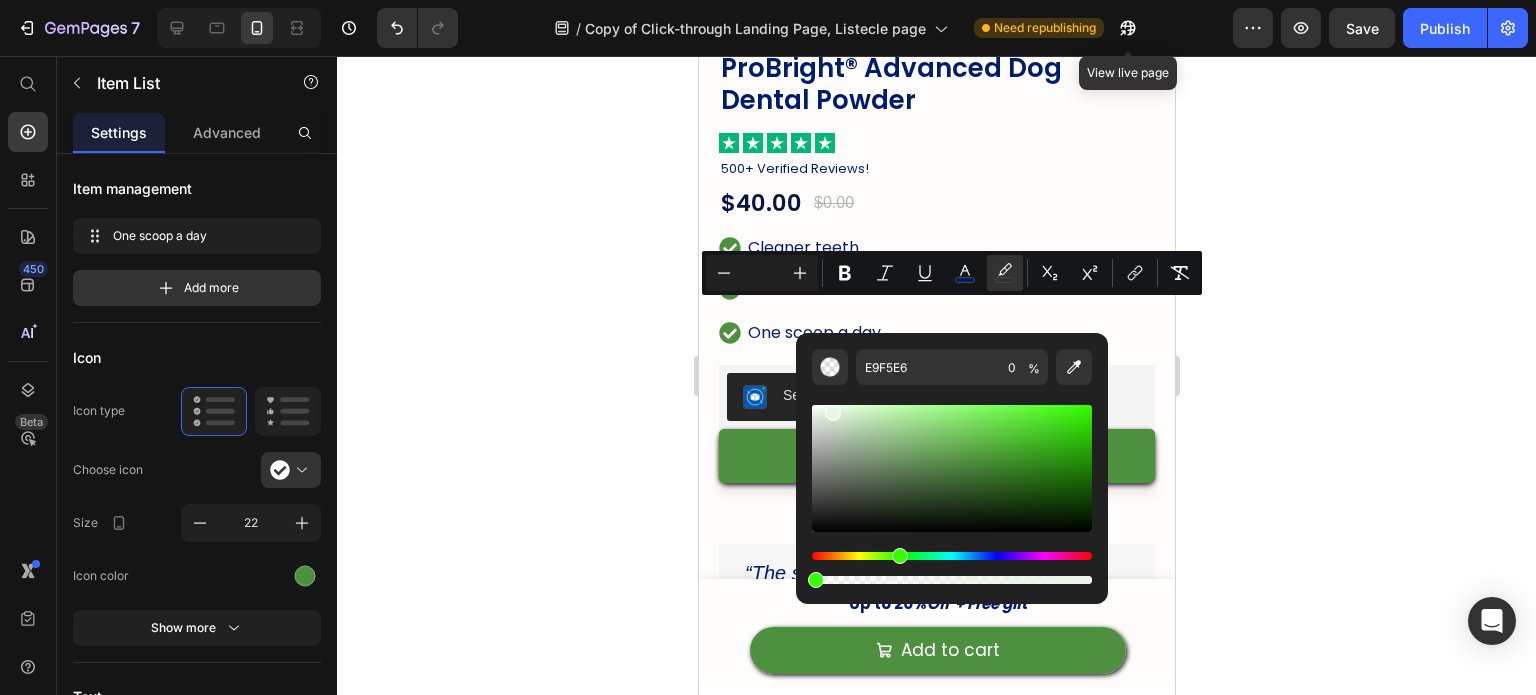 click 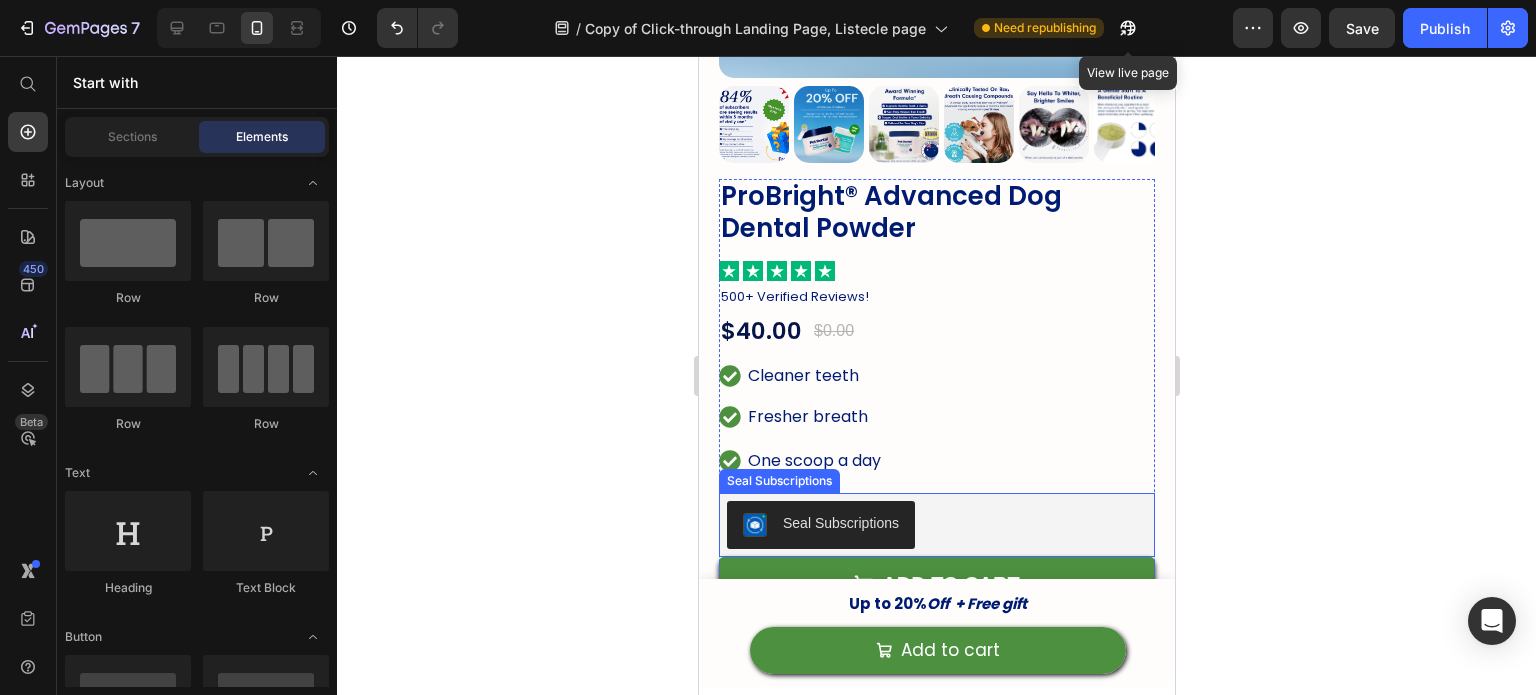 scroll, scrollTop: 512, scrollLeft: 0, axis: vertical 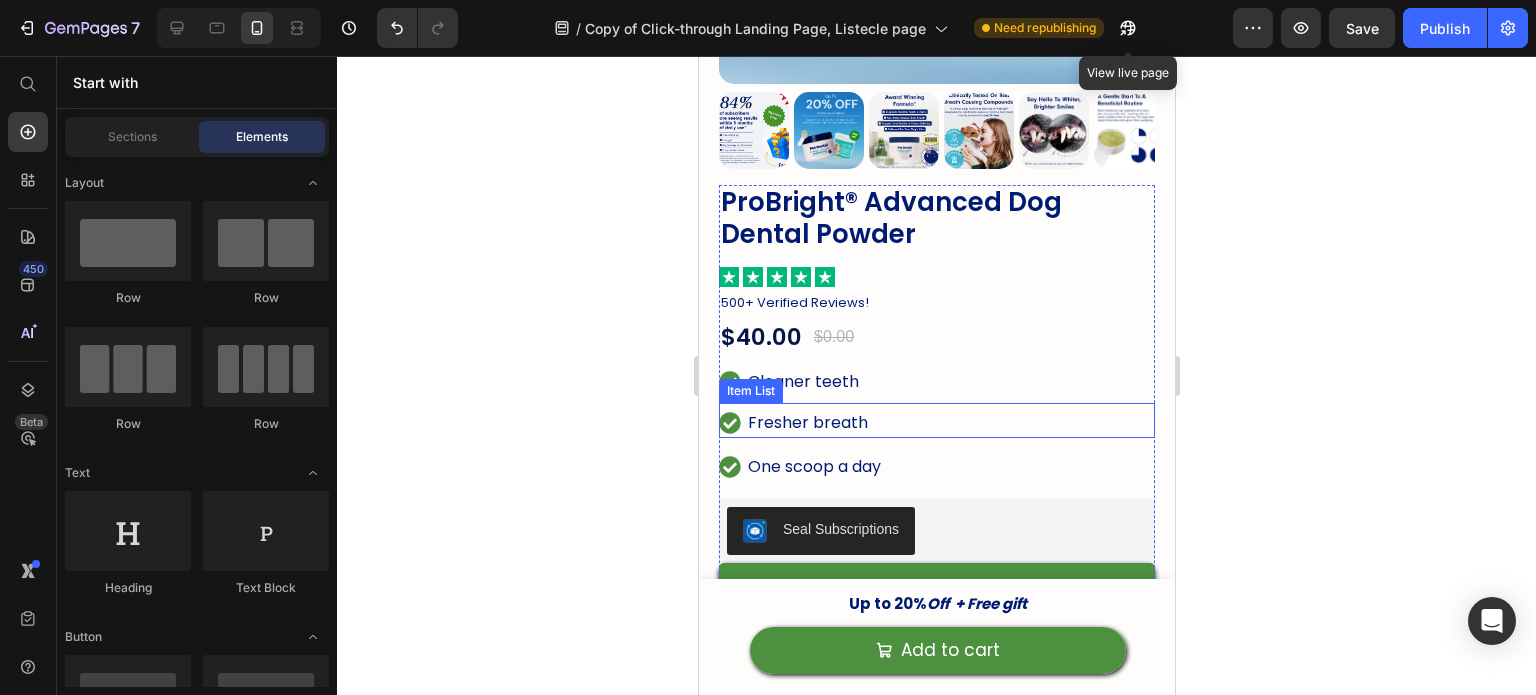 click 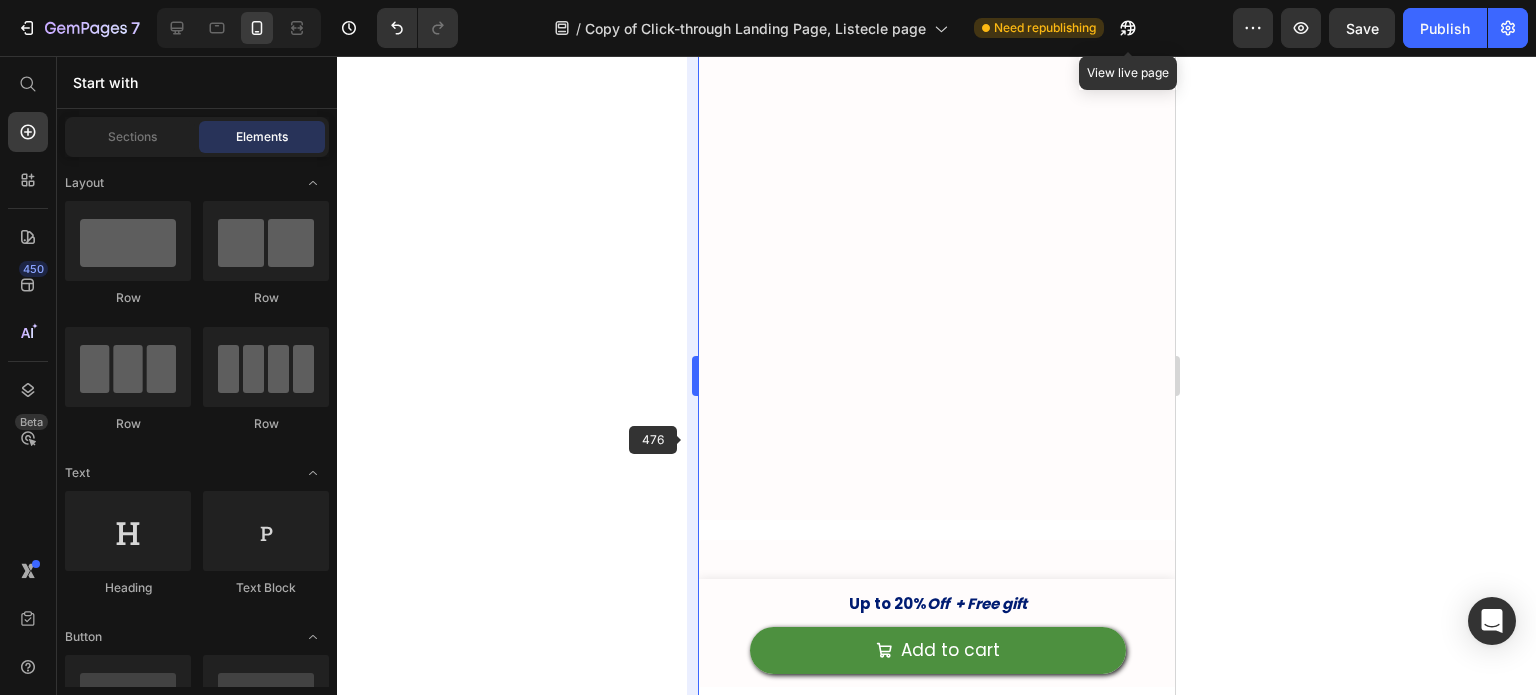 scroll, scrollTop: 3241, scrollLeft: 0, axis: vertical 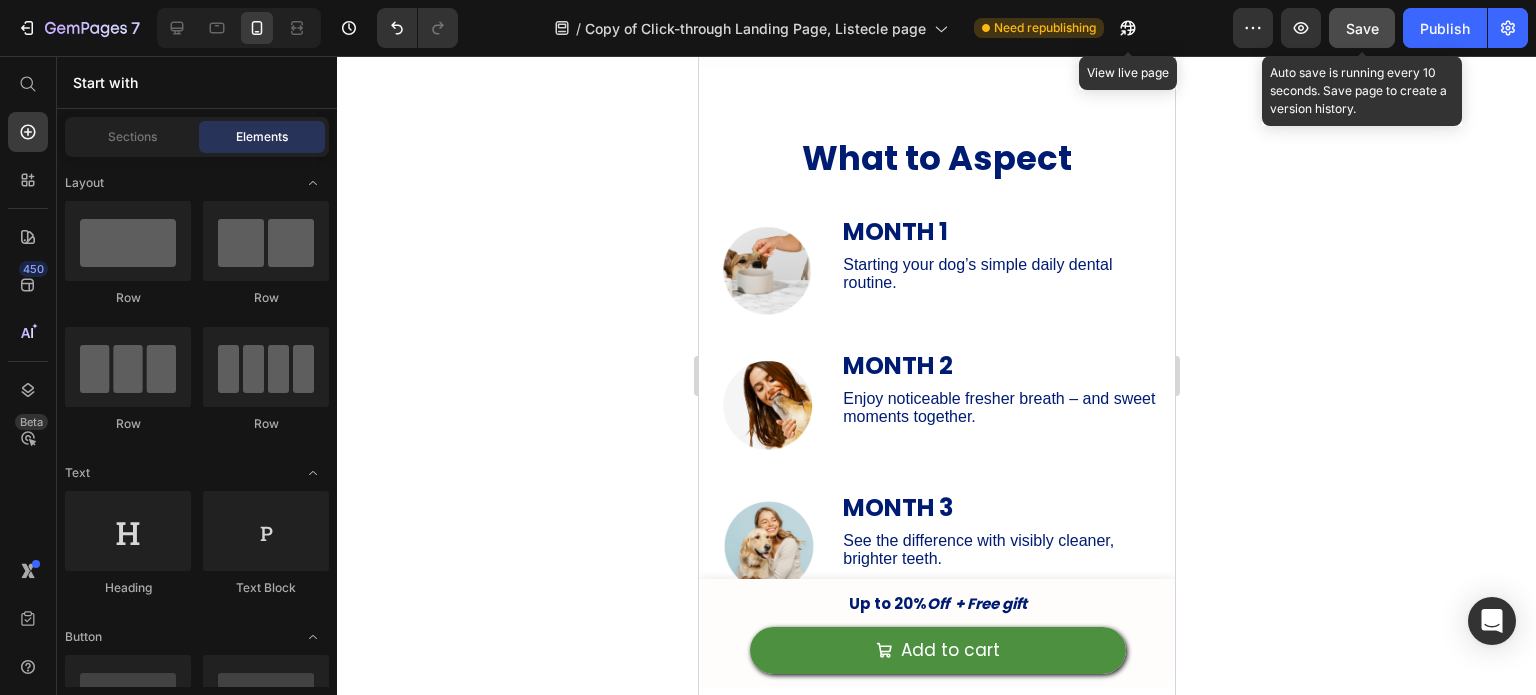click on "Save" 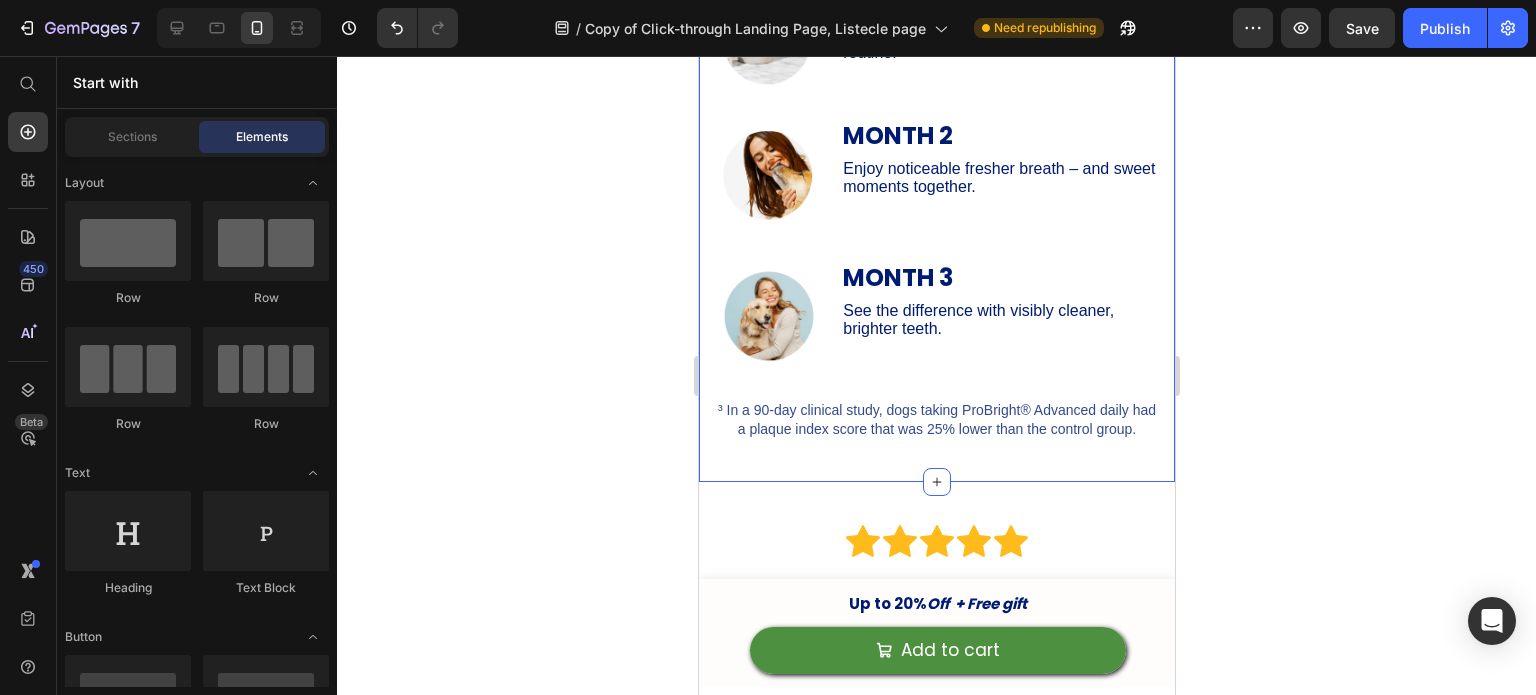 scroll, scrollTop: 3476, scrollLeft: 0, axis: vertical 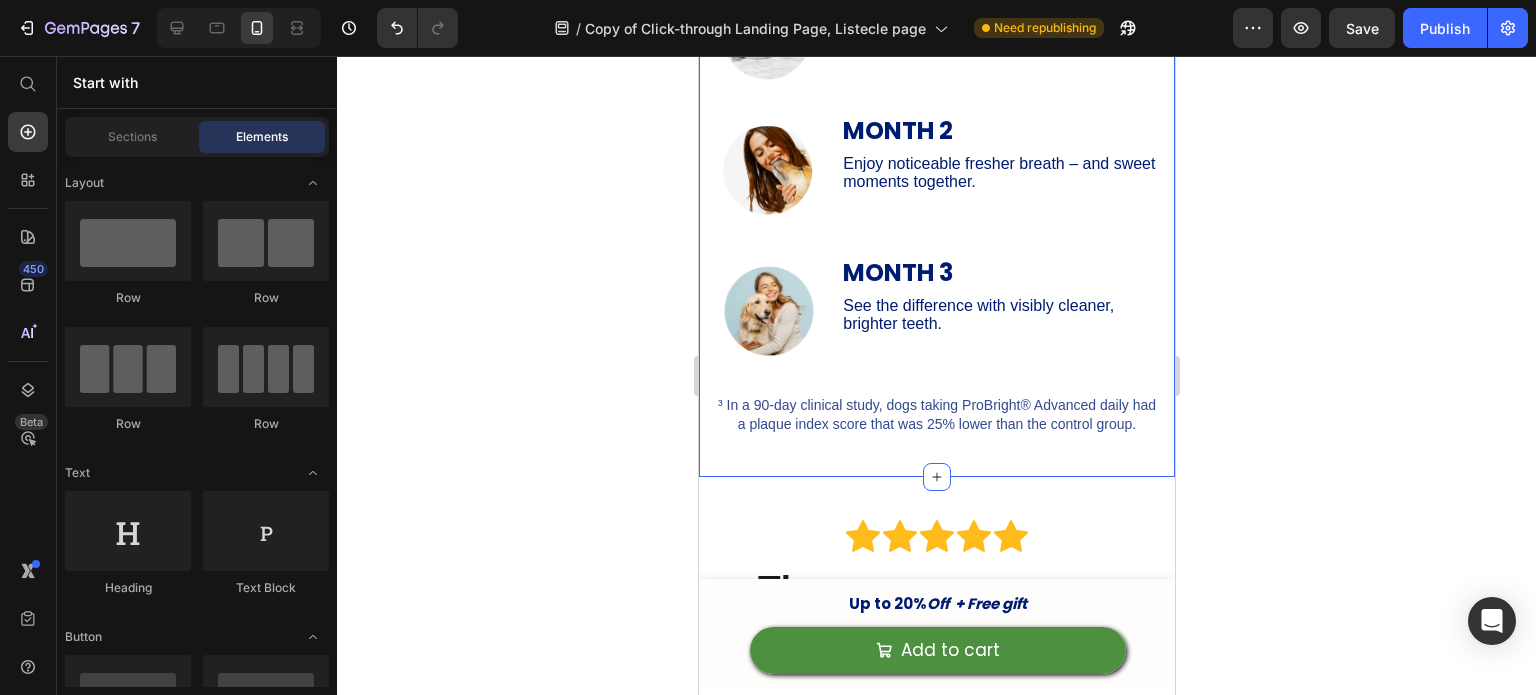 type 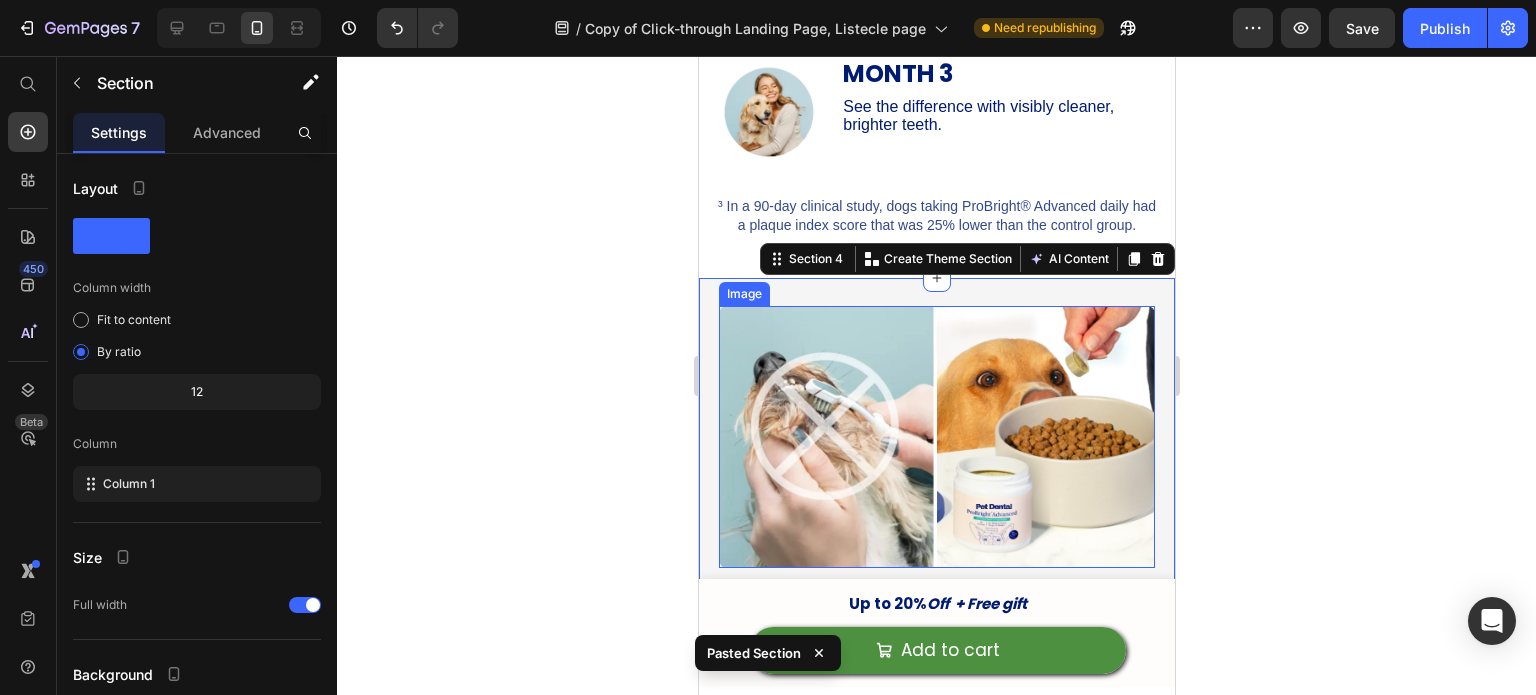 click at bounding box center (936, 437) 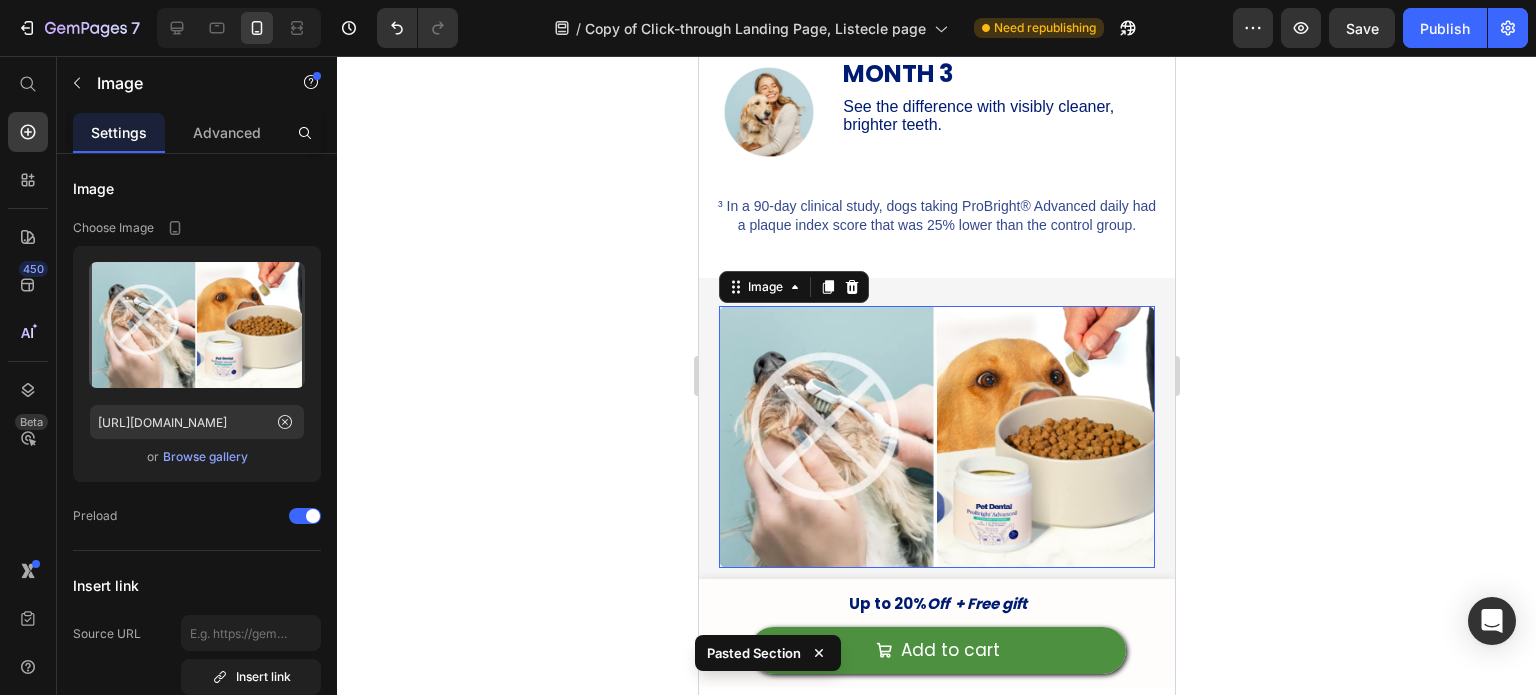 scroll, scrollTop: 3411, scrollLeft: 0, axis: vertical 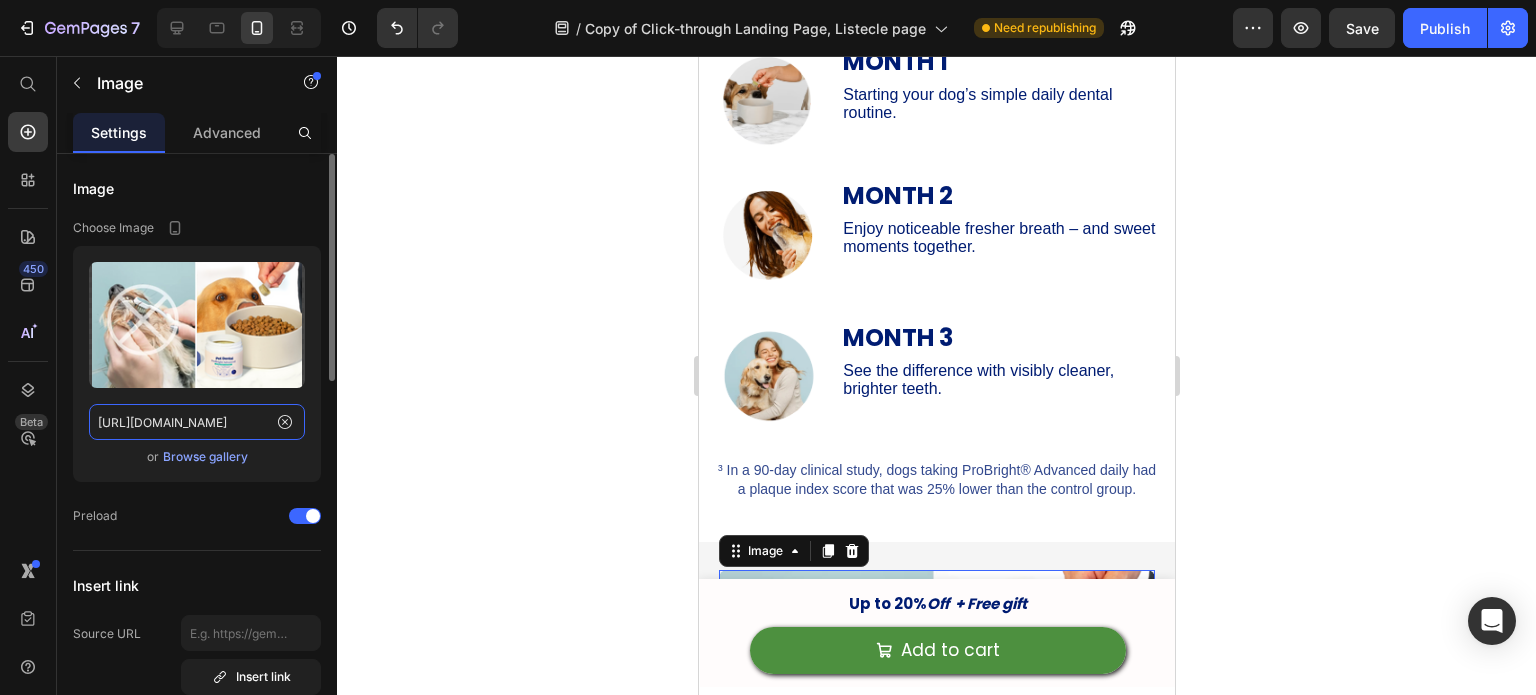 click on "[URL][DOMAIN_NAME]" 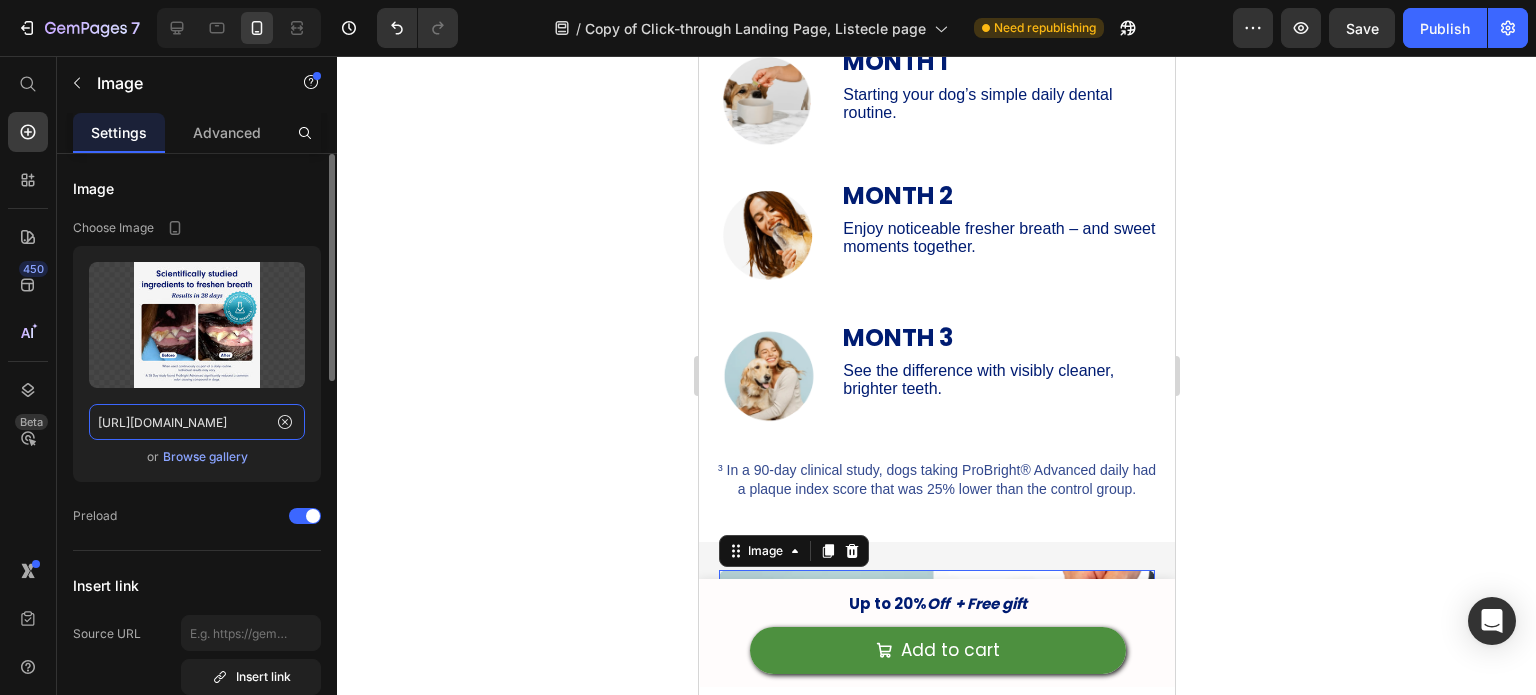 scroll, scrollTop: 0, scrollLeft: 699, axis: horizontal 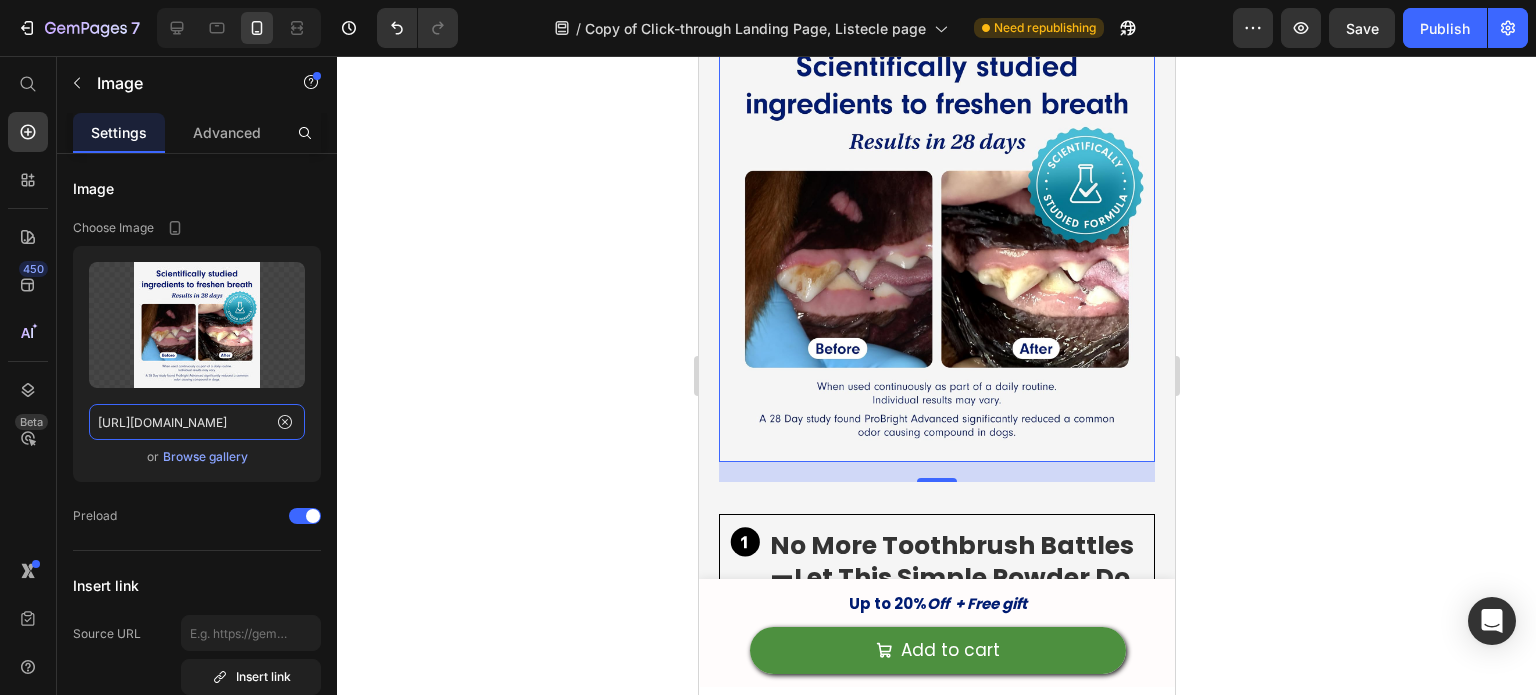 type on "[URL][DOMAIN_NAME]" 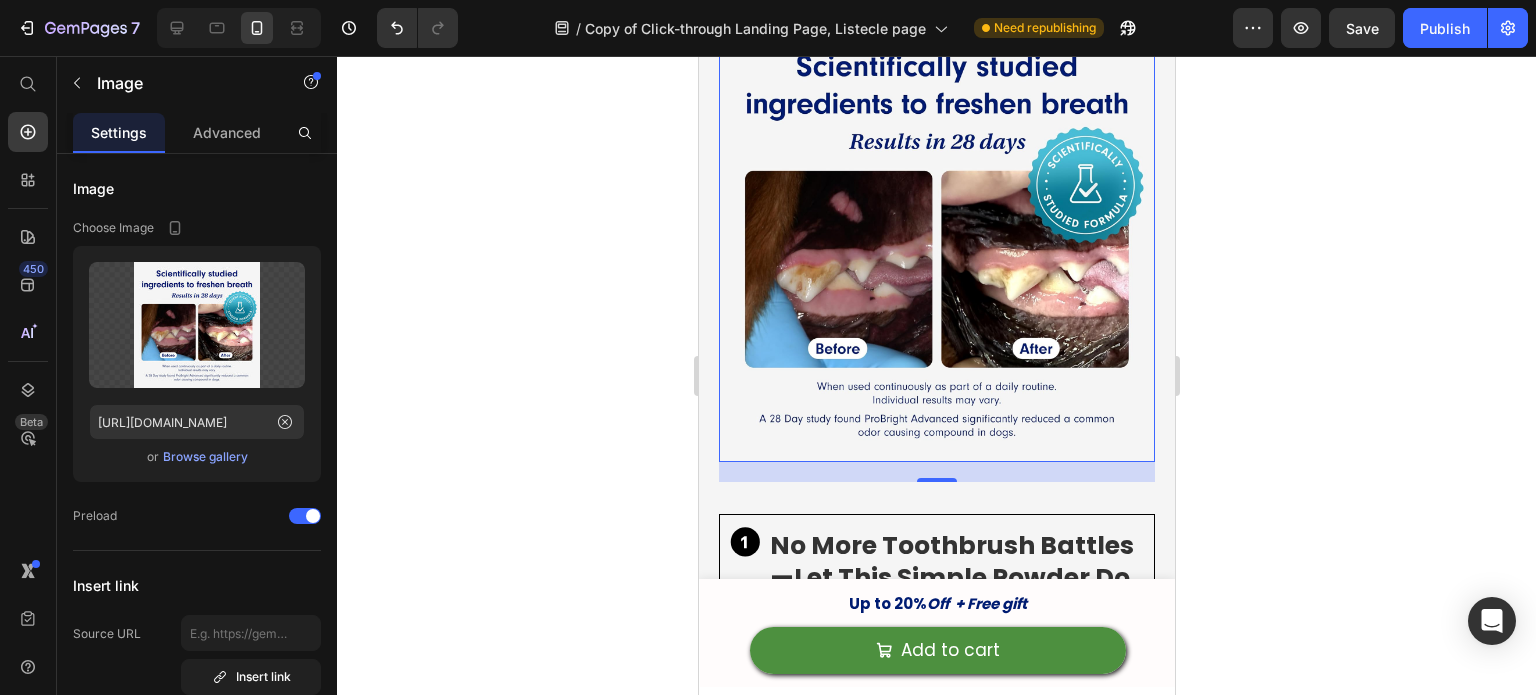 scroll, scrollTop: 0, scrollLeft: 0, axis: both 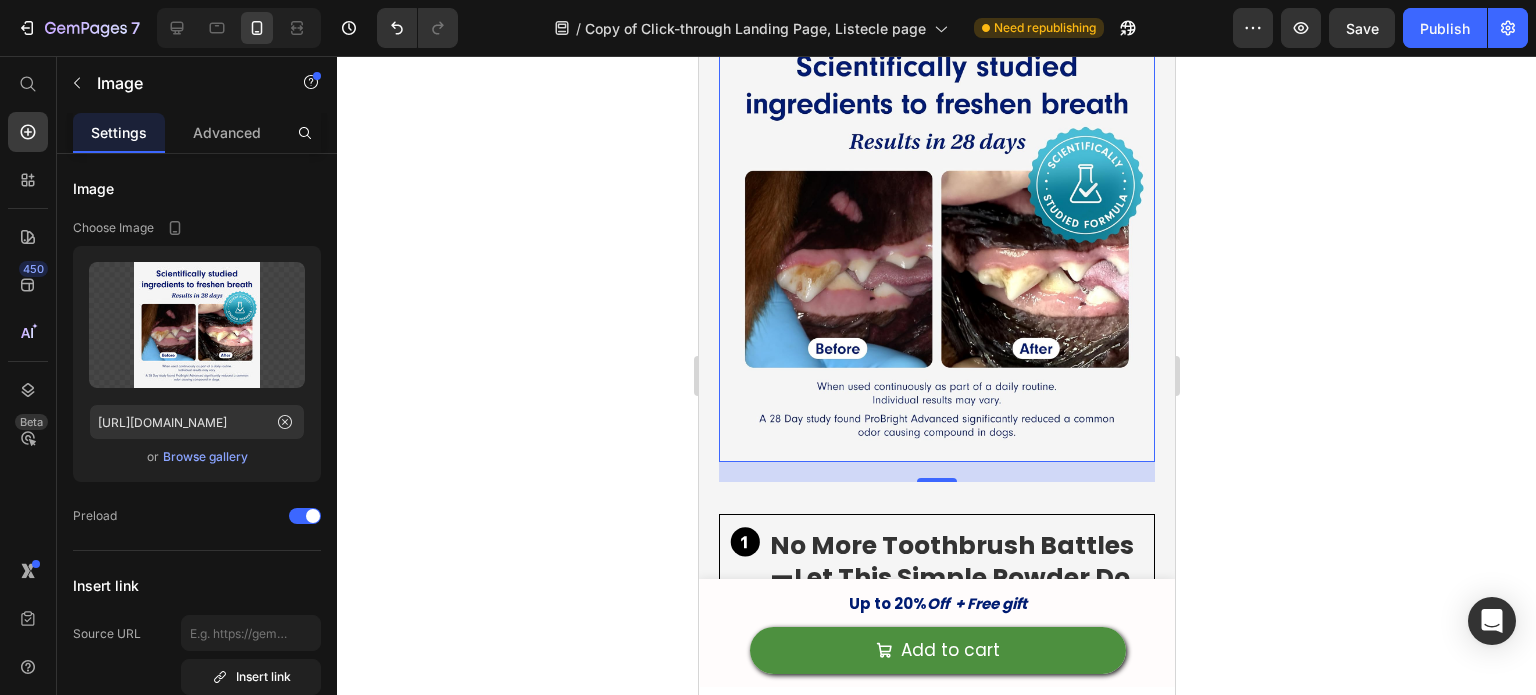 click 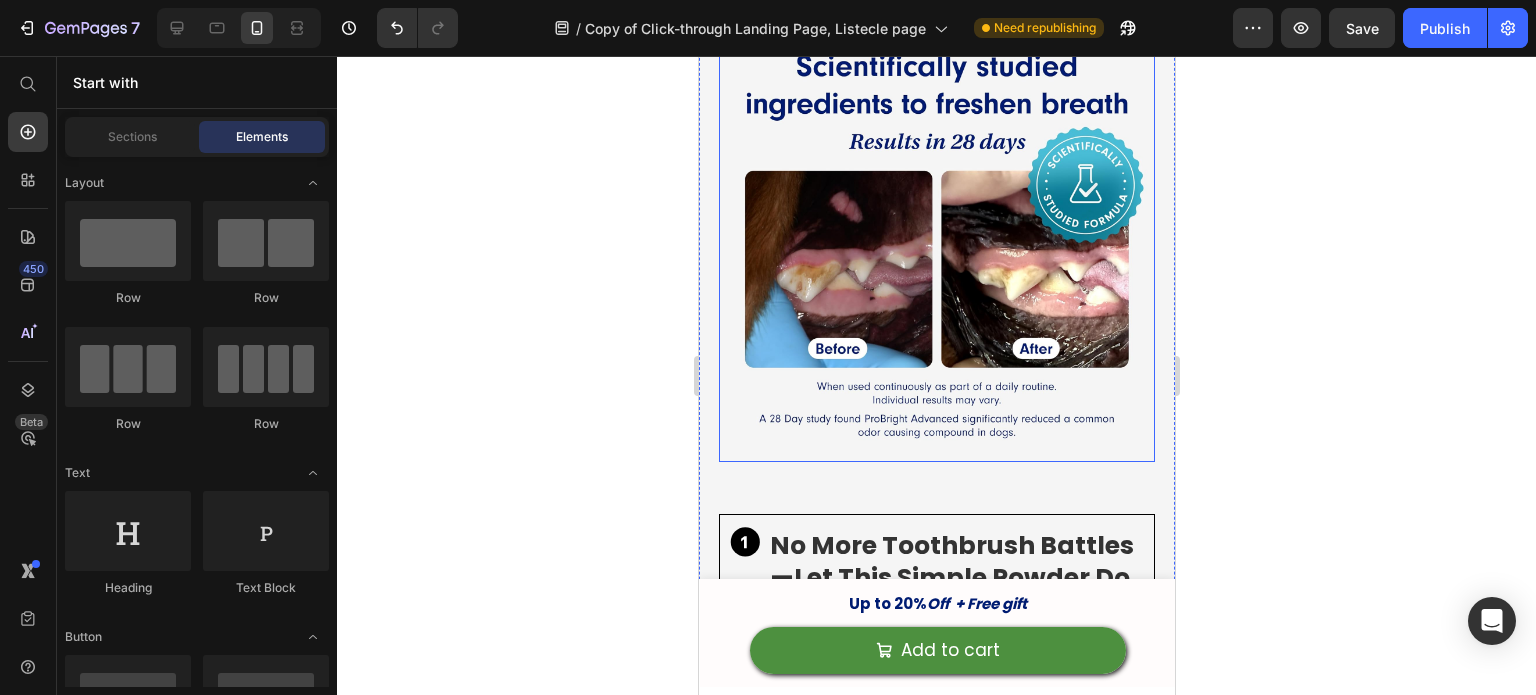 scroll, scrollTop: 3768, scrollLeft: 0, axis: vertical 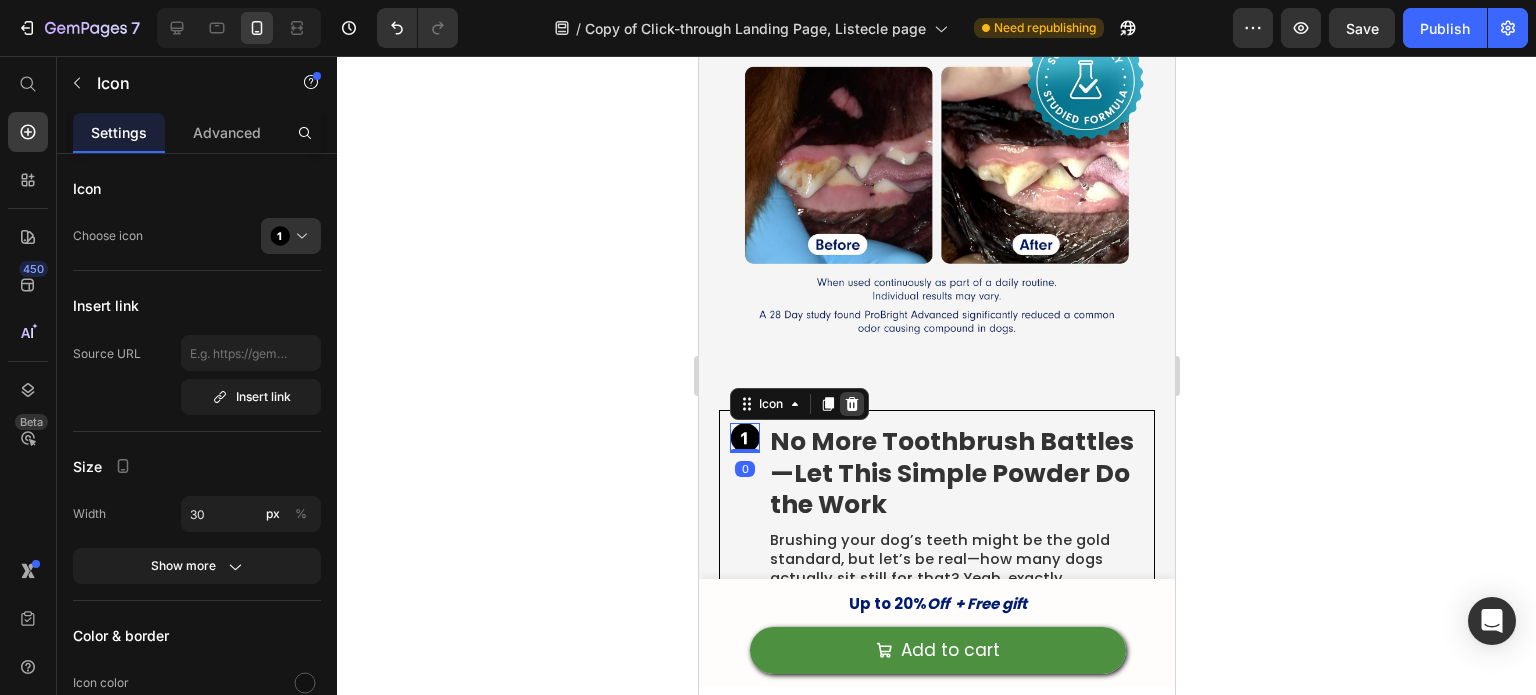 click 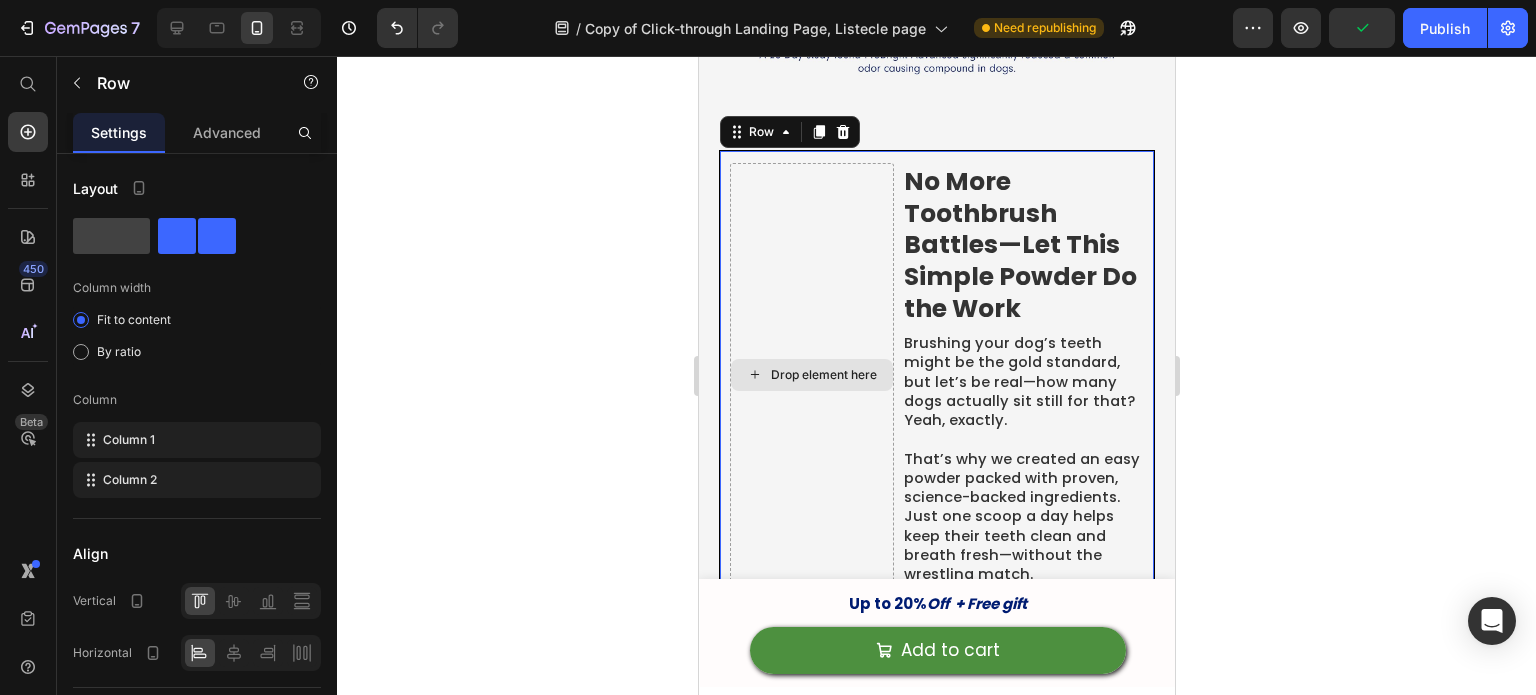scroll, scrollTop: 4029, scrollLeft: 0, axis: vertical 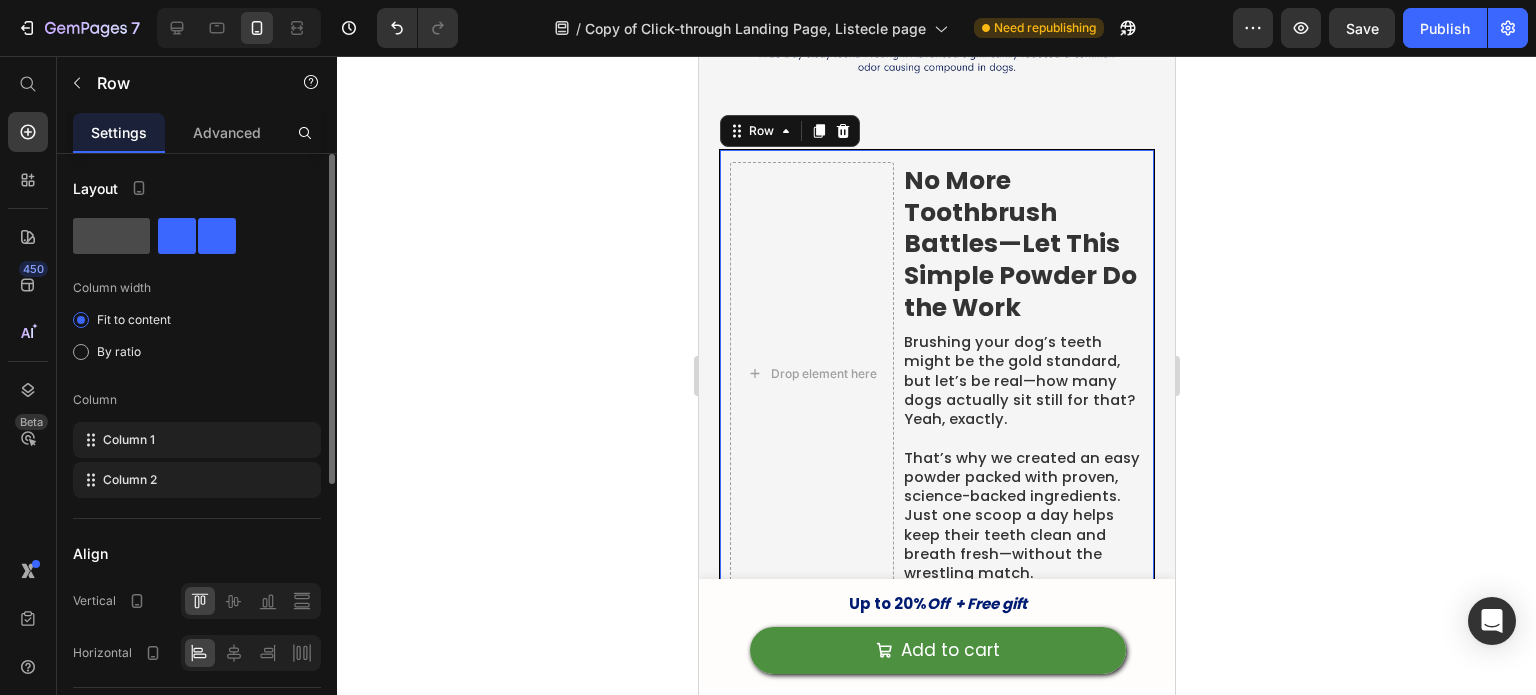 click 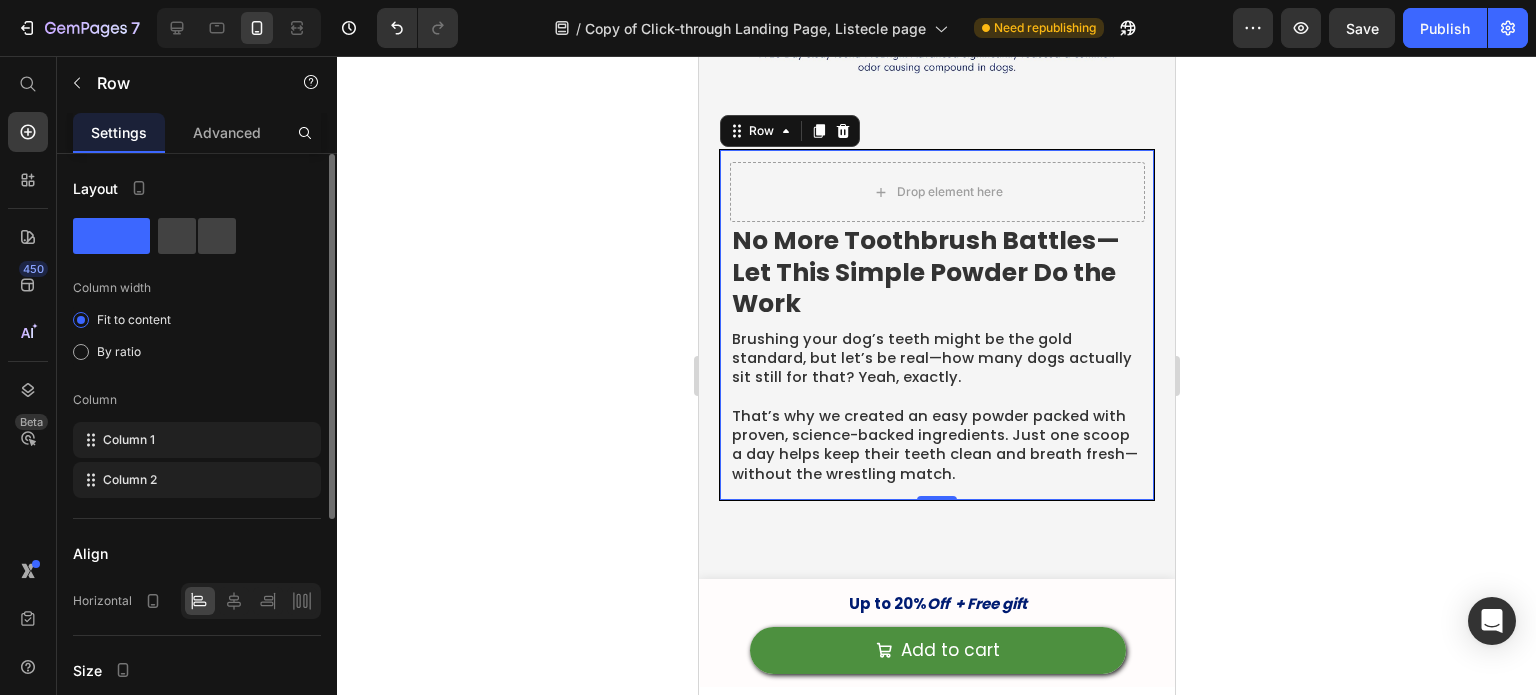 click 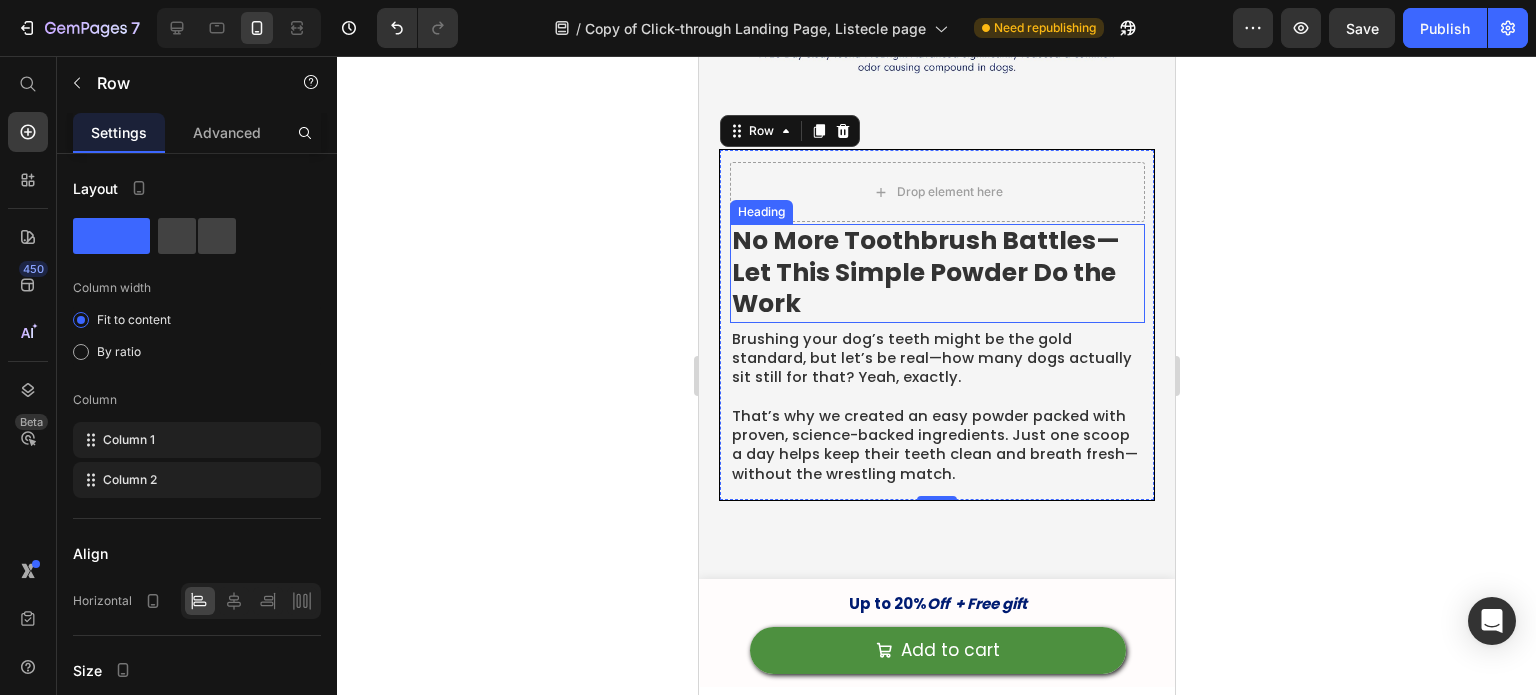 scroll, scrollTop: 3855, scrollLeft: 0, axis: vertical 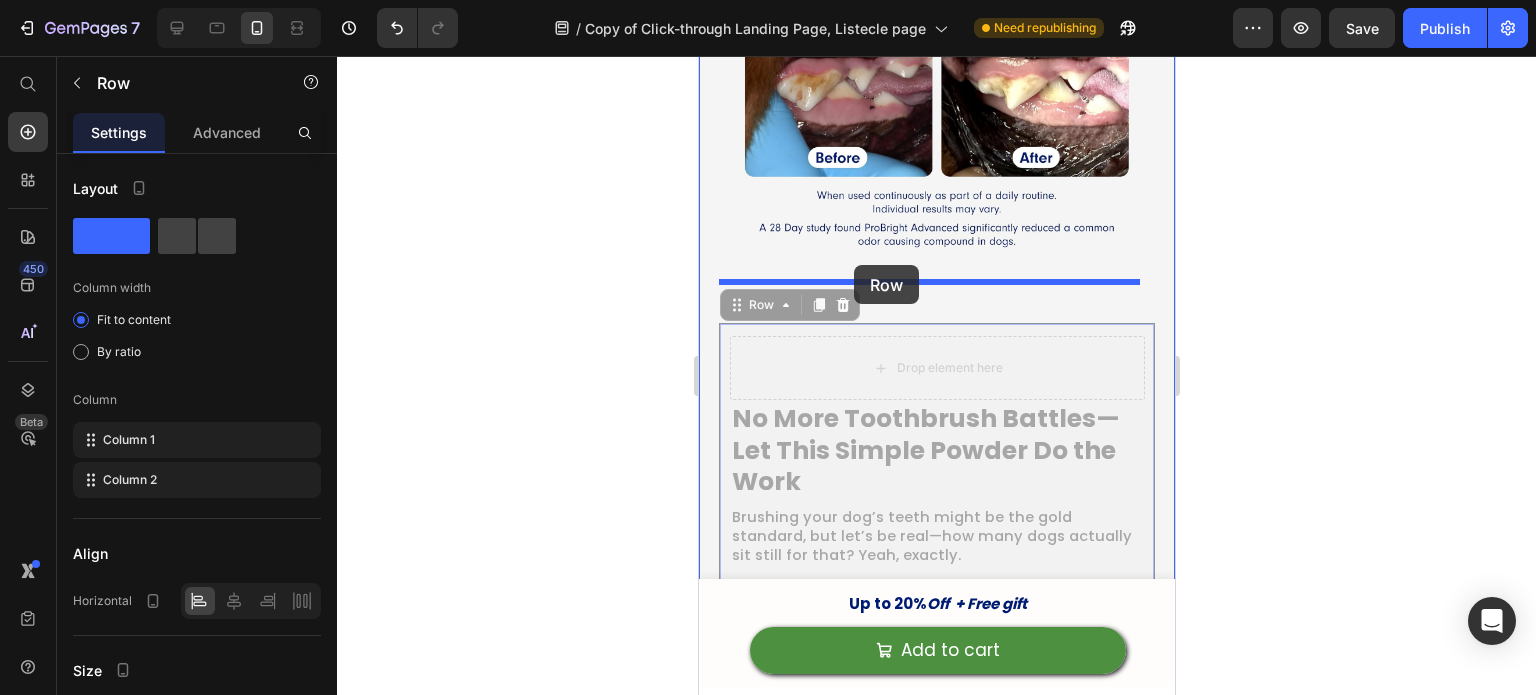 drag, startPoint x: 776, startPoint y: 301, endPoint x: 853, endPoint y: 265, distance: 85 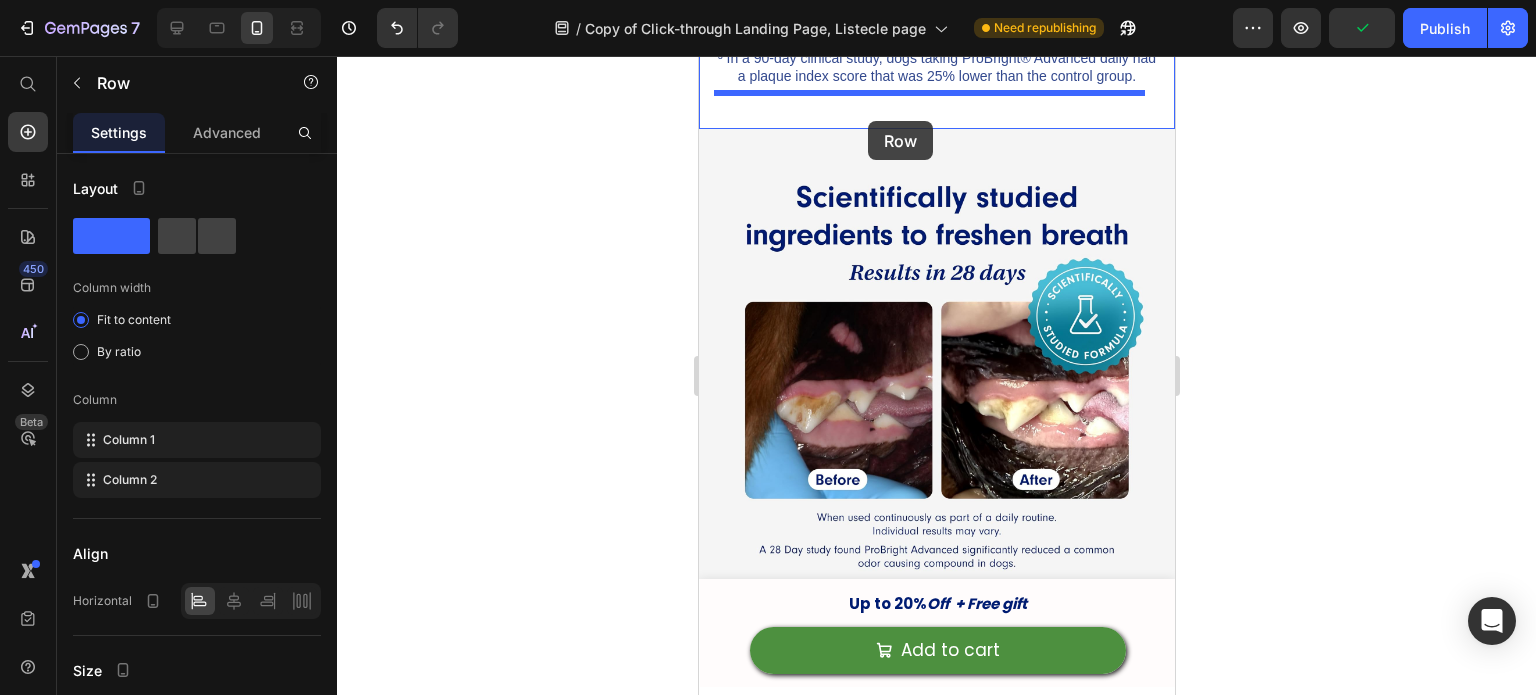 scroll, scrollTop: 3508, scrollLeft: 0, axis: vertical 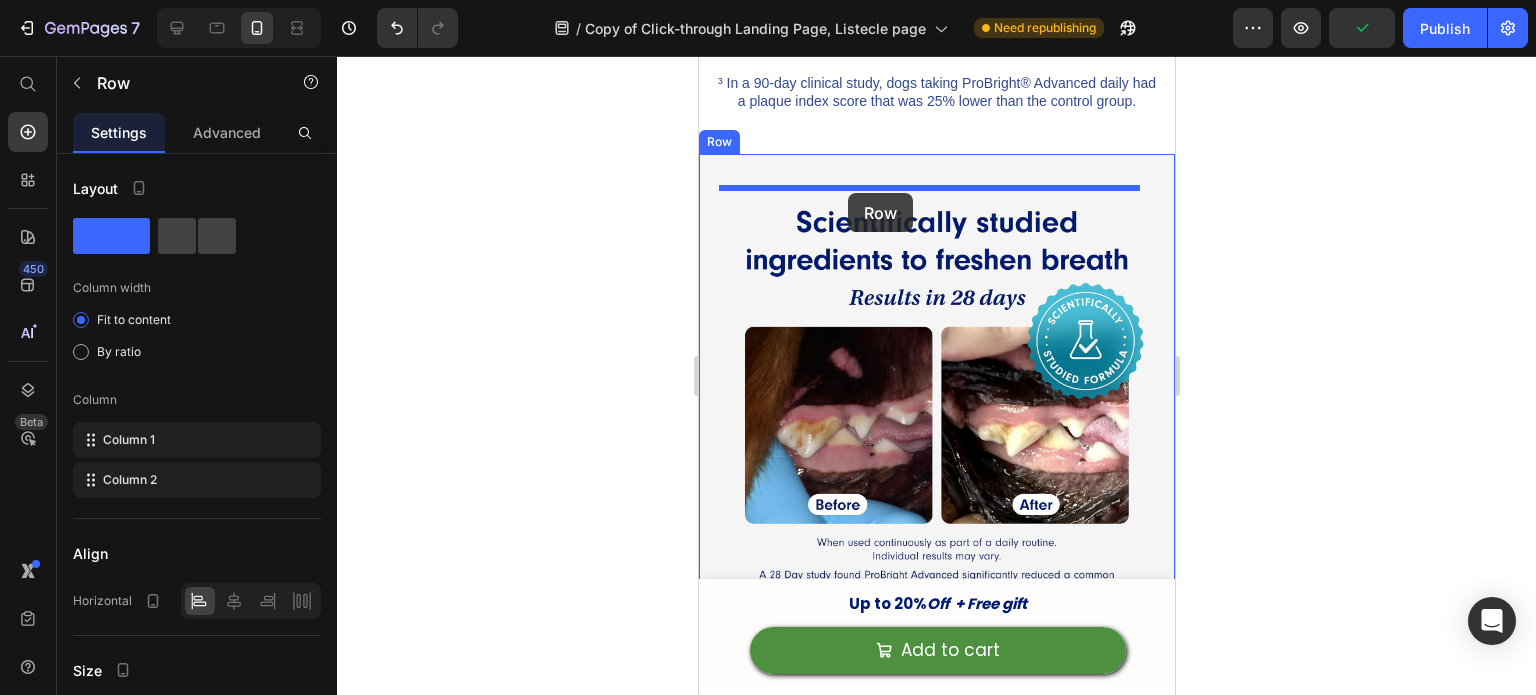 drag, startPoint x: 777, startPoint y: 299, endPoint x: 847, endPoint y: 193, distance: 127.02756 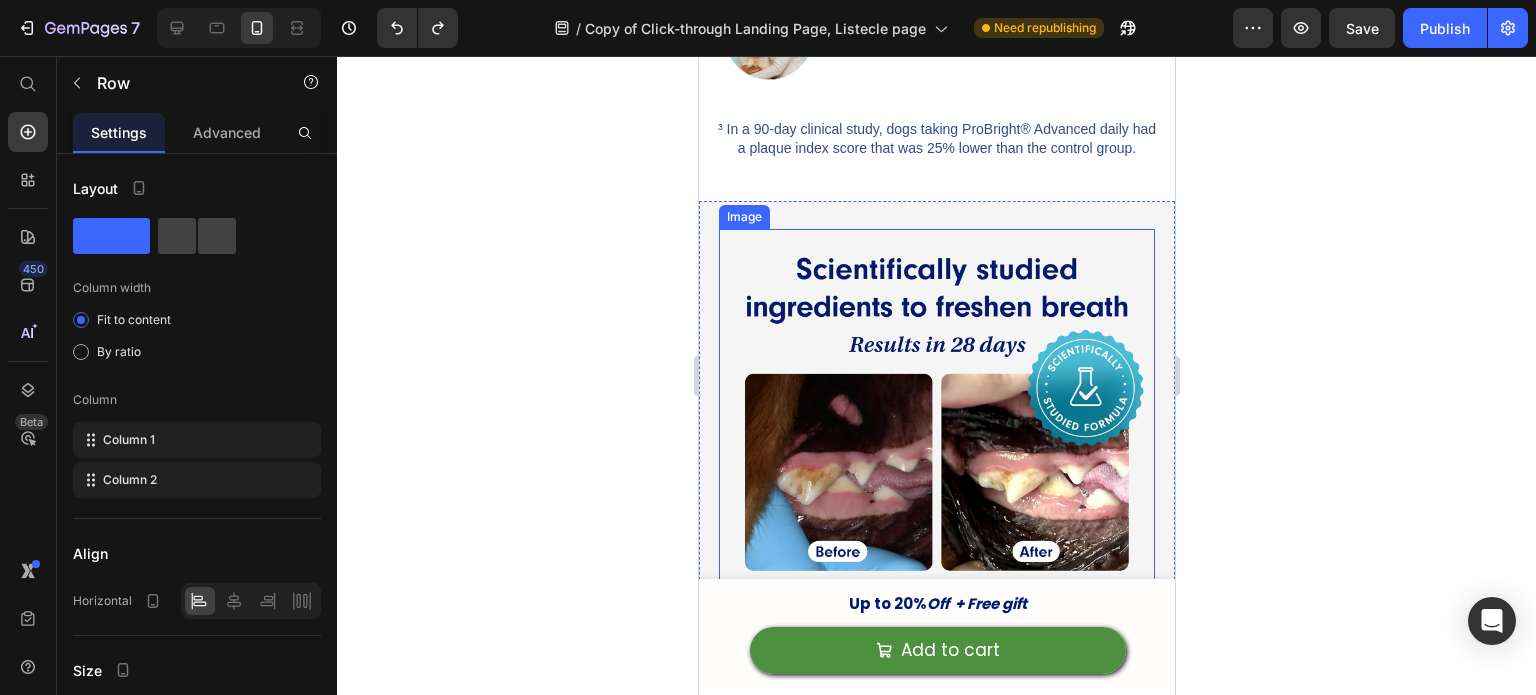scroll, scrollTop: 3364, scrollLeft: 0, axis: vertical 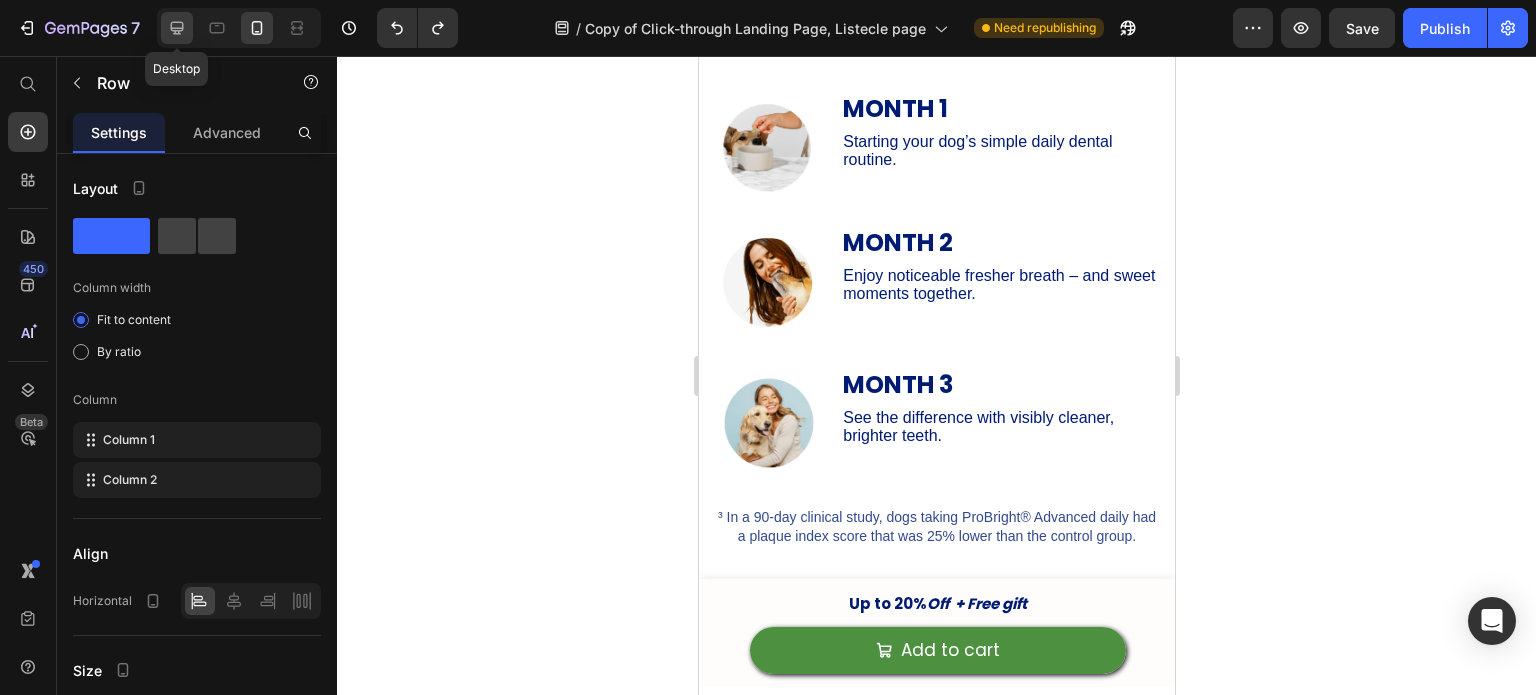 click 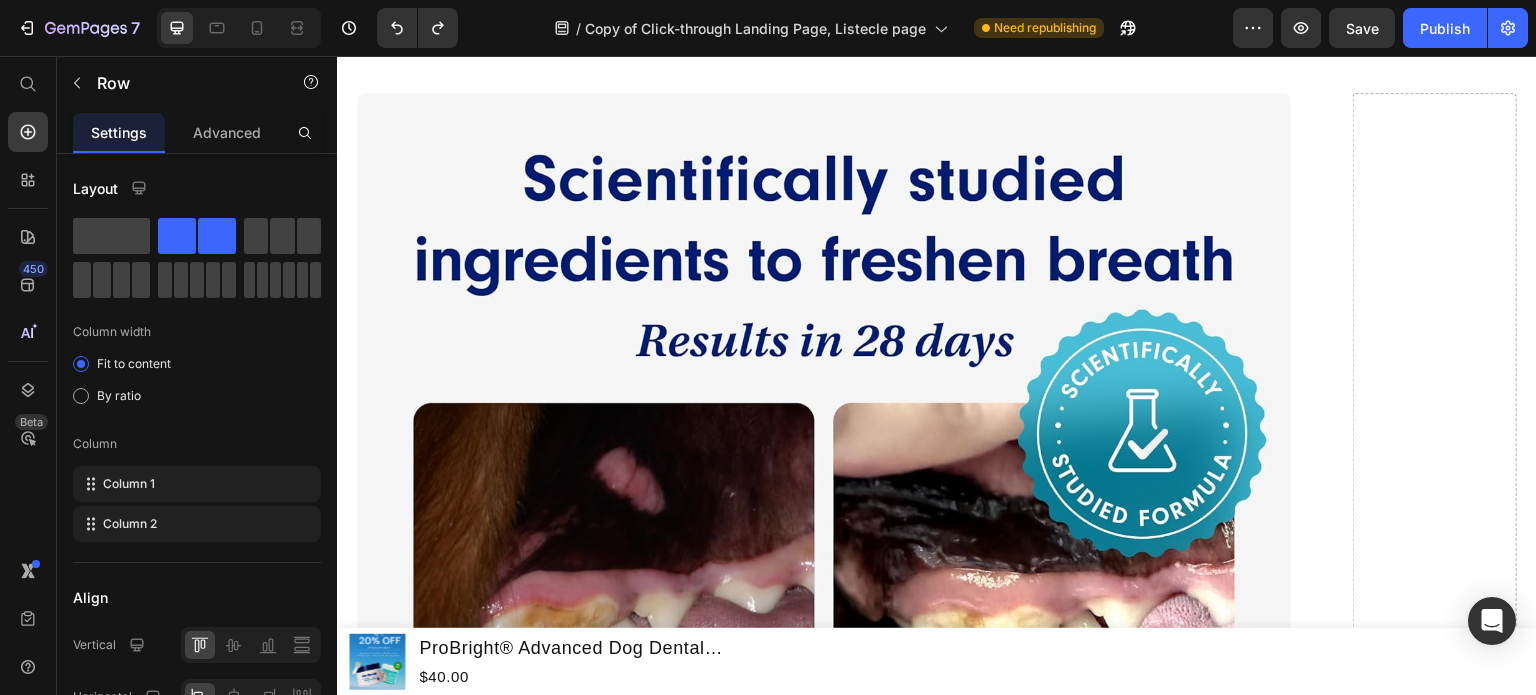 scroll, scrollTop: 3883, scrollLeft: 0, axis: vertical 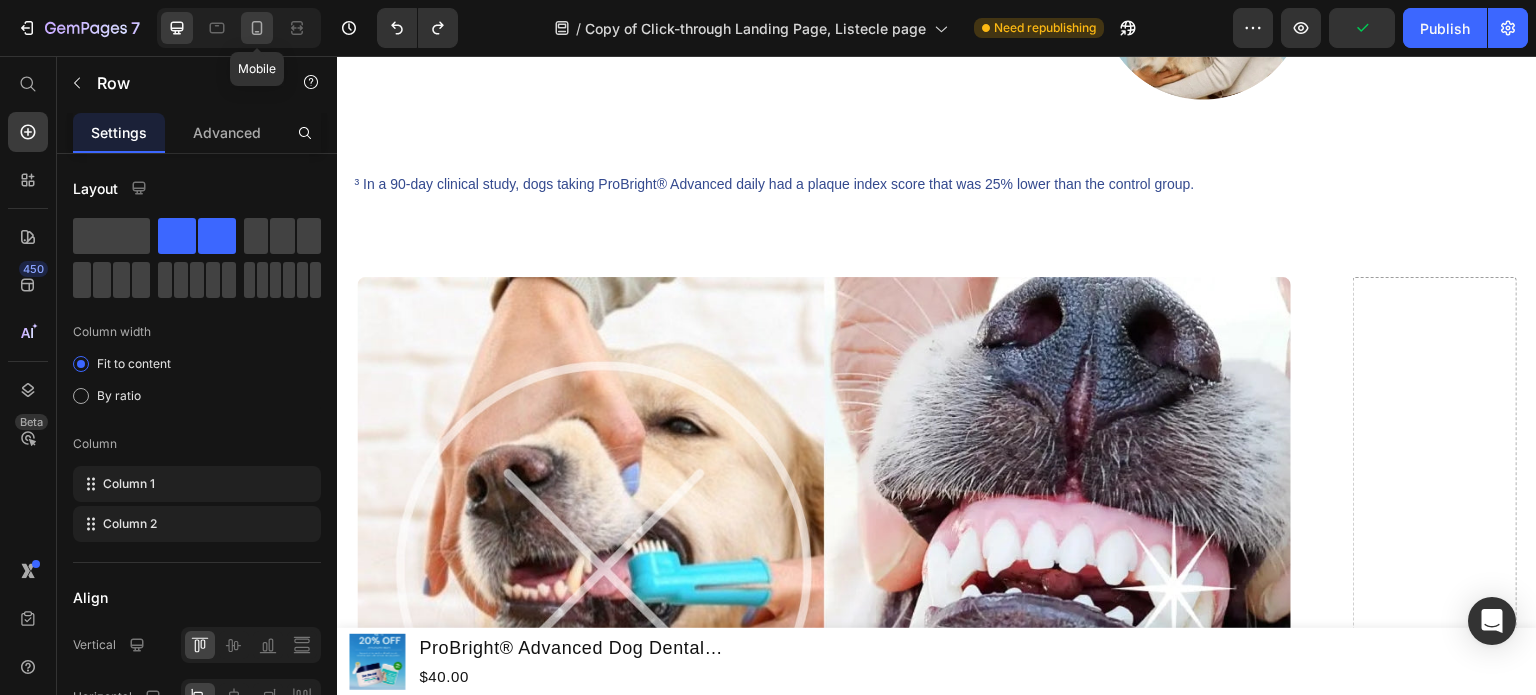 click 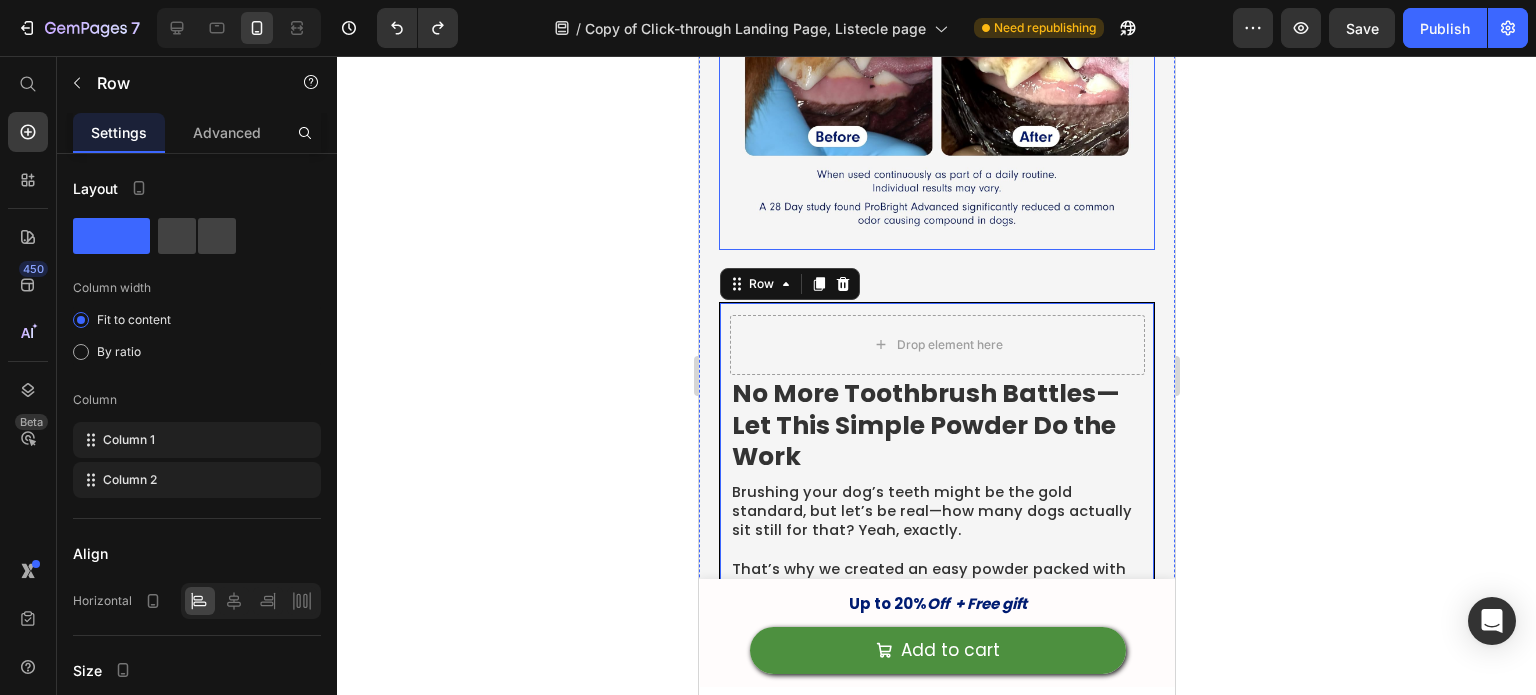 scroll, scrollTop: 3732, scrollLeft: 0, axis: vertical 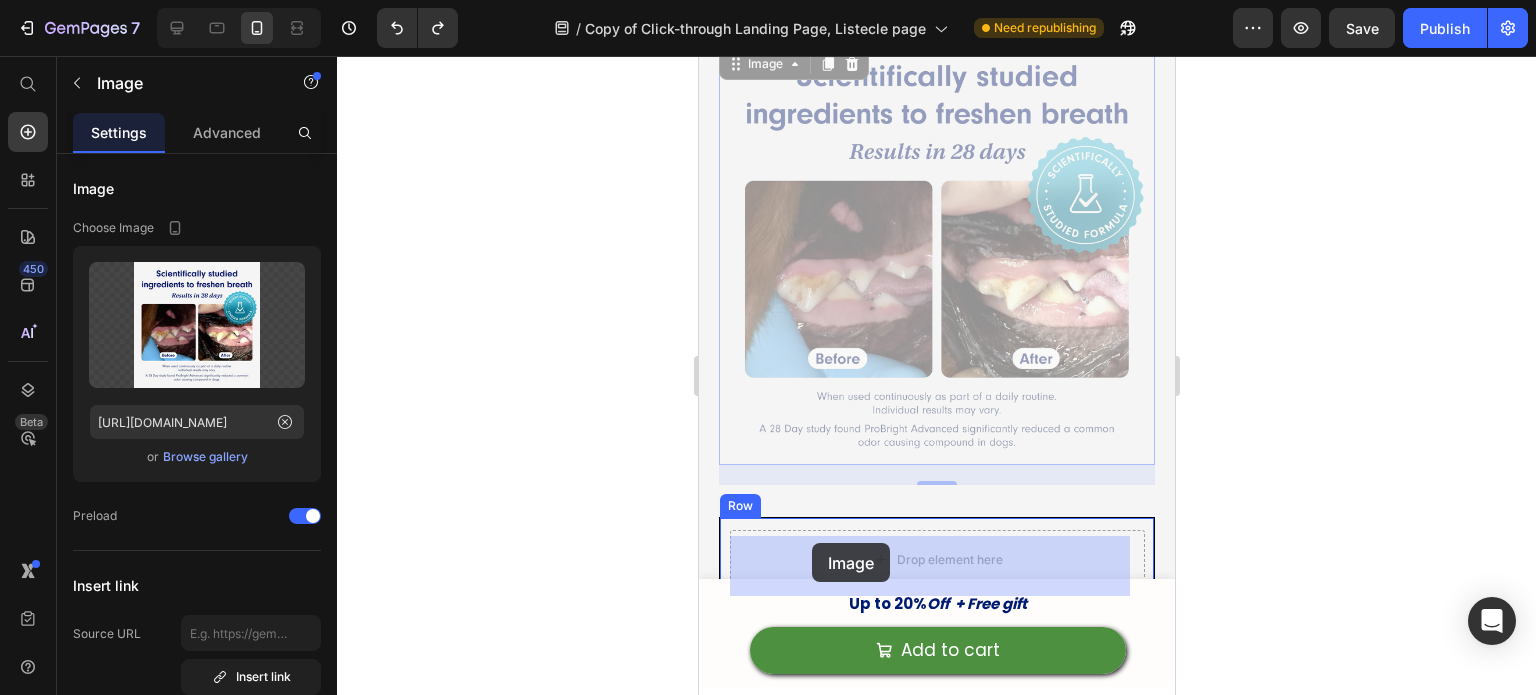 drag, startPoint x: 749, startPoint y: 75, endPoint x: 1088, endPoint y: 429, distance: 490.13977 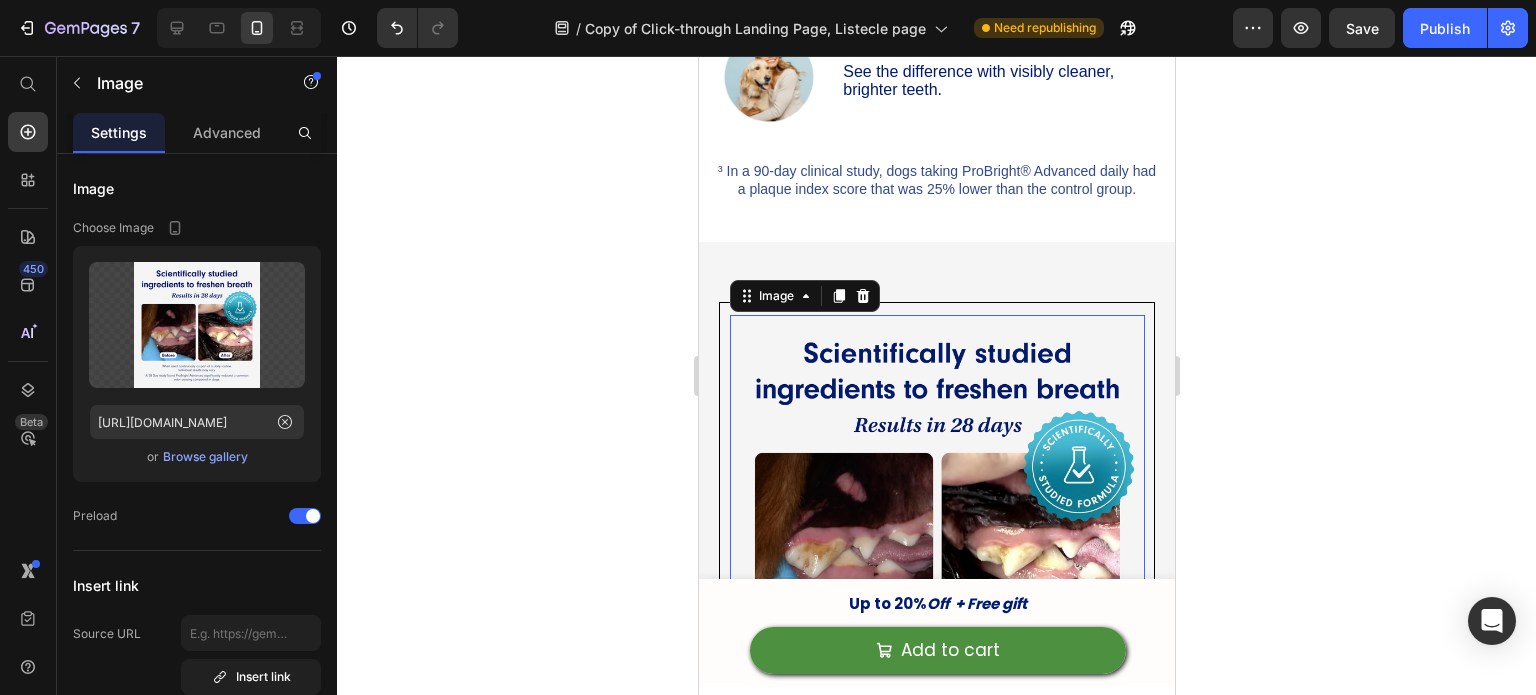 scroll, scrollTop: 3755, scrollLeft: 0, axis: vertical 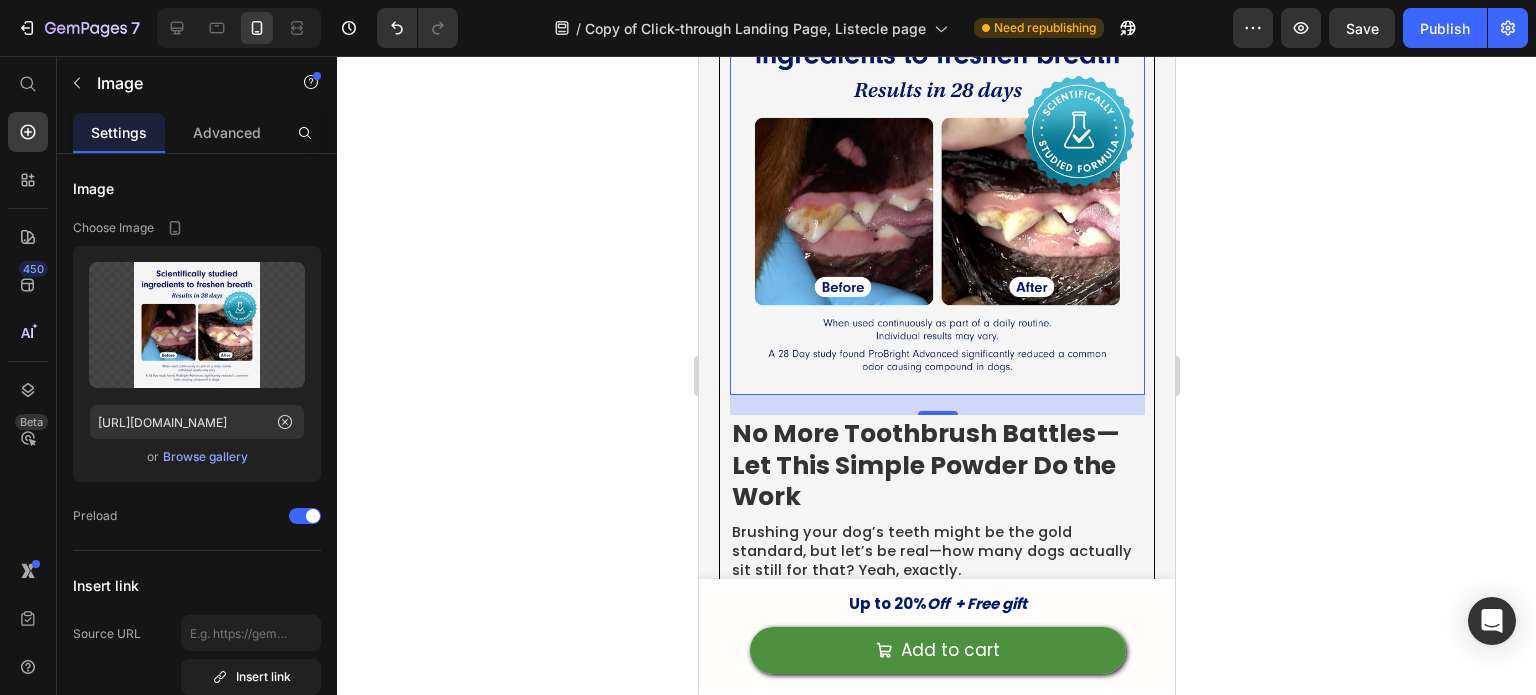 click 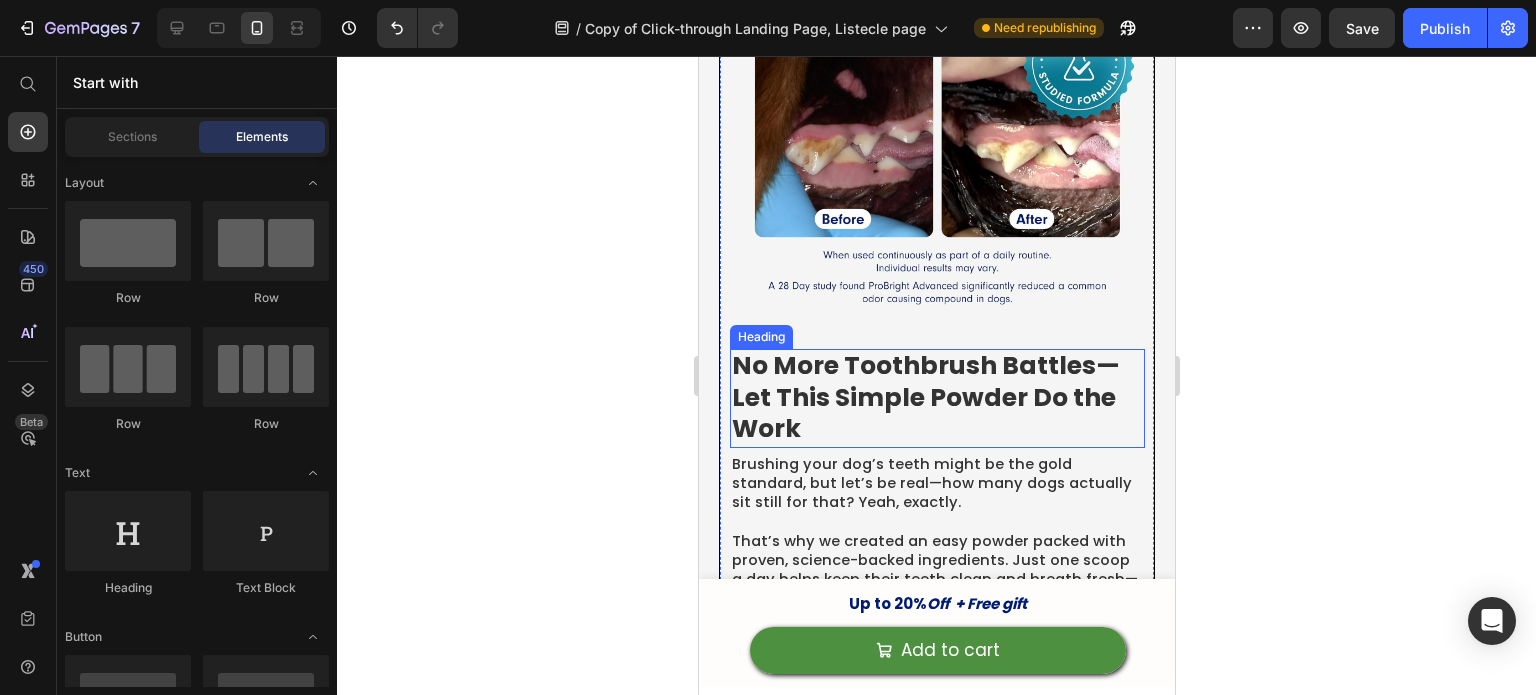 scroll, scrollTop: 3791, scrollLeft: 0, axis: vertical 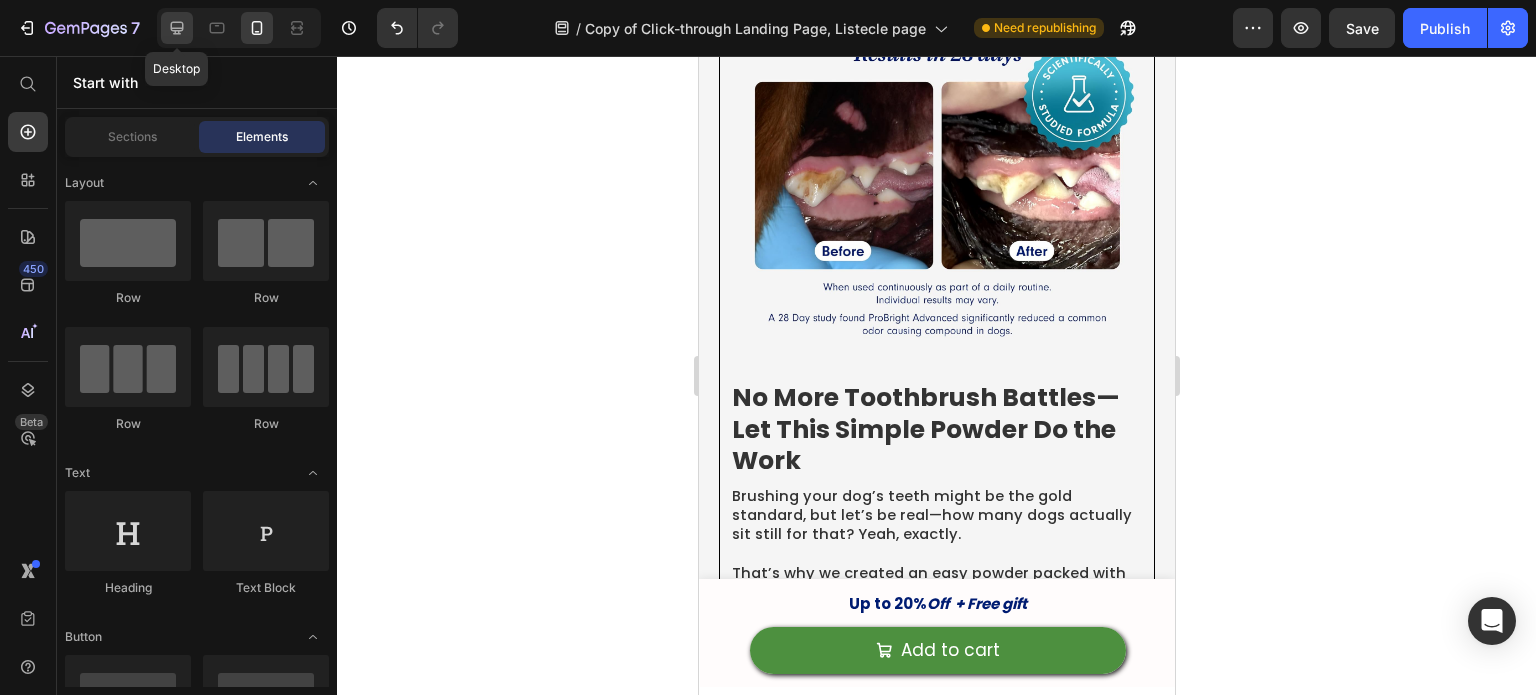 click 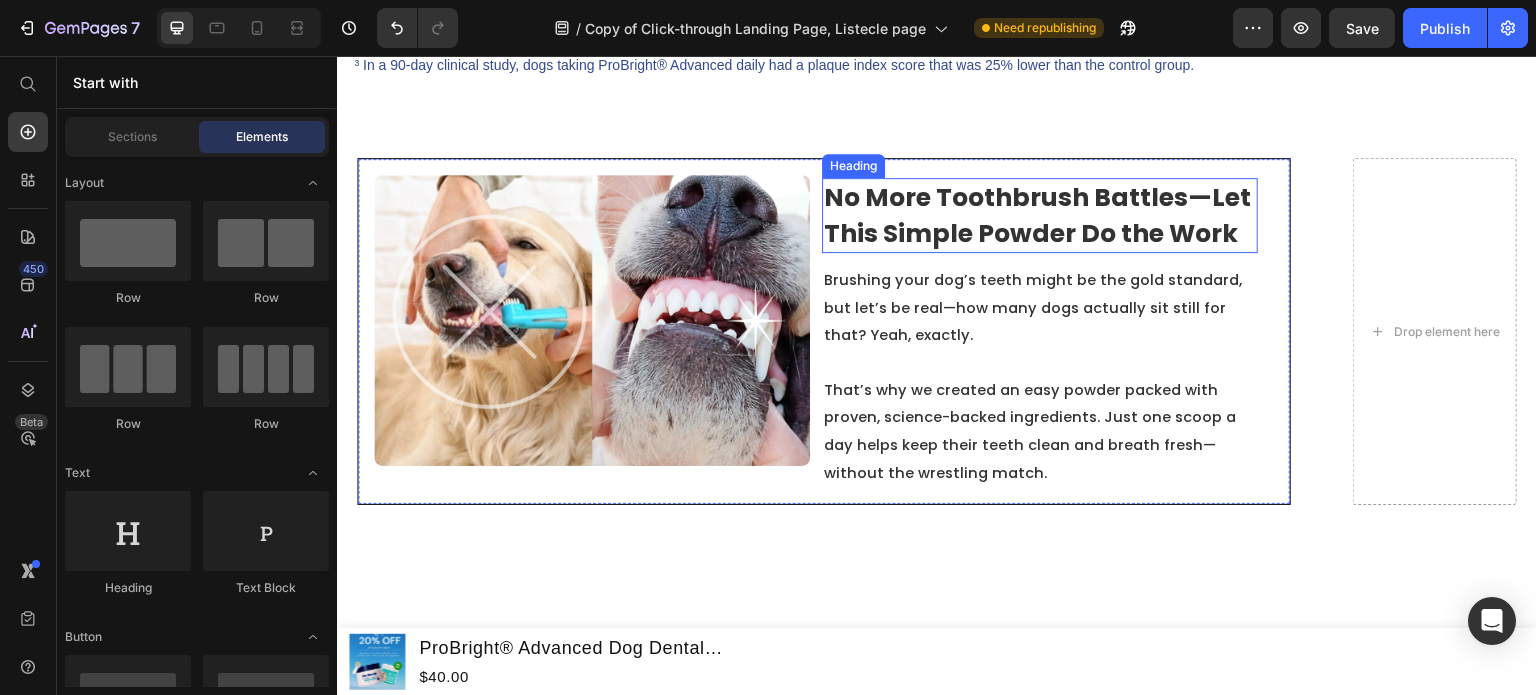scroll, scrollTop: 4000, scrollLeft: 0, axis: vertical 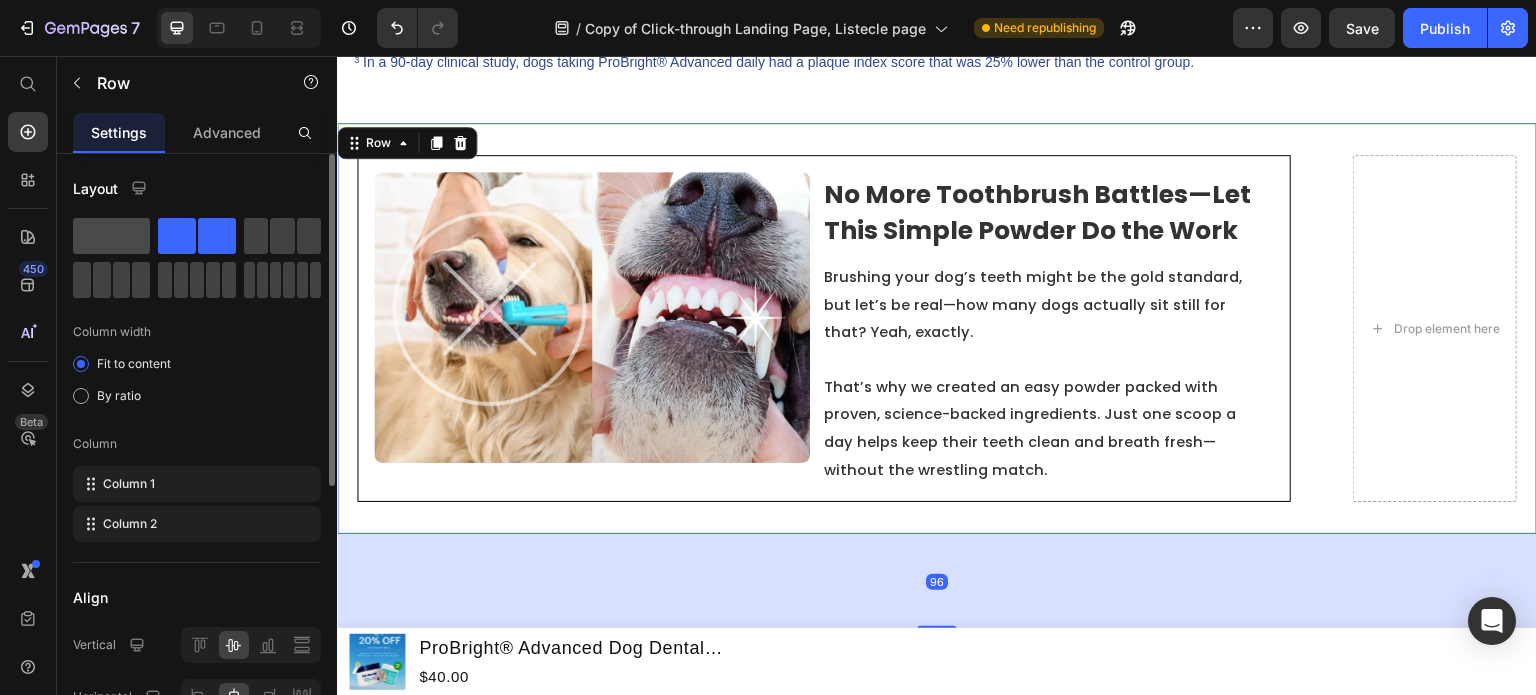 click 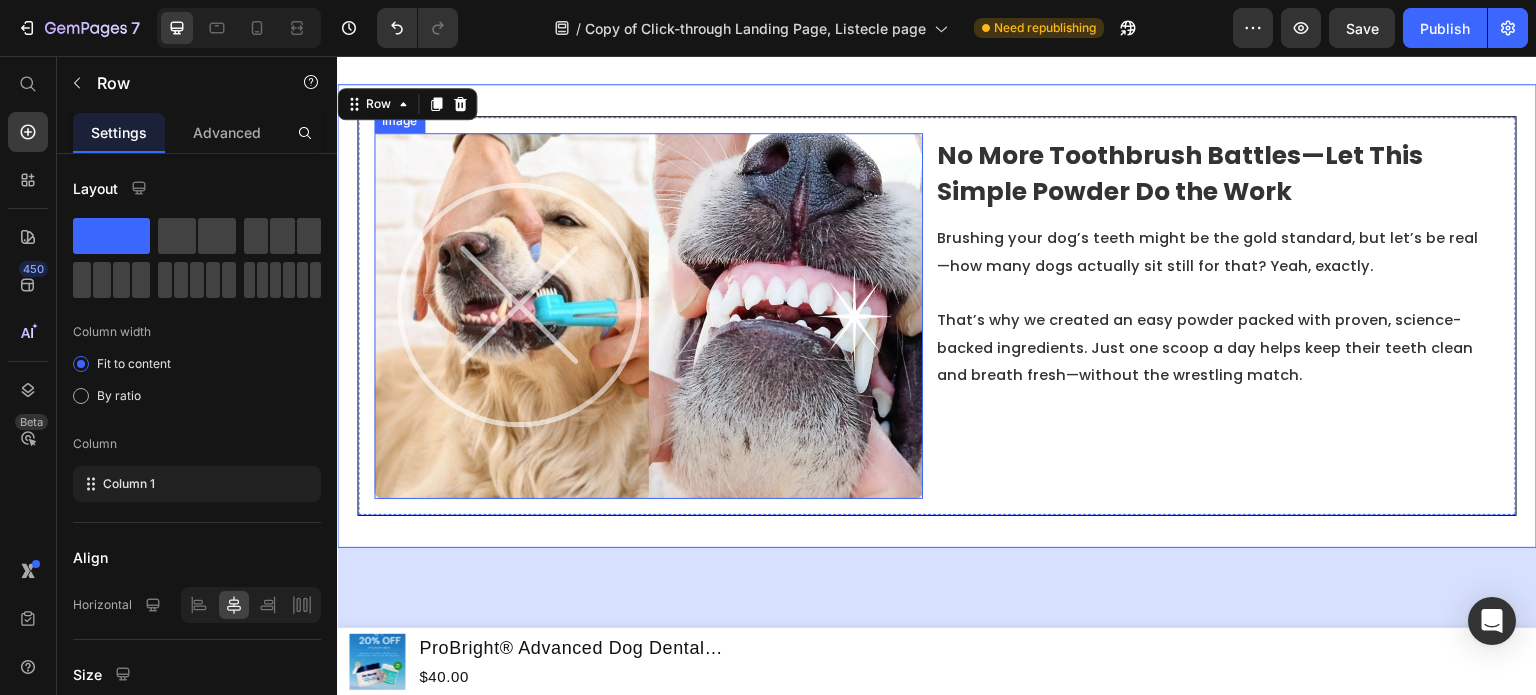 scroll, scrollTop: 4054, scrollLeft: 0, axis: vertical 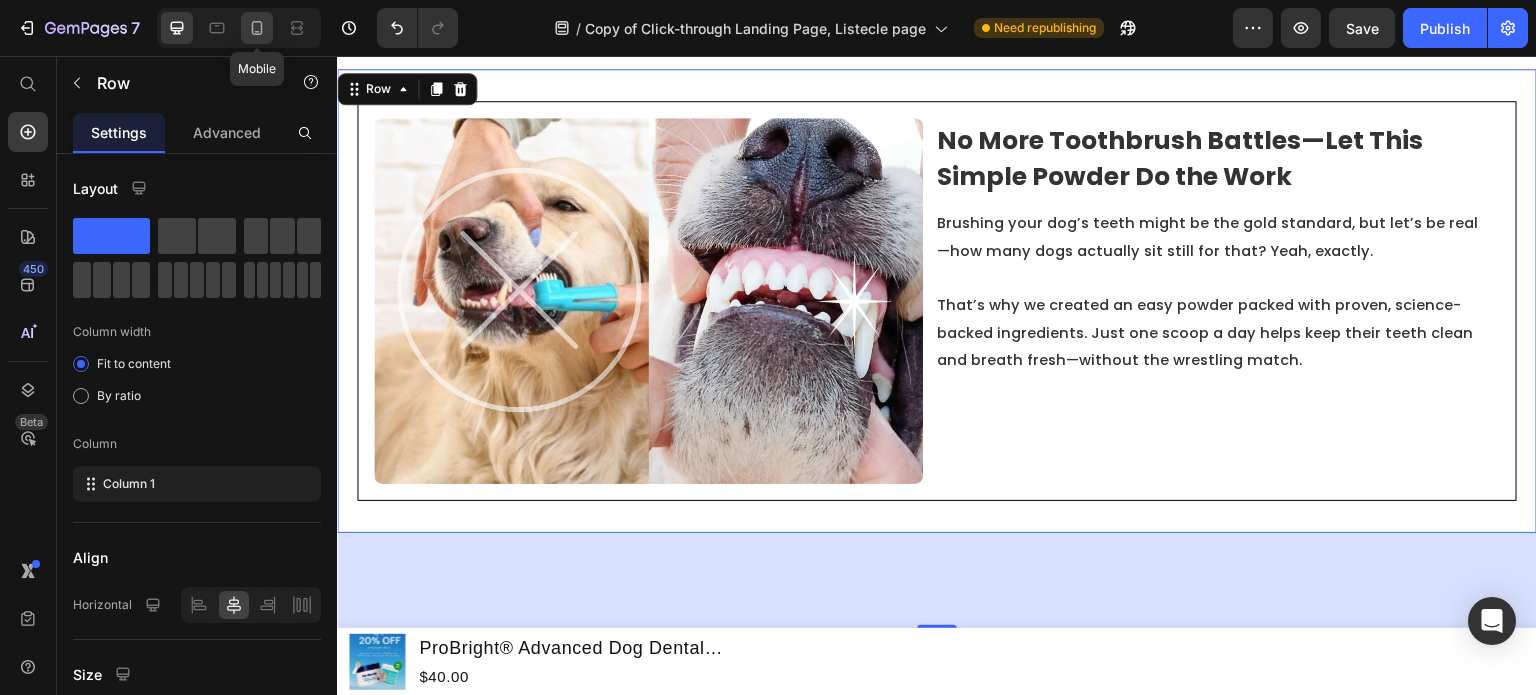 click 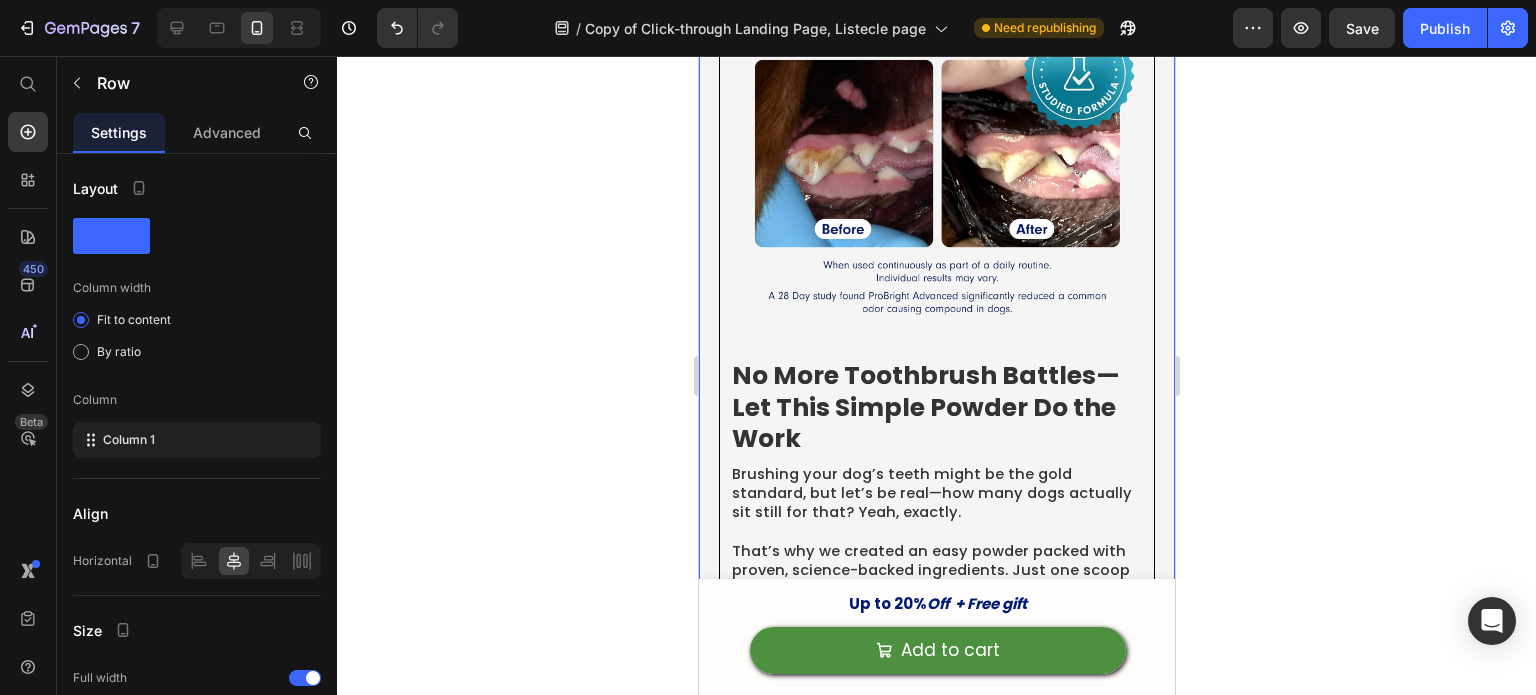 scroll, scrollTop: 3811, scrollLeft: 0, axis: vertical 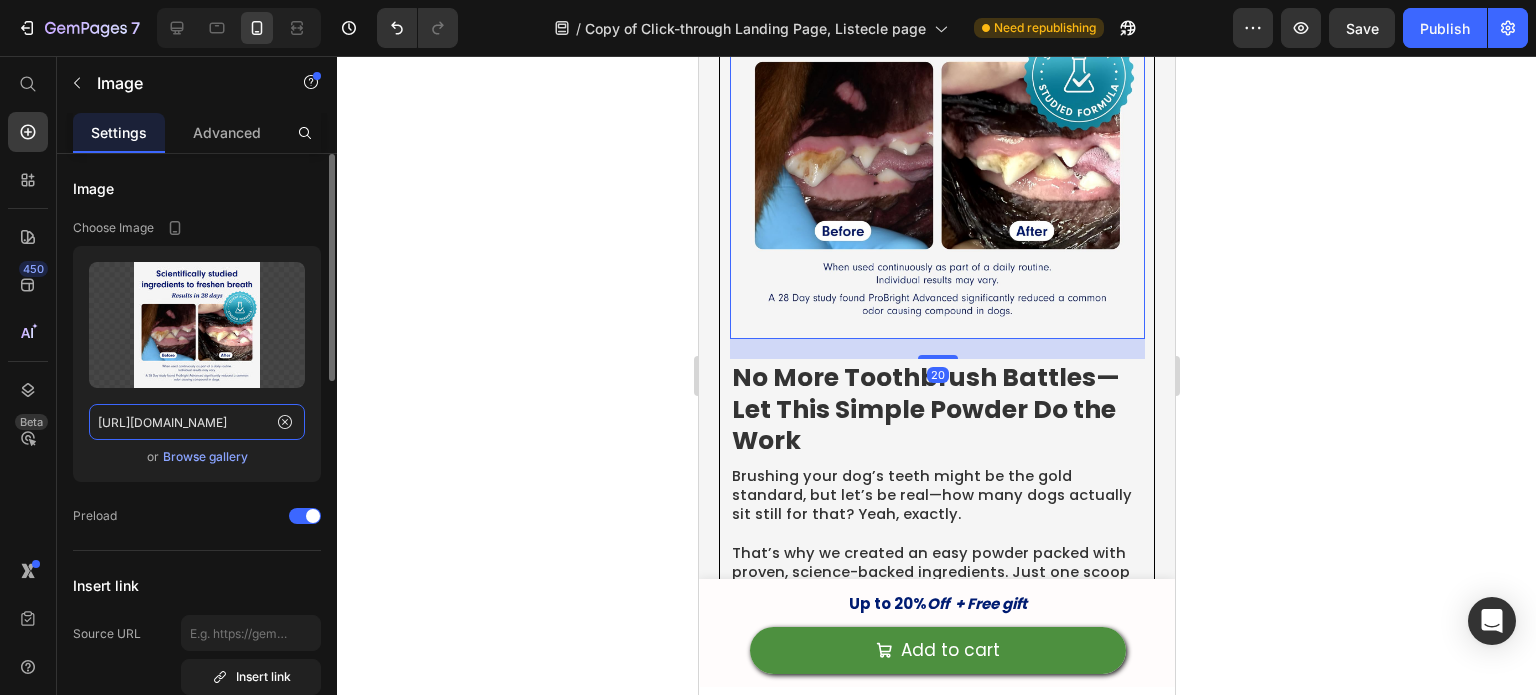 click on "[URL][DOMAIN_NAME]" 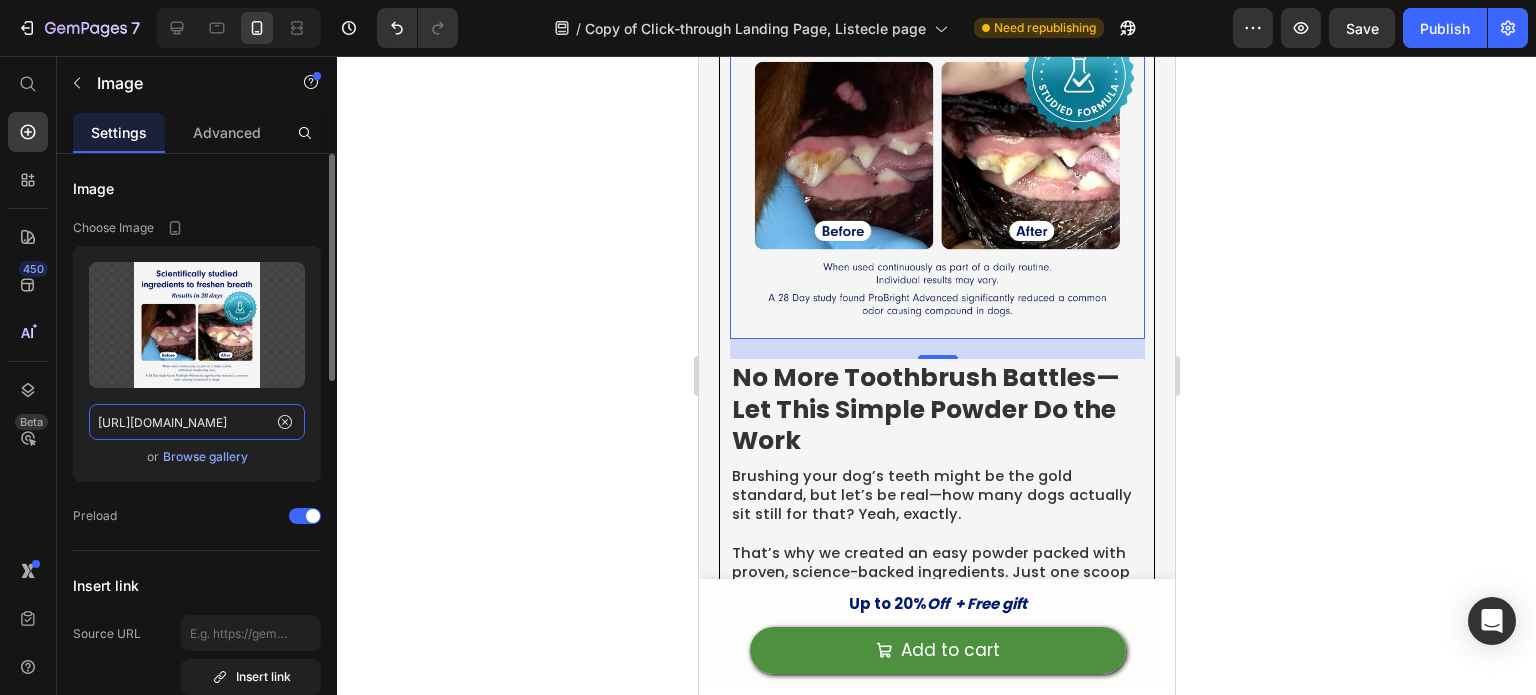 click on "[URL][DOMAIN_NAME]" 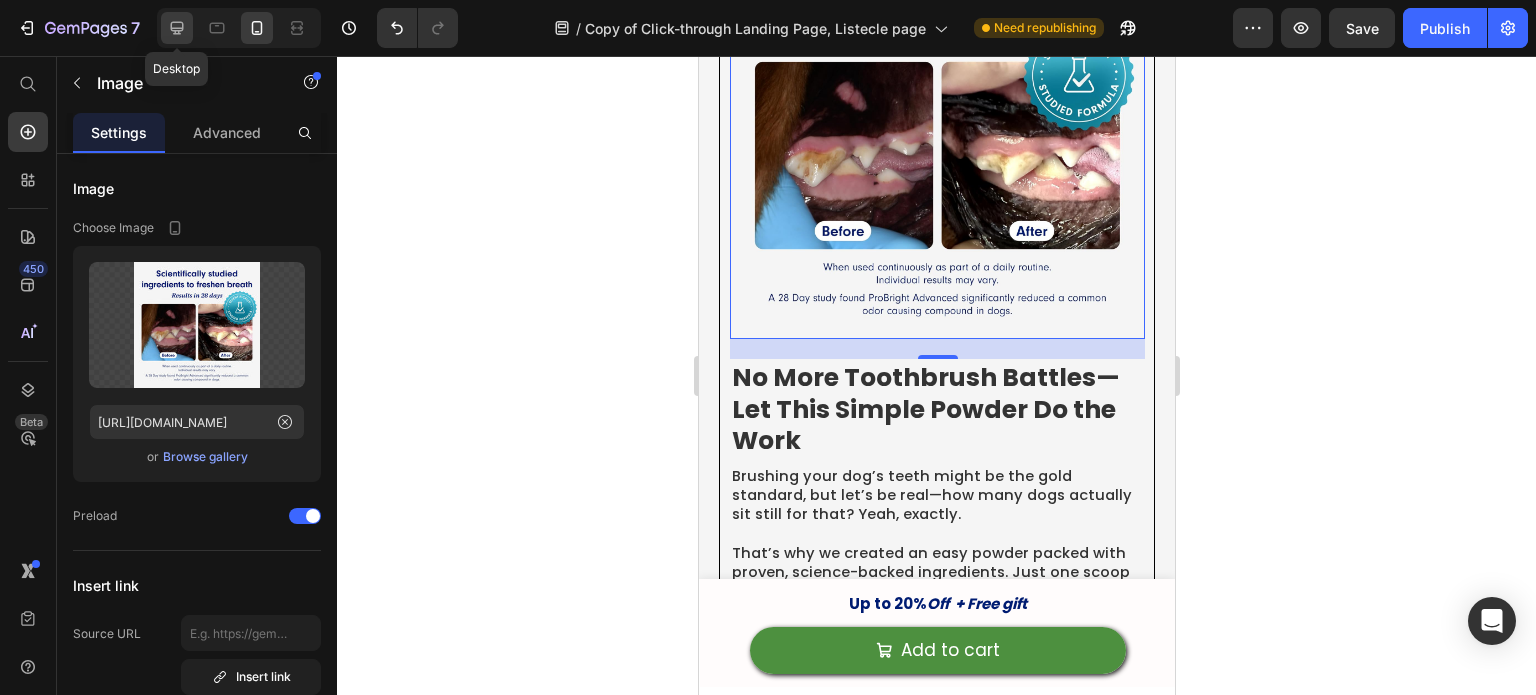 click 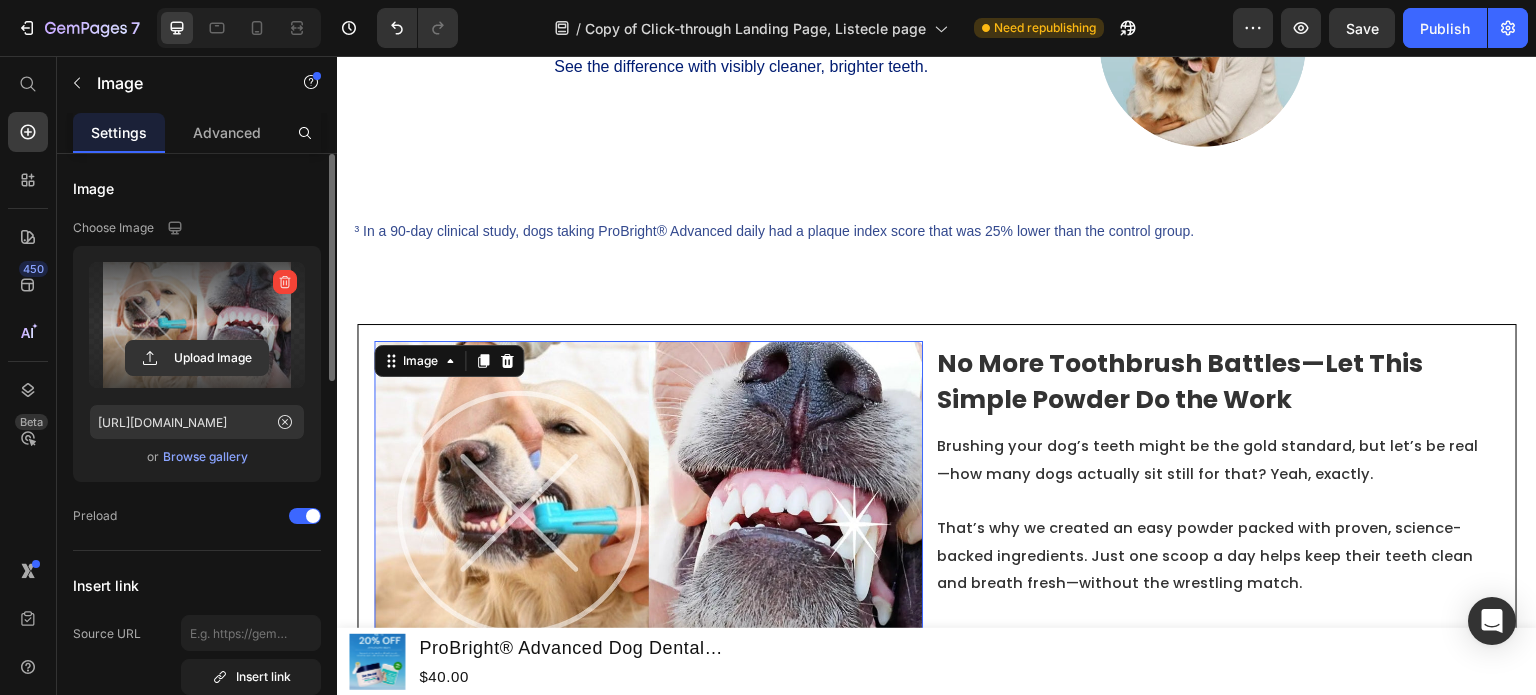 scroll, scrollTop: 4045, scrollLeft: 0, axis: vertical 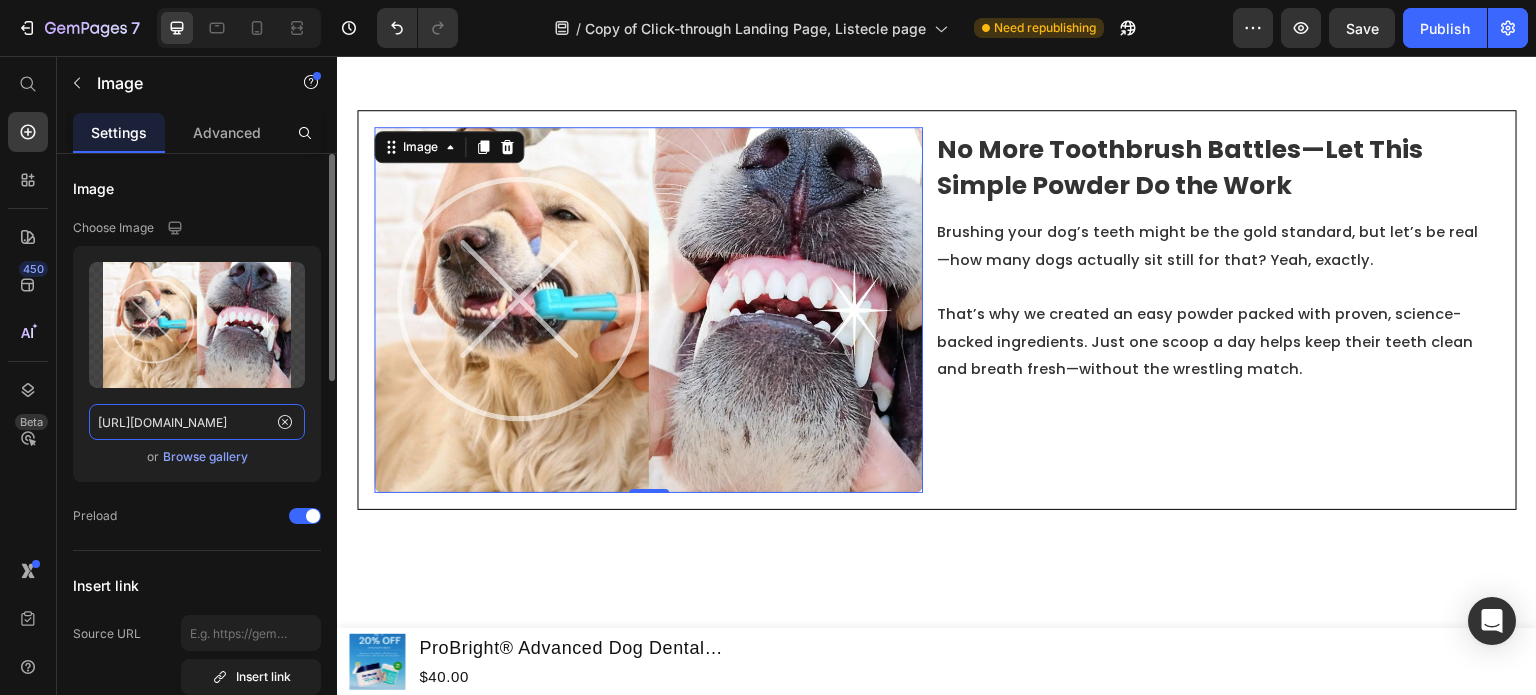 click on "[URL][DOMAIN_NAME]" 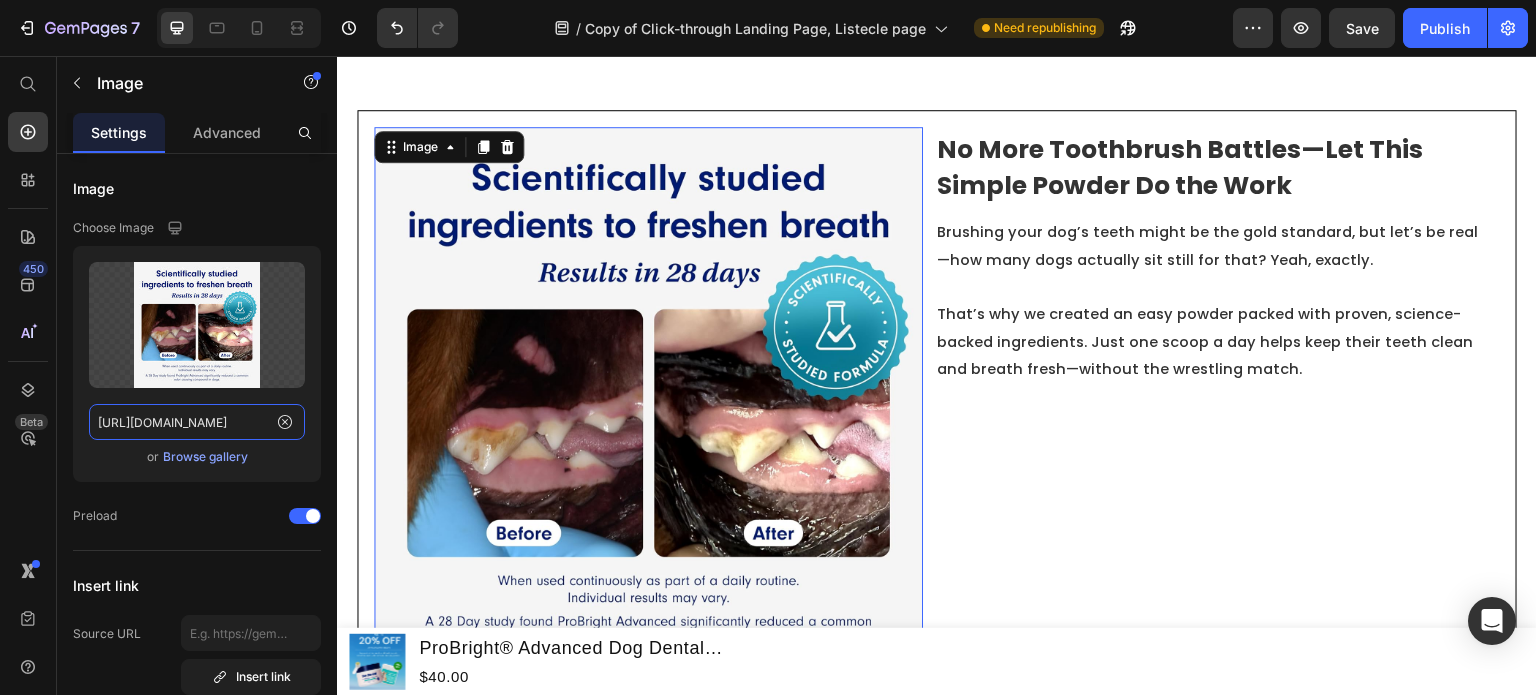 scroll, scrollTop: 4180, scrollLeft: 0, axis: vertical 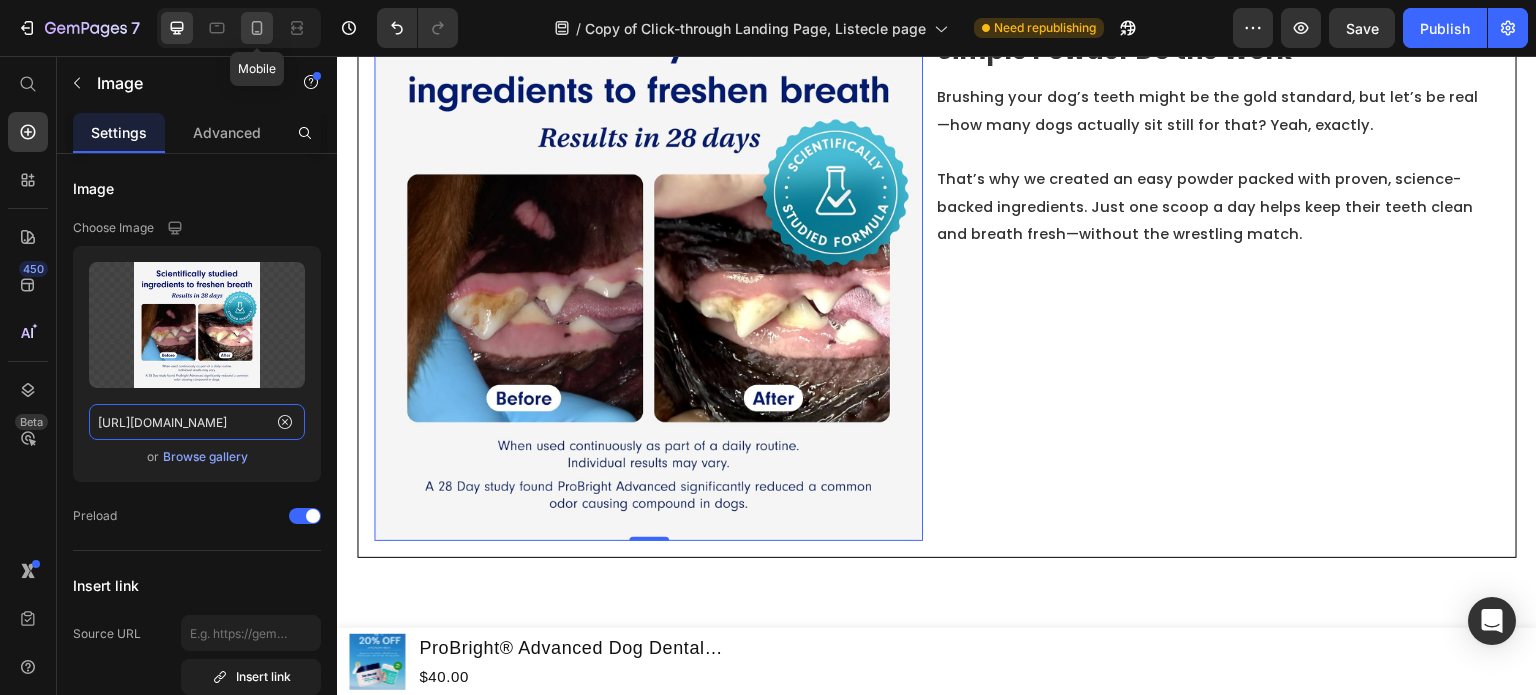 type on "[URL][DOMAIN_NAME]" 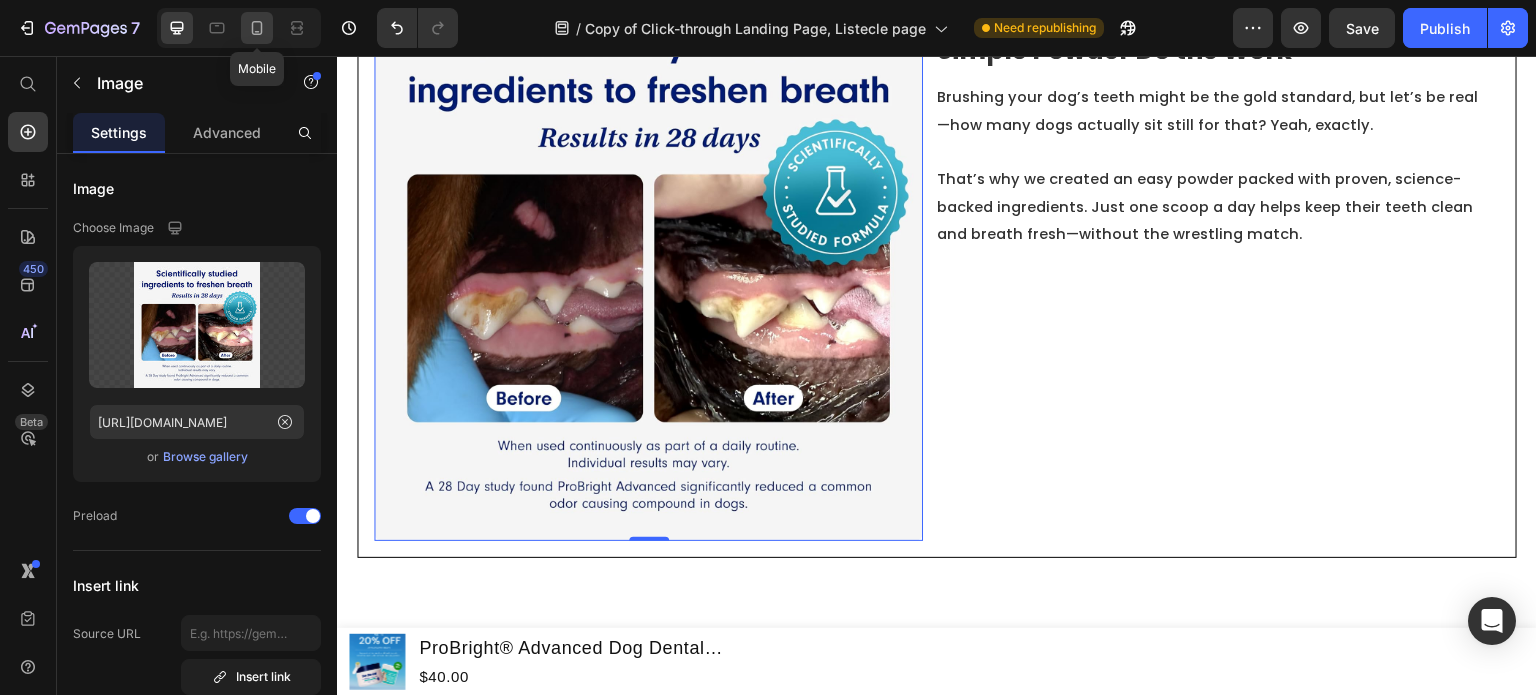 scroll, scrollTop: 0, scrollLeft: 0, axis: both 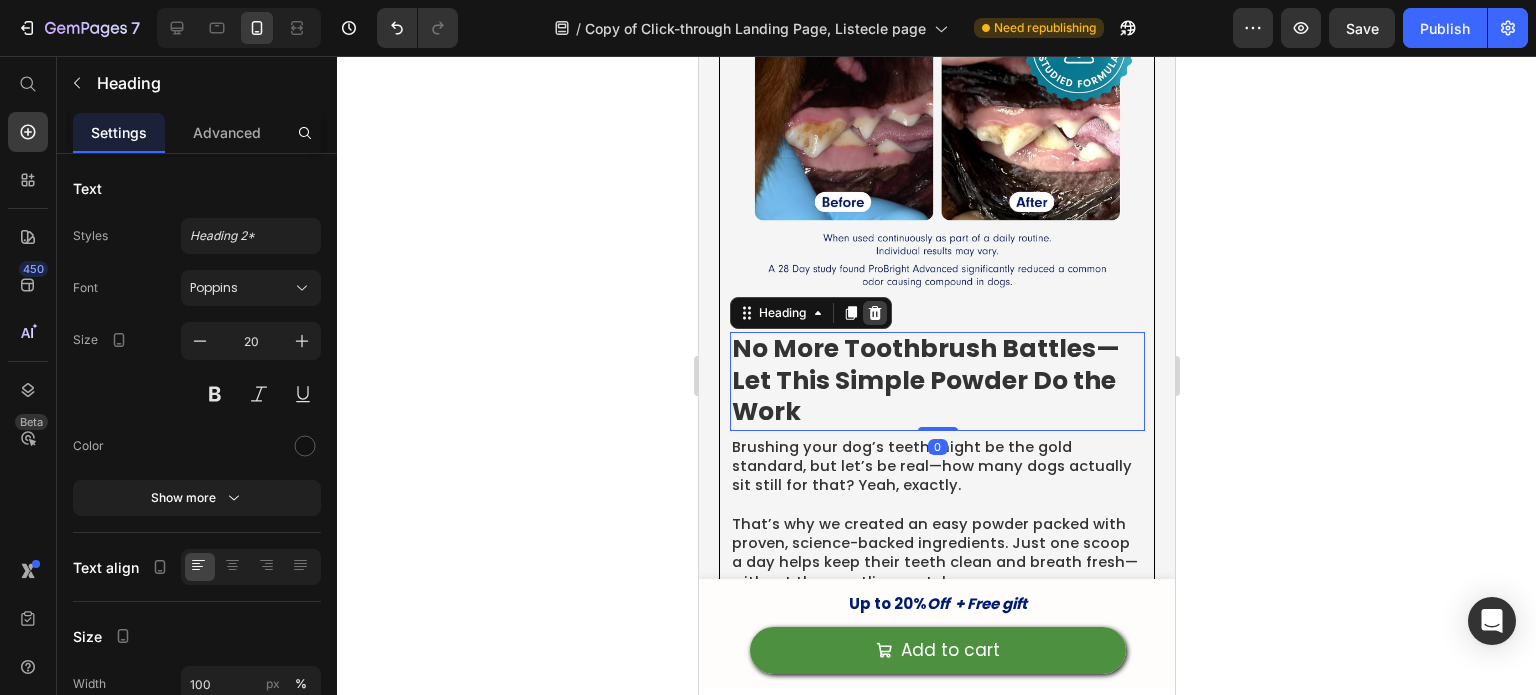 click 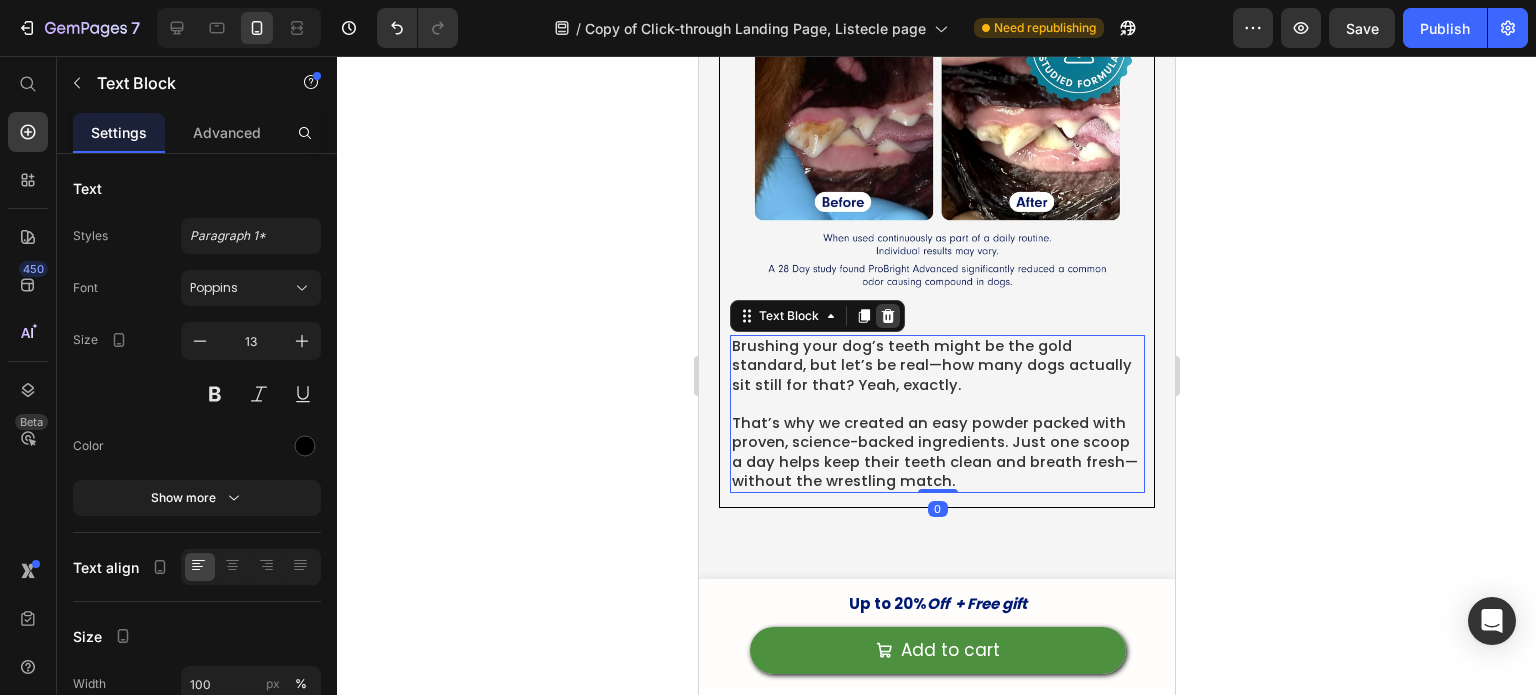 click 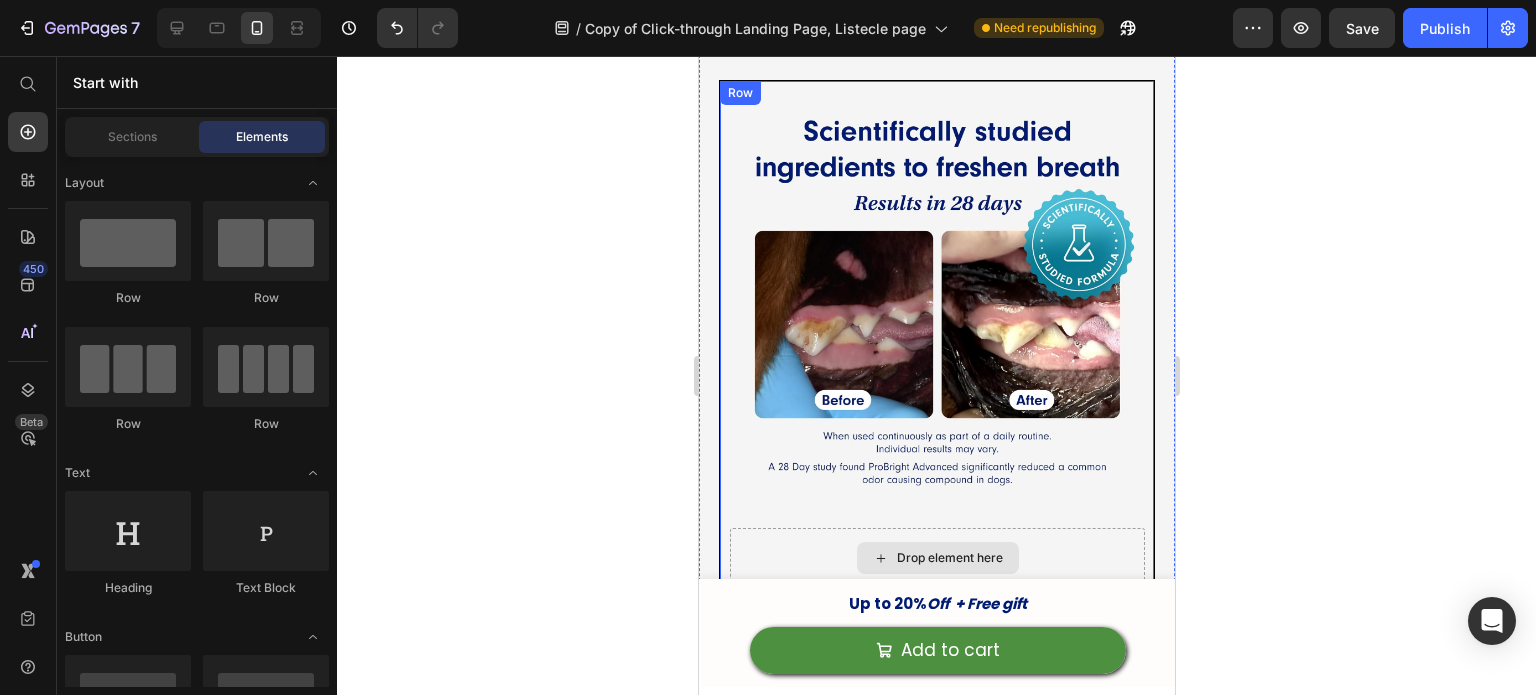 scroll, scrollTop: 3636, scrollLeft: 0, axis: vertical 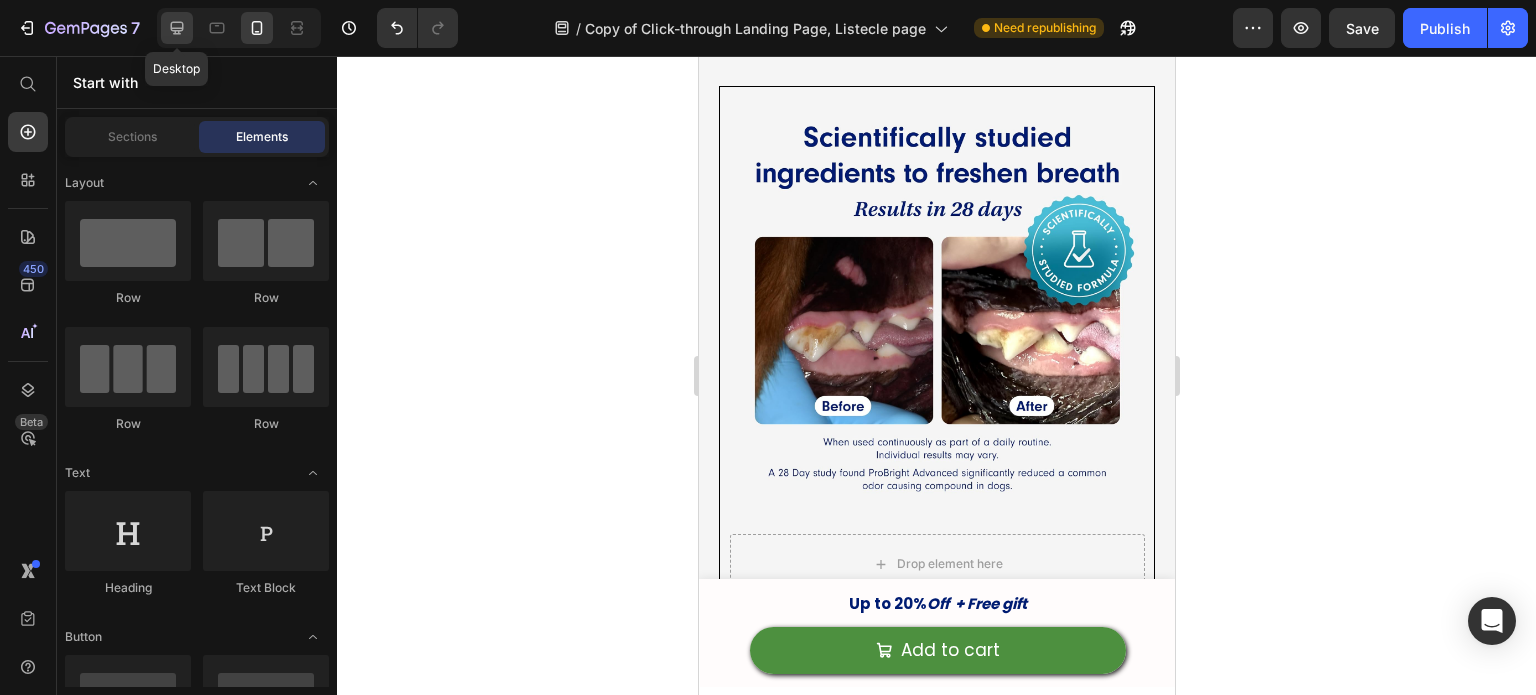 click 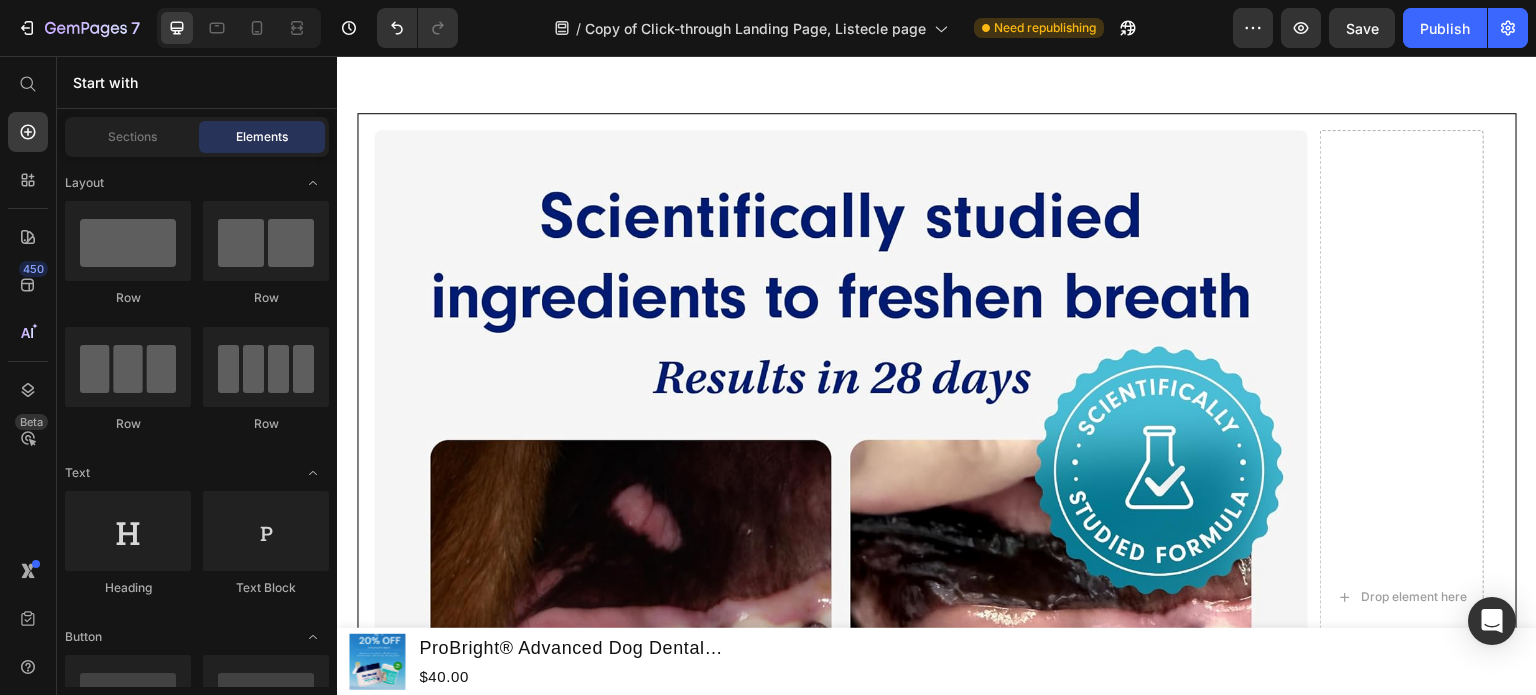 scroll, scrollTop: 4029, scrollLeft: 0, axis: vertical 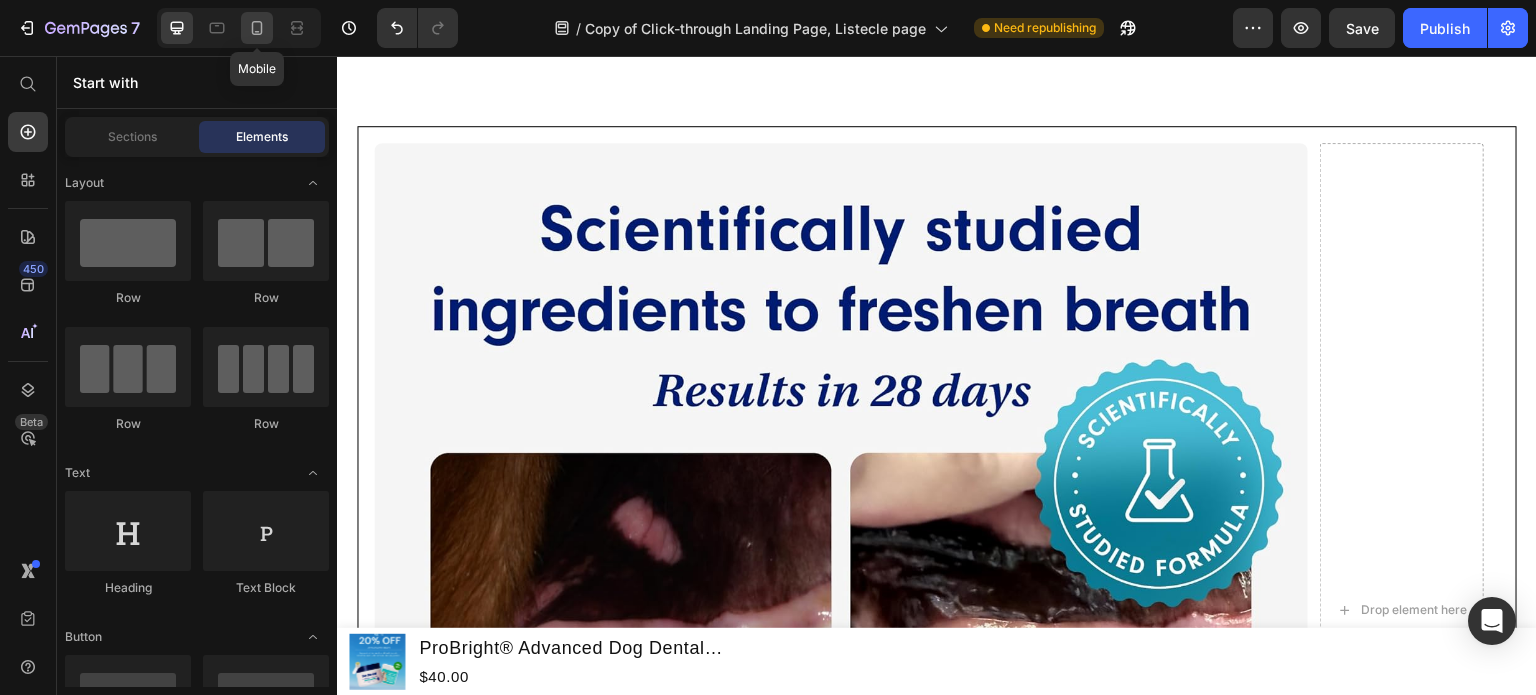 click 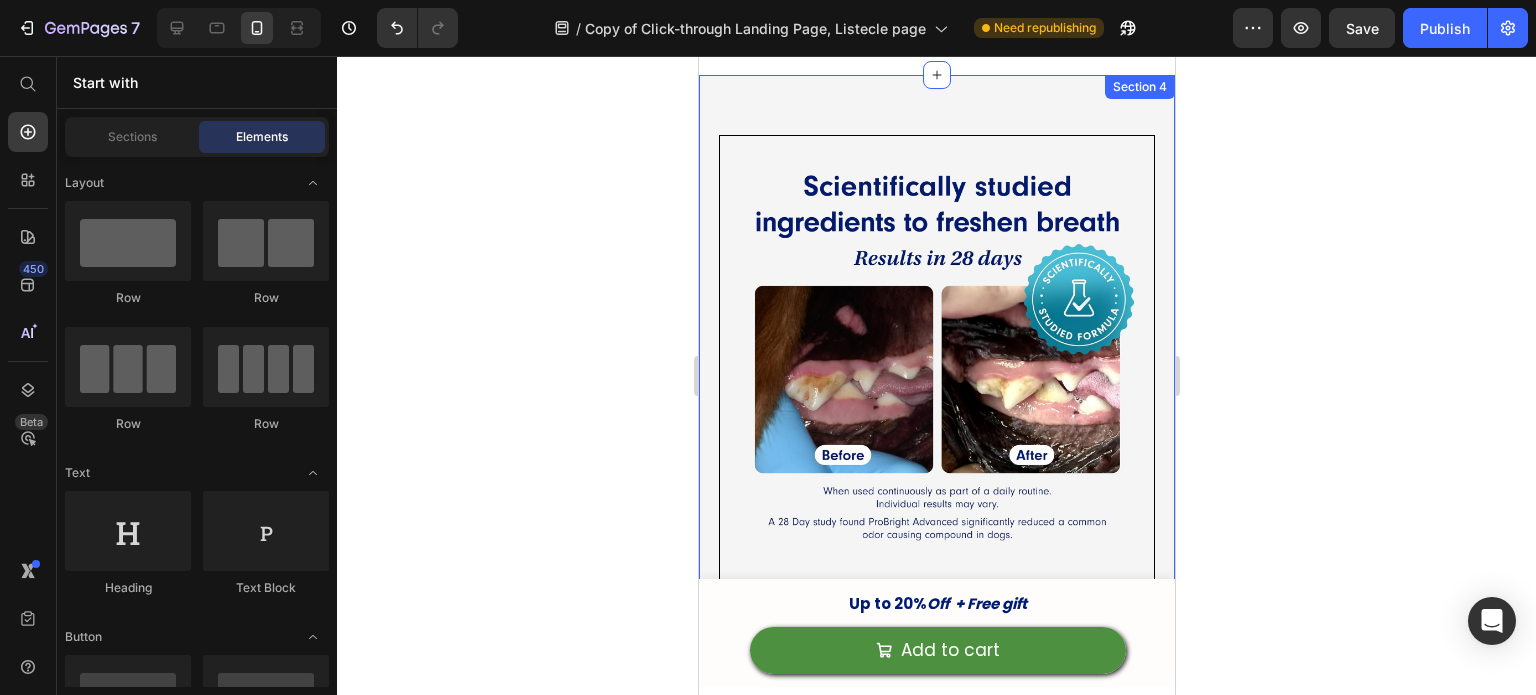scroll, scrollTop: 3665, scrollLeft: 0, axis: vertical 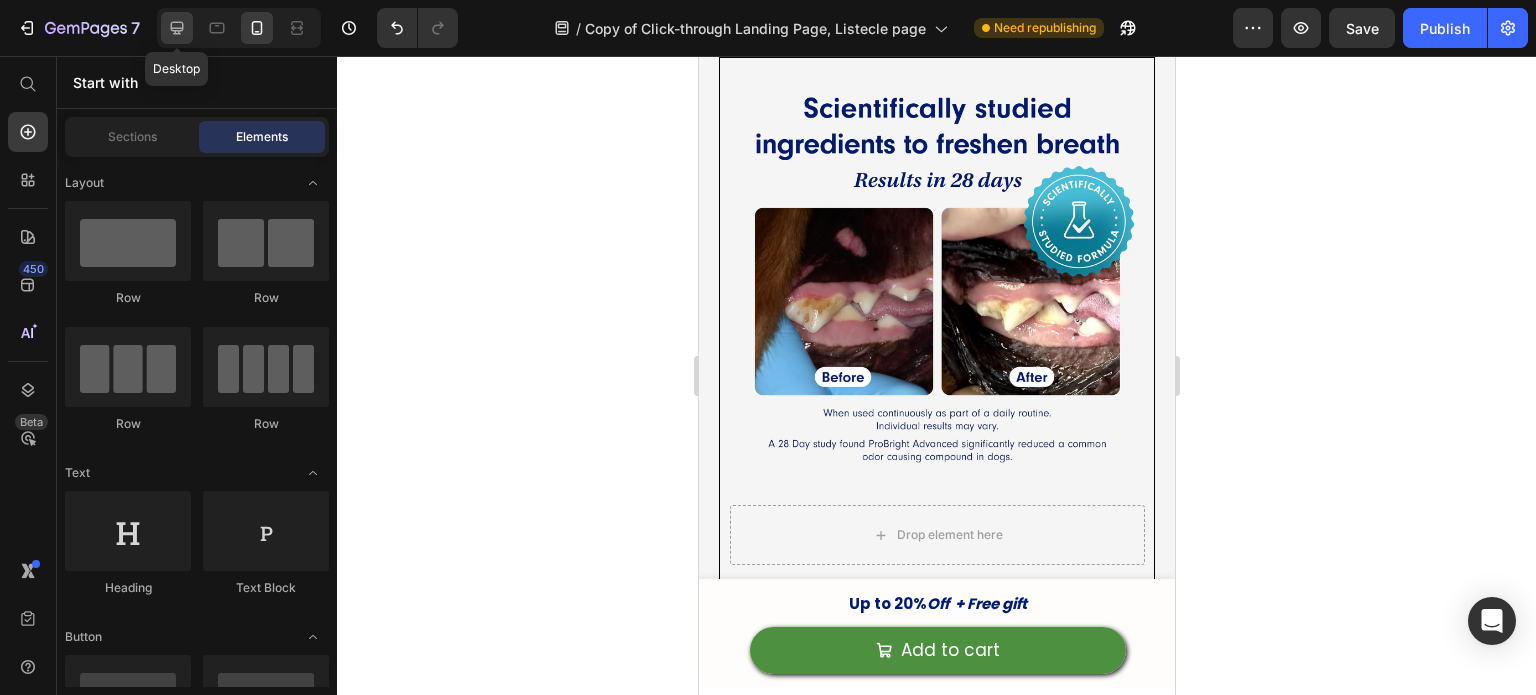 click 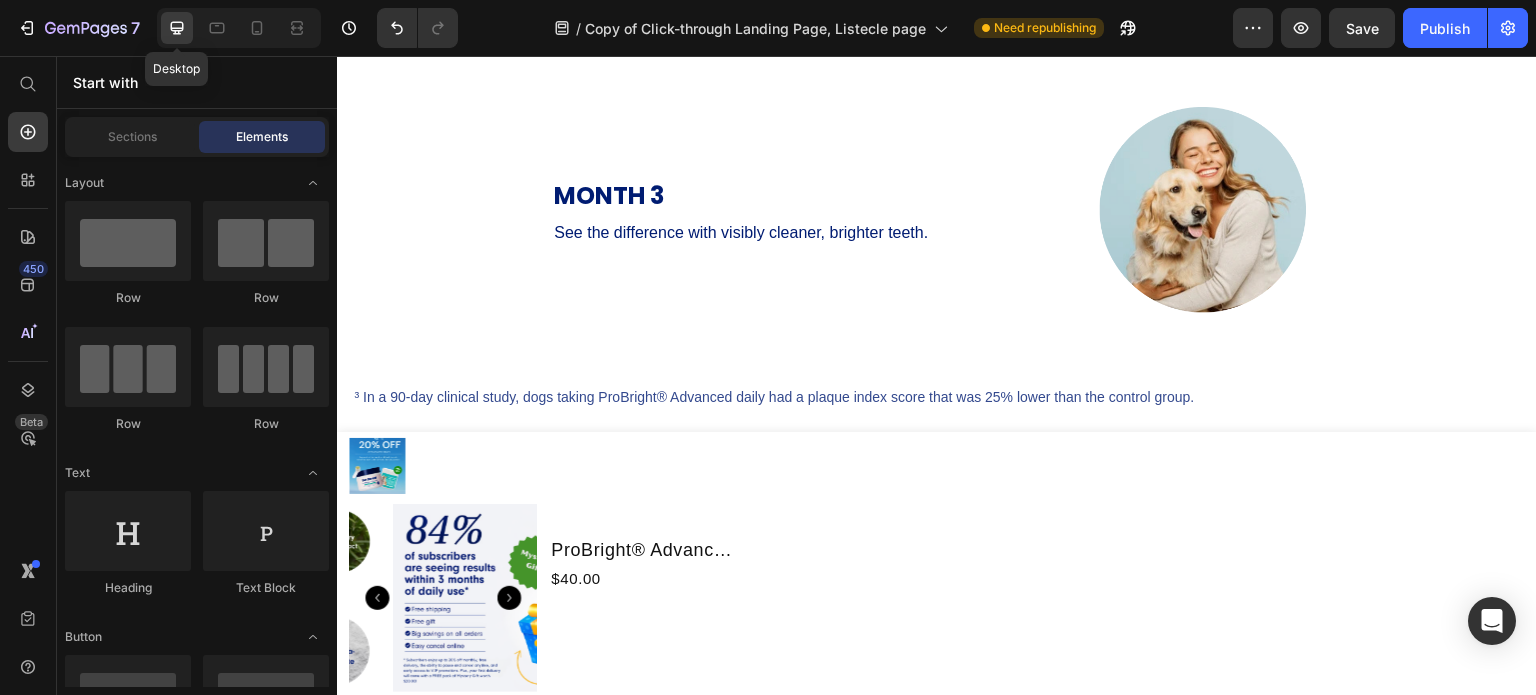 scroll, scrollTop: 3767, scrollLeft: 0, axis: vertical 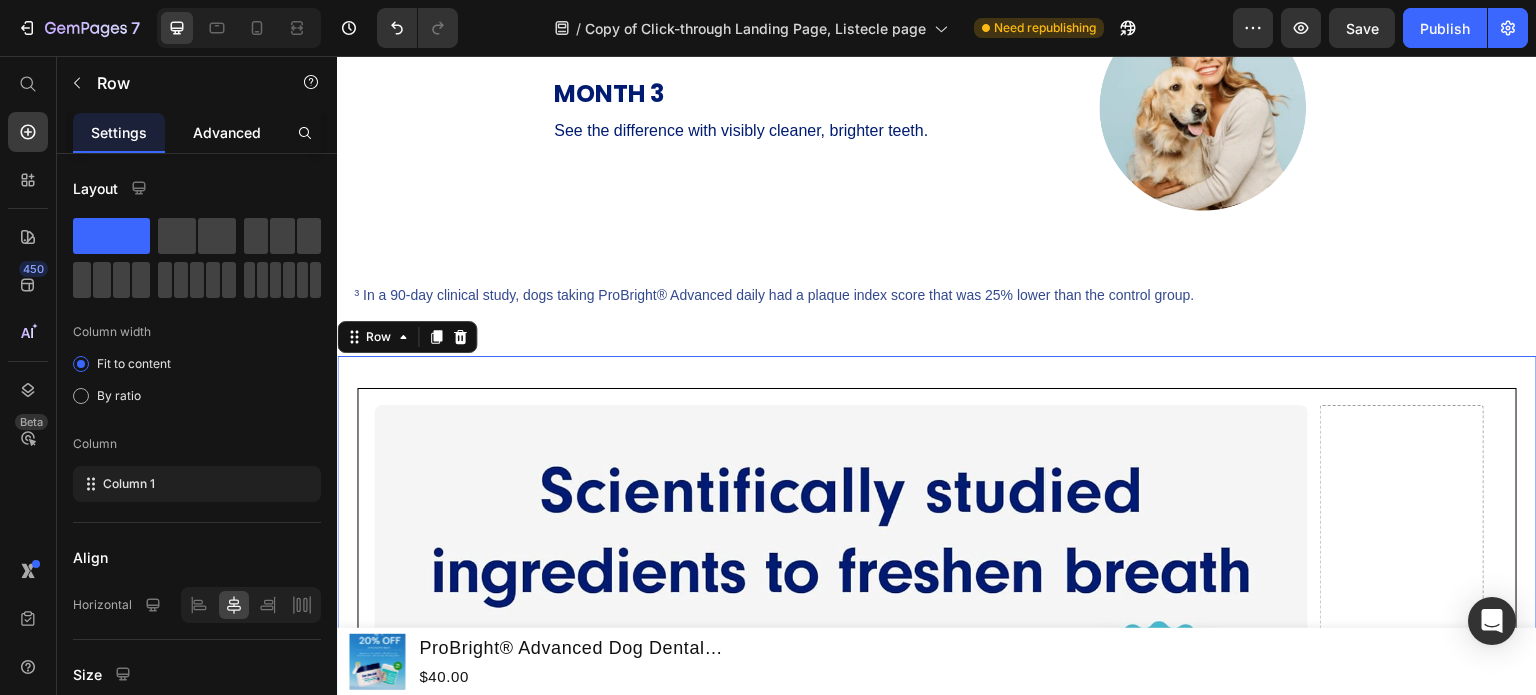 click on "Advanced" at bounding box center [227, 132] 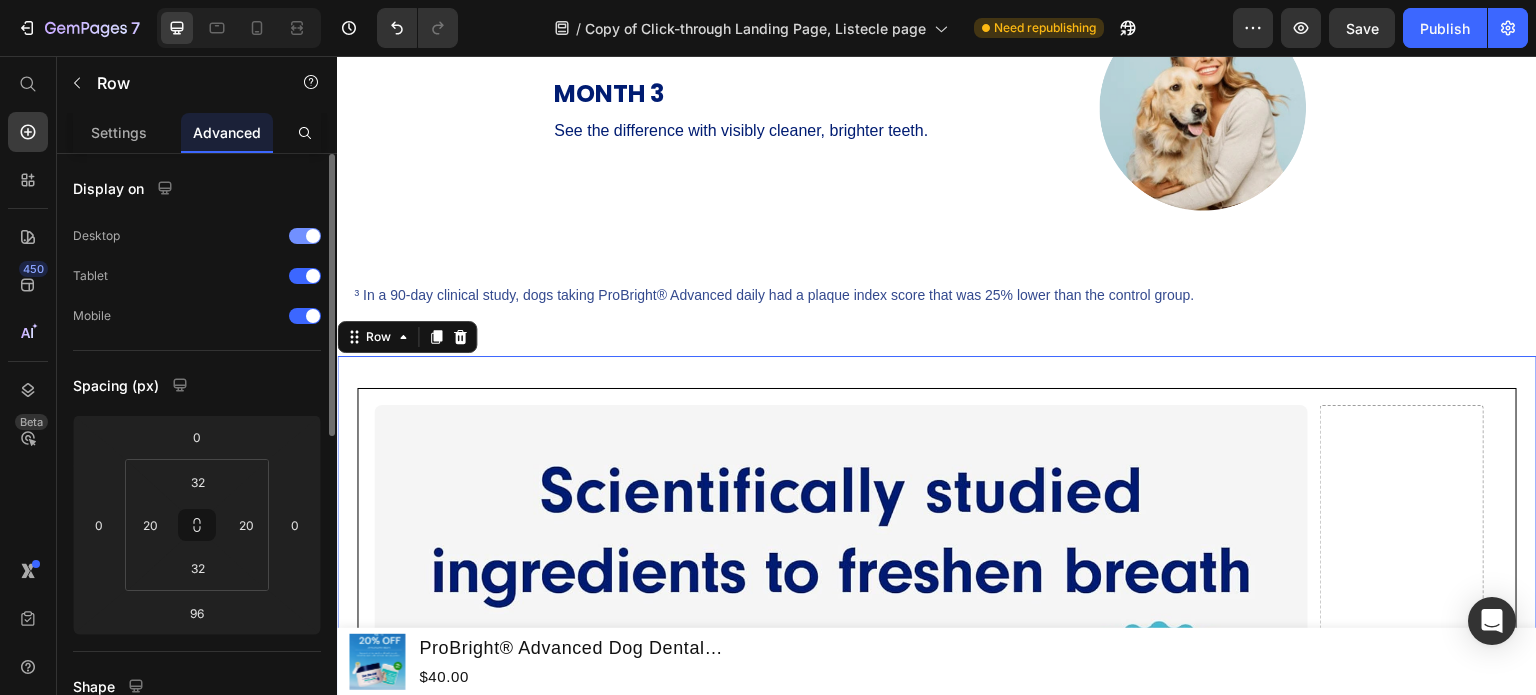 click at bounding box center [305, 236] 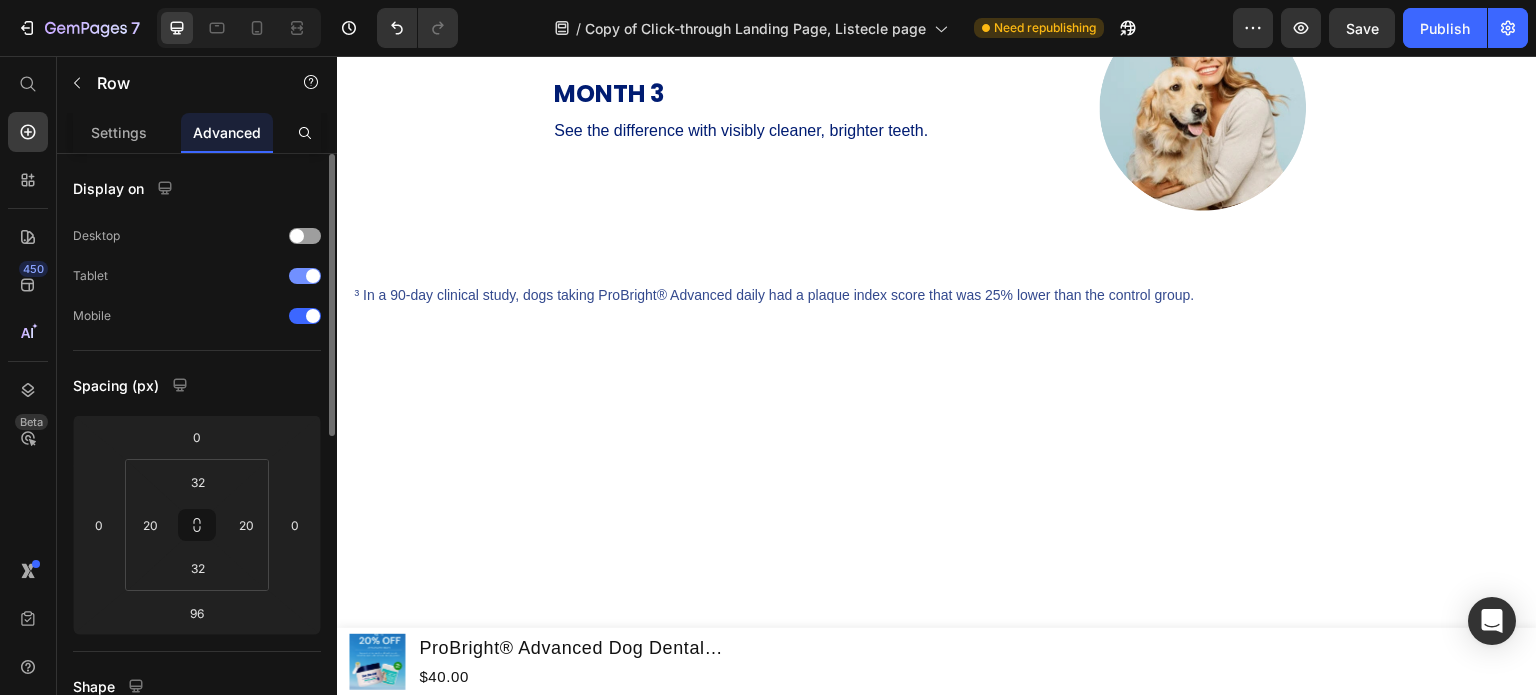 click on "Tablet" at bounding box center [197, 276] 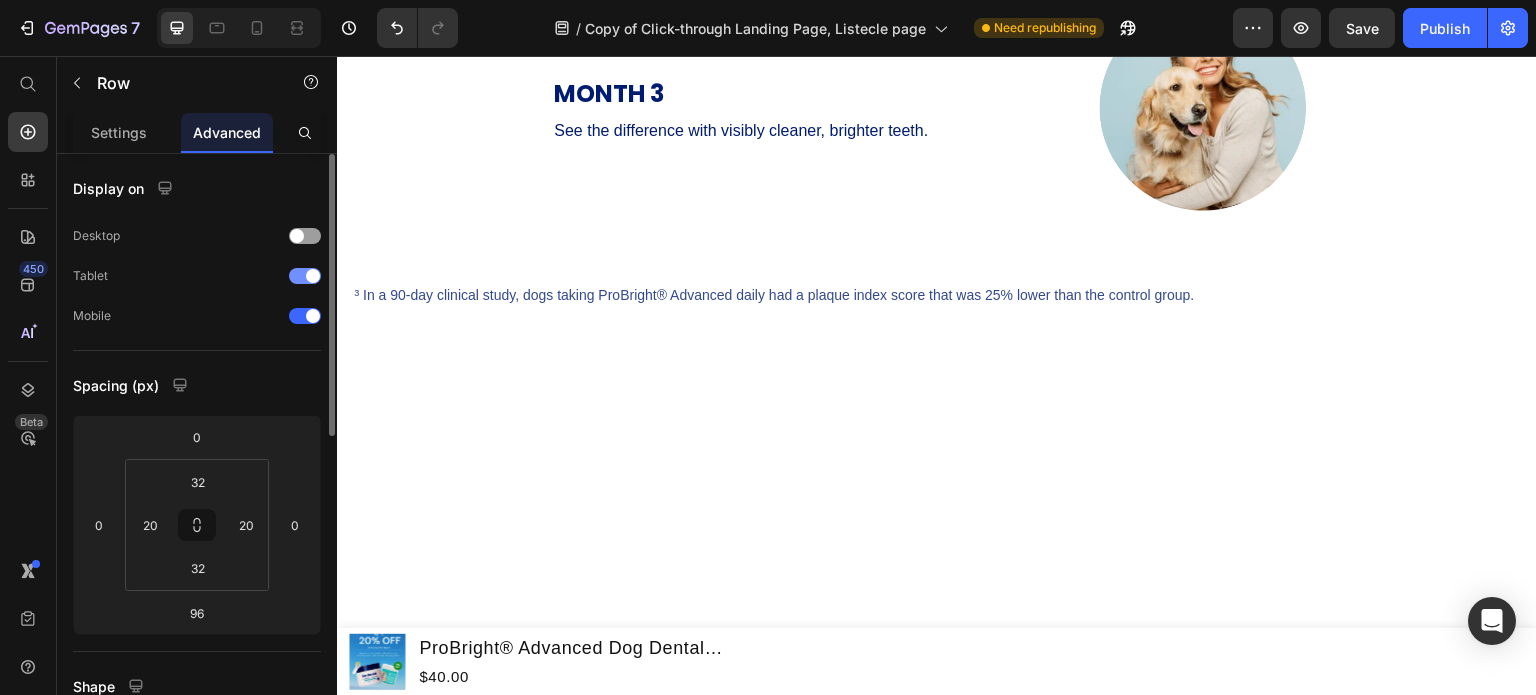 click at bounding box center (305, 276) 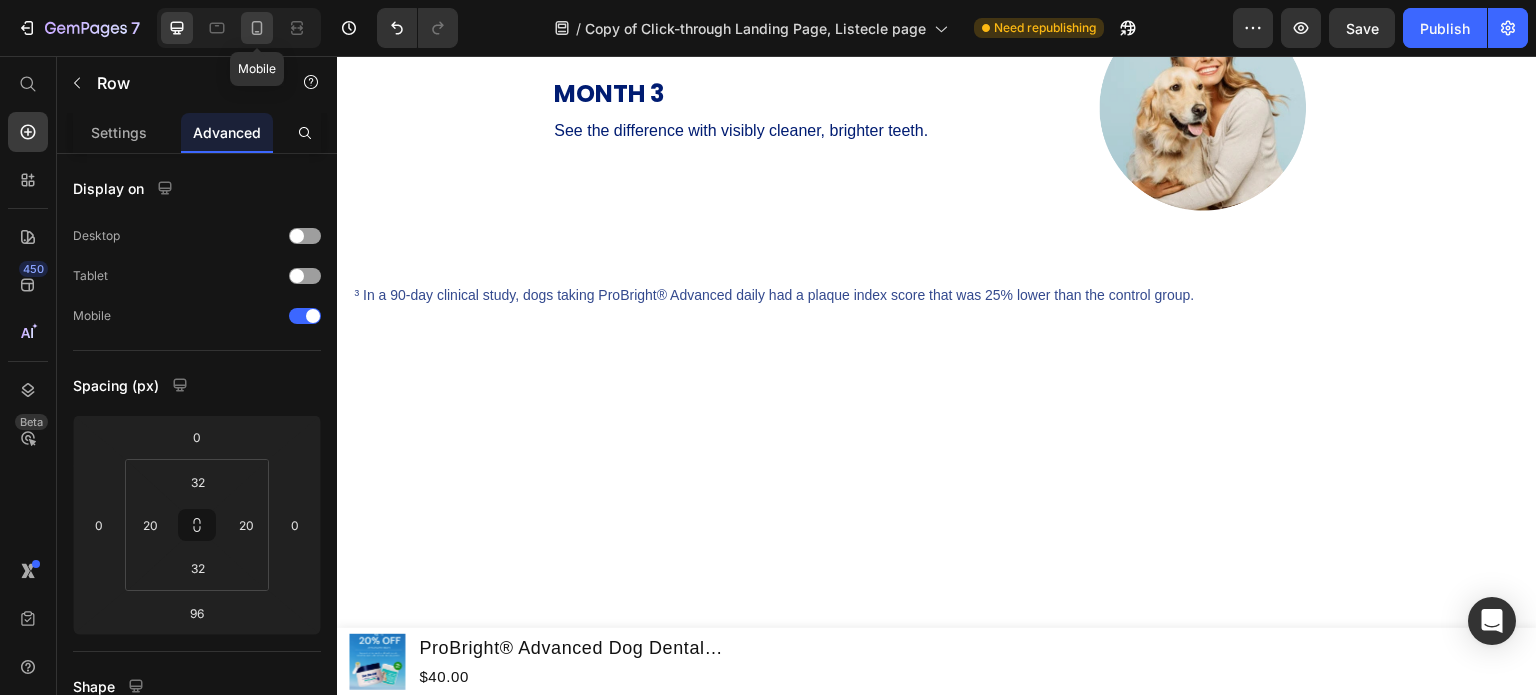 click 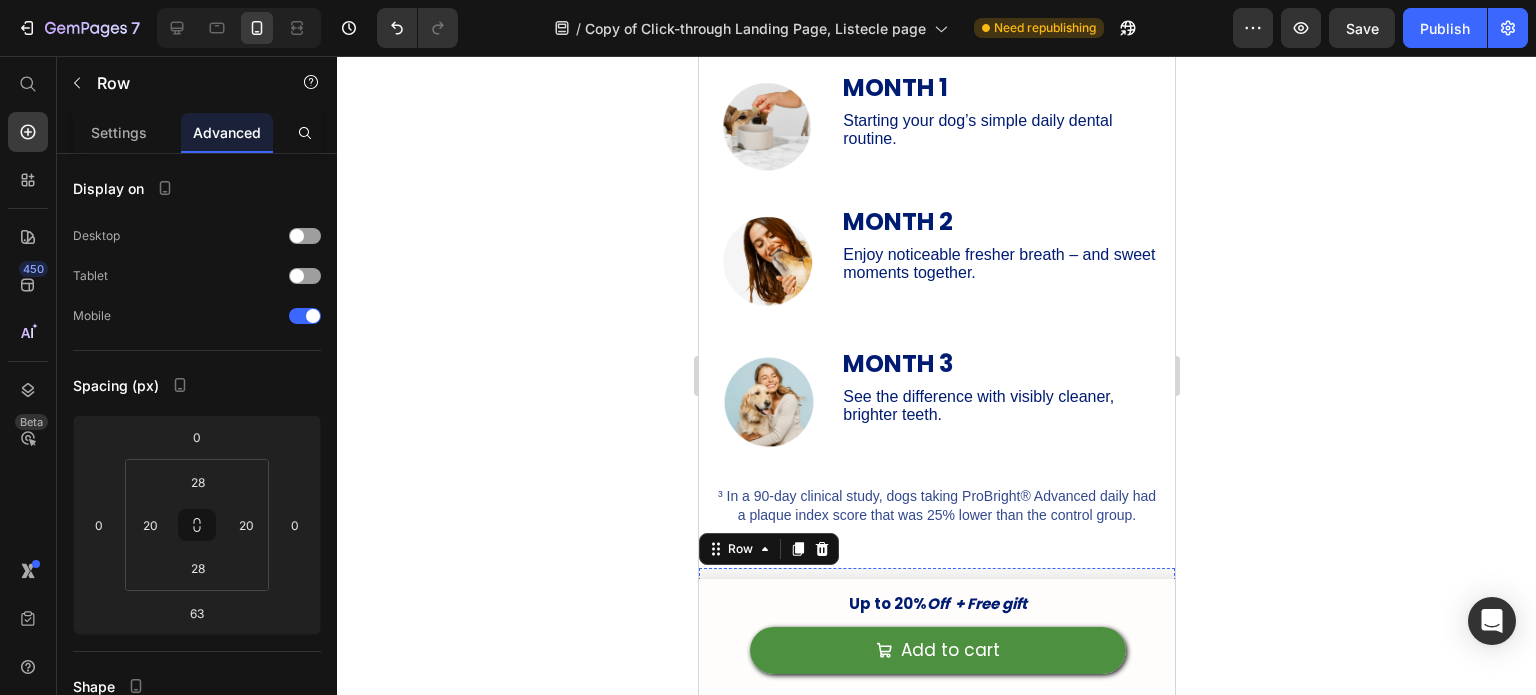 scroll, scrollTop: 3384, scrollLeft: 0, axis: vertical 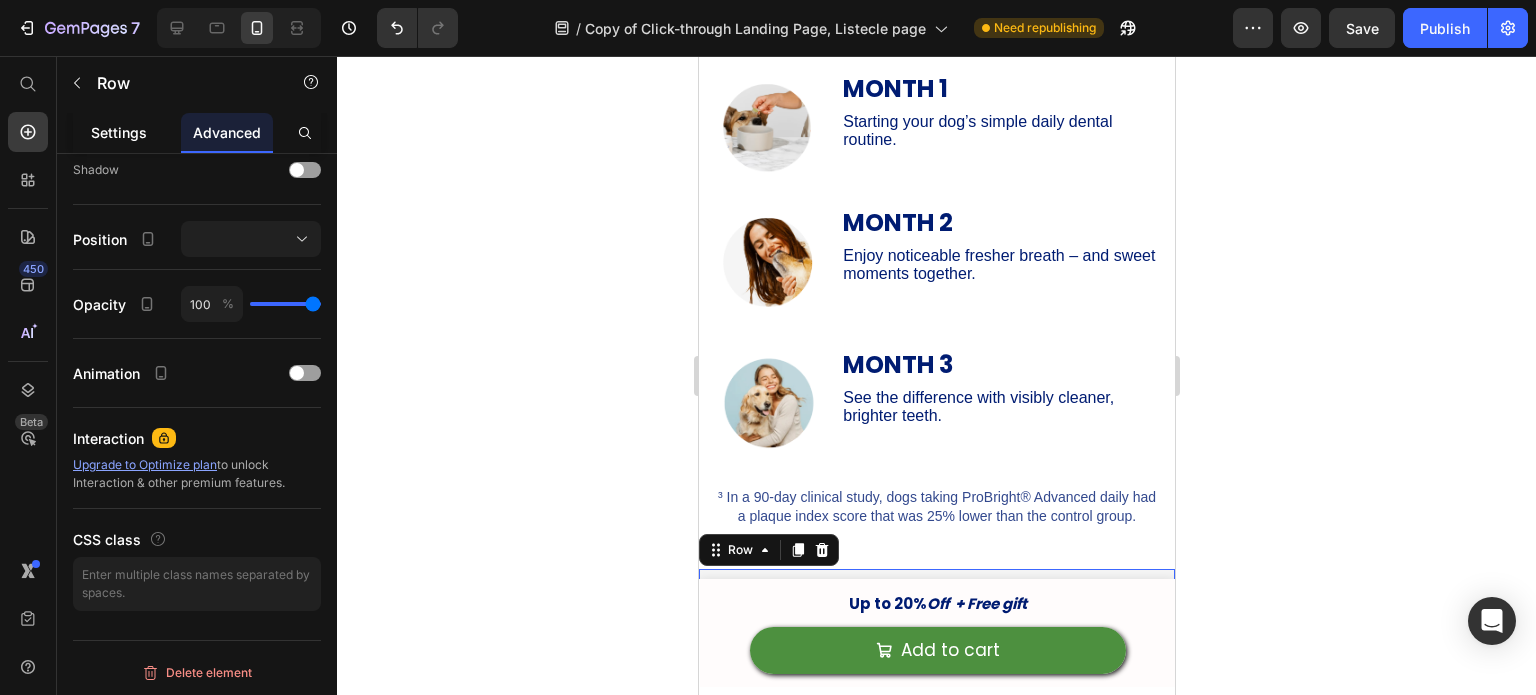 click on "Settings" at bounding box center (119, 132) 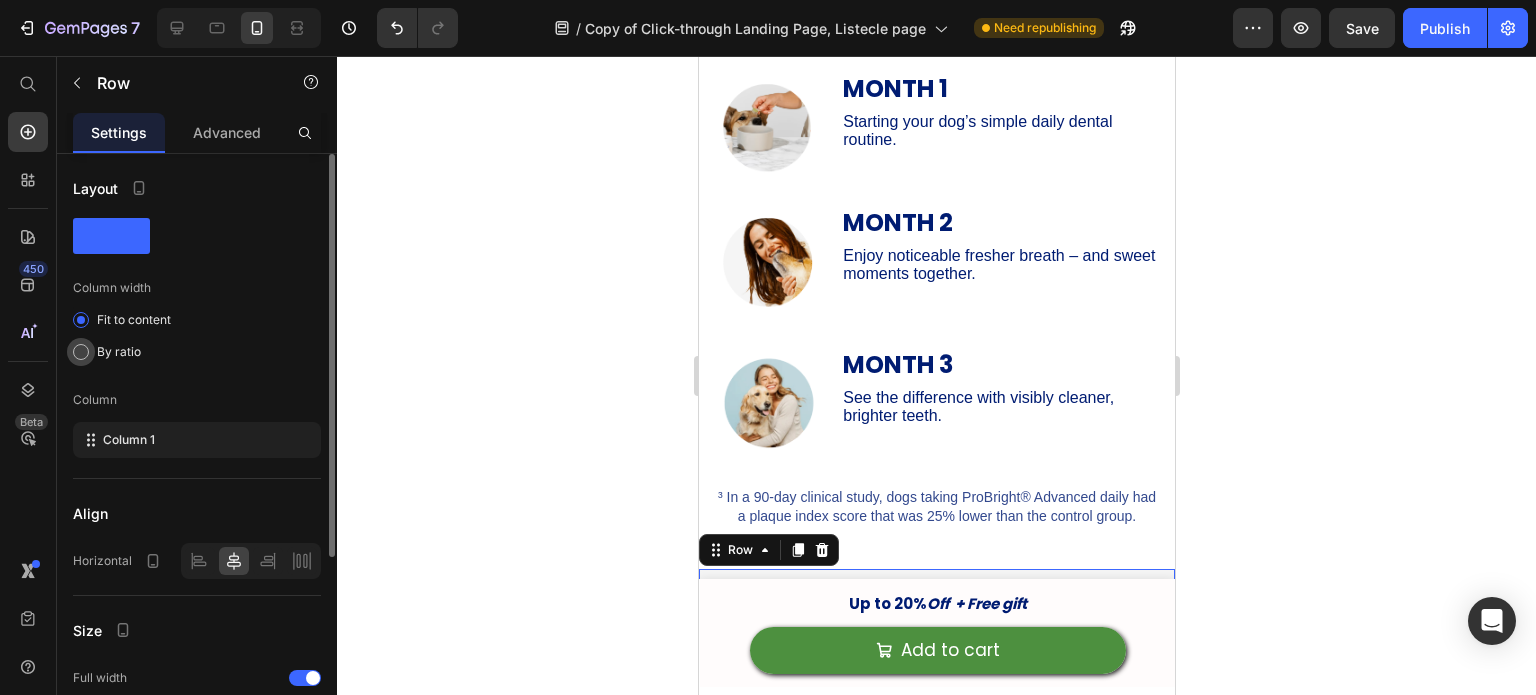 scroll, scrollTop: 288, scrollLeft: 0, axis: vertical 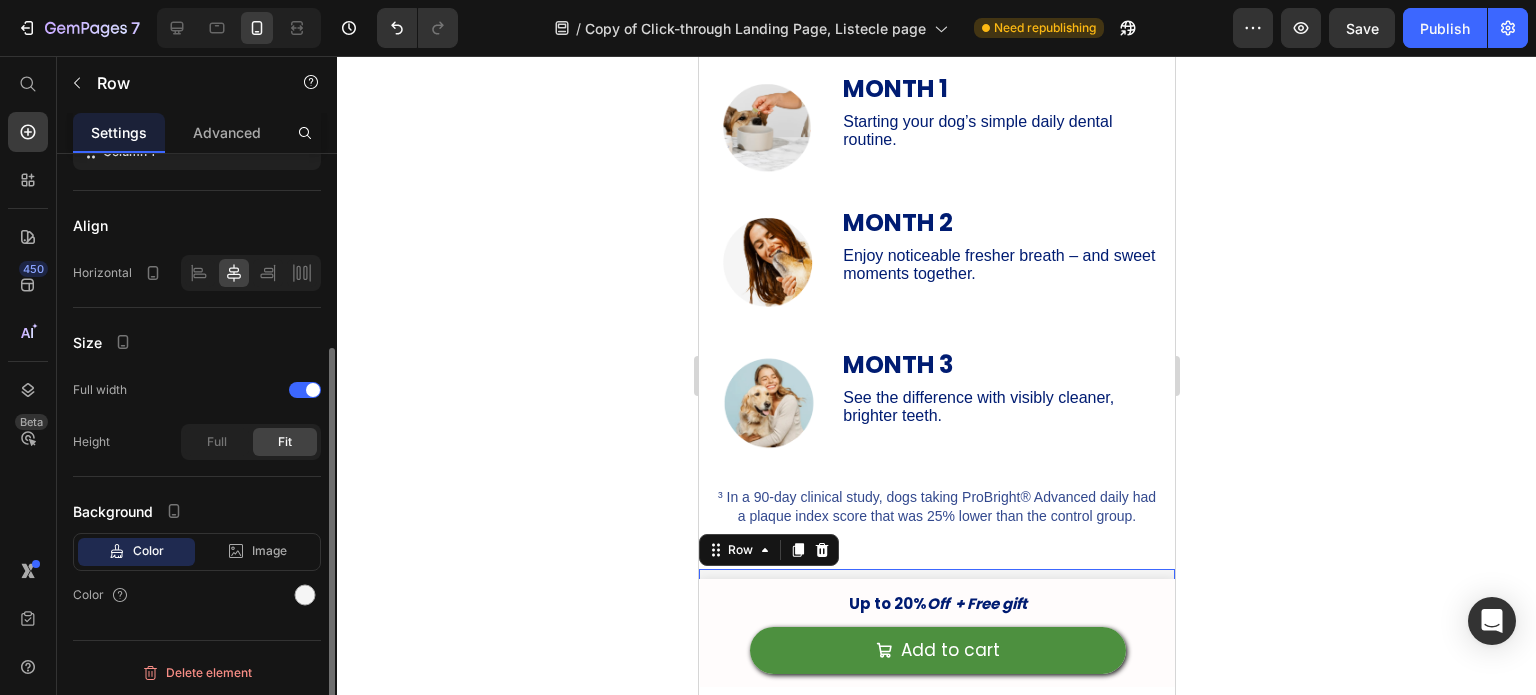 click on "Color Image Video  Color" 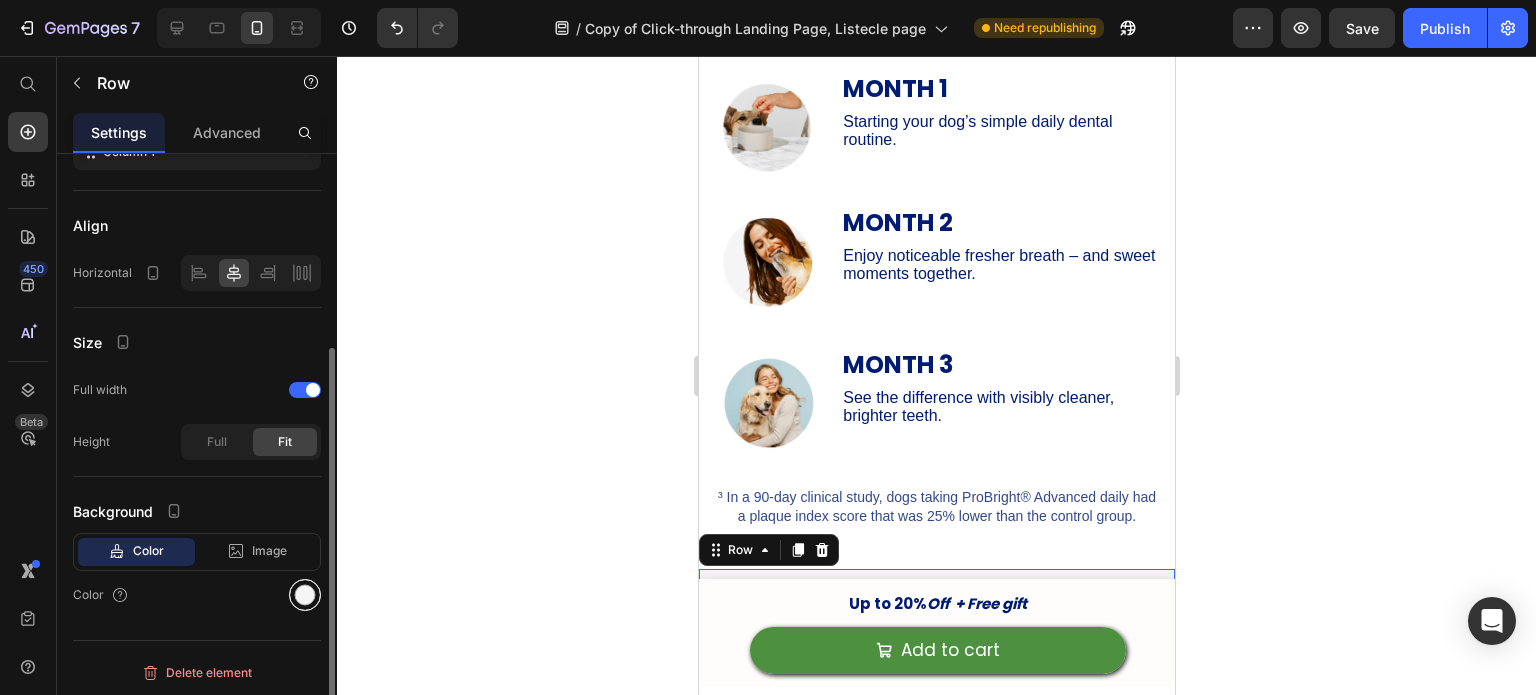click at bounding box center (305, 595) 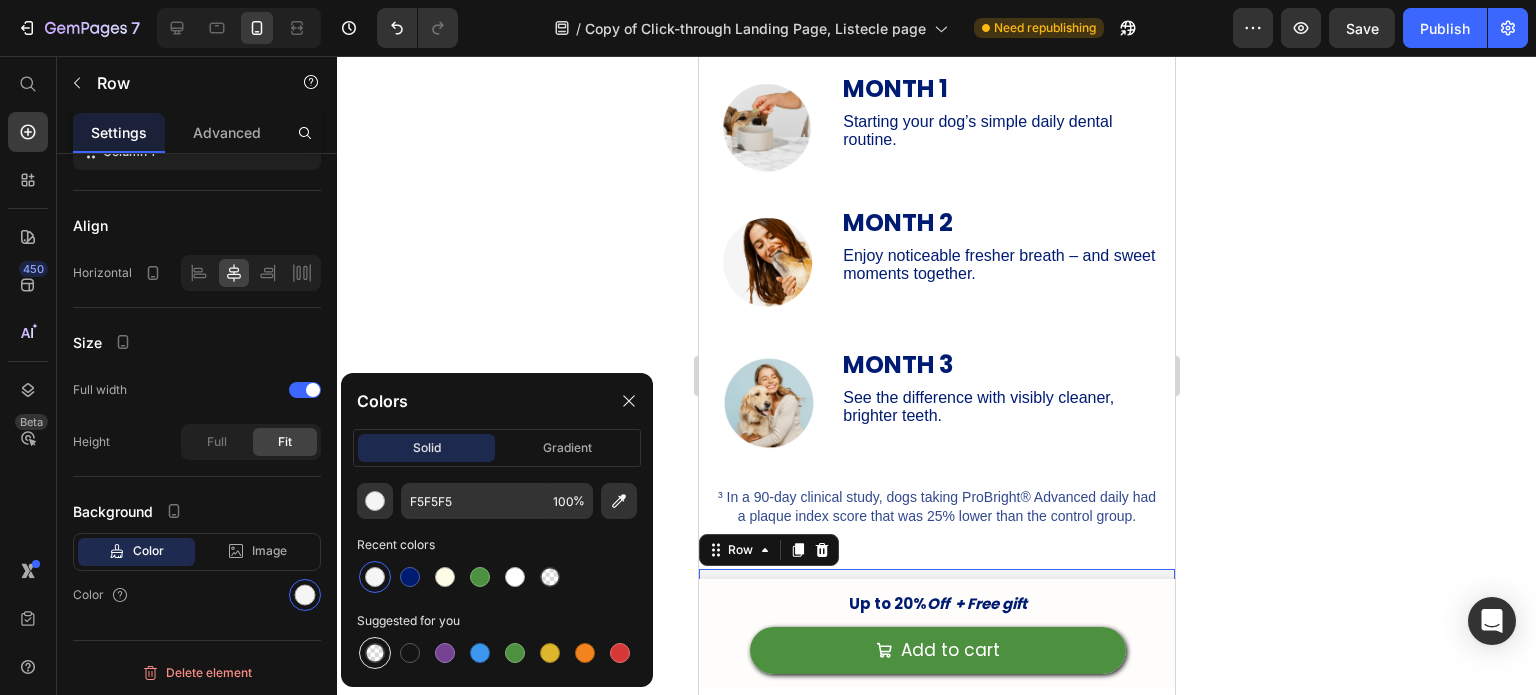 click at bounding box center [375, 653] 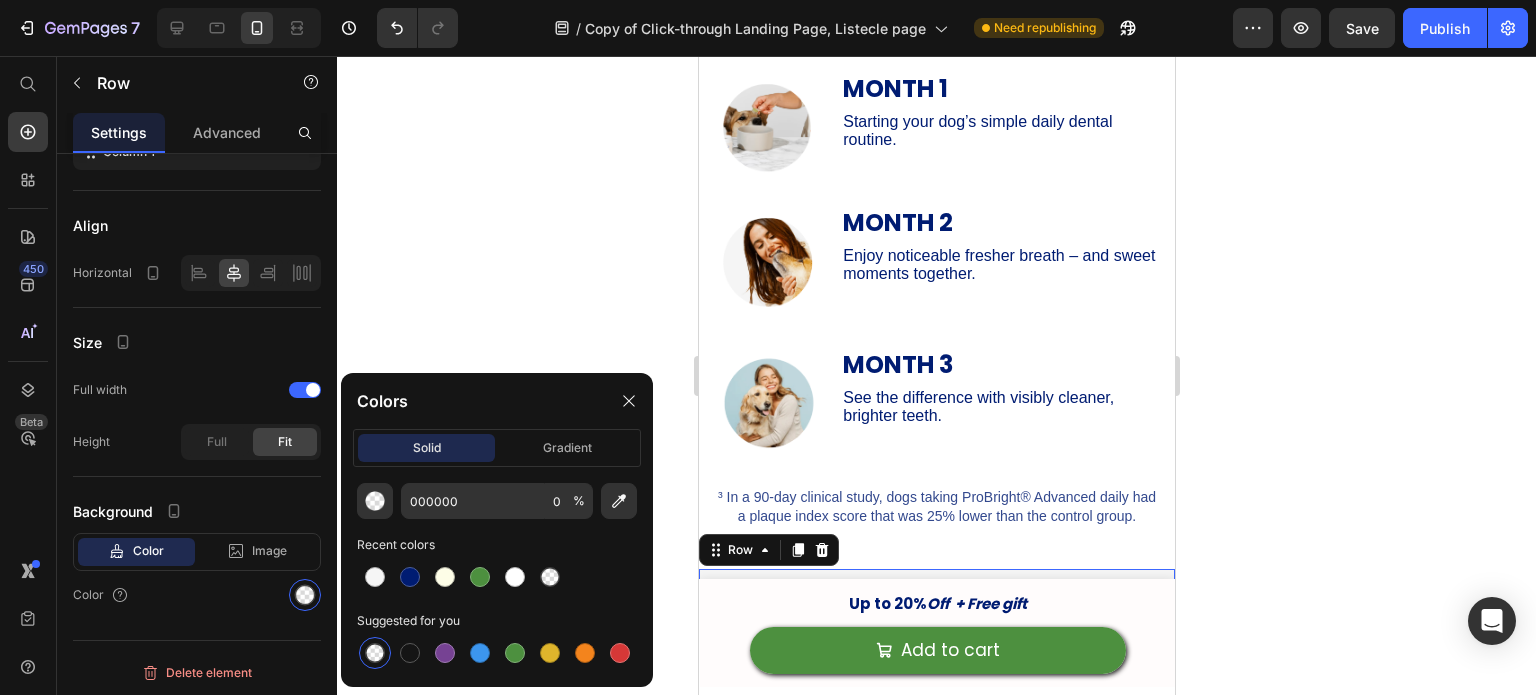 click at bounding box center (375, 653) 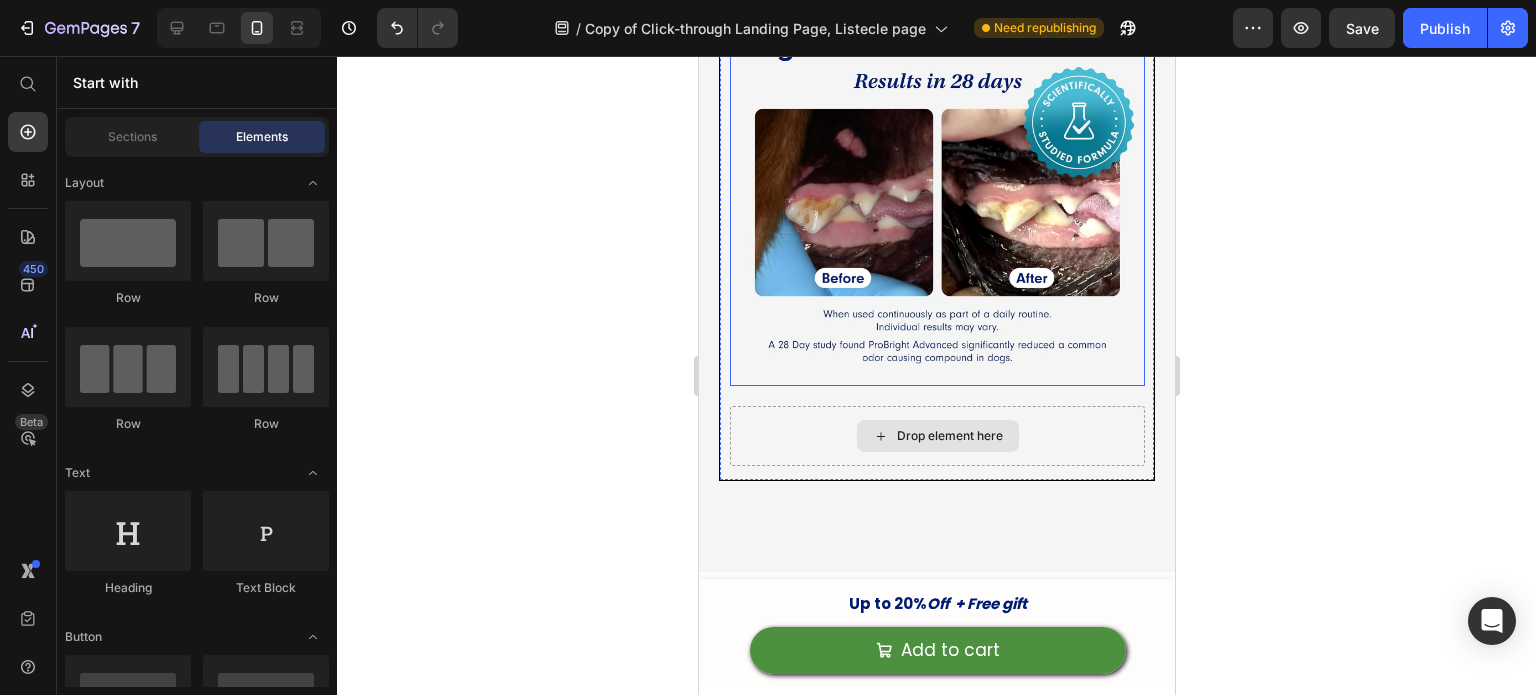 scroll, scrollTop: 3832, scrollLeft: 0, axis: vertical 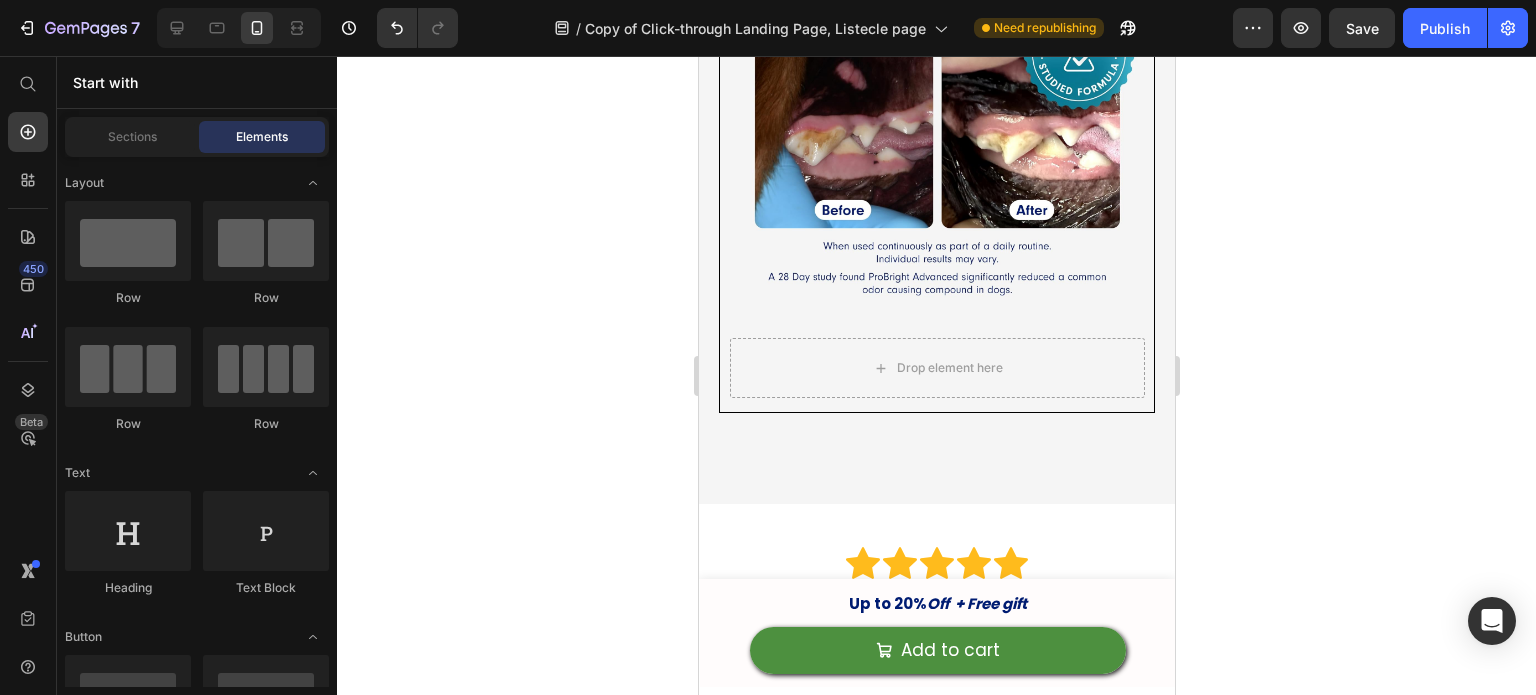 drag, startPoint x: 1308, startPoint y: 399, endPoint x: 455, endPoint y: 367, distance: 853.60004 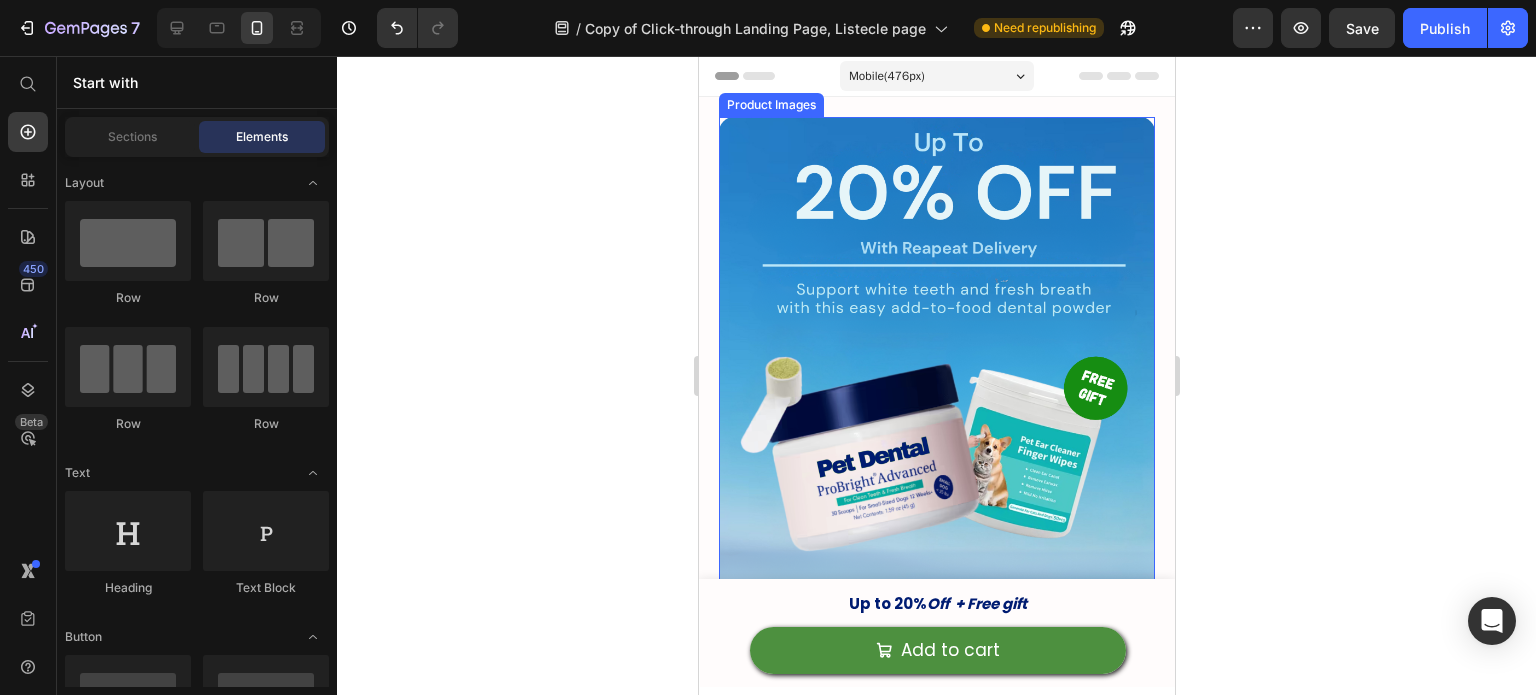 scroll, scrollTop: 0, scrollLeft: 0, axis: both 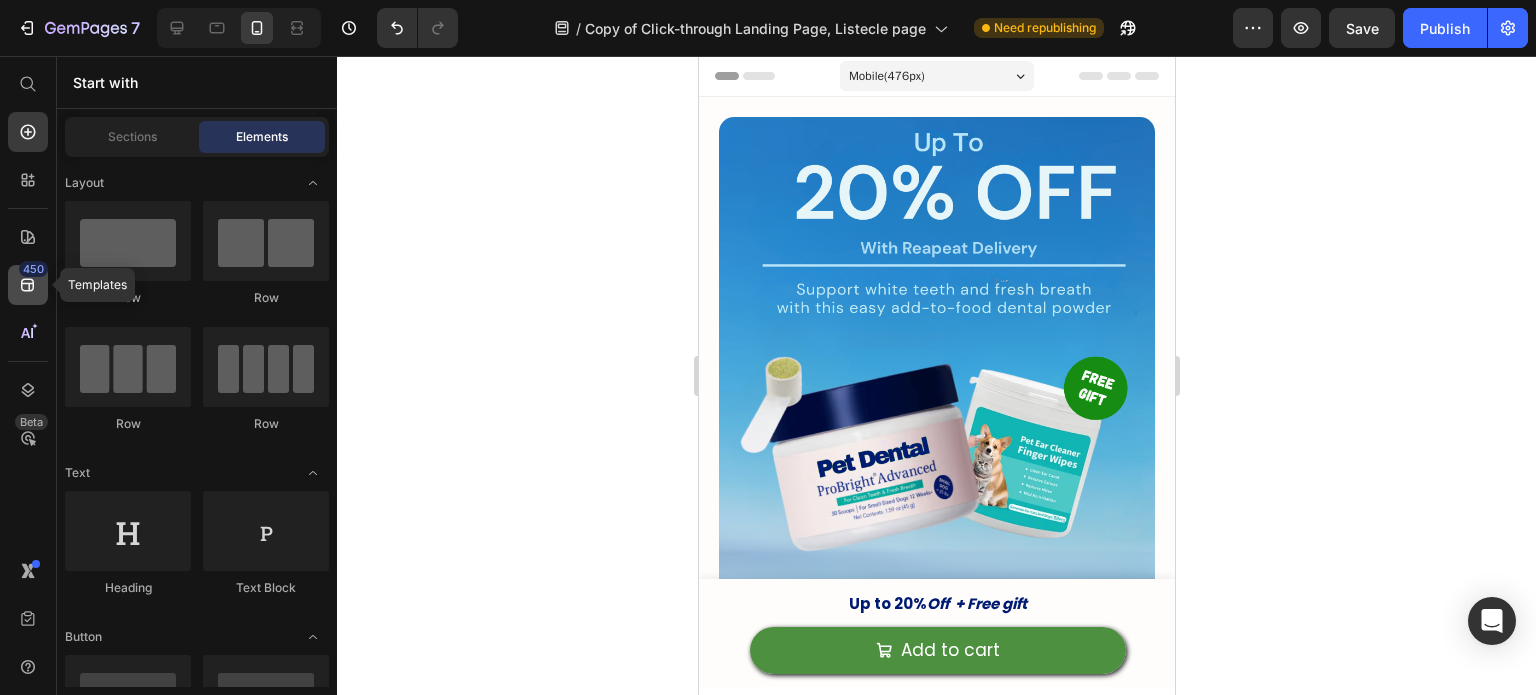 click 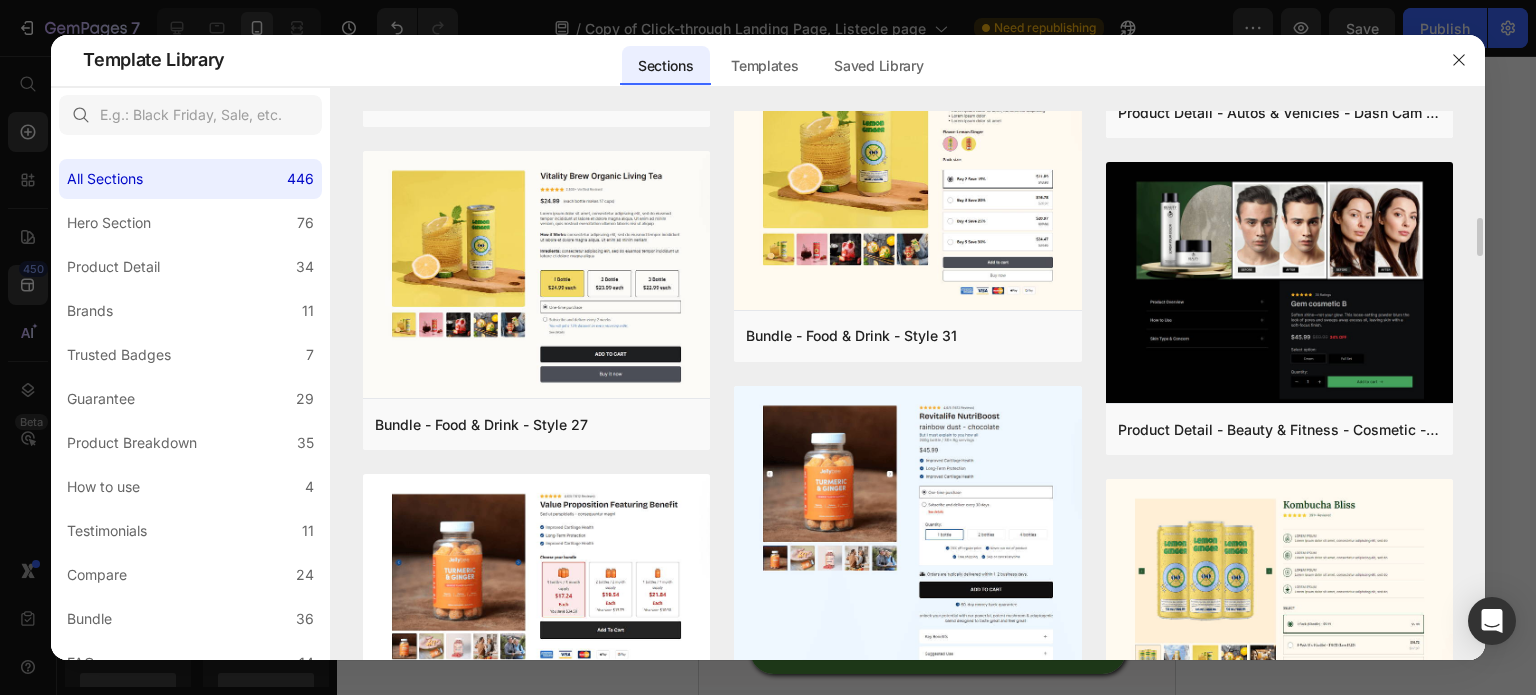 scroll, scrollTop: 947, scrollLeft: 0, axis: vertical 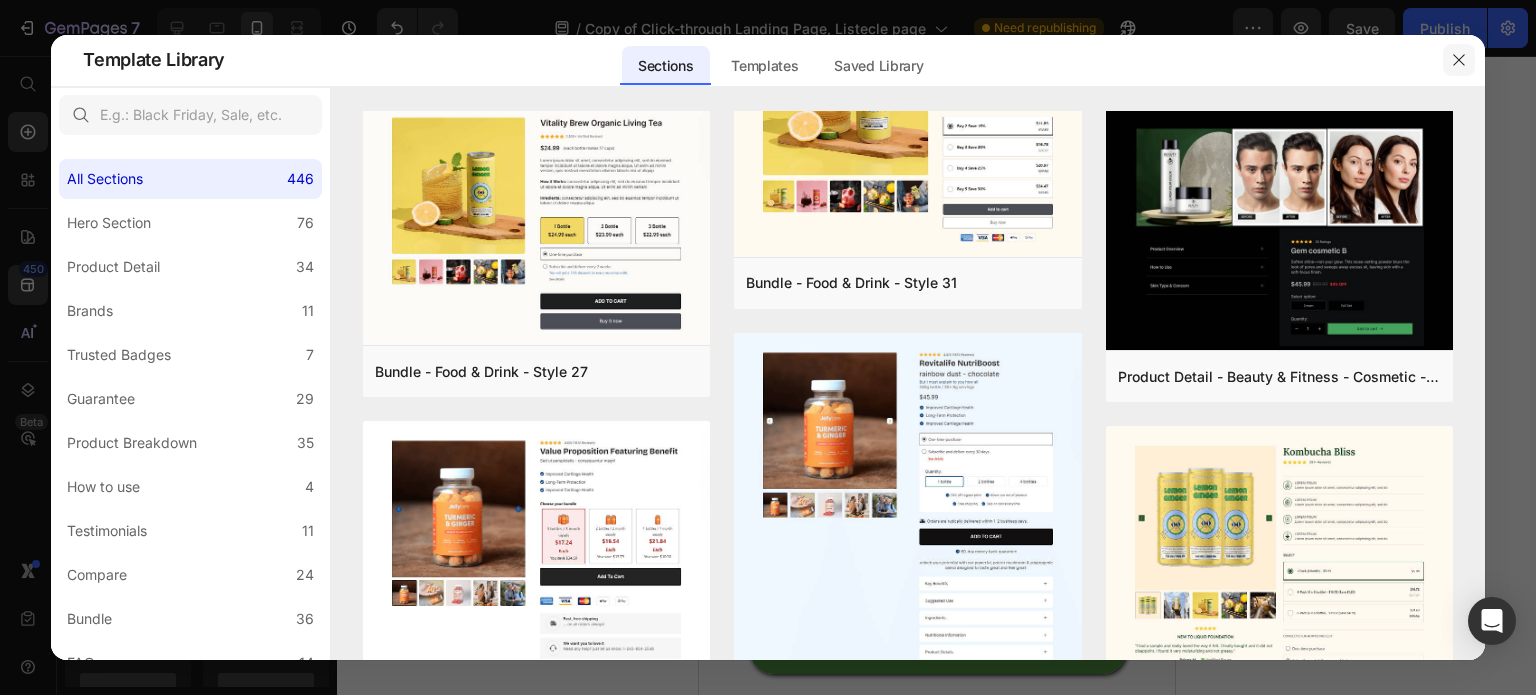 click 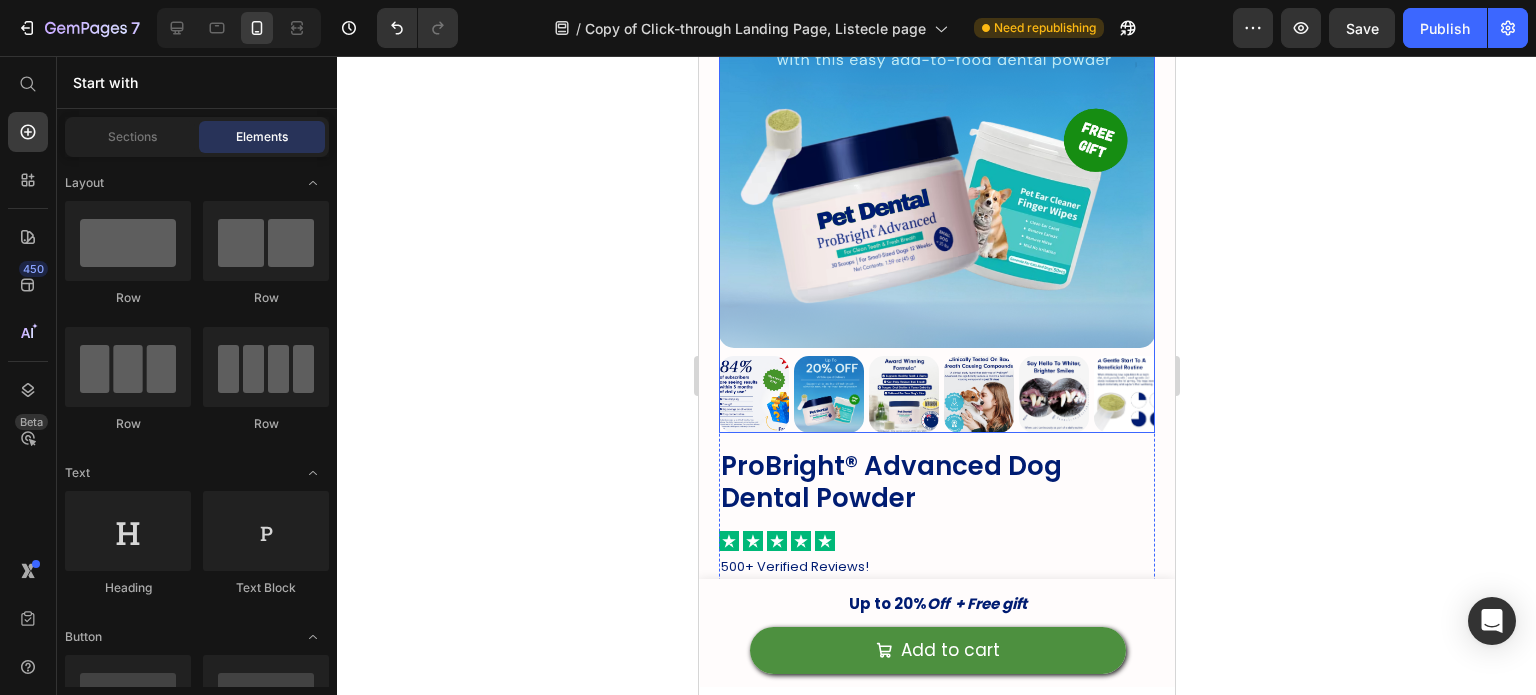 scroll, scrollTop: 0, scrollLeft: 0, axis: both 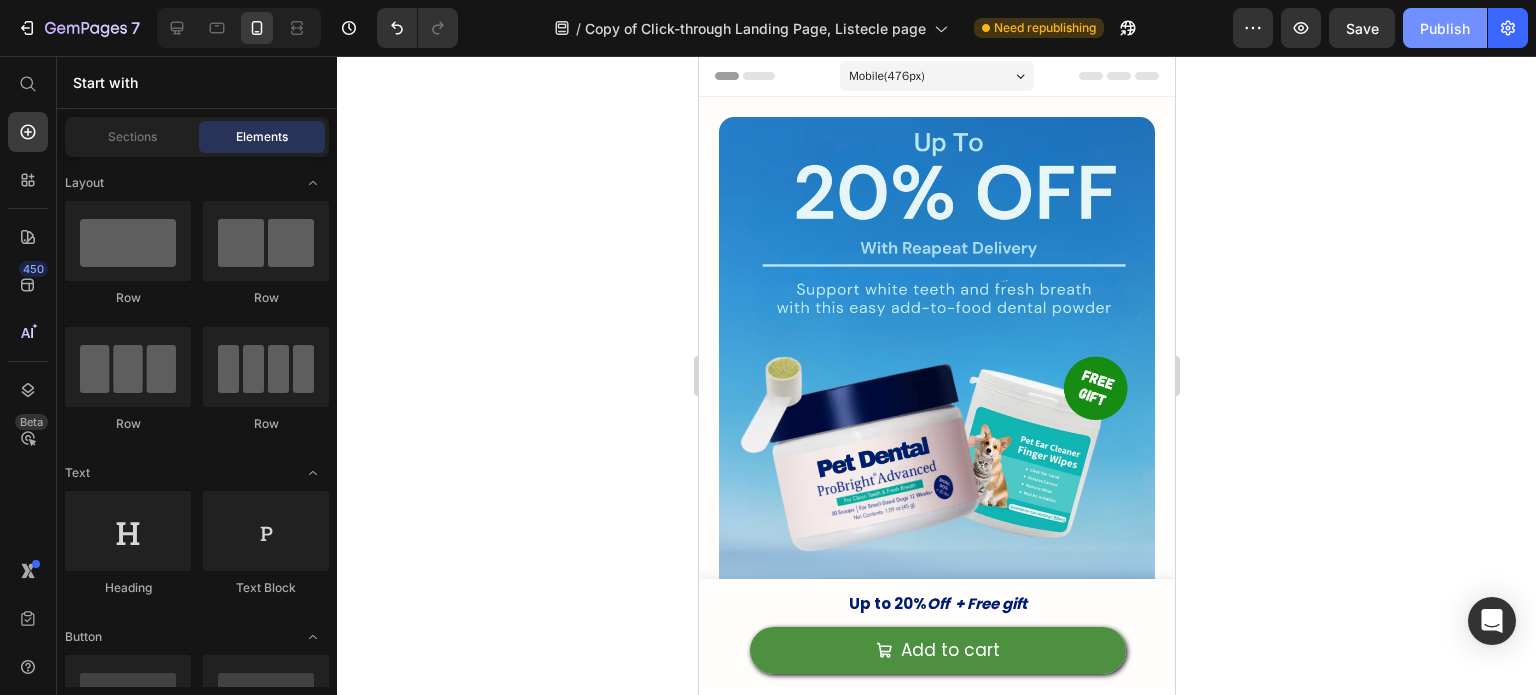 click on "Publish" at bounding box center (1445, 28) 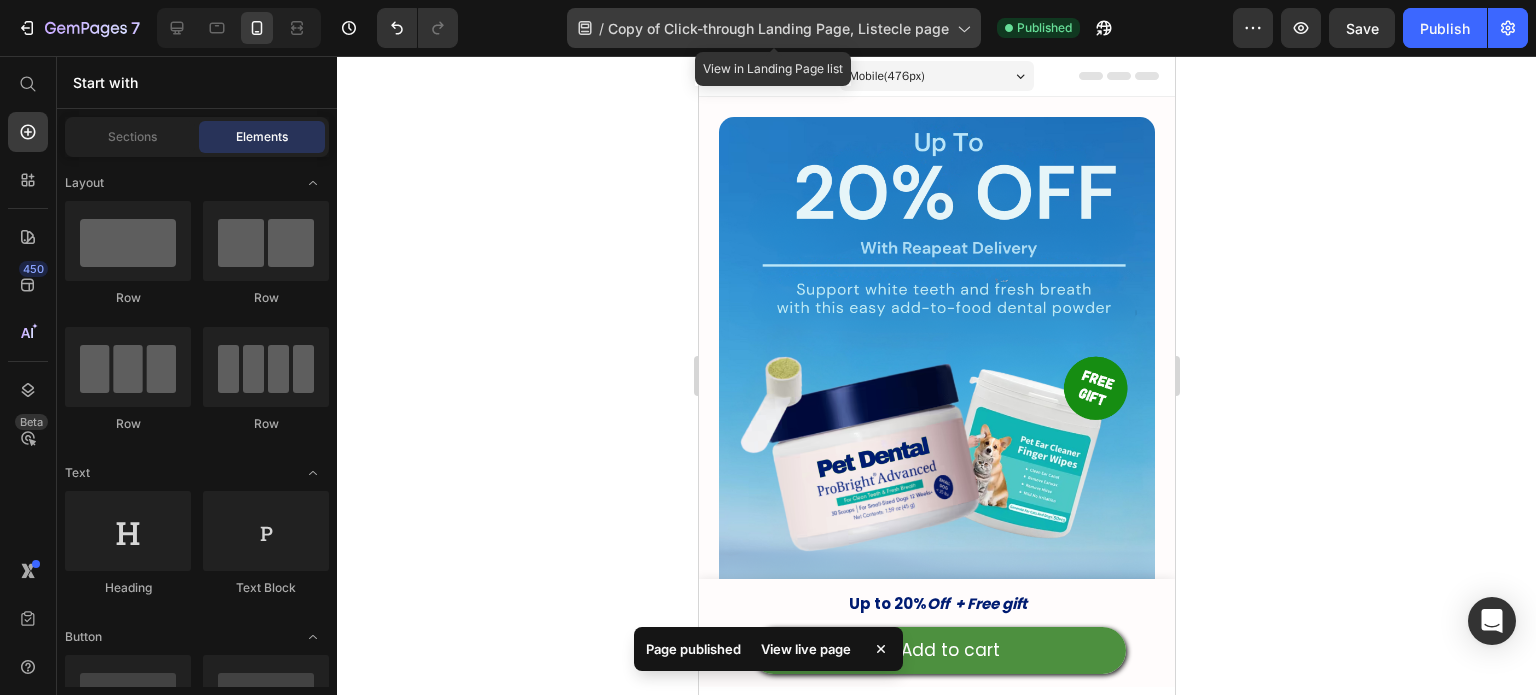 click on "Copy of Click-through Landing Page, Listecle page" at bounding box center (778, 28) 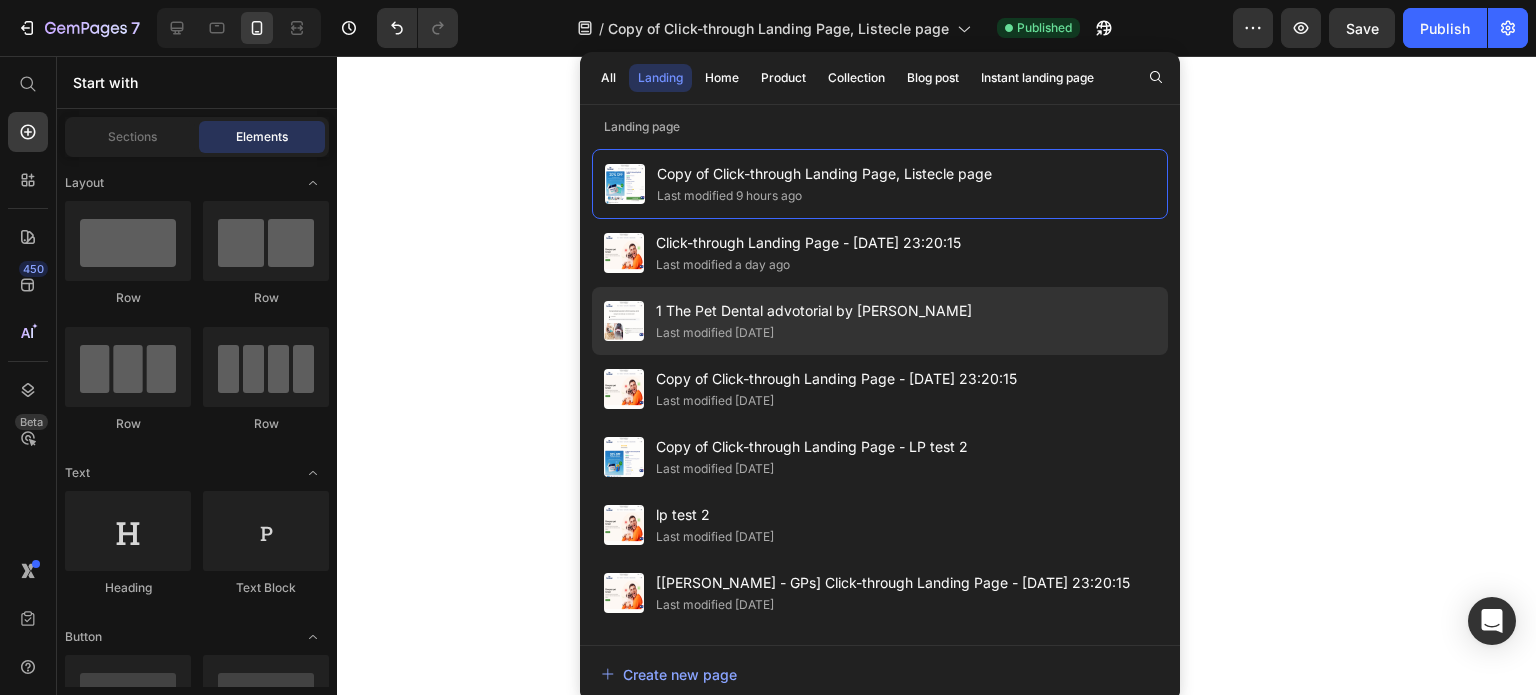 click on "Last modified [DATE]" at bounding box center (814, 333) 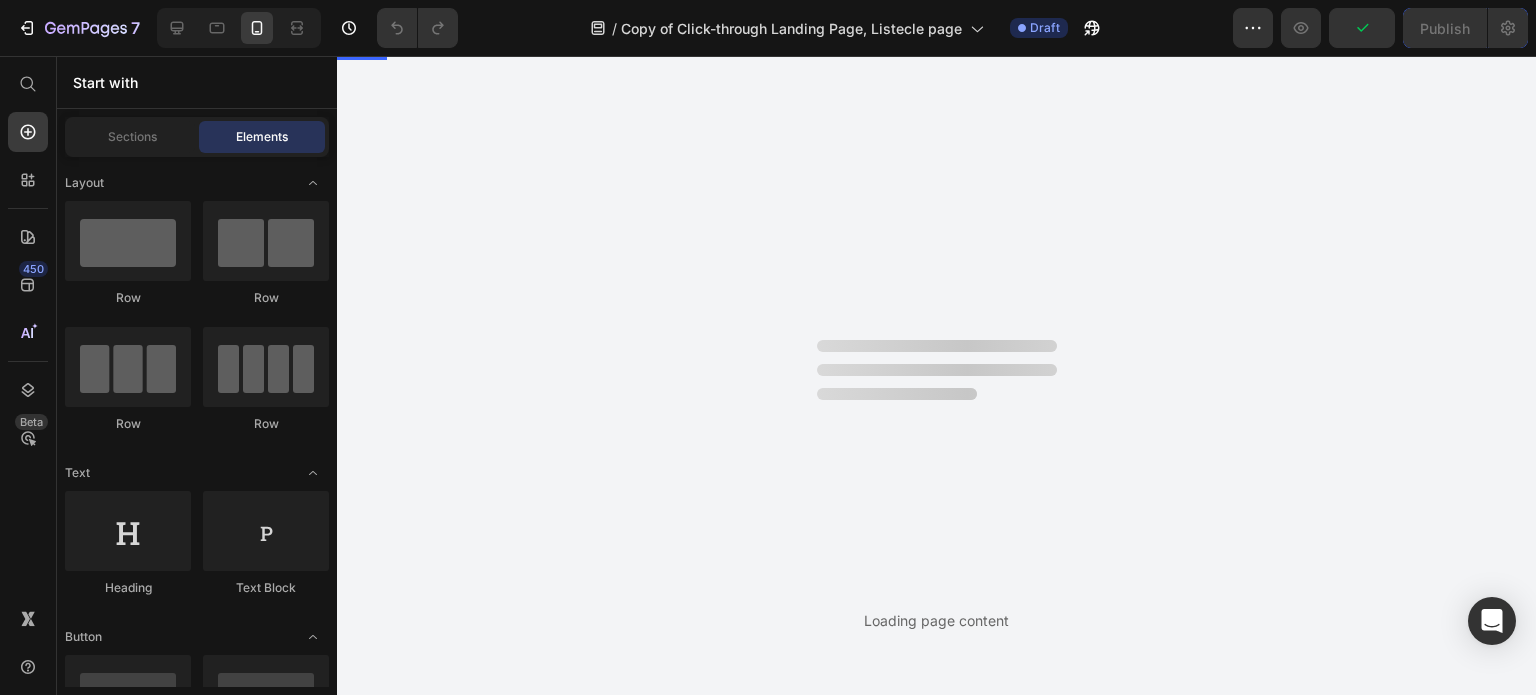 click on "Last modified a day ago" at bounding box center (808, 333) 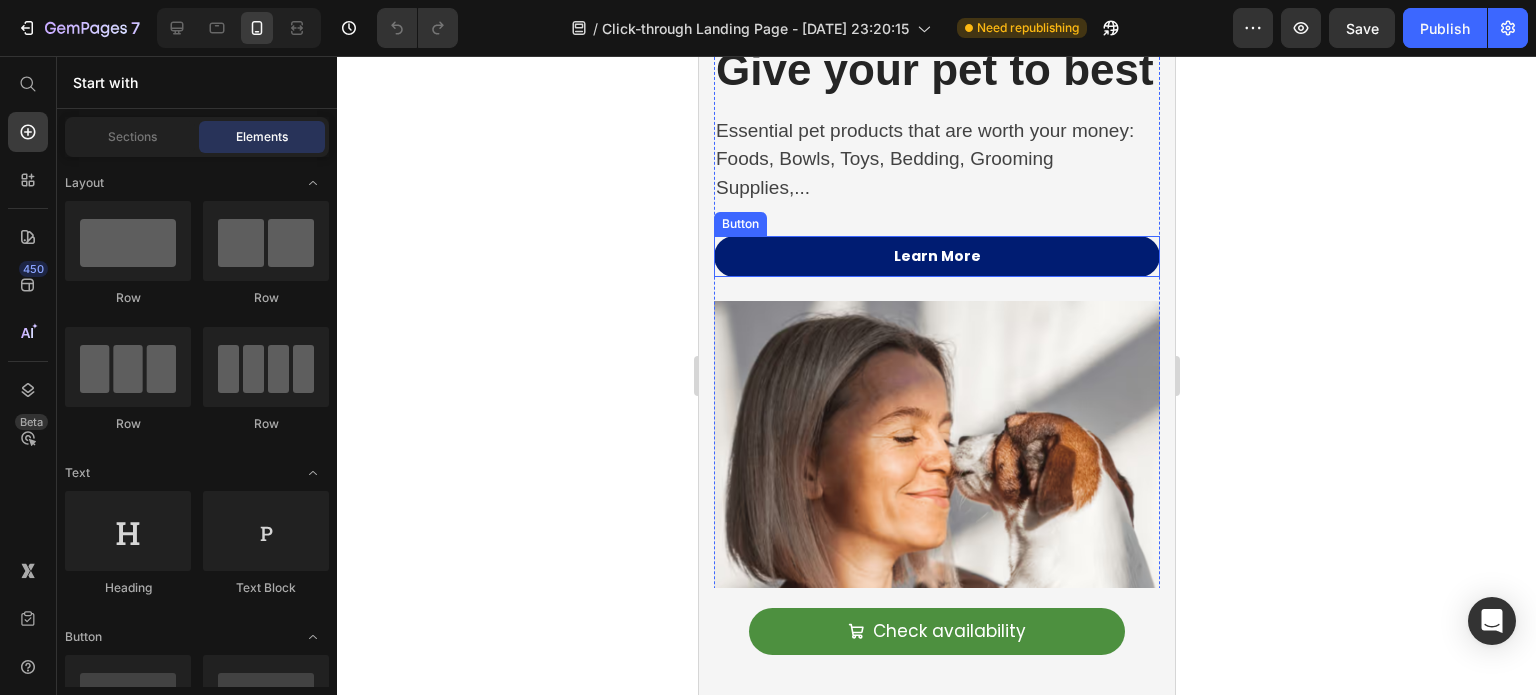scroll, scrollTop: 76, scrollLeft: 0, axis: vertical 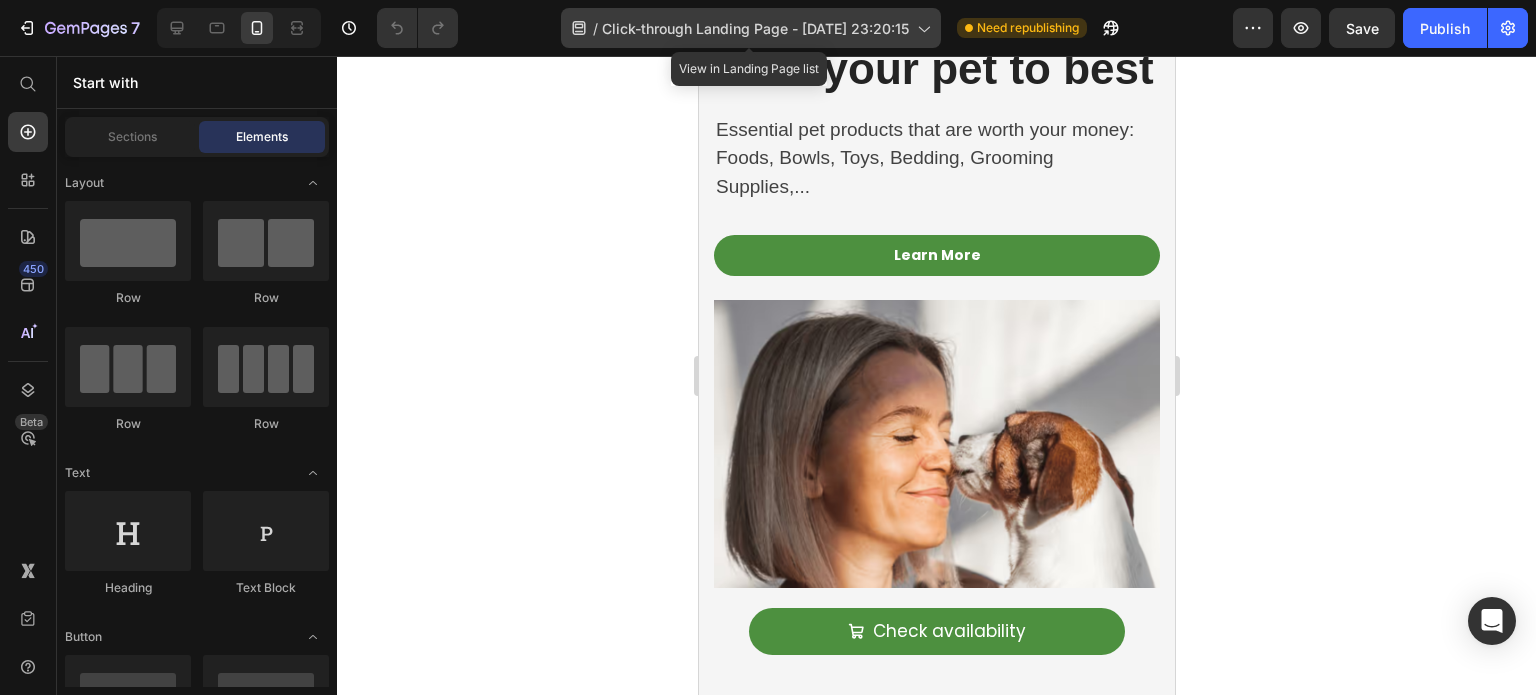 click on "/  Click-through Landing Page - [DATE] 23:20:15" 